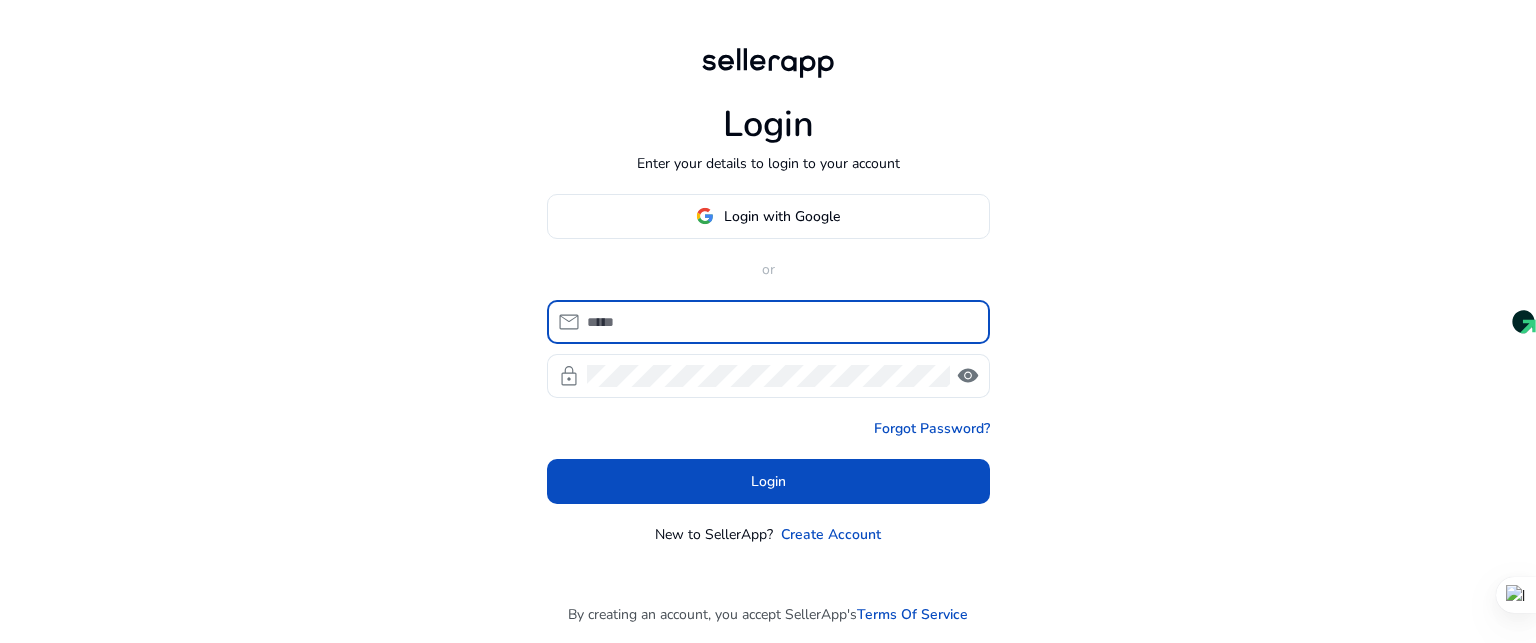 scroll, scrollTop: 0, scrollLeft: 0, axis: both 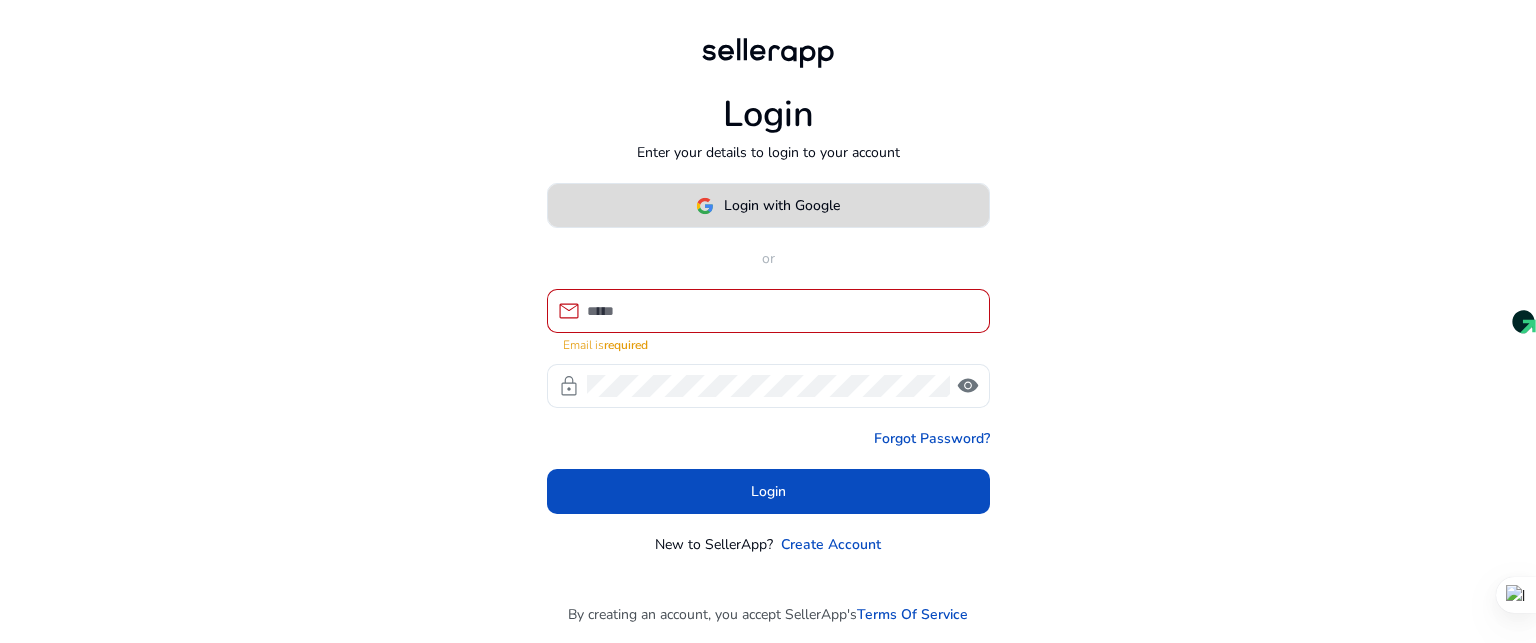 click on "Login with Google" 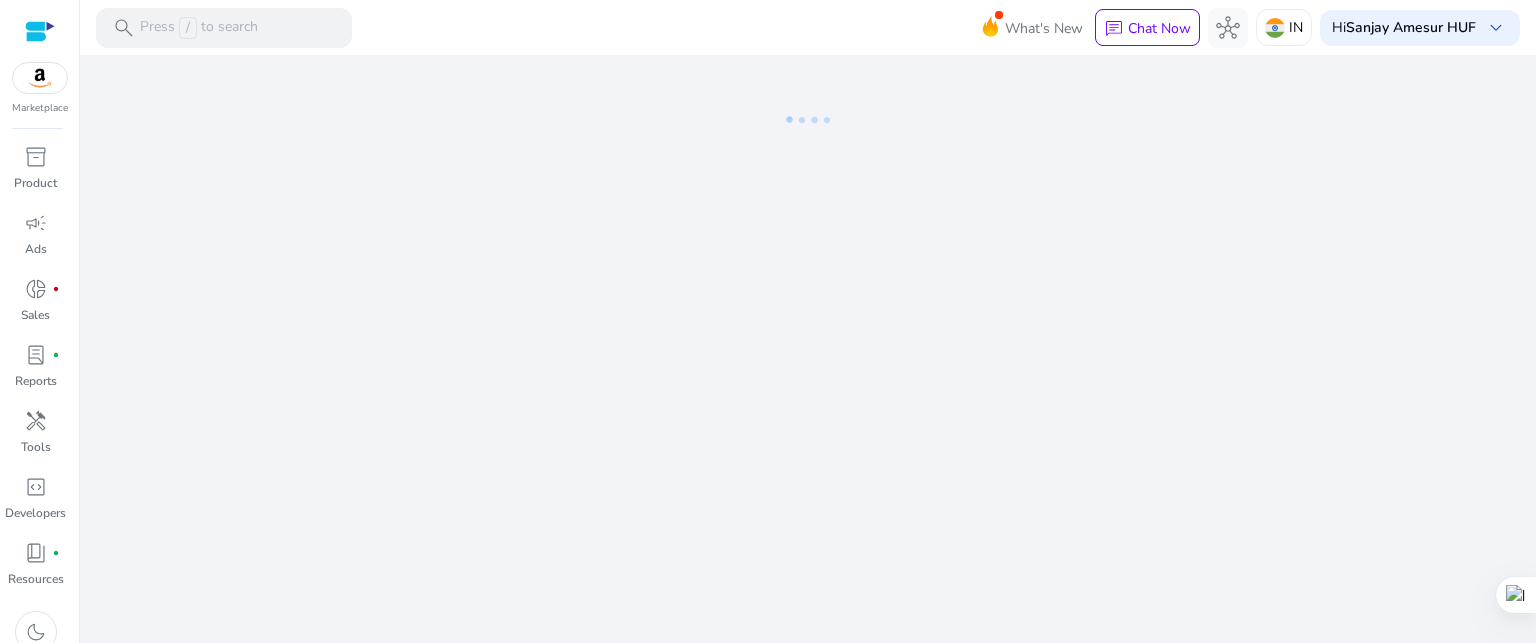 scroll, scrollTop: 0, scrollLeft: 0, axis: both 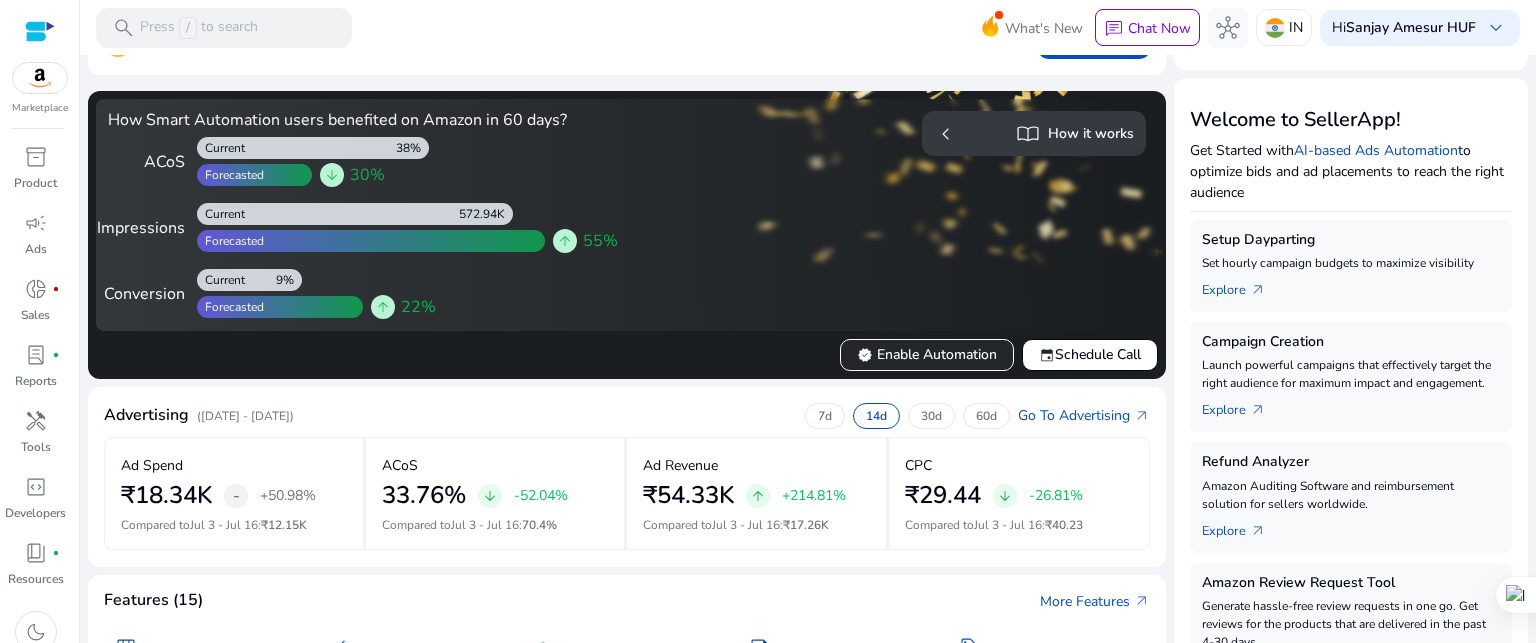 click on "verified   Enable Automation" 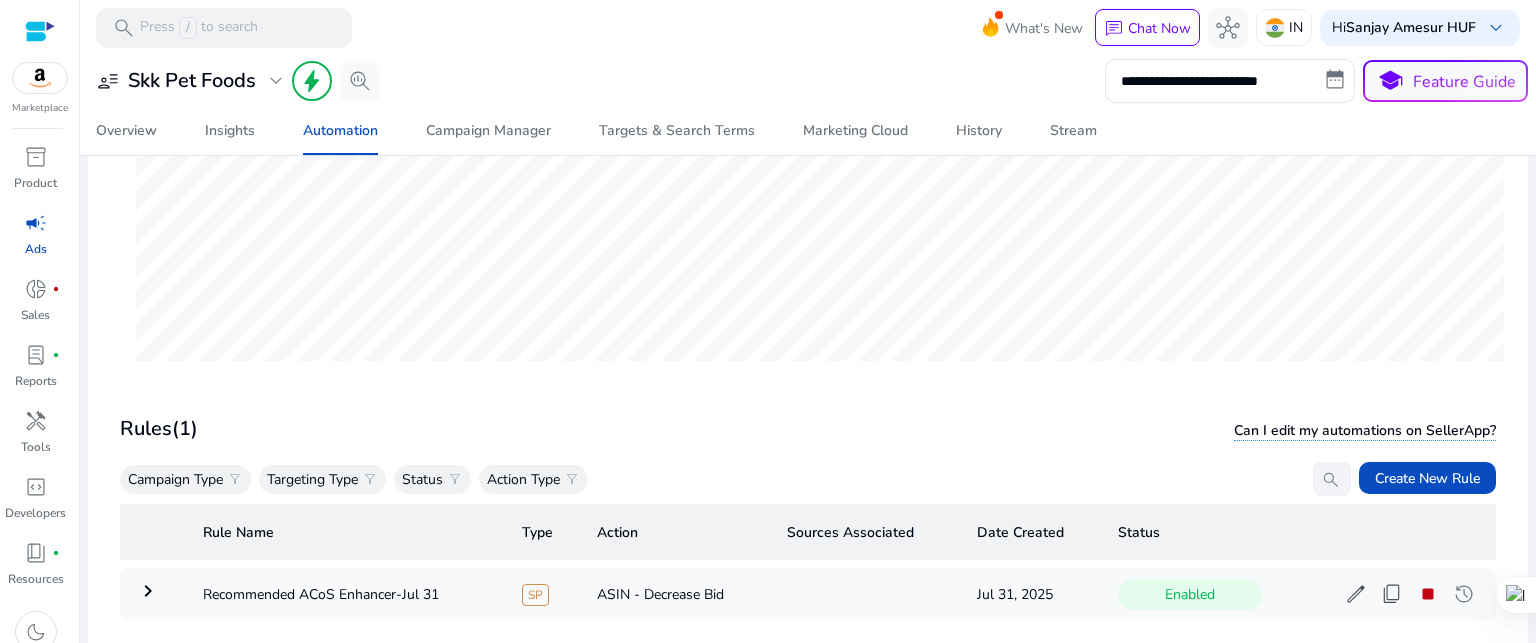 scroll, scrollTop: 578, scrollLeft: 0, axis: vertical 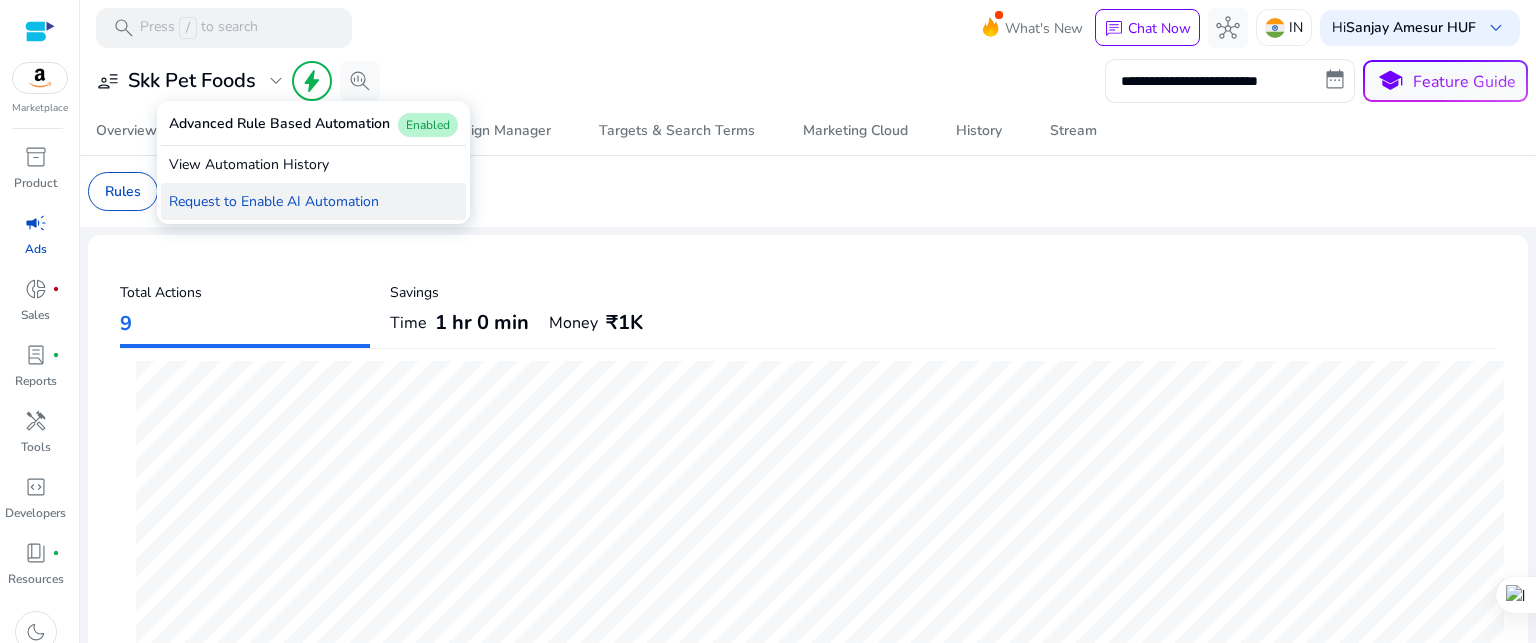 click on "Request to Enable AI Automation" at bounding box center [313, 201] 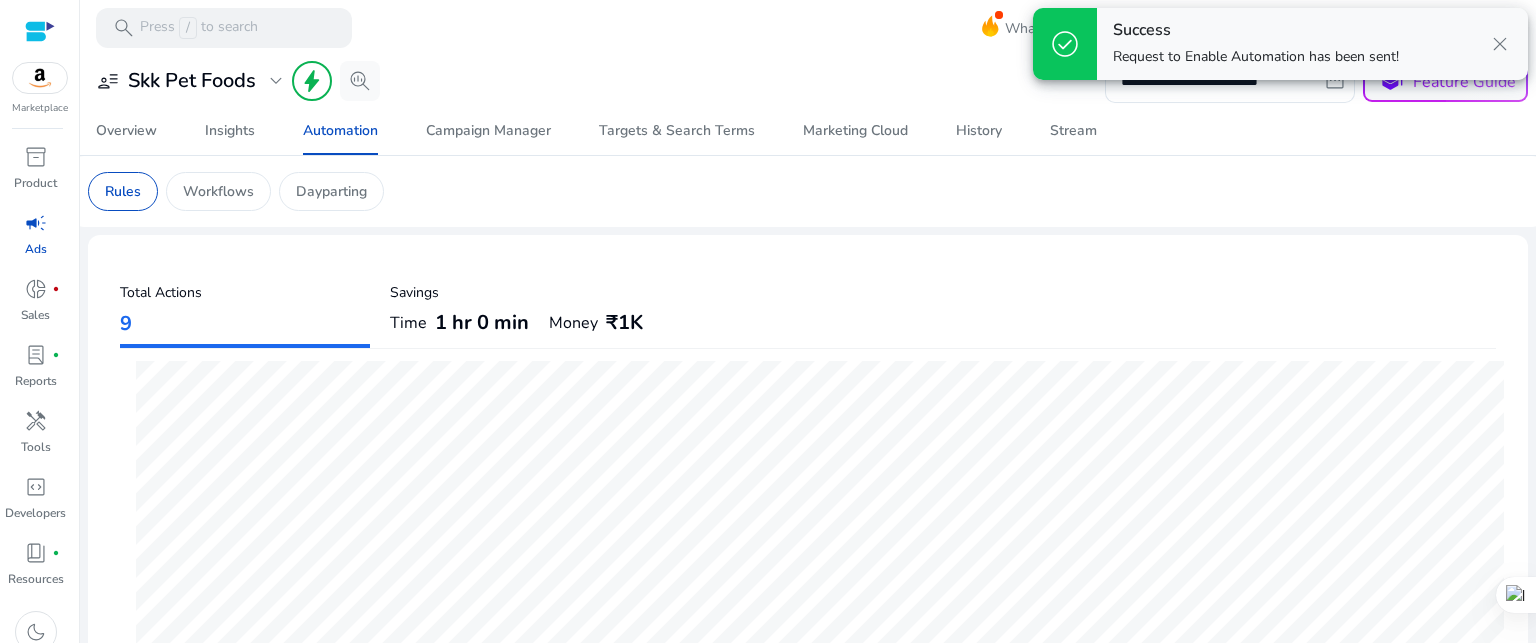 click on "search   Press  /  to search  What's New  chat  Chat Now  hub  IN  Hi  Sanjay Amesur HUF  keyboard_arrow_down" at bounding box center (808, 27) 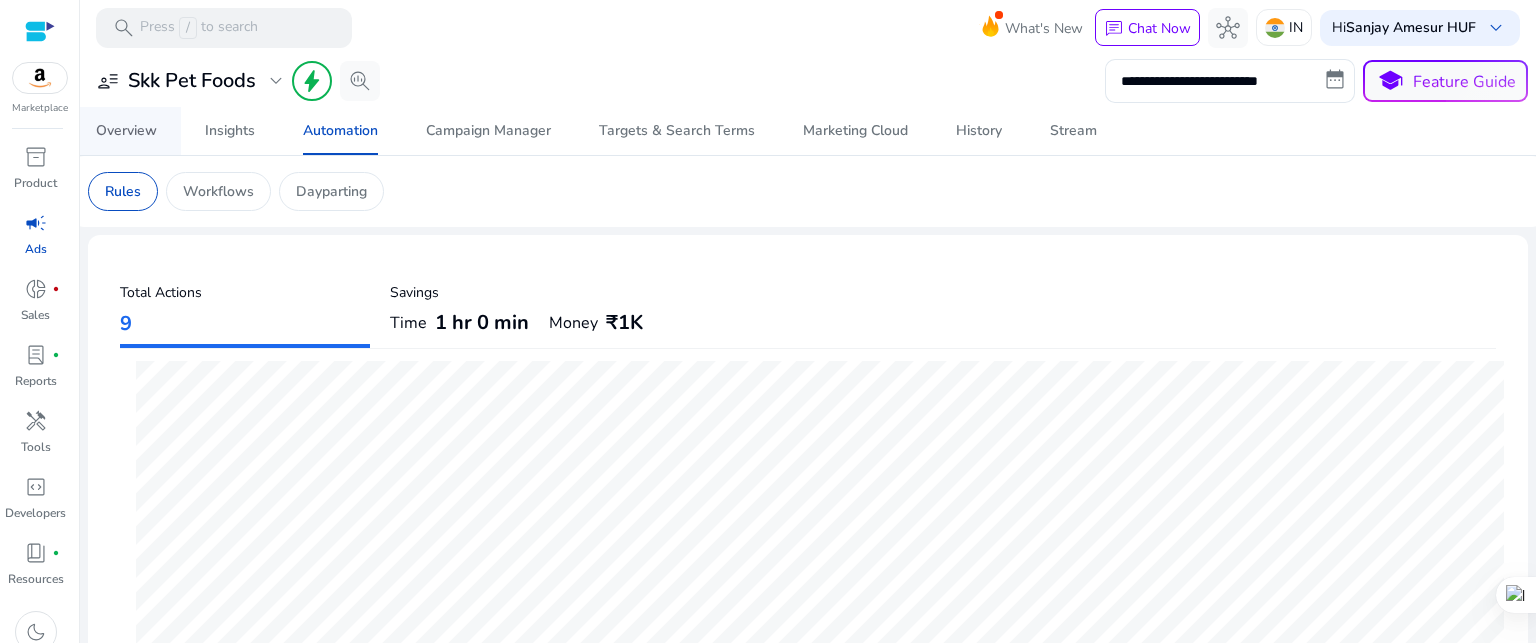 click on "Overview" at bounding box center (126, 131) 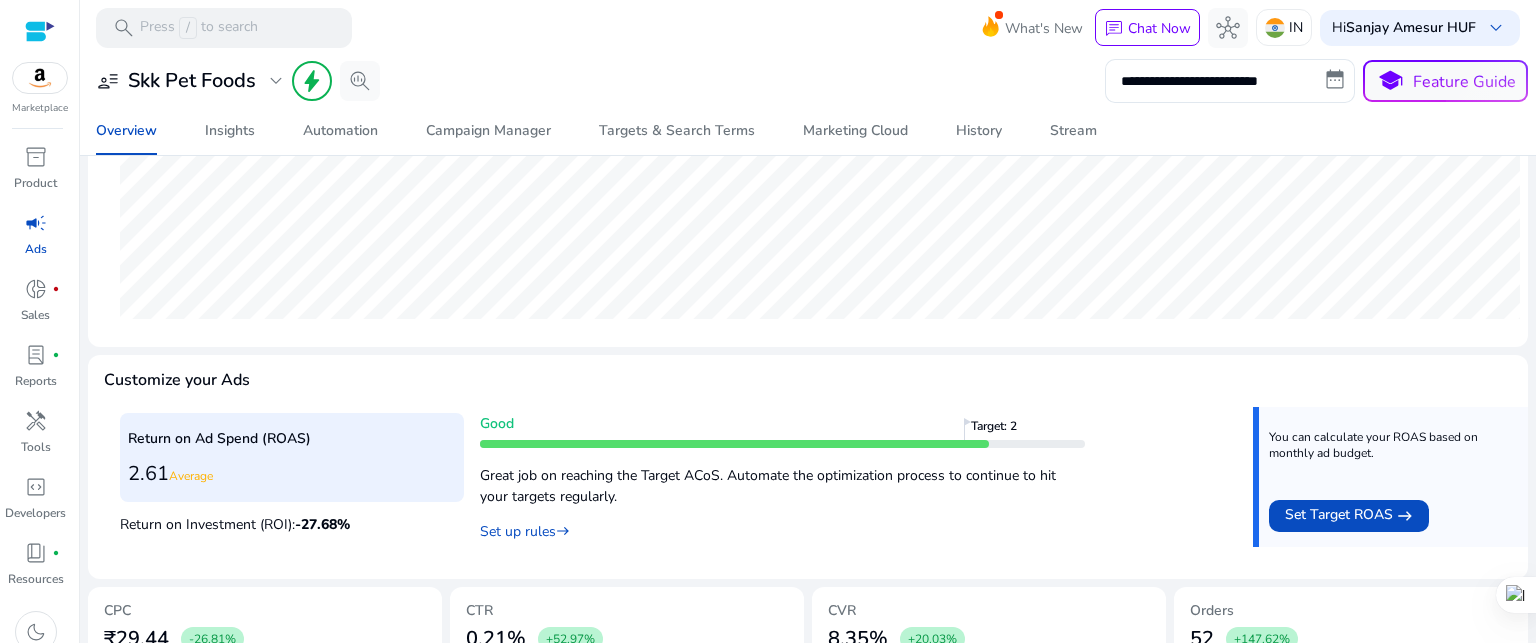 scroll, scrollTop: 600, scrollLeft: 0, axis: vertical 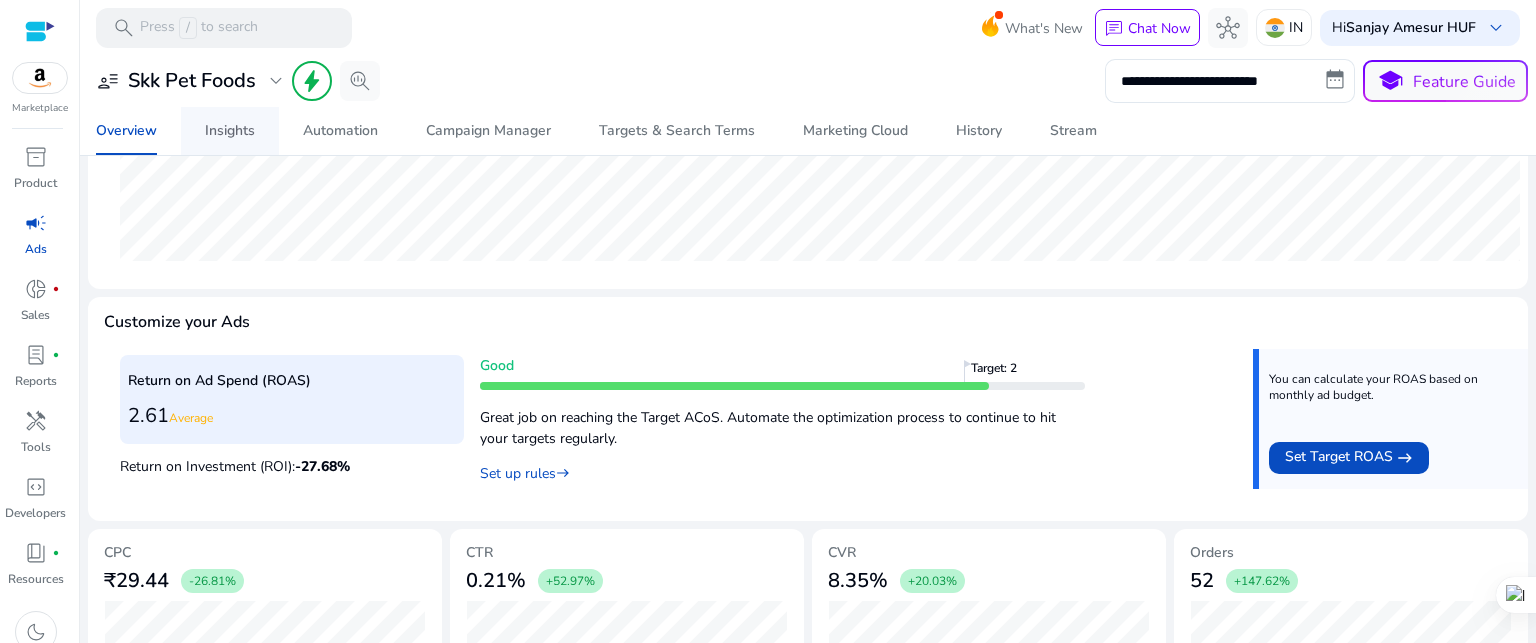 click on "Insights" at bounding box center [230, 131] 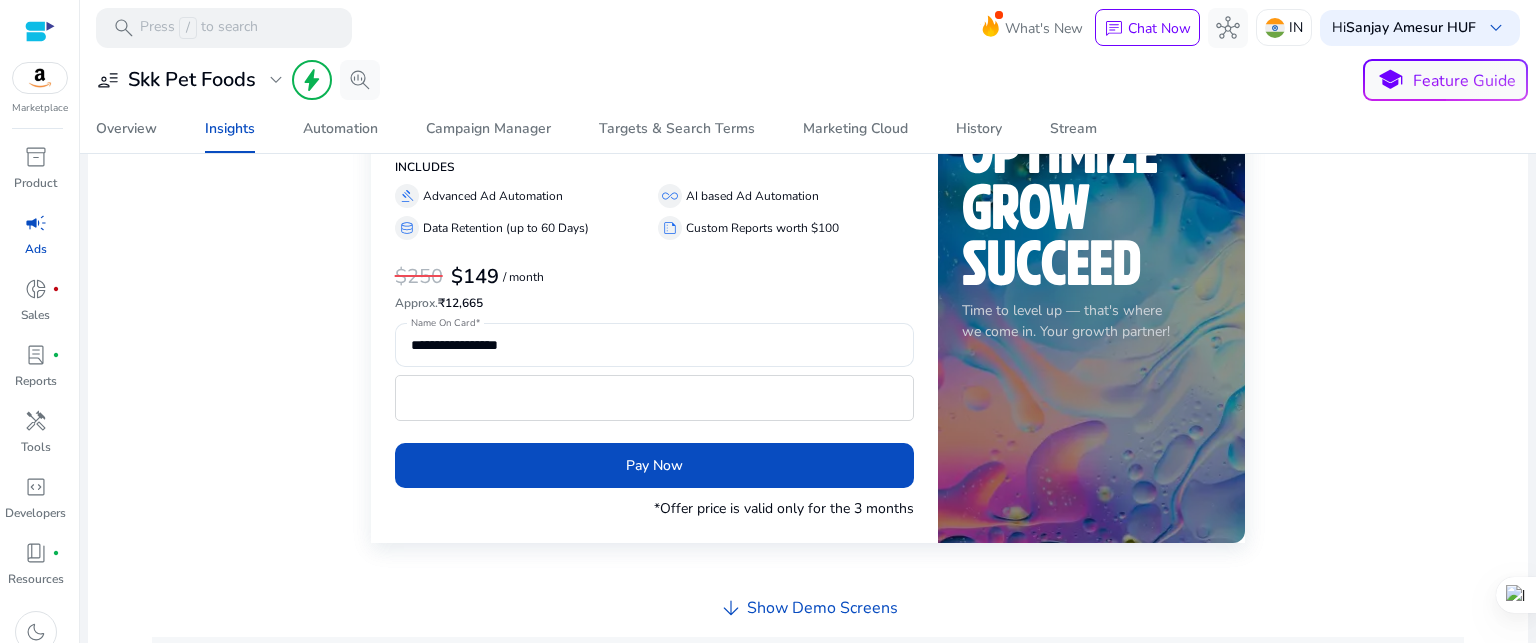 scroll, scrollTop: 400, scrollLeft: 0, axis: vertical 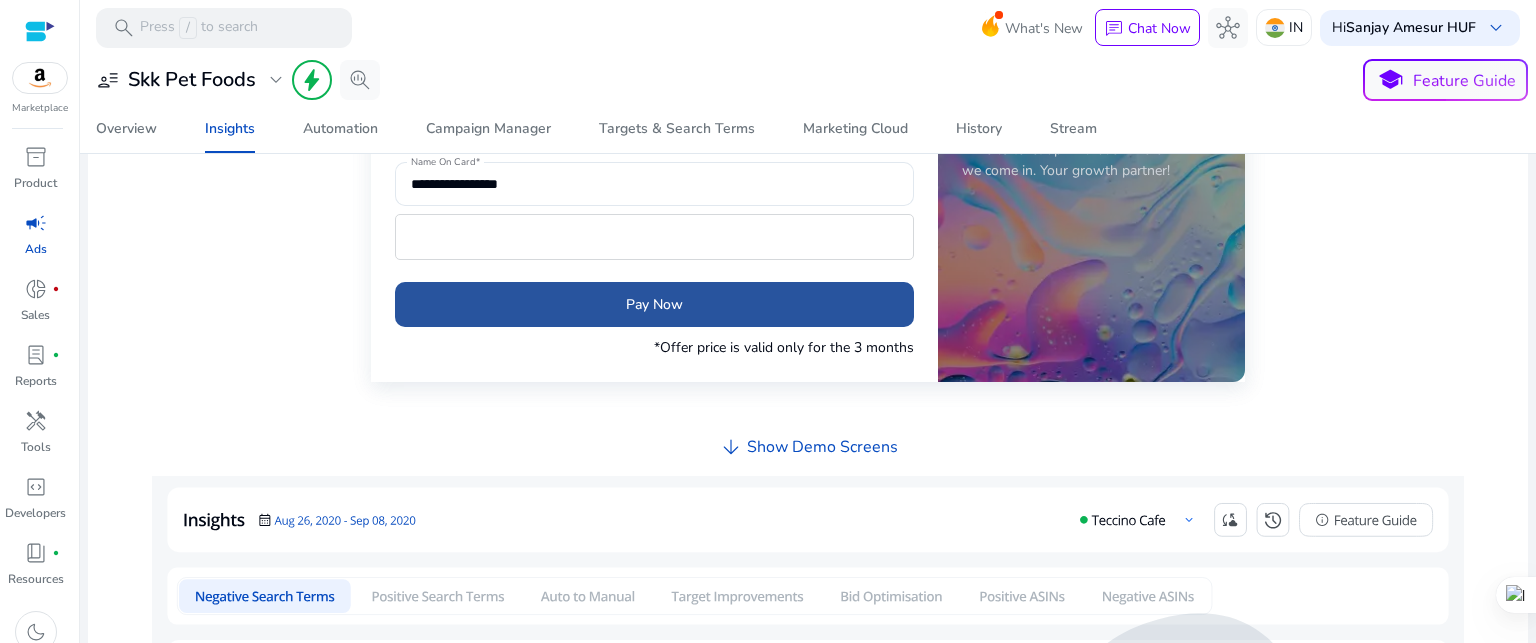 click on "Pay Now" 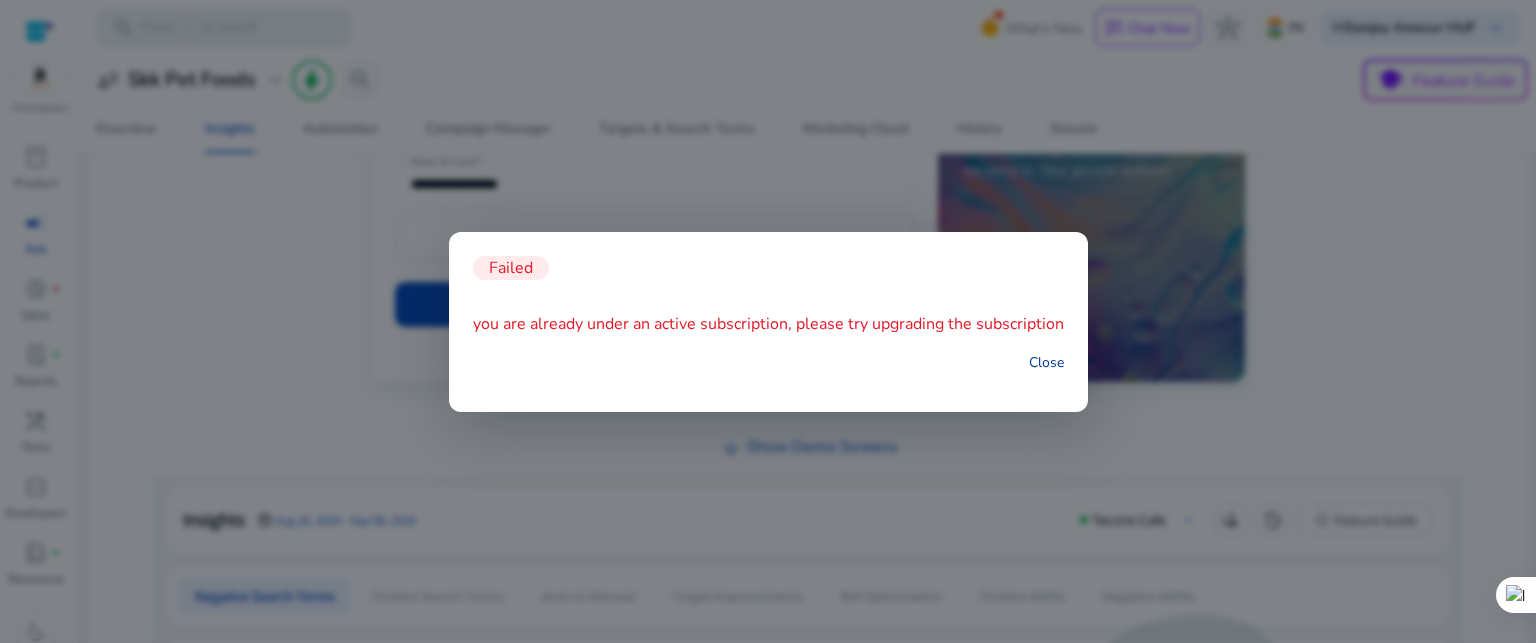 click on "Close" at bounding box center [1046, 362] 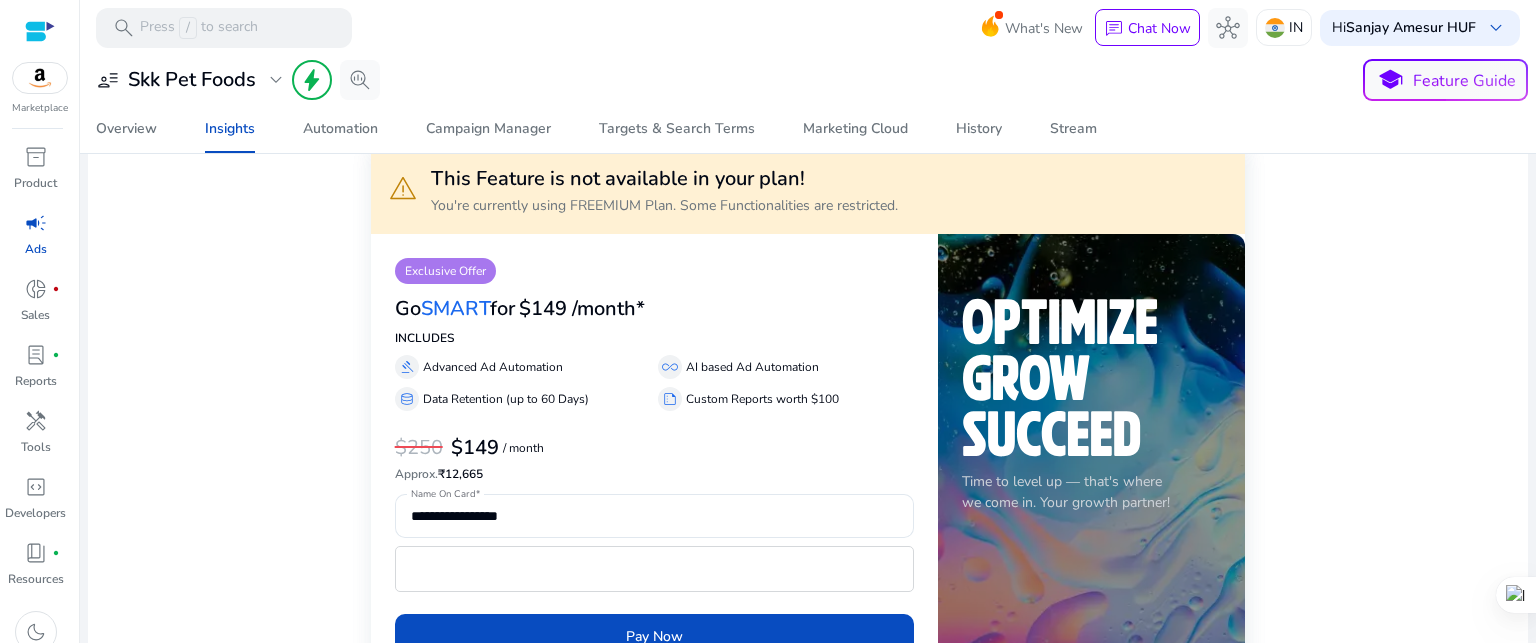 scroll, scrollTop: 0, scrollLeft: 0, axis: both 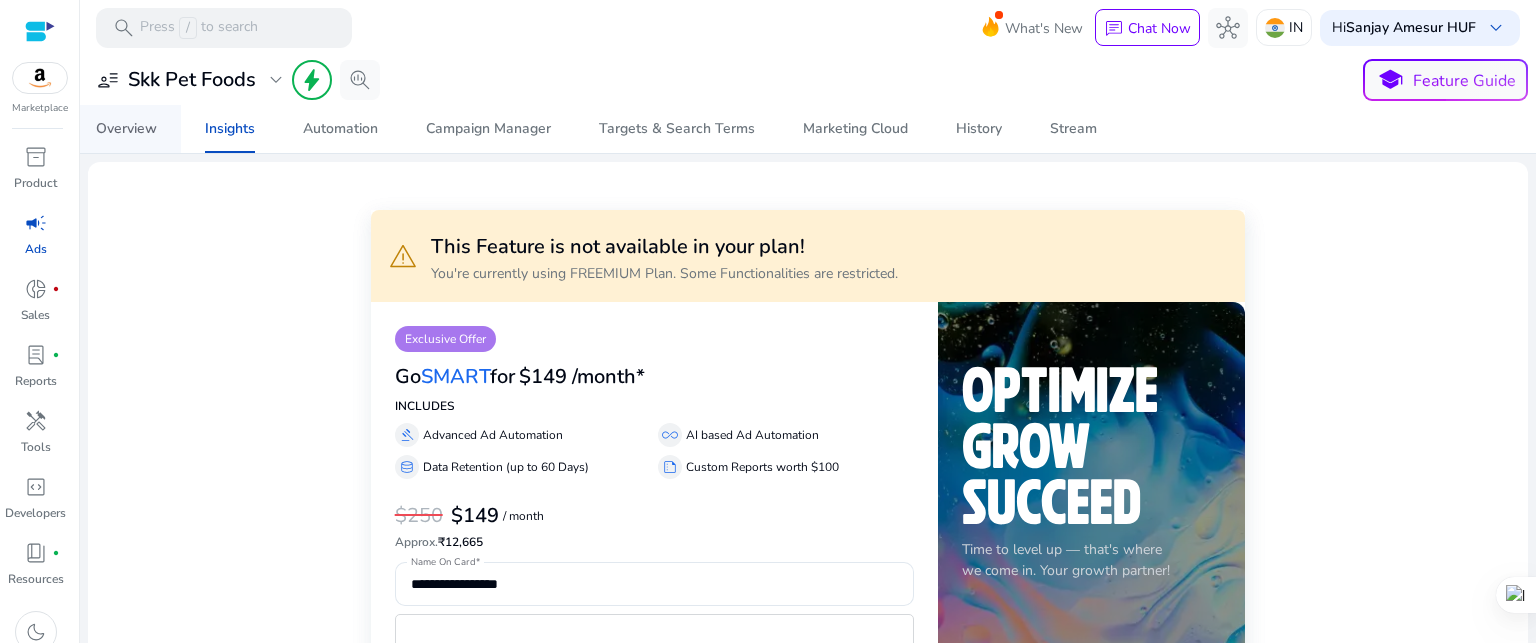 click on "Overview" at bounding box center (126, 129) 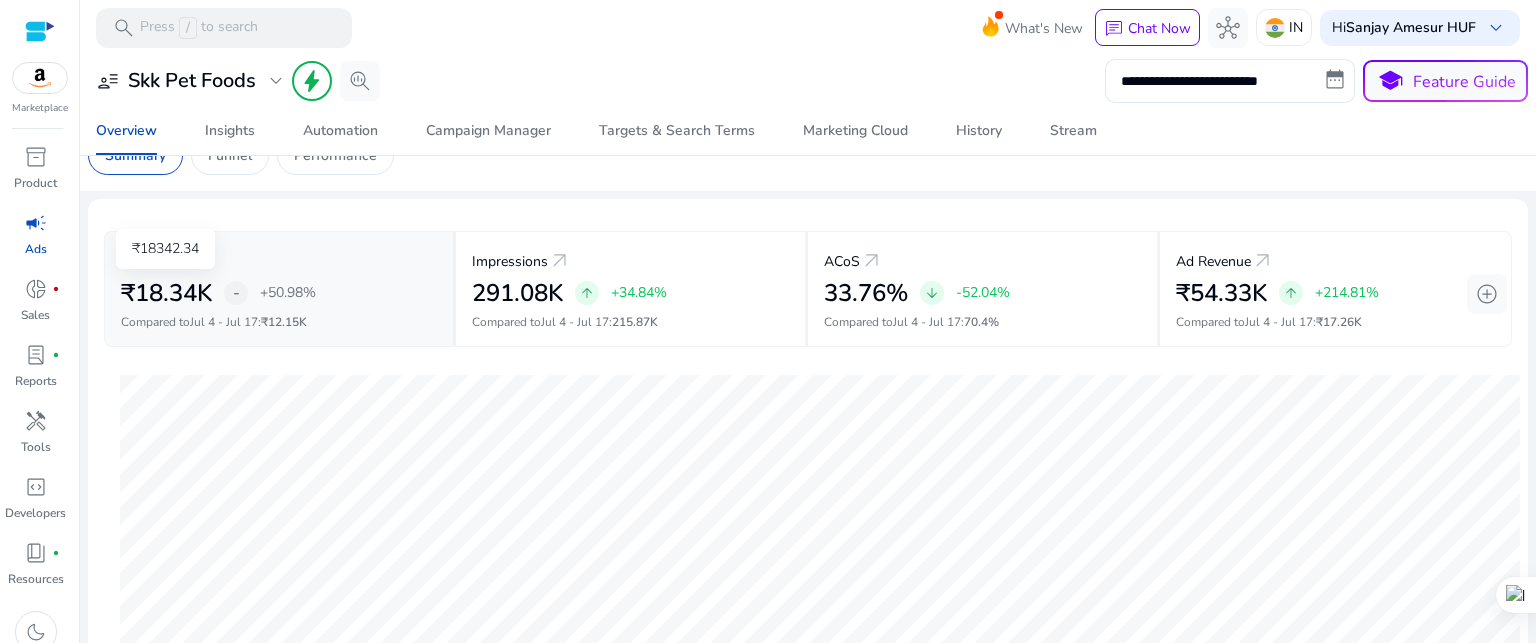 scroll, scrollTop: 0, scrollLeft: 0, axis: both 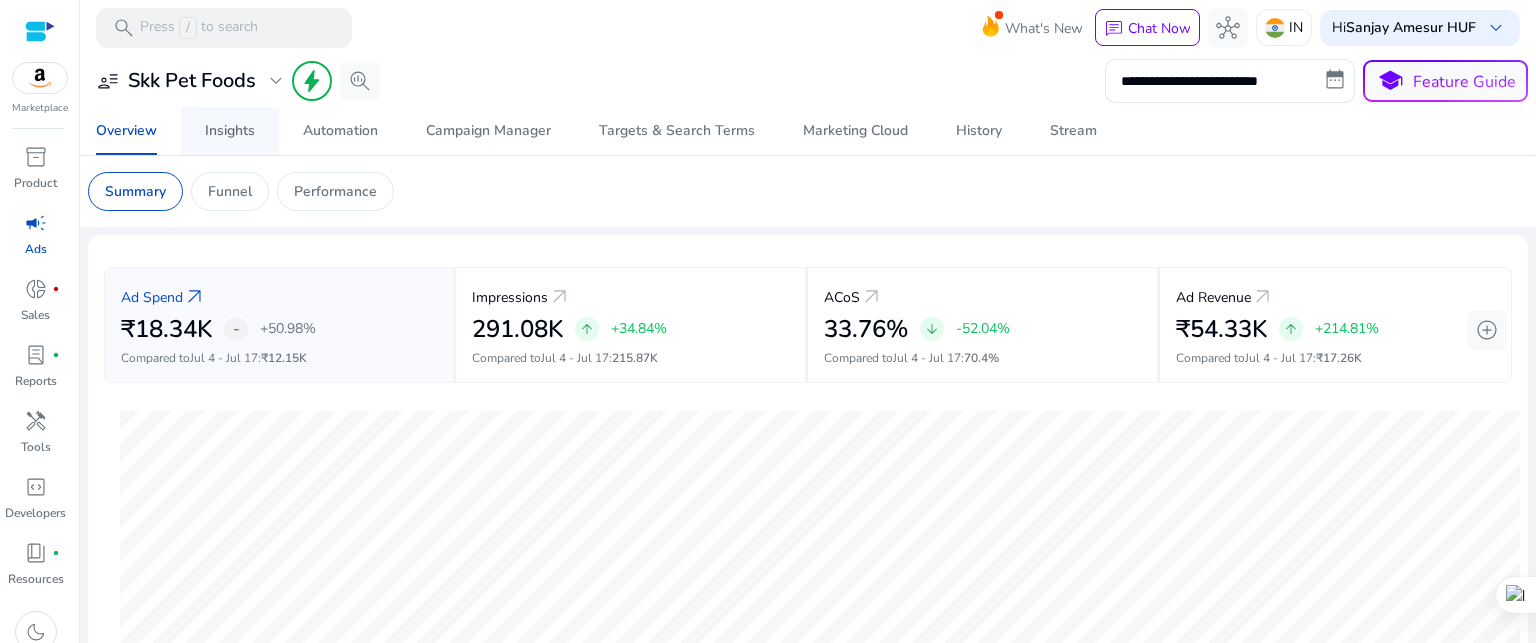 click on "Insights" at bounding box center [230, 131] 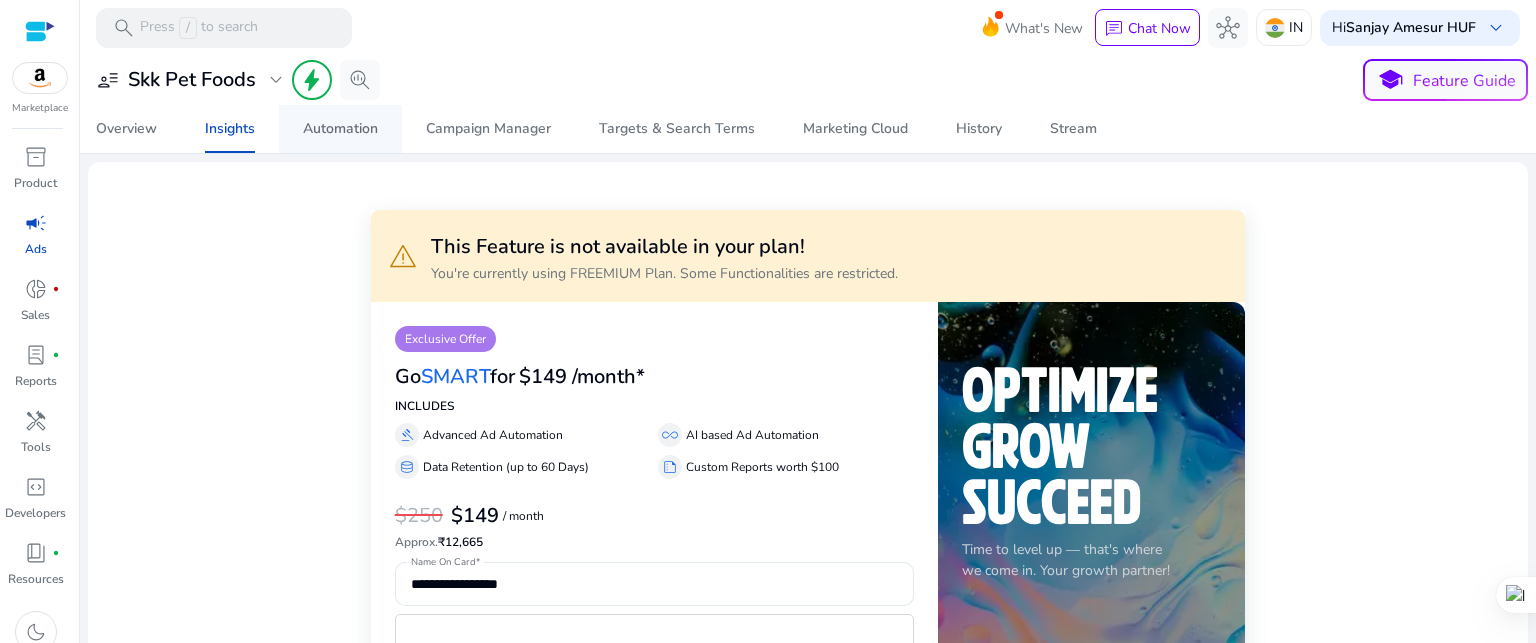 click on "Automation" at bounding box center (340, 129) 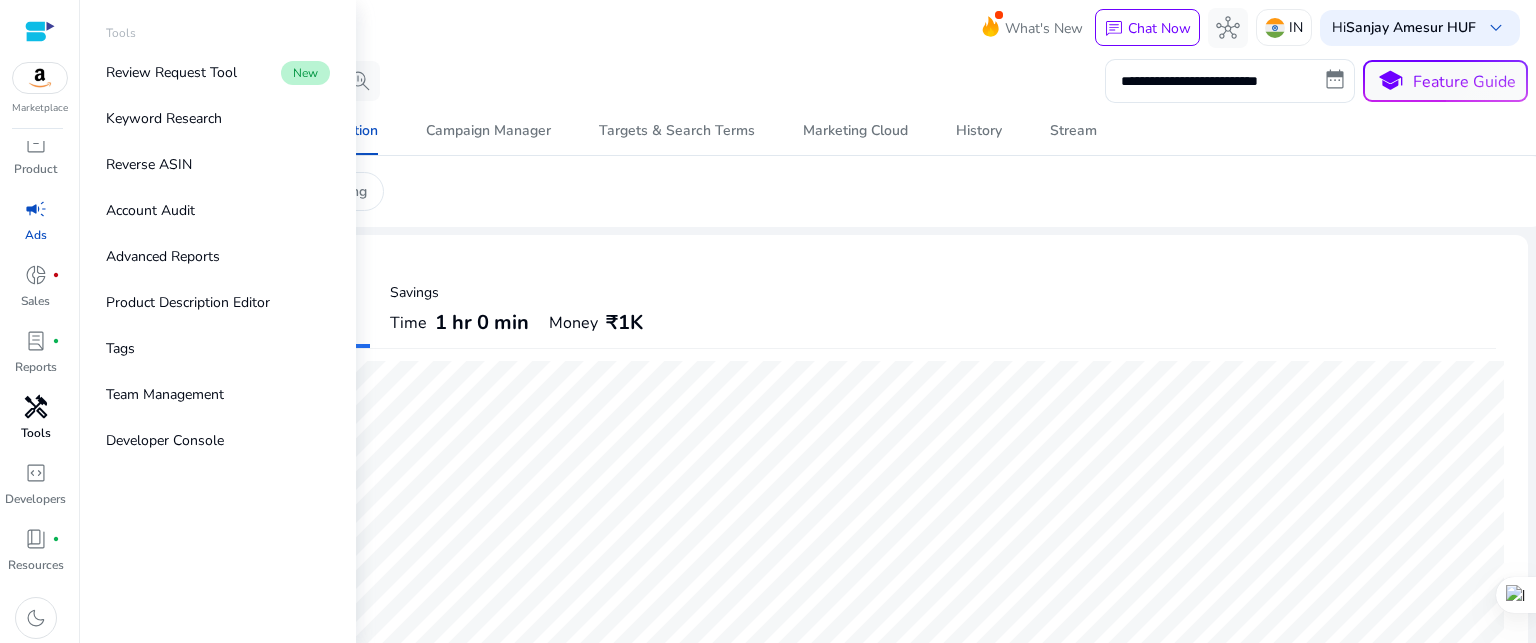 scroll, scrollTop: 17, scrollLeft: 0, axis: vertical 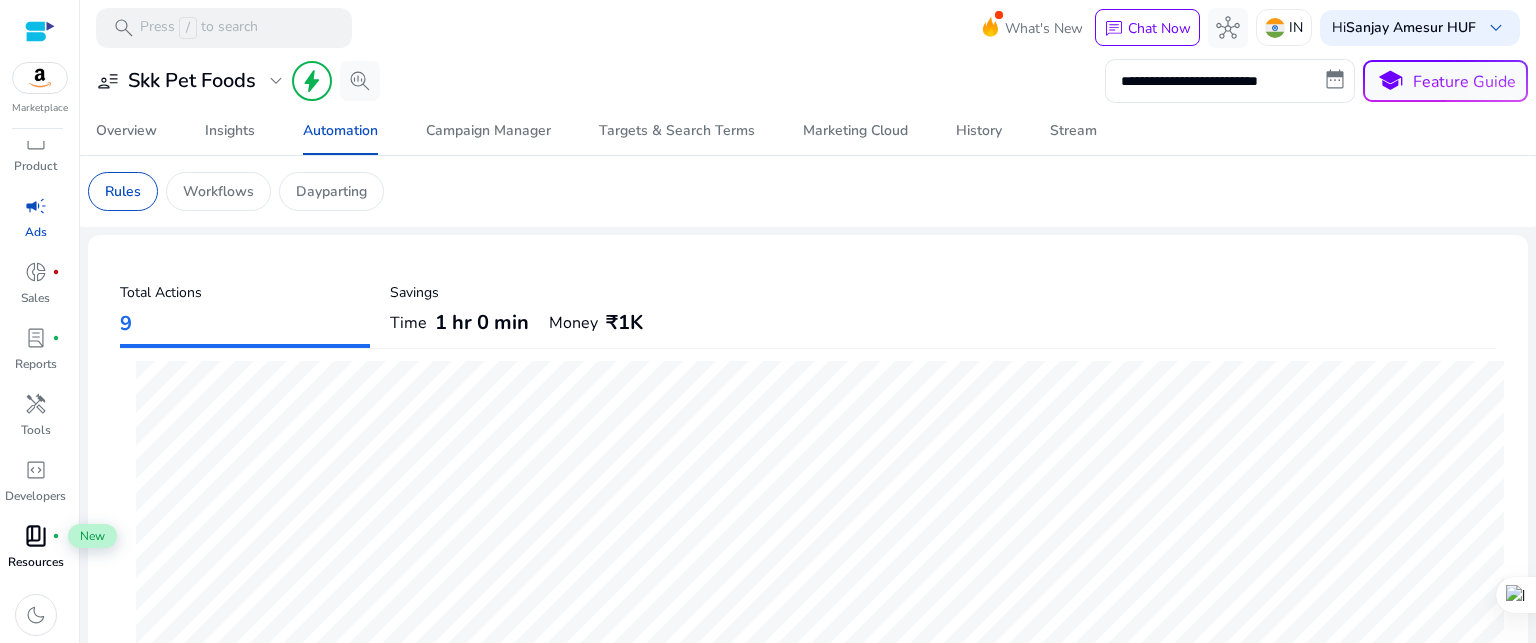 click on "book_4" at bounding box center [36, 536] 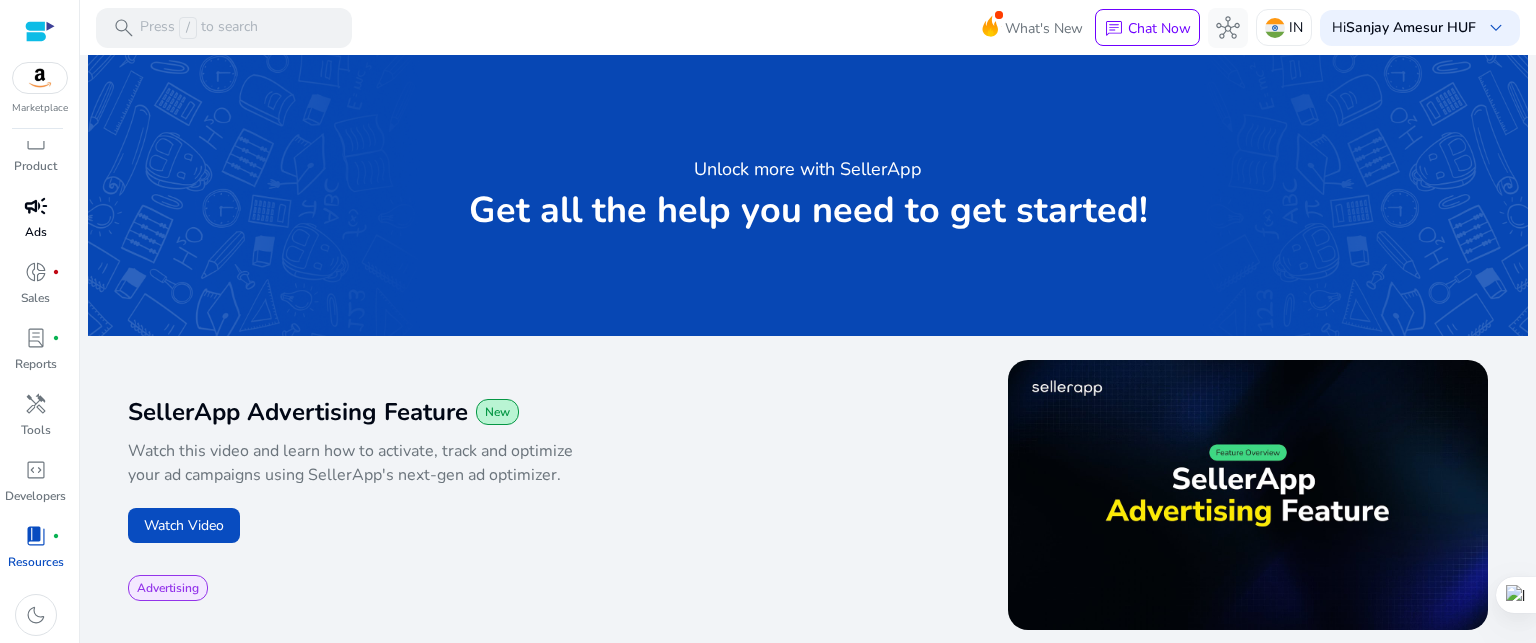 scroll, scrollTop: 0, scrollLeft: 0, axis: both 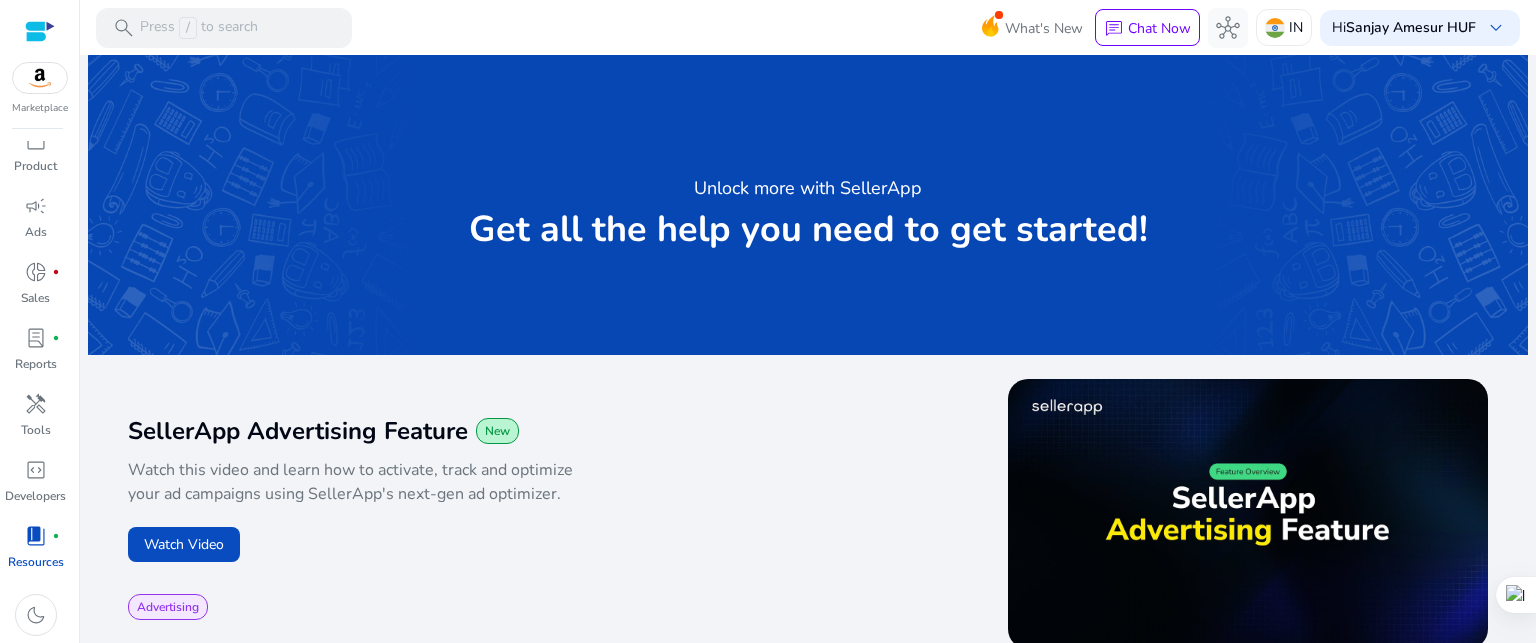 click at bounding box center (40, 78) 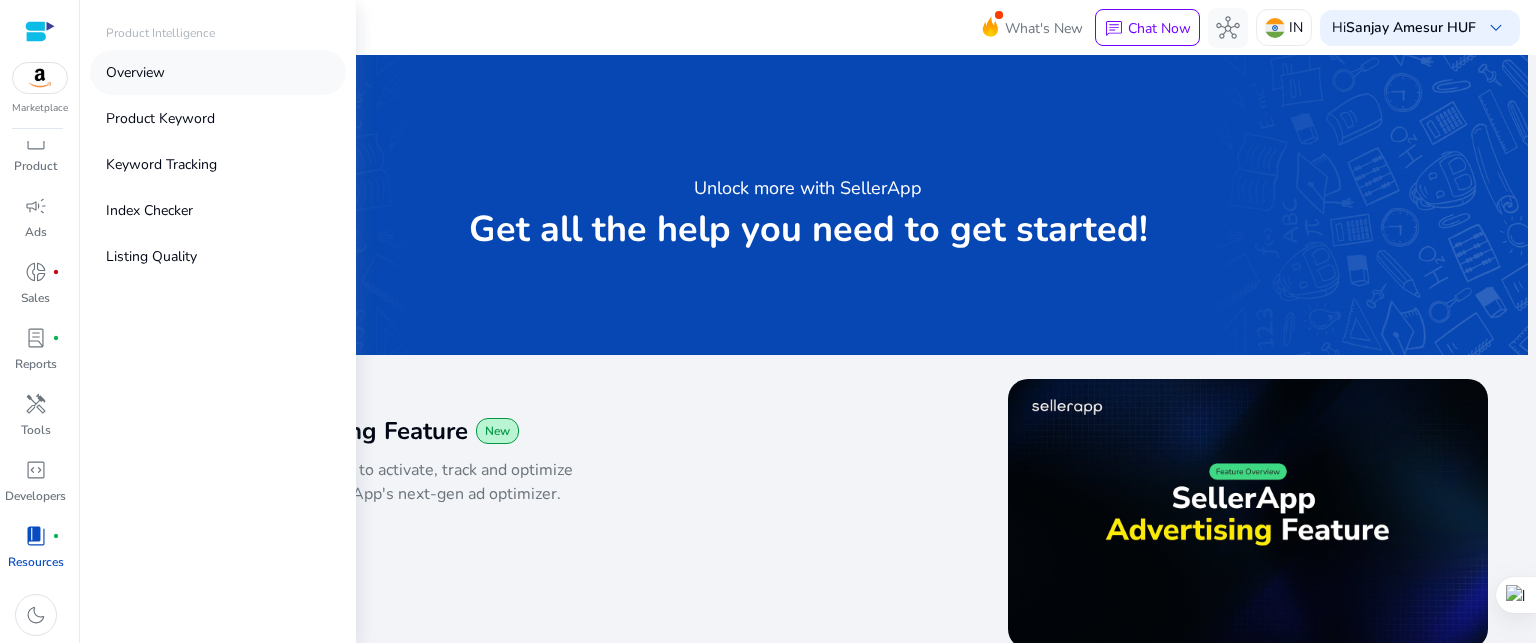 click on "Overview" at bounding box center [218, 72] 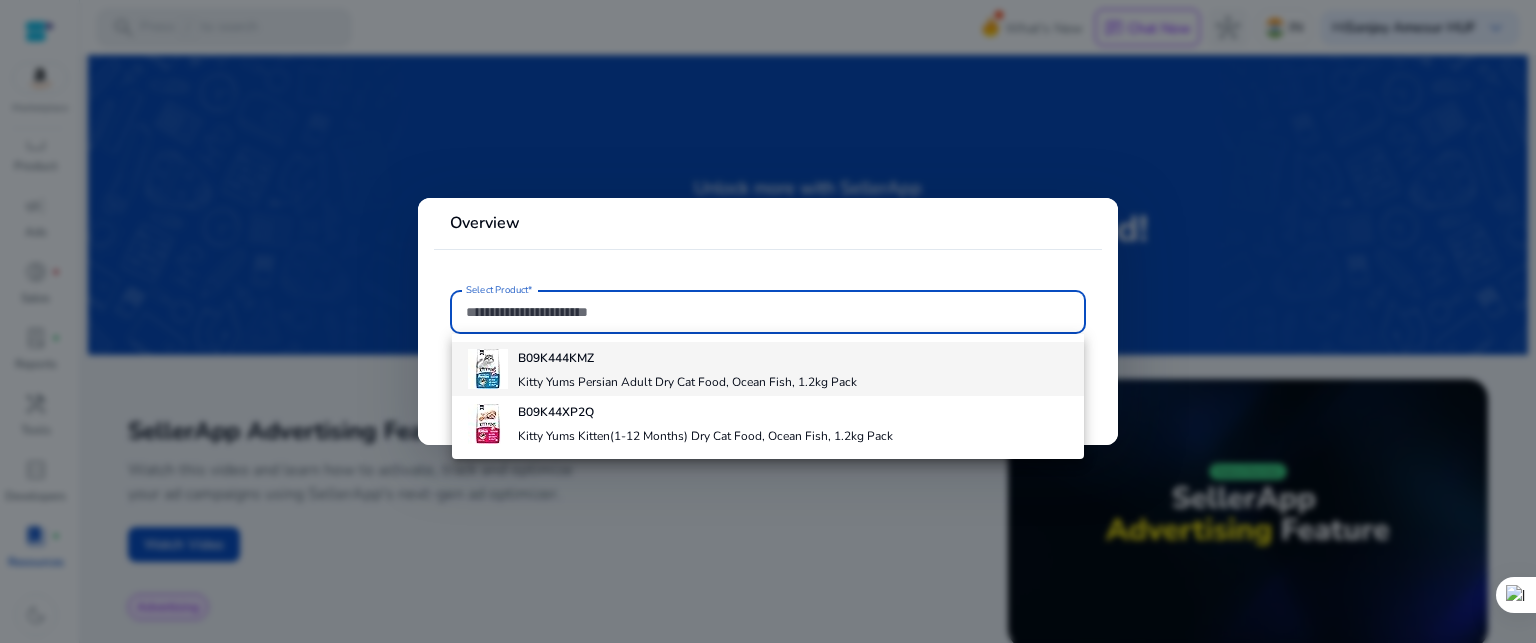 click on "B09K444KMZ" at bounding box center [687, 358] 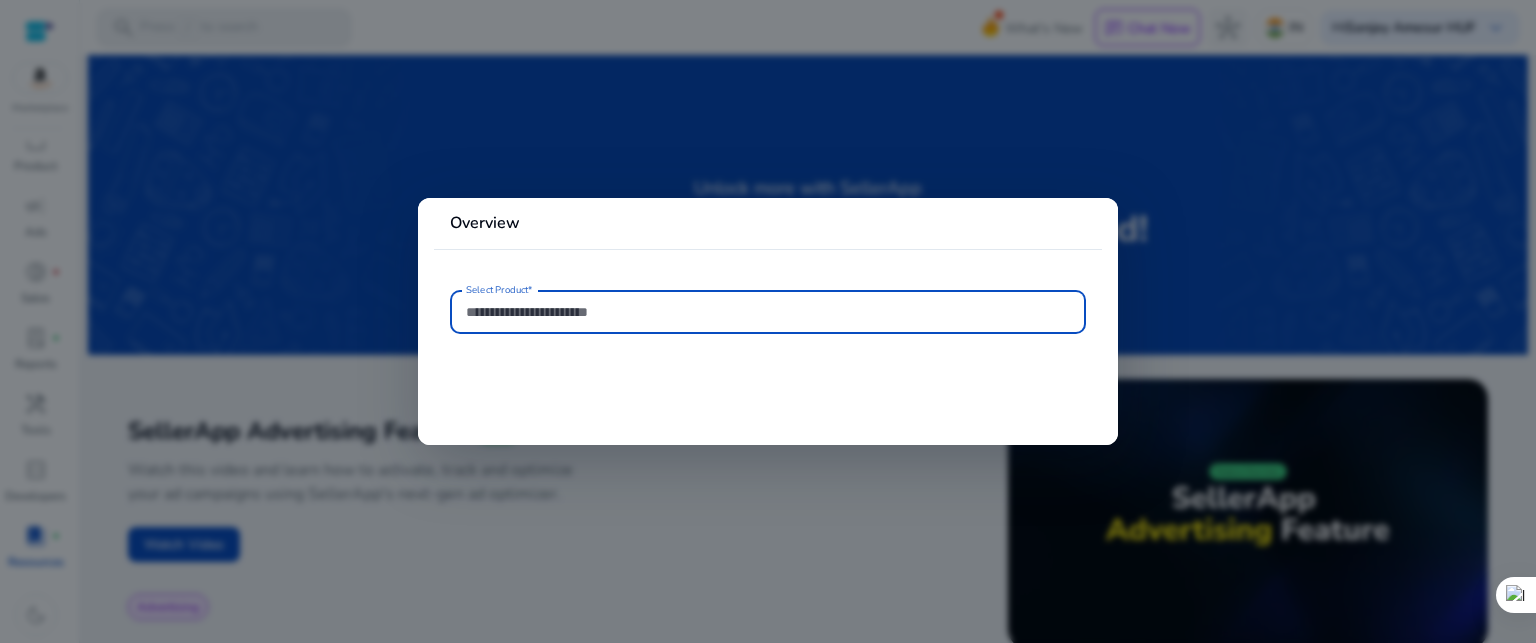type on "**********" 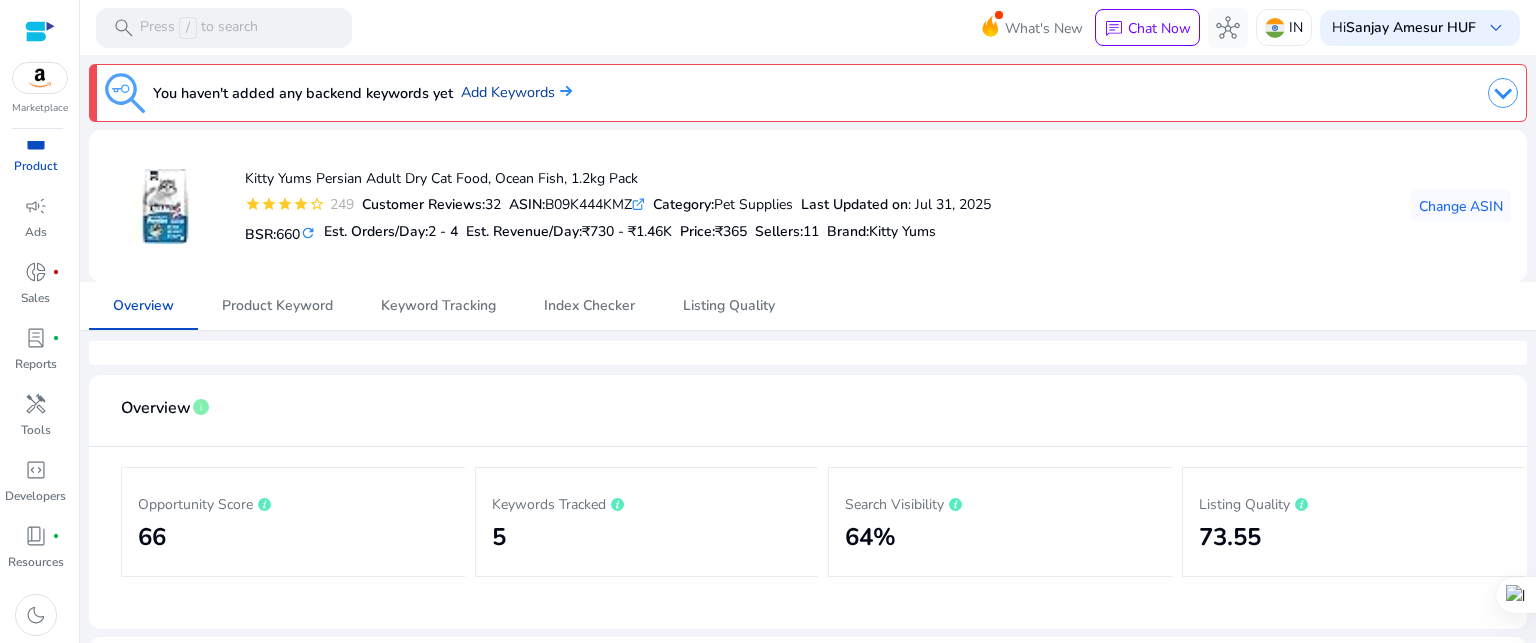 click on "Add Keywords" 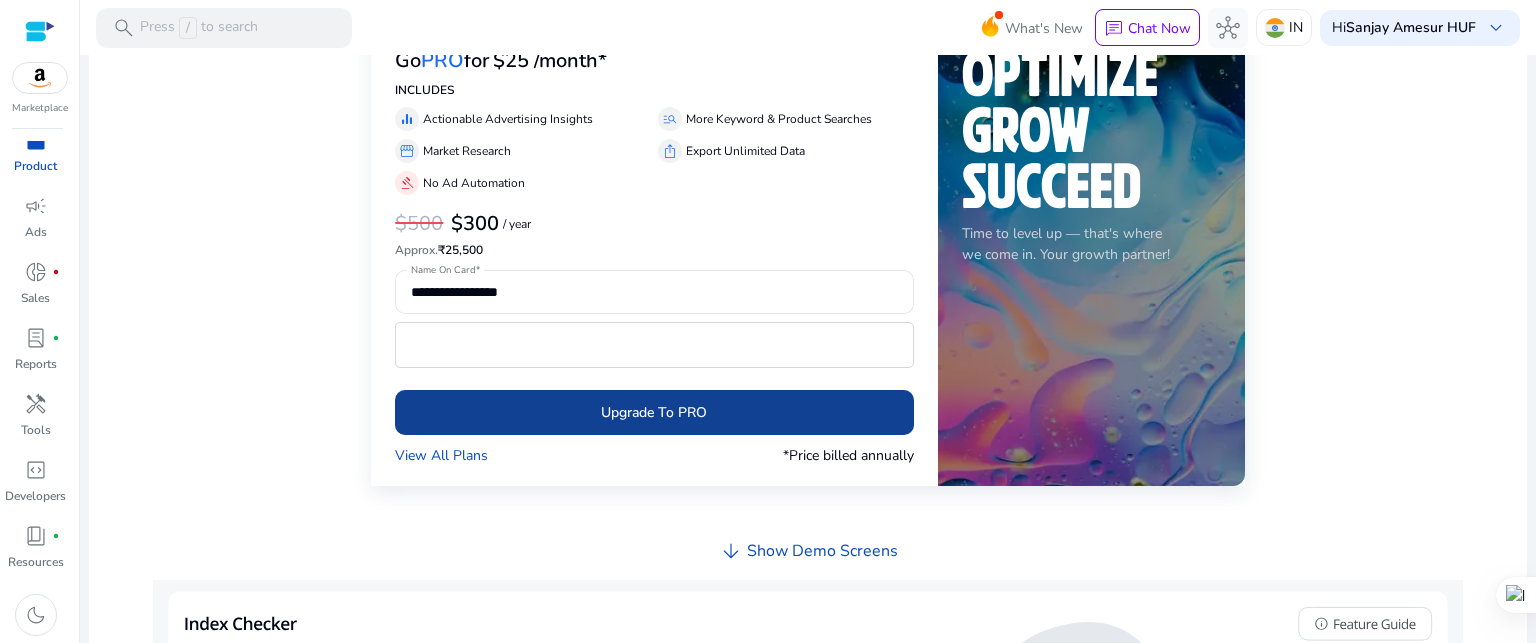 scroll, scrollTop: 671, scrollLeft: 0, axis: vertical 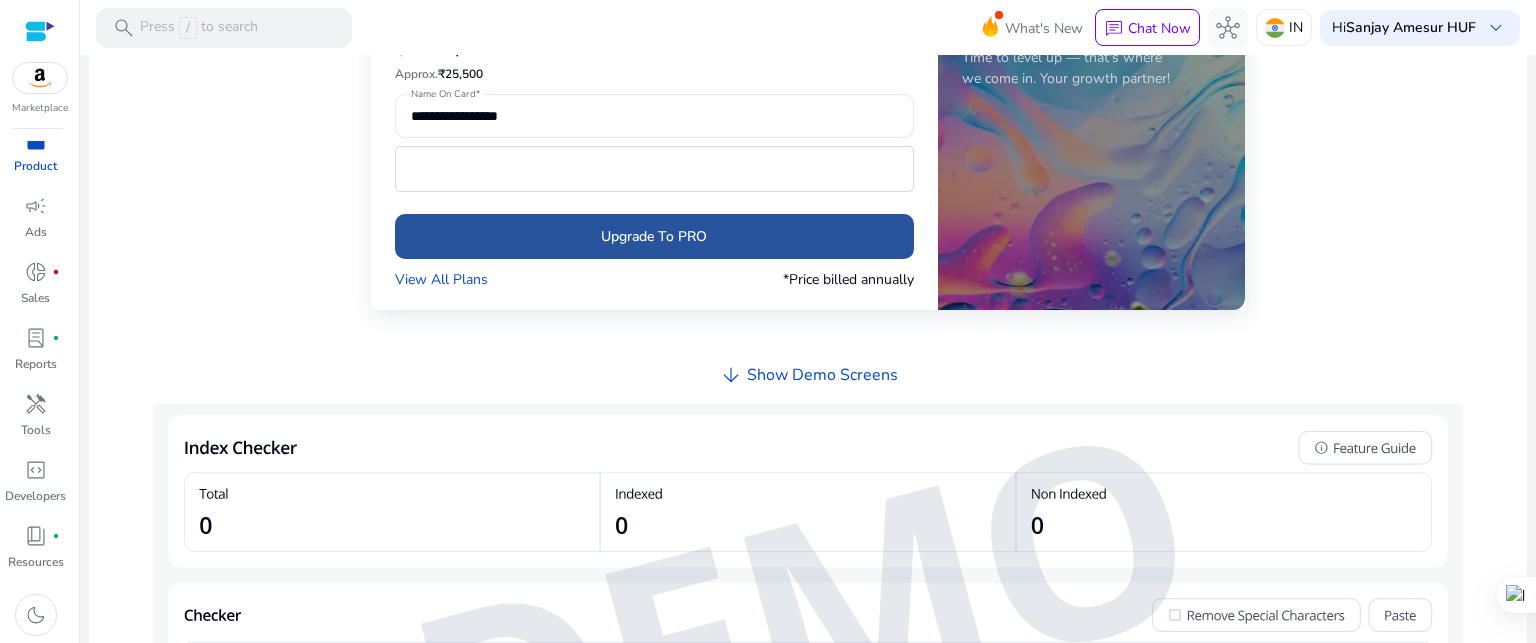 click on "Upgrade To PRO" 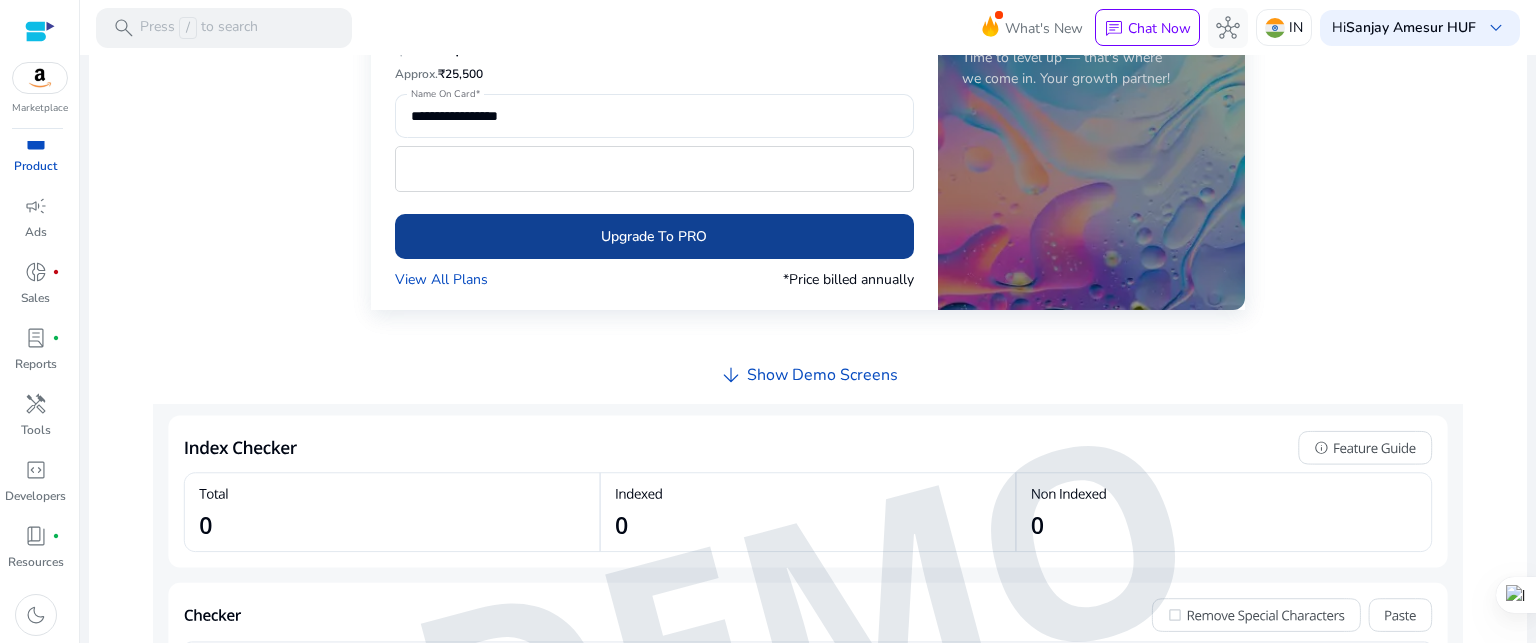 scroll, scrollTop: 471, scrollLeft: 0, axis: vertical 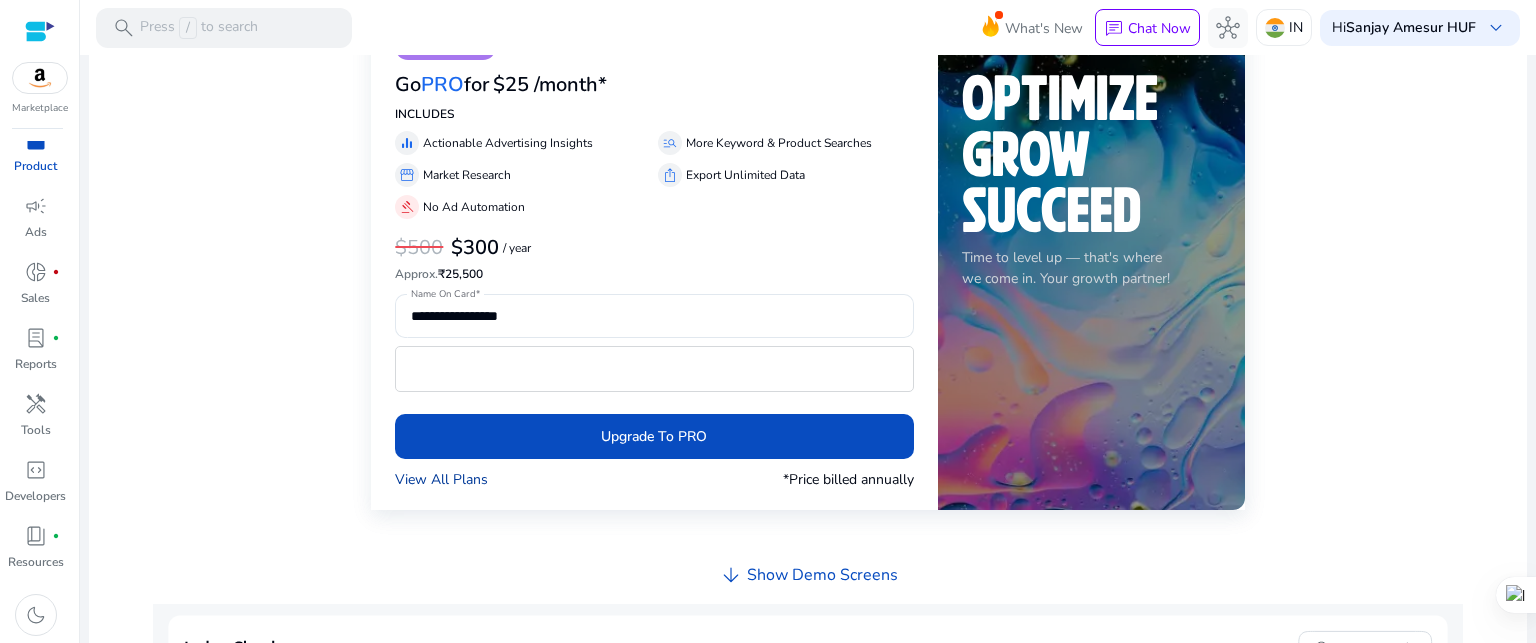 click on "View All Plans" 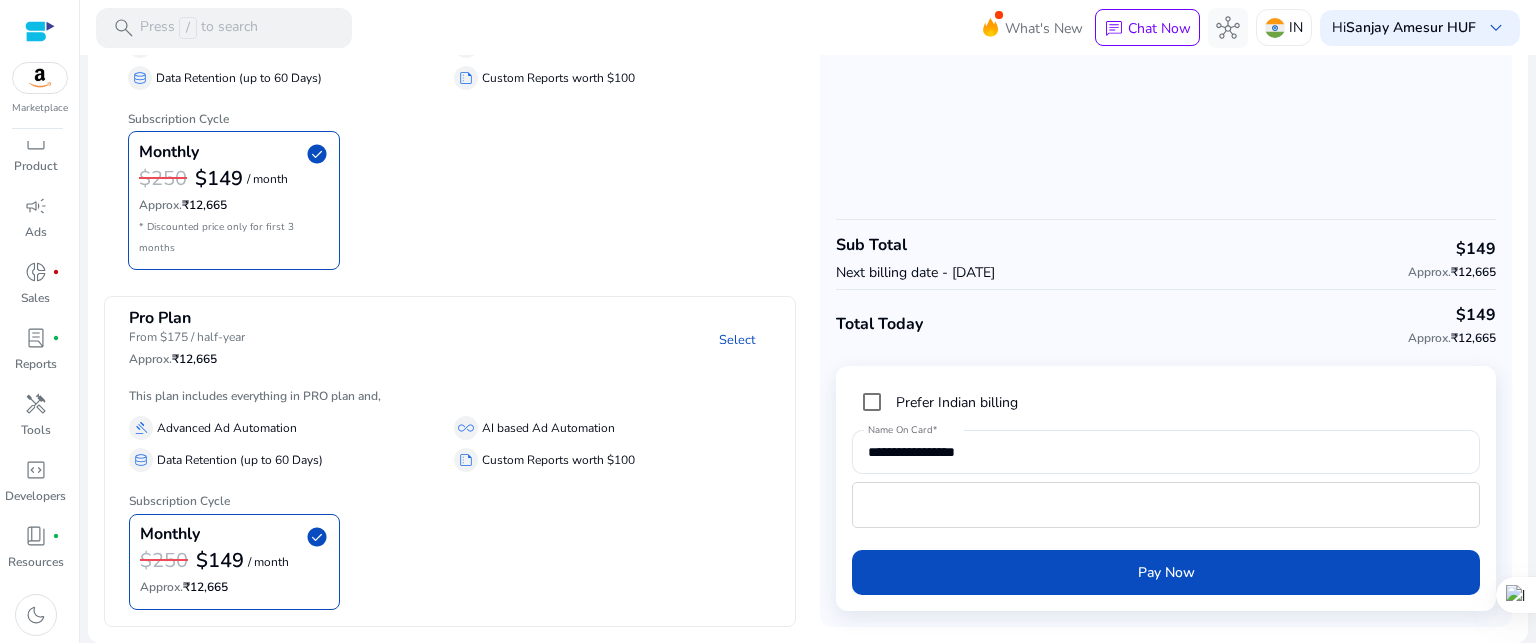 scroll, scrollTop: 0, scrollLeft: 0, axis: both 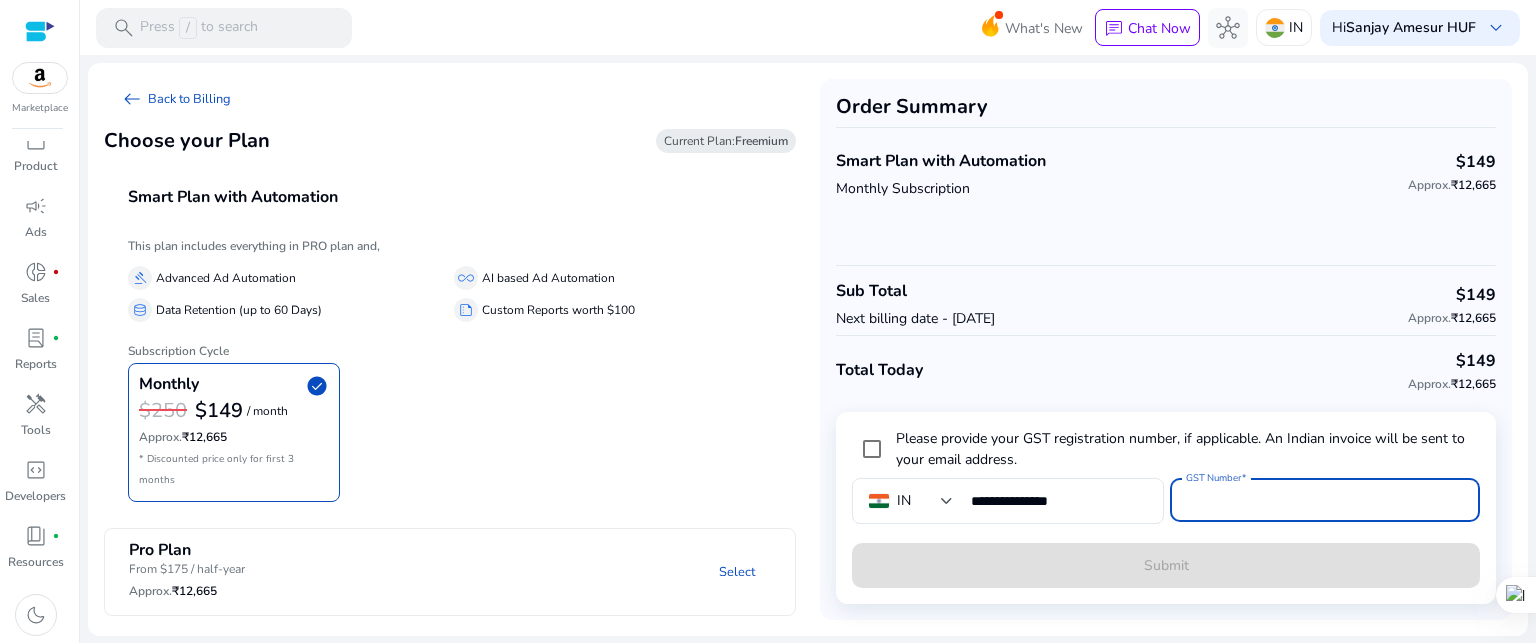 click on "GST Number" at bounding box center (1325, 500) 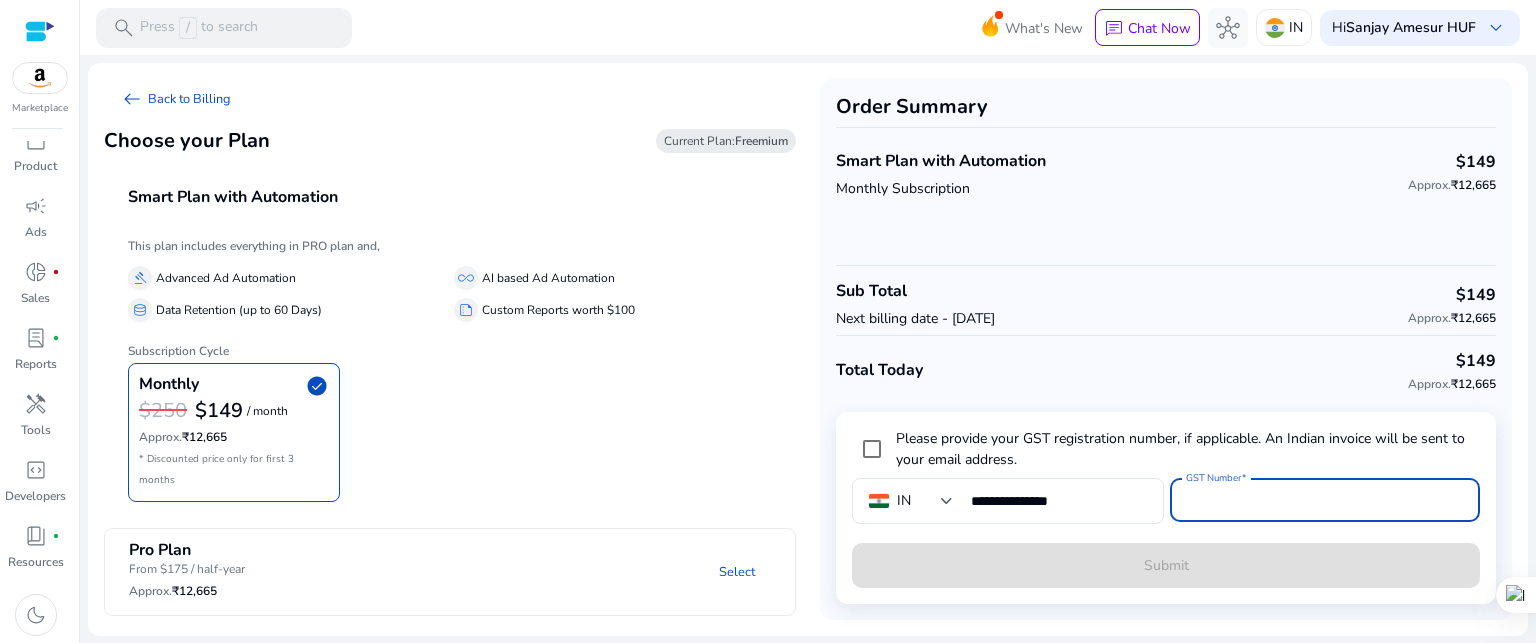 click at bounding box center [40, 31] 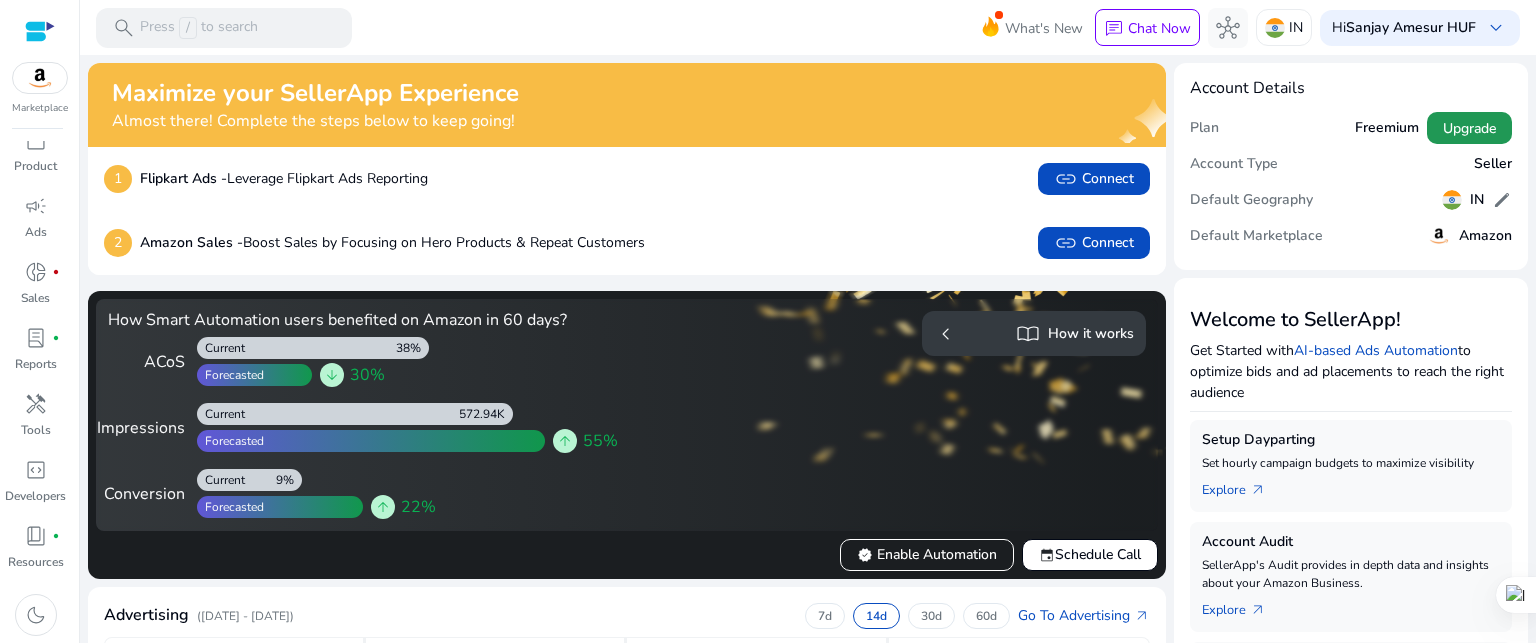 click on "Upgrade" 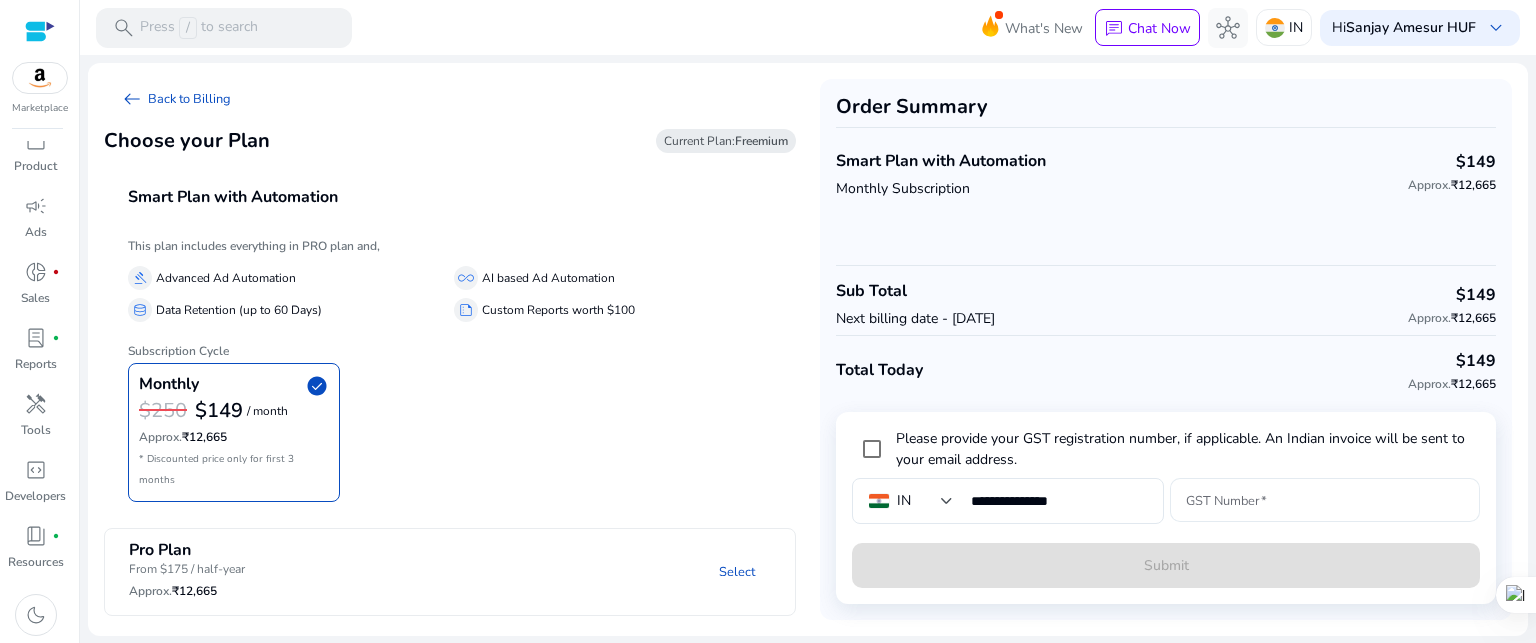 click on "GST Number" at bounding box center (1325, 500) 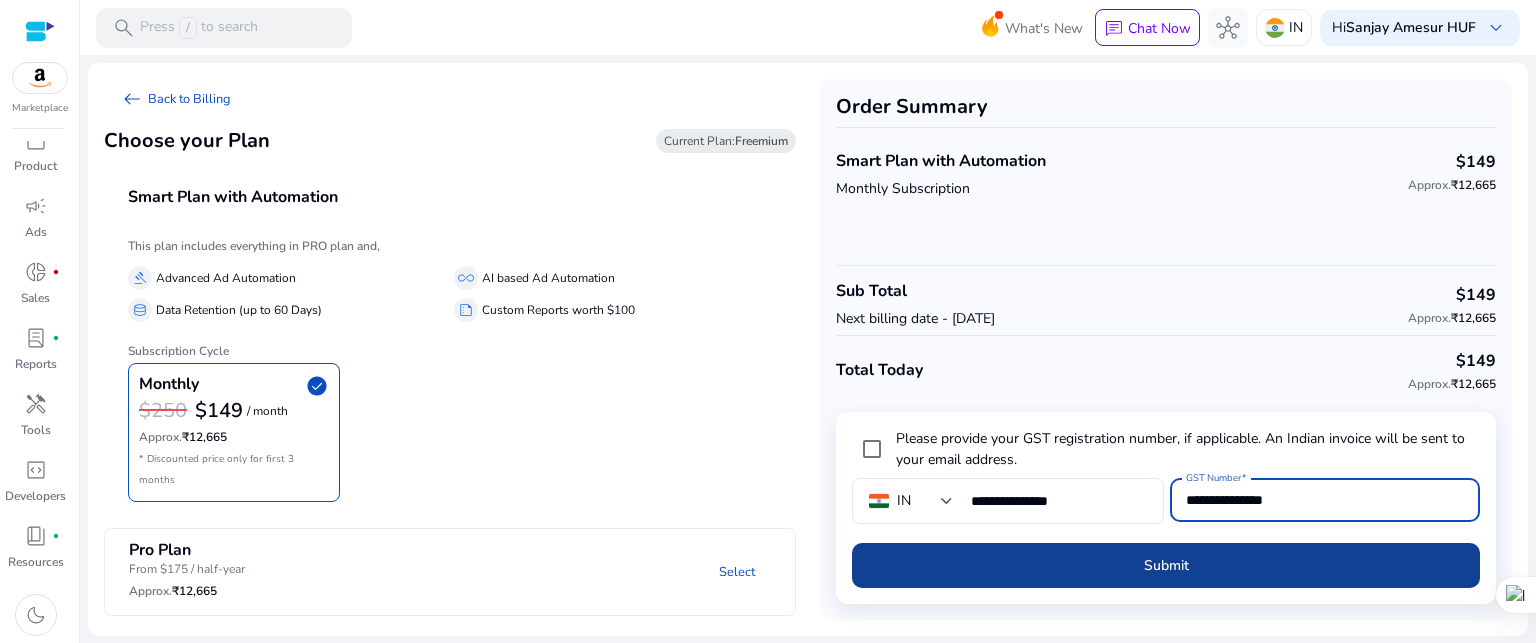type on "**********" 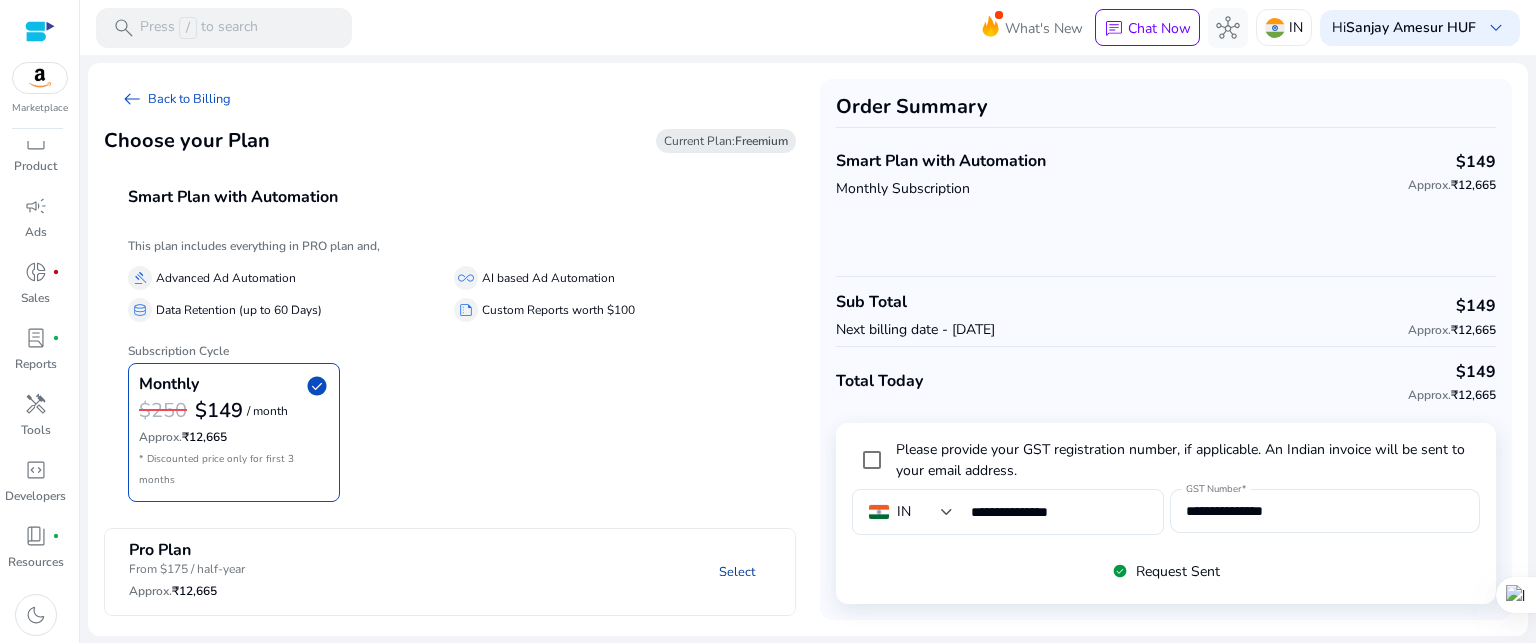 click on "Select" 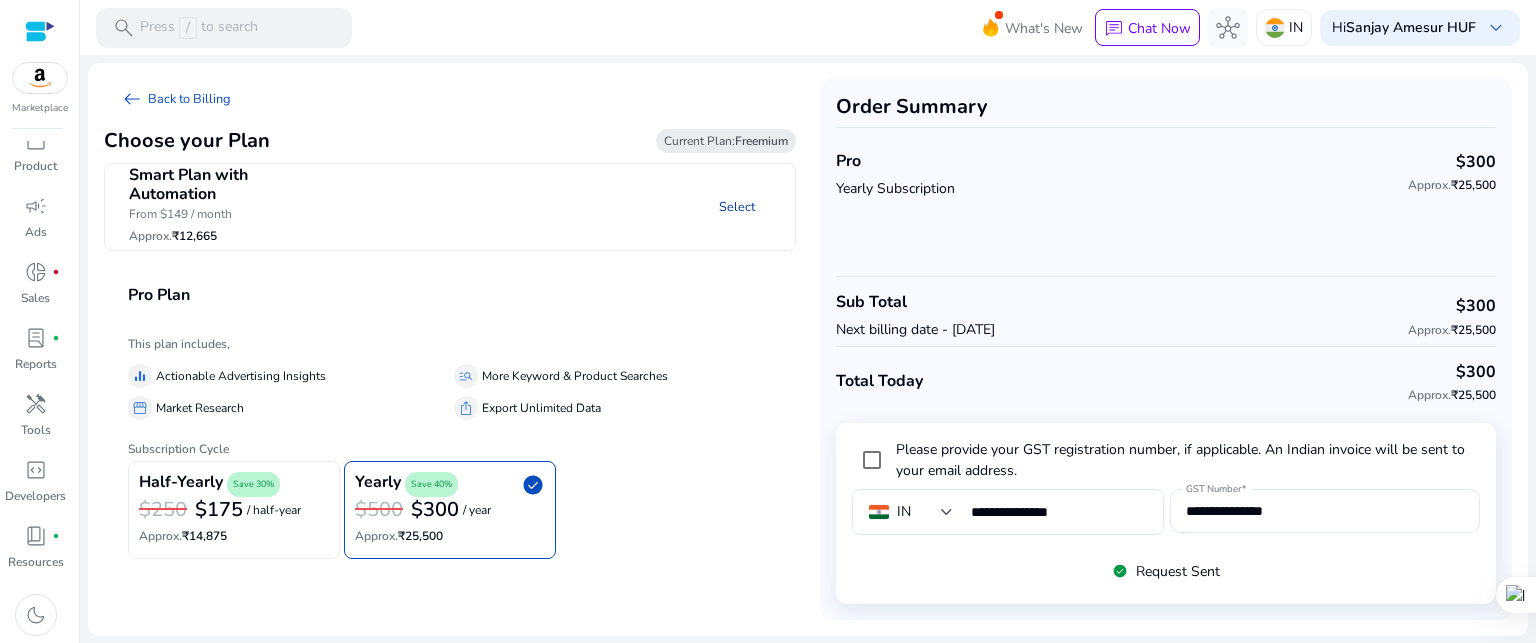 click on "Select" 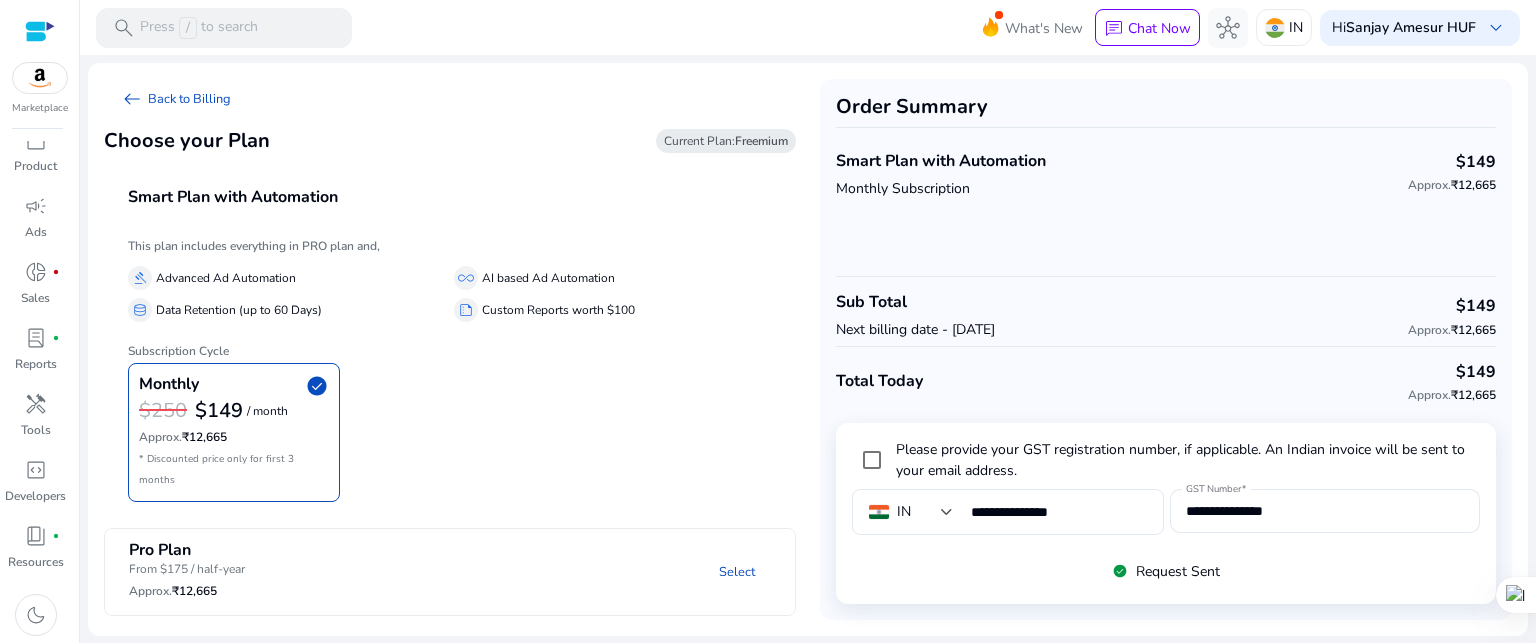 click on "Freemium" 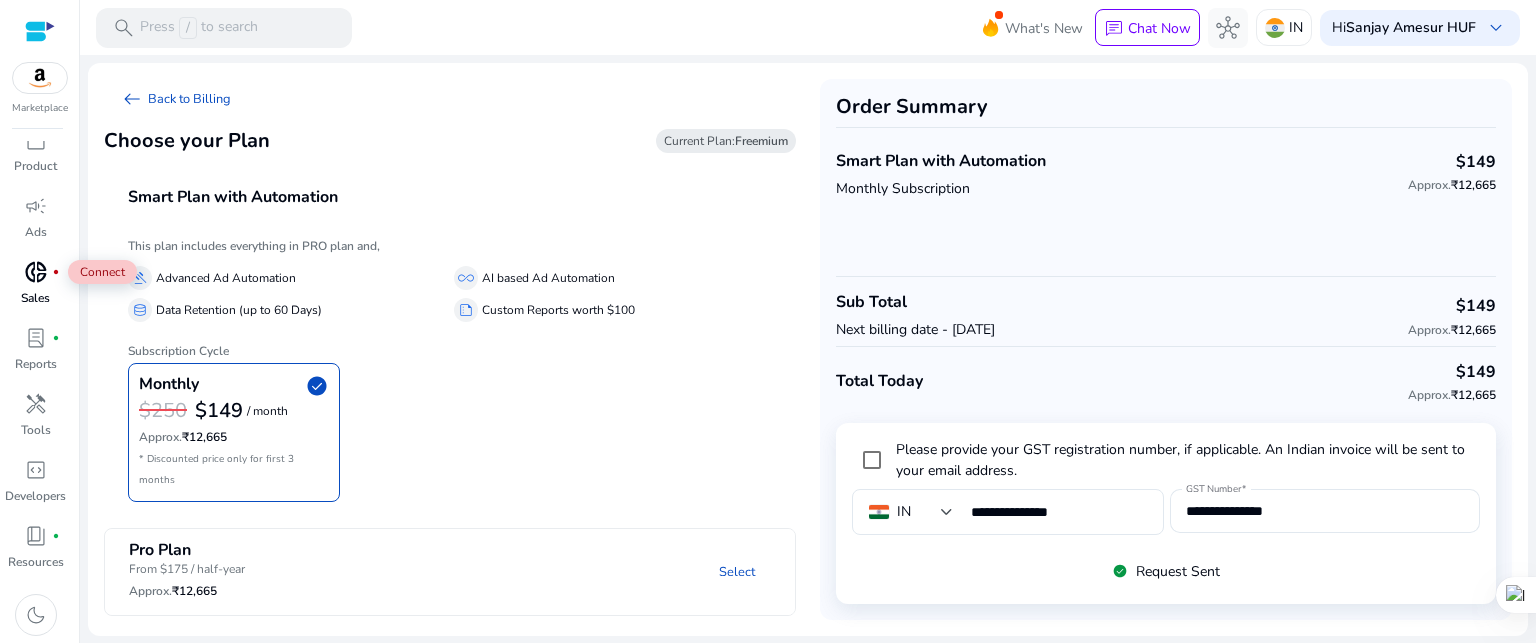click on "donut_small" at bounding box center [36, 272] 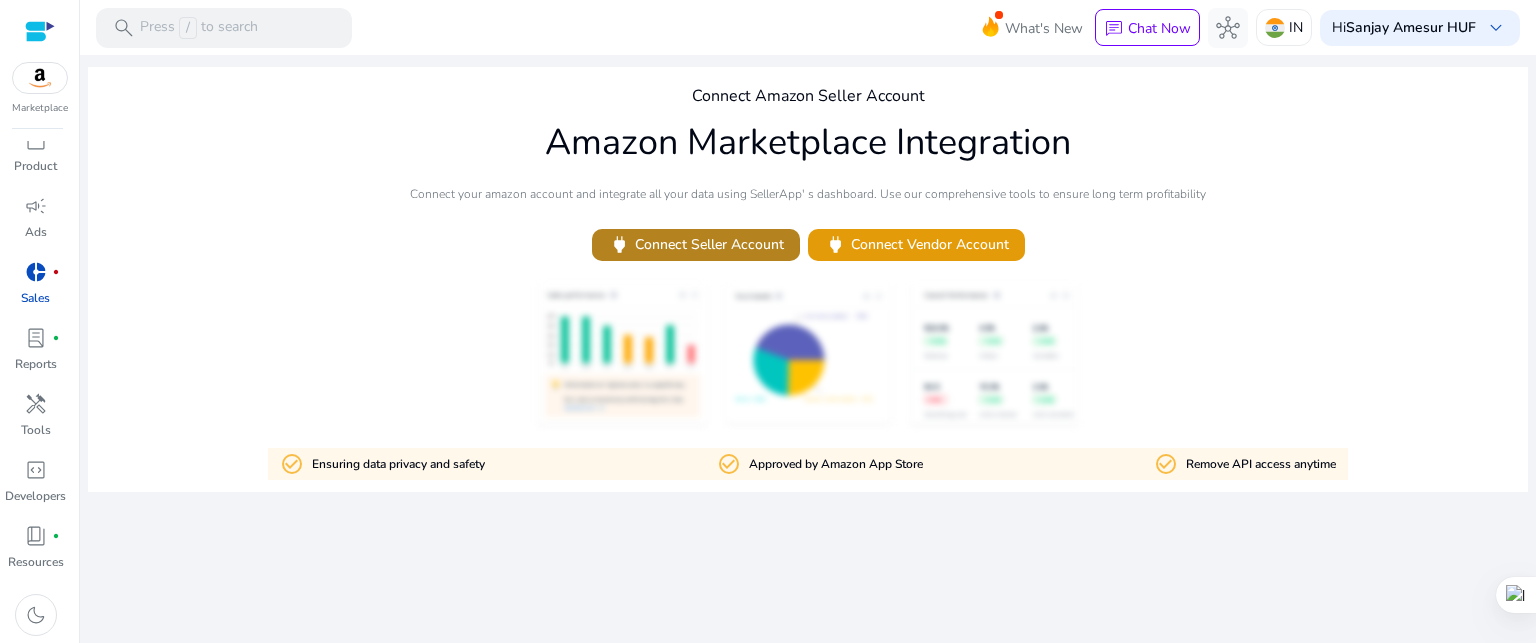 click on "power   Connect Seller Account" 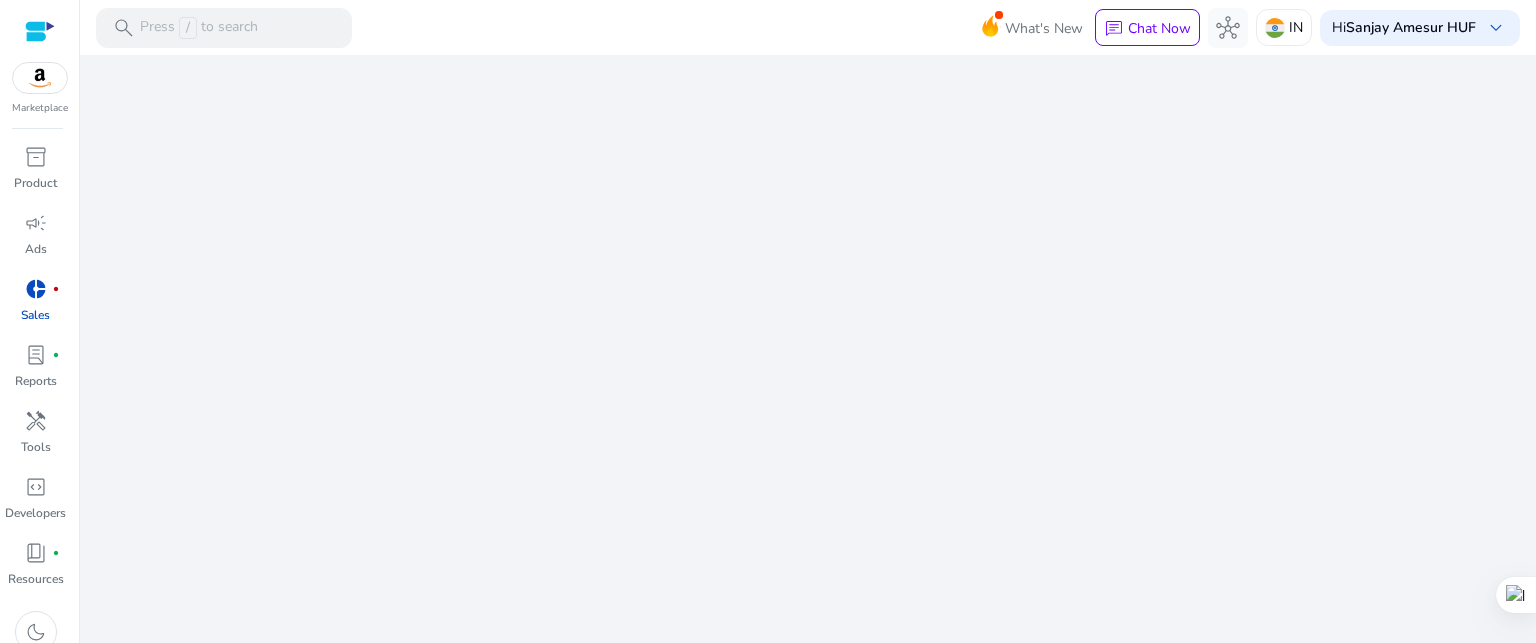 scroll, scrollTop: 0, scrollLeft: 0, axis: both 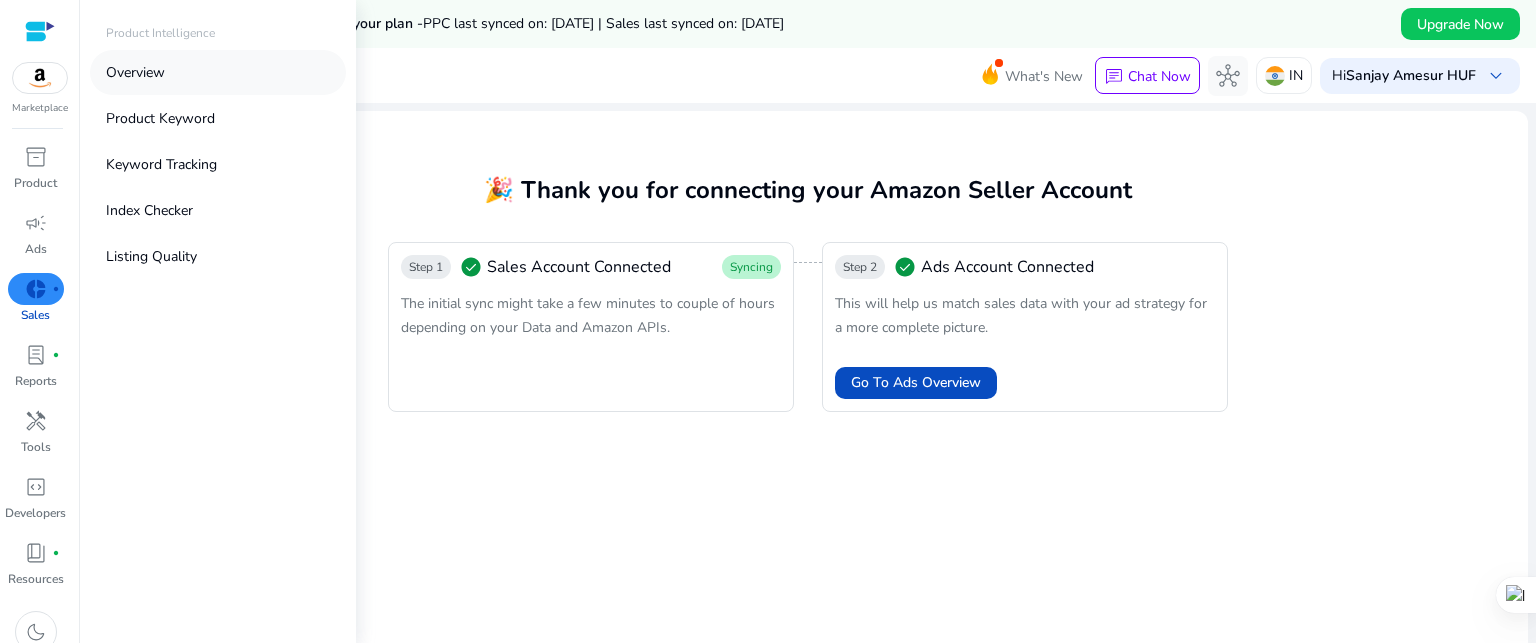 click on "Overview" at bounding box center (135, 72) 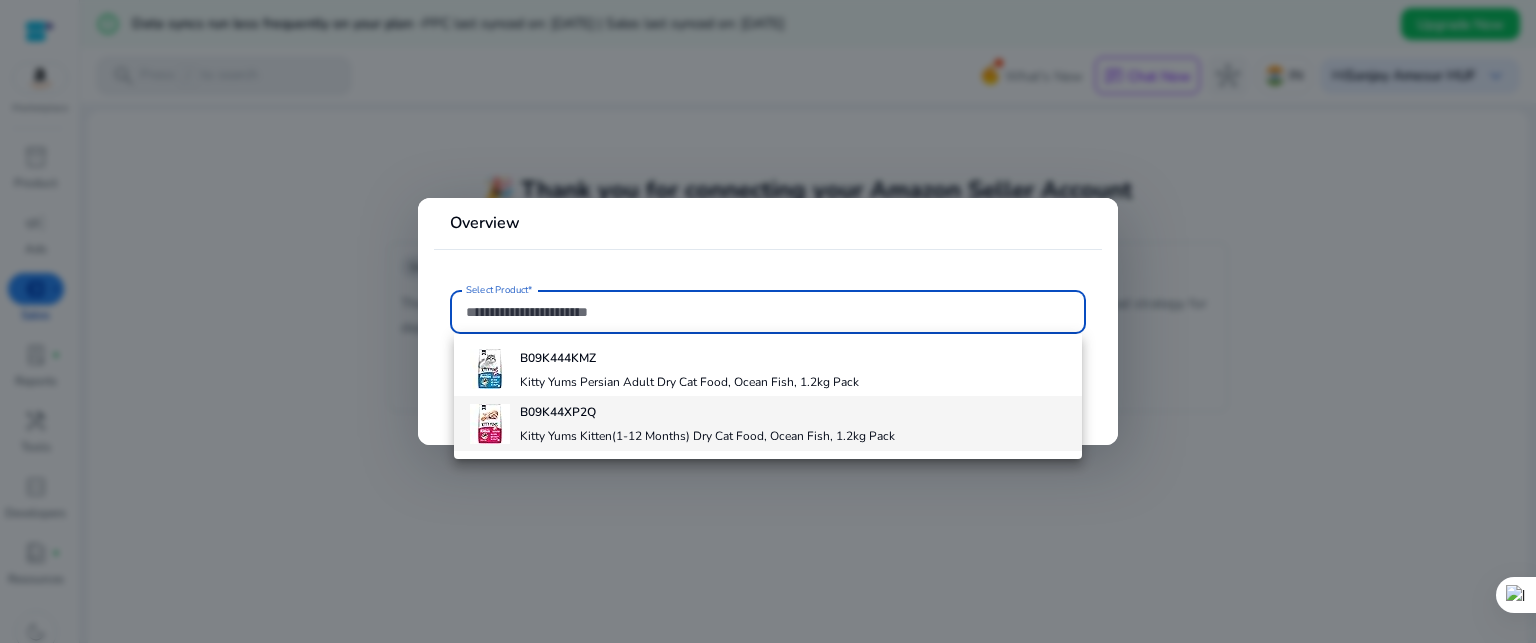 click on "B09K44XP2Q  Kitty Yums Kitten(1-12 Months) Dry Cat Food, Ocean Fish, 1.2kg Pack" at bounding box center (707, 423) 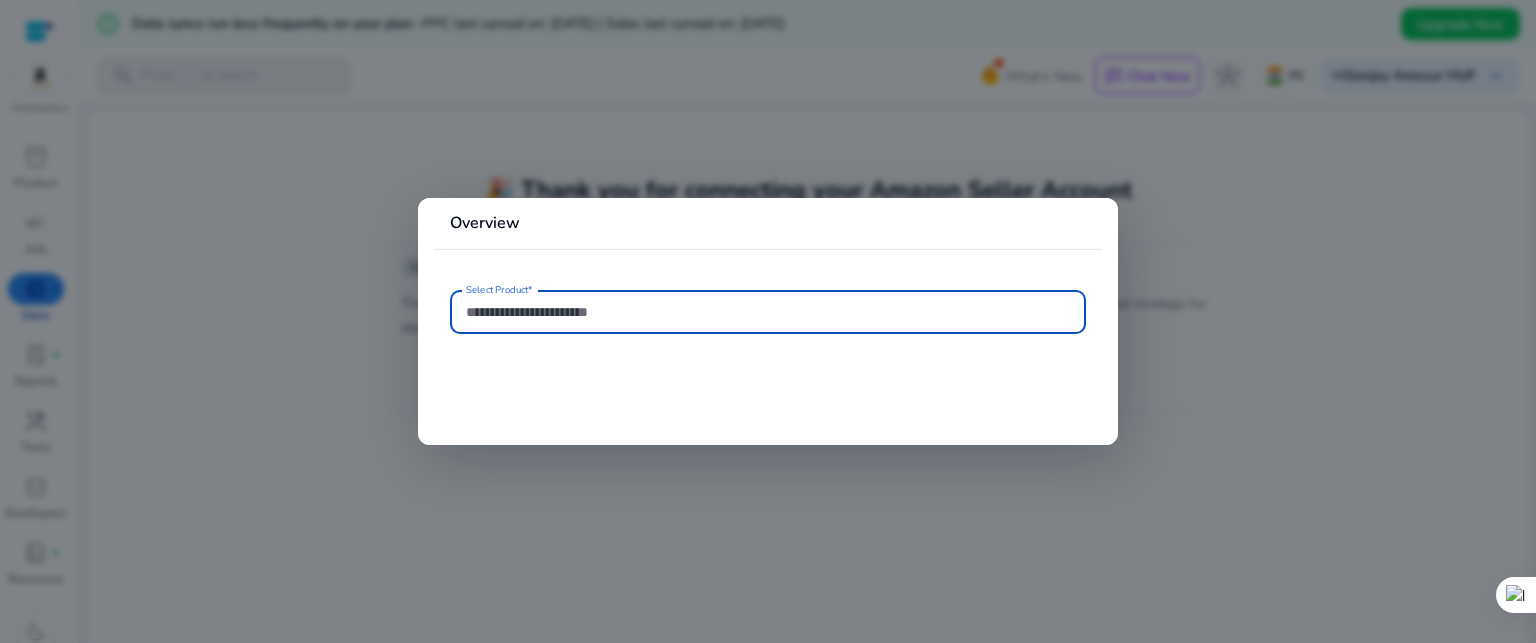 type on "**********" 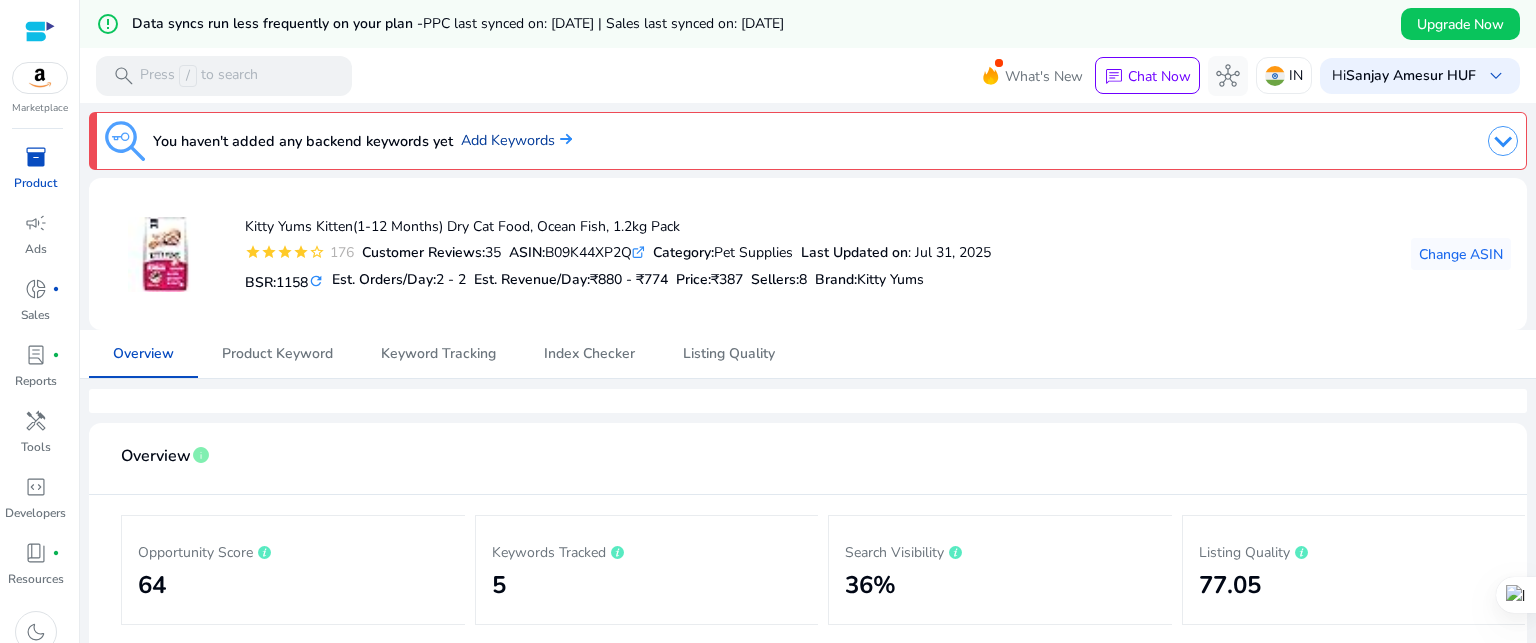 click on "Add Keywords" 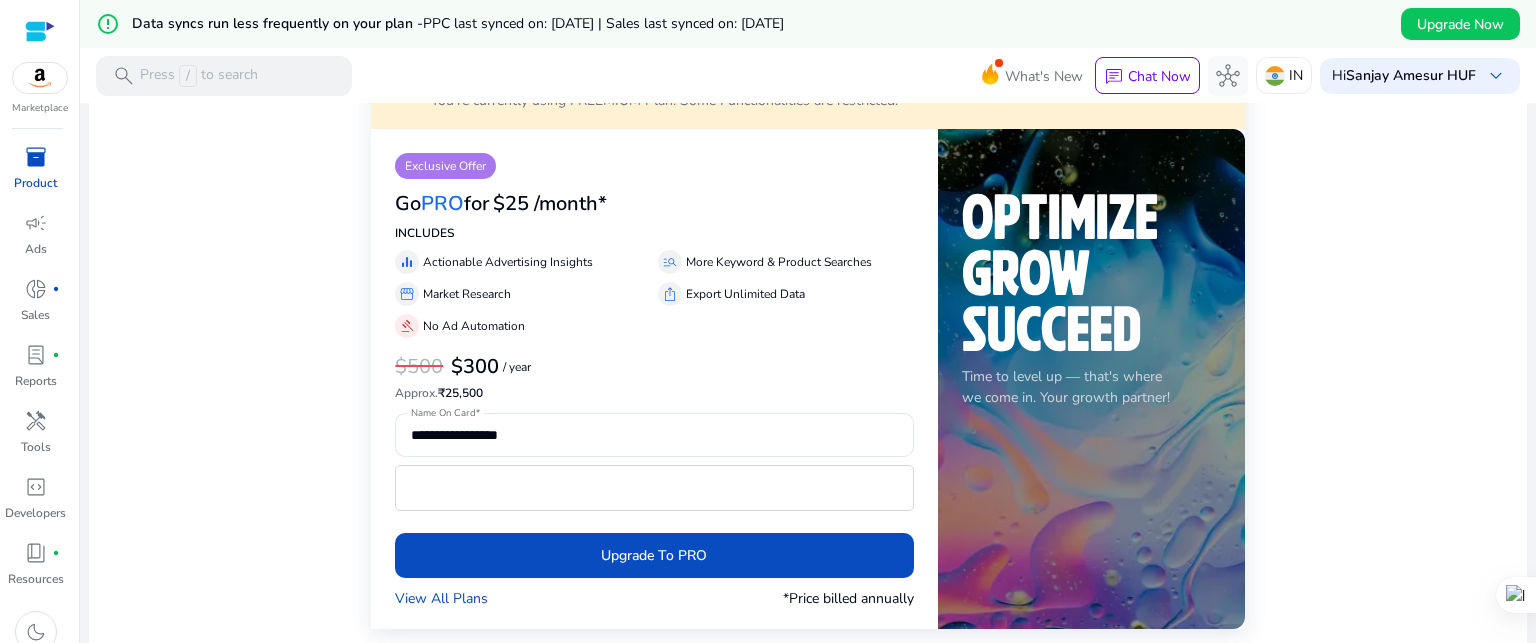scroll, scrollTop: 0, scrollLeft: 0, axis: both 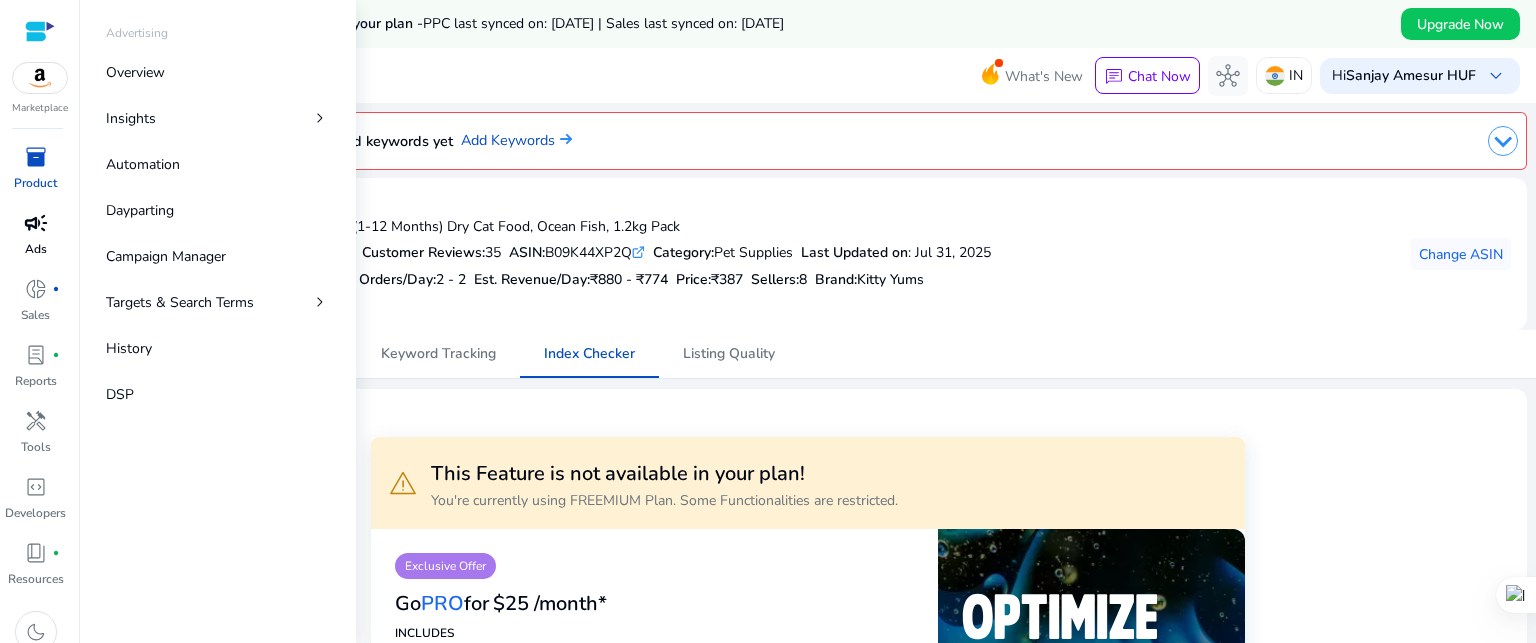 click on "campaign" at bounding box center (36, 223) 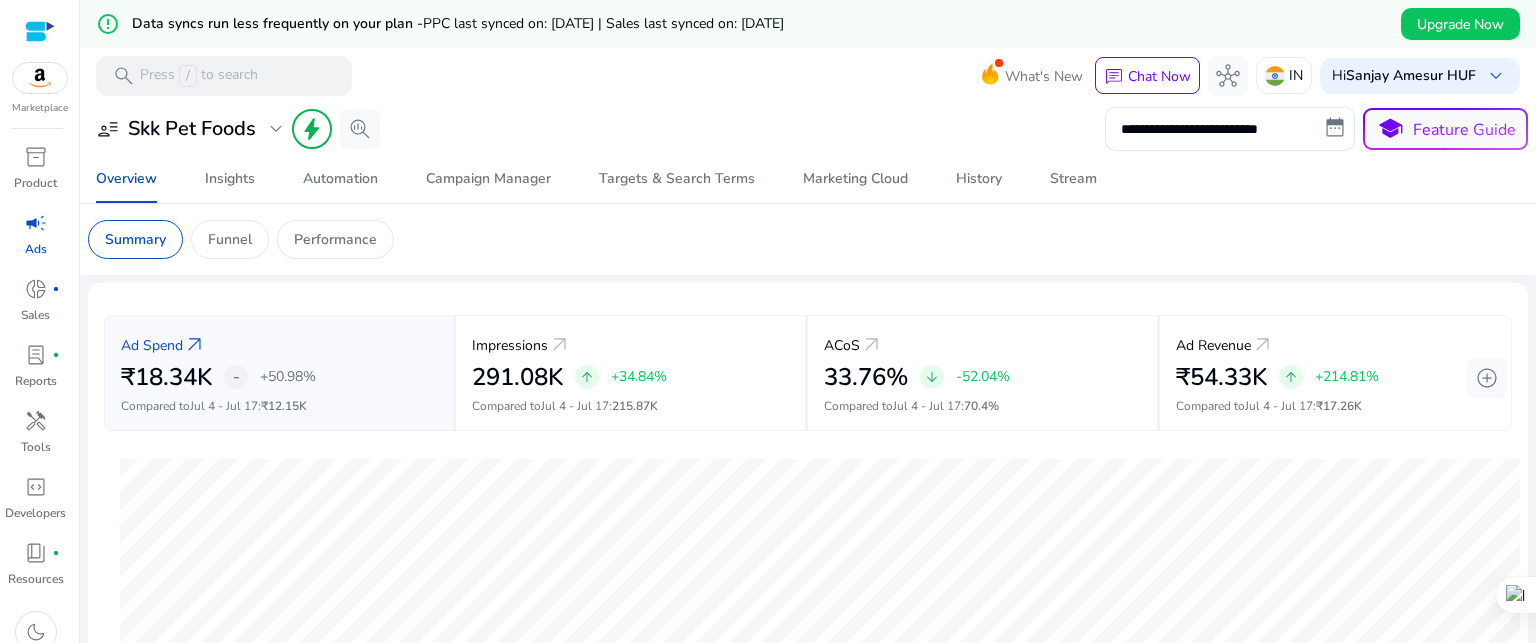 click on "**********" 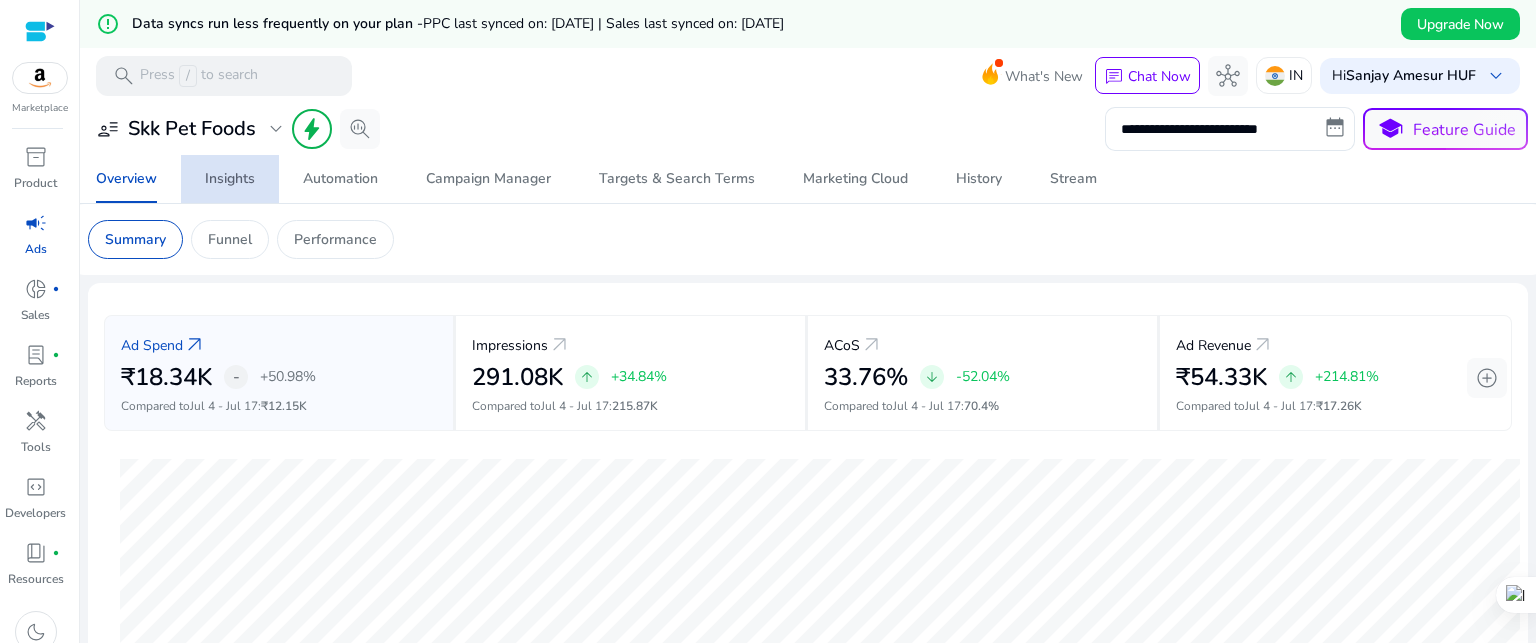 click on "Insights" at bounding box center (230, 179) 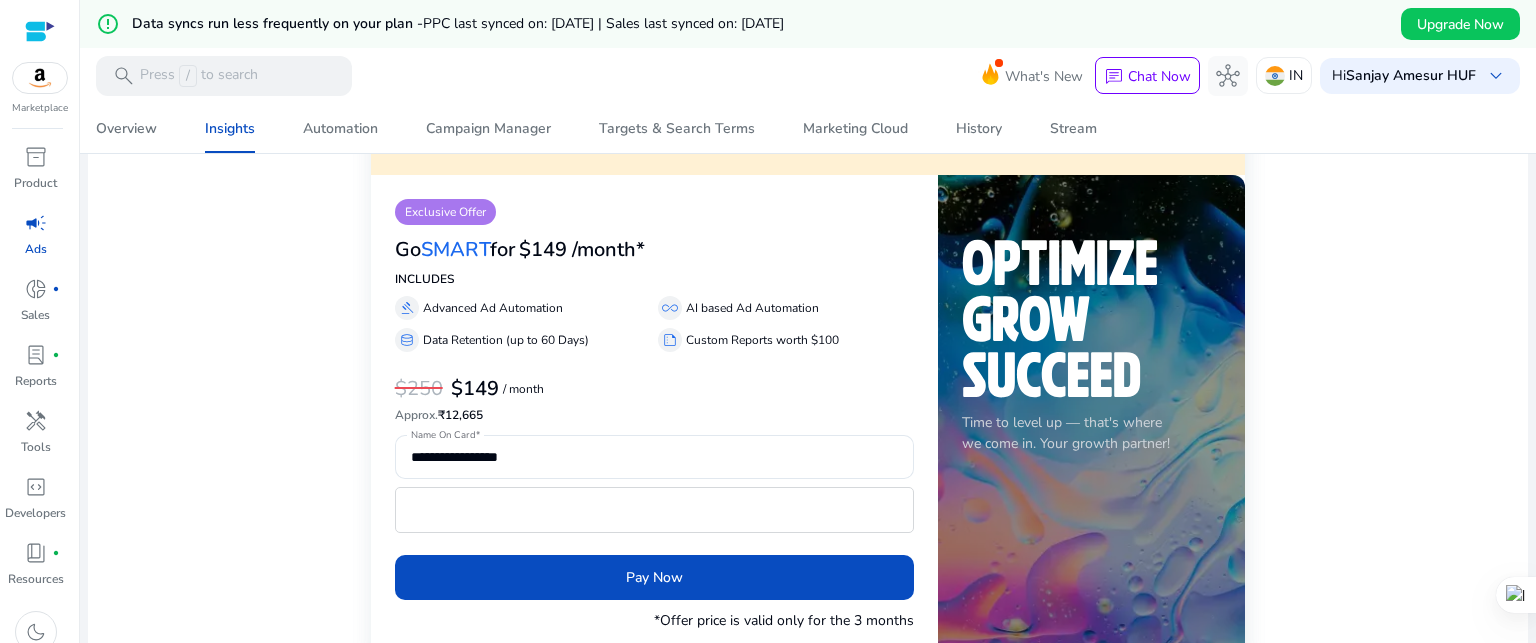 scroll, scrollTop: 0, scrollLeft: 0, axis: both 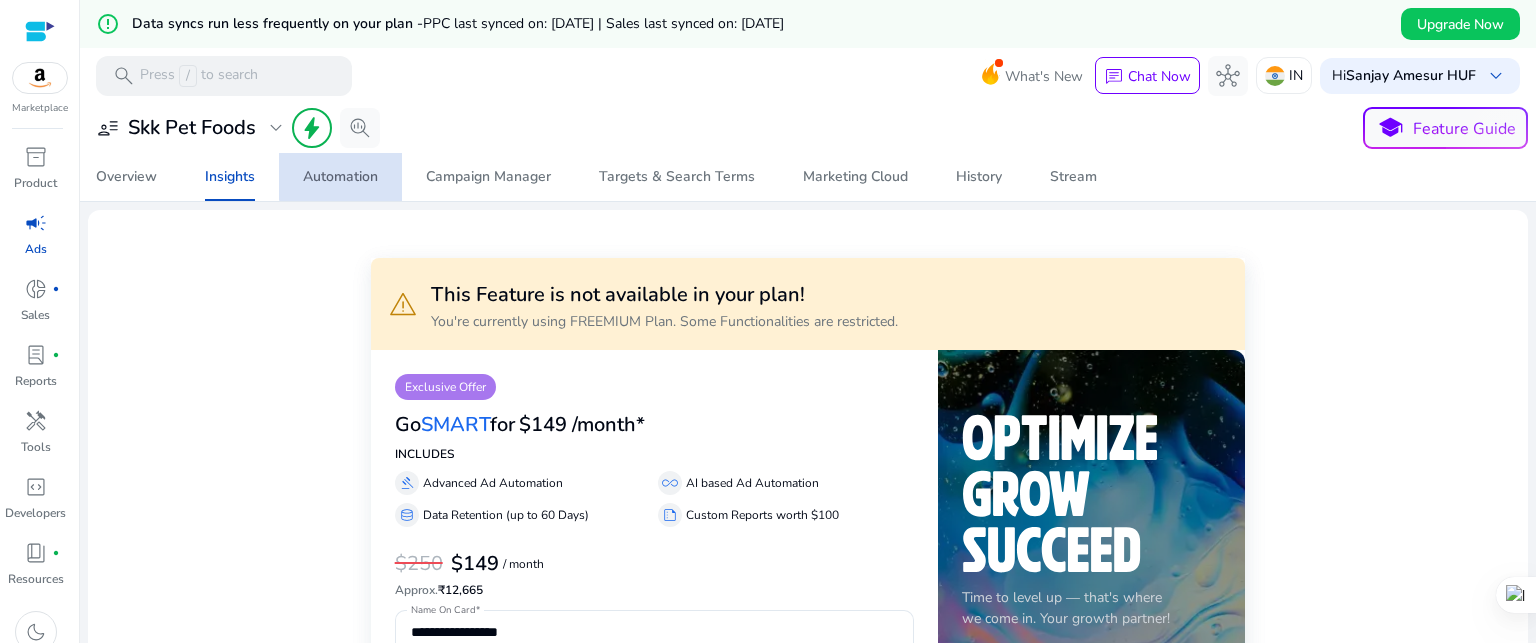 click on "Automation" at bounding box center (340, 177) 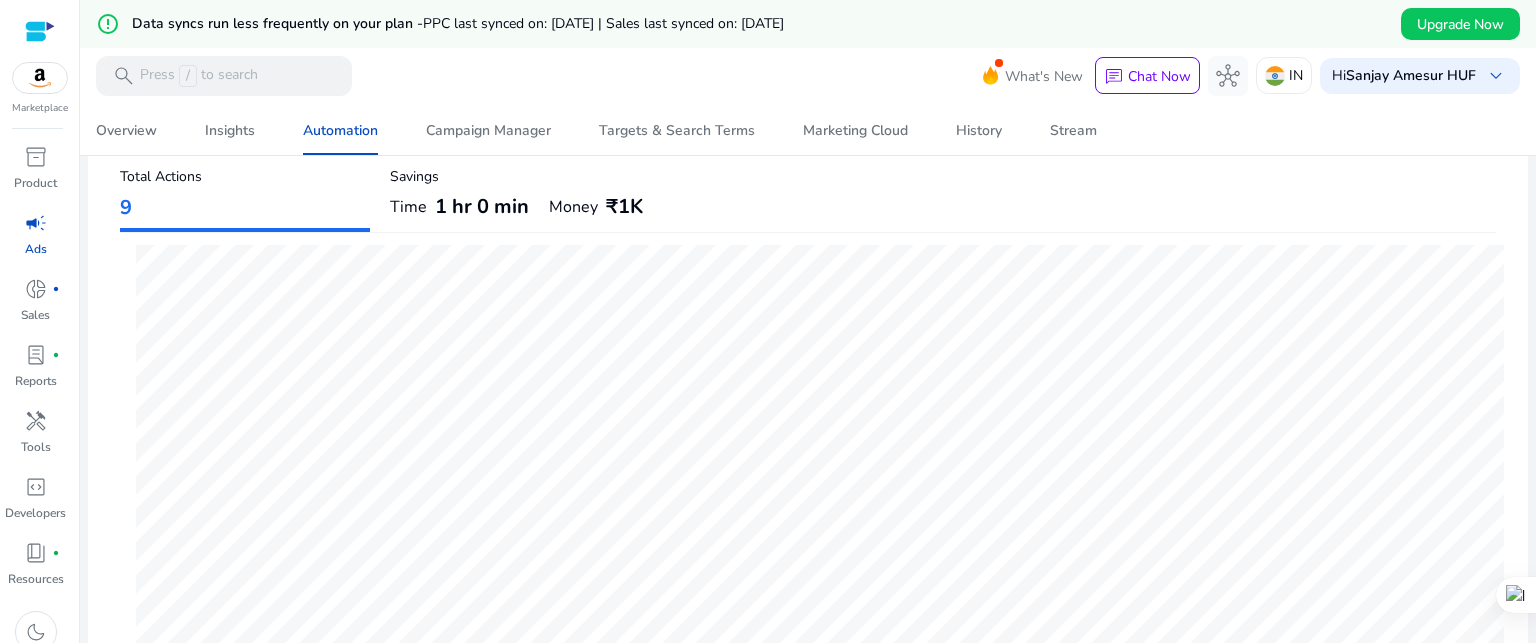 scroll, scrollTop: 0, scrollLeft: 0, axis: both 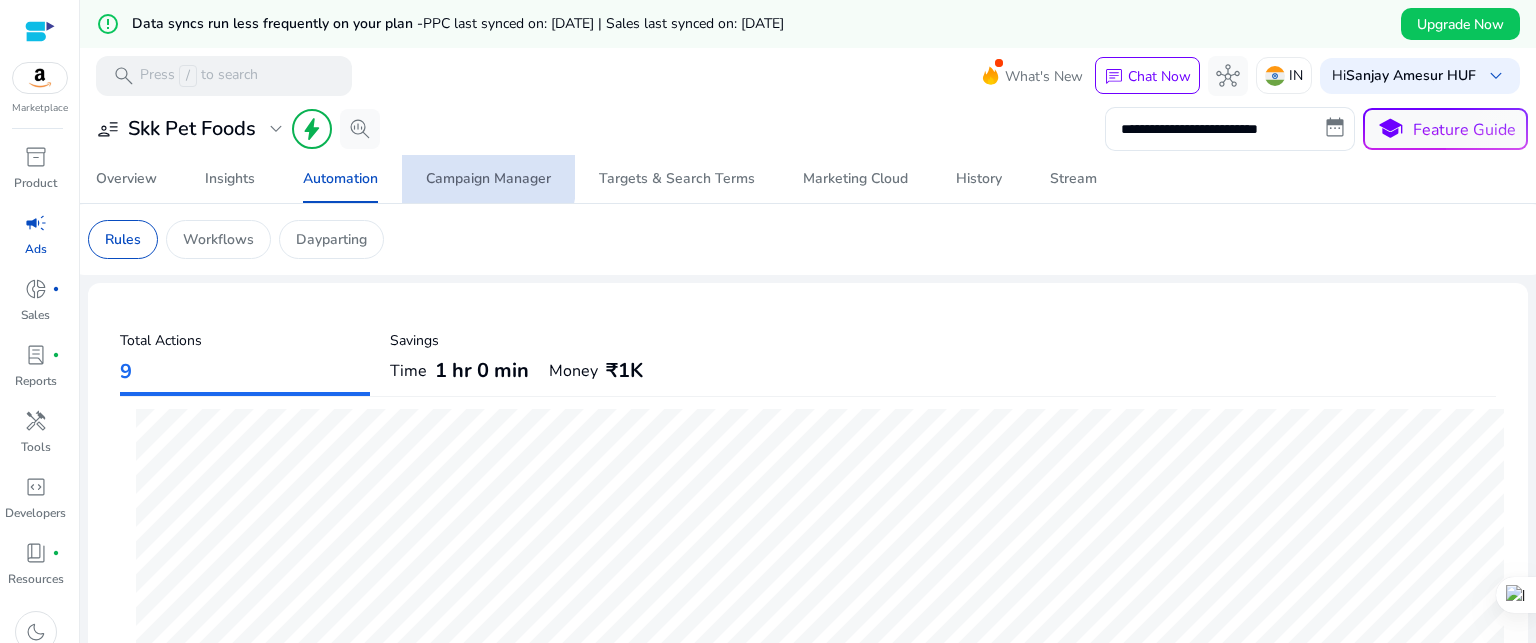 click on "Campaign Manager" at bounding box center [488, 179] 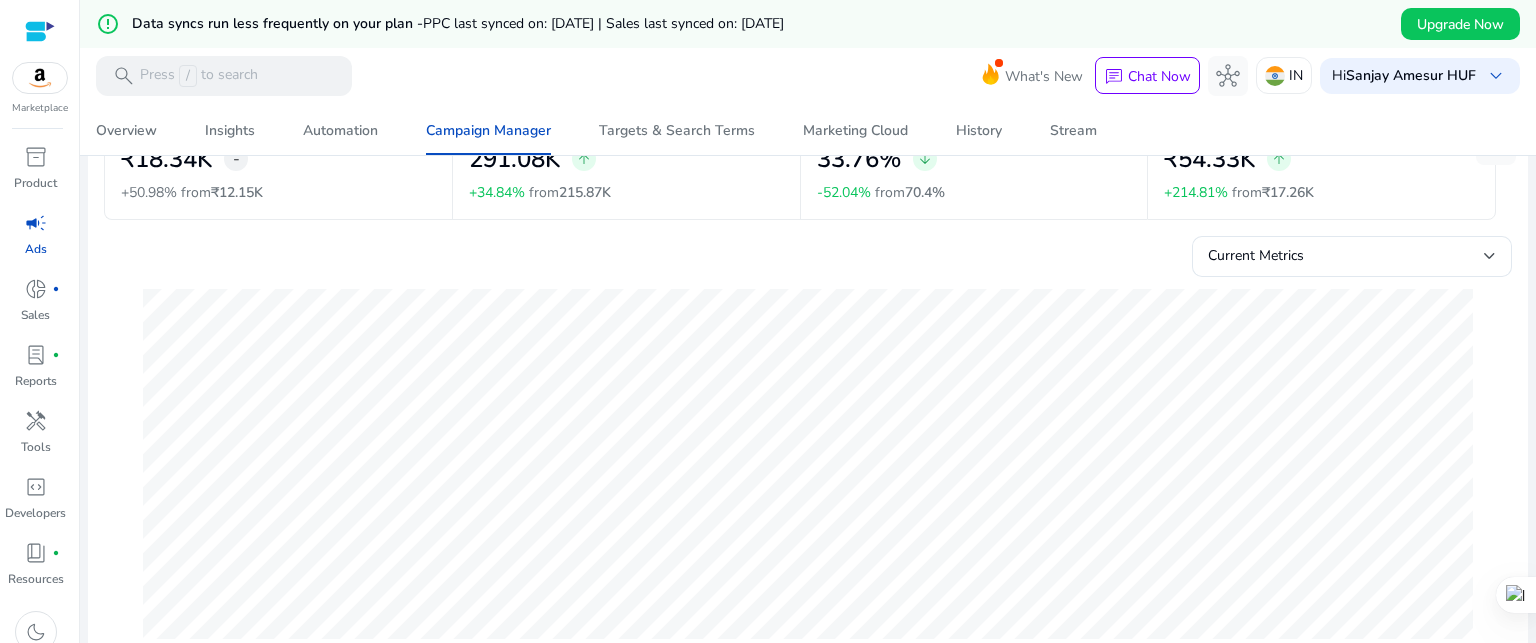 scroll, scrollTop: 0, scrollLeft: 0, axis: both 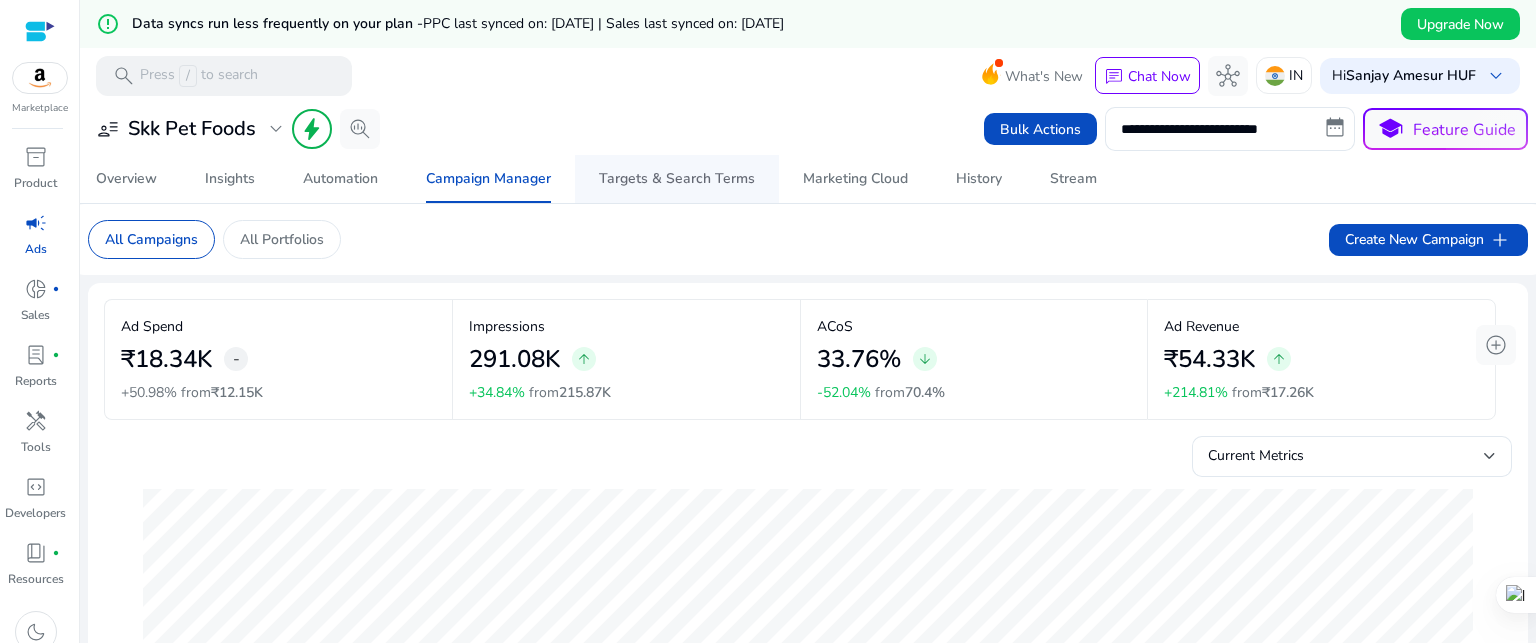 click on "Targets & Search Terms" at bounding box center (677, 179) 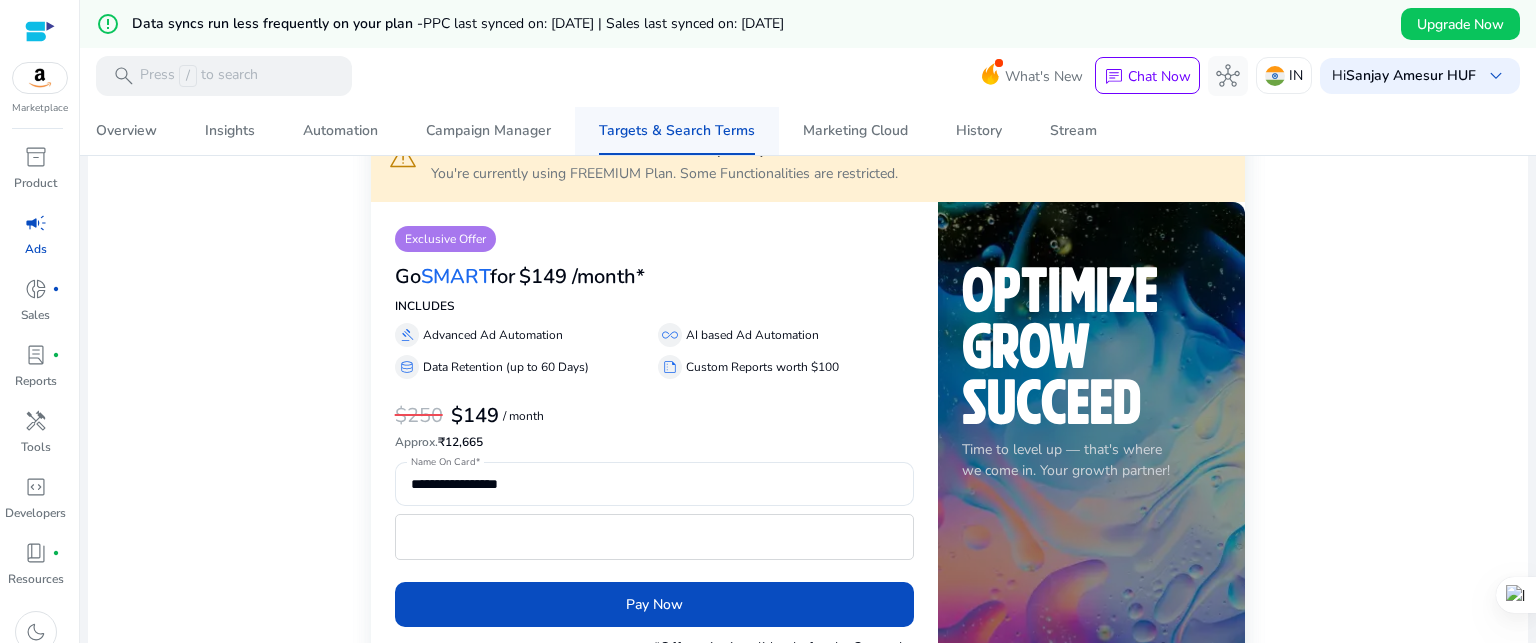 scroll, scrollTop: 0, scrollLeft: 0, axis: both 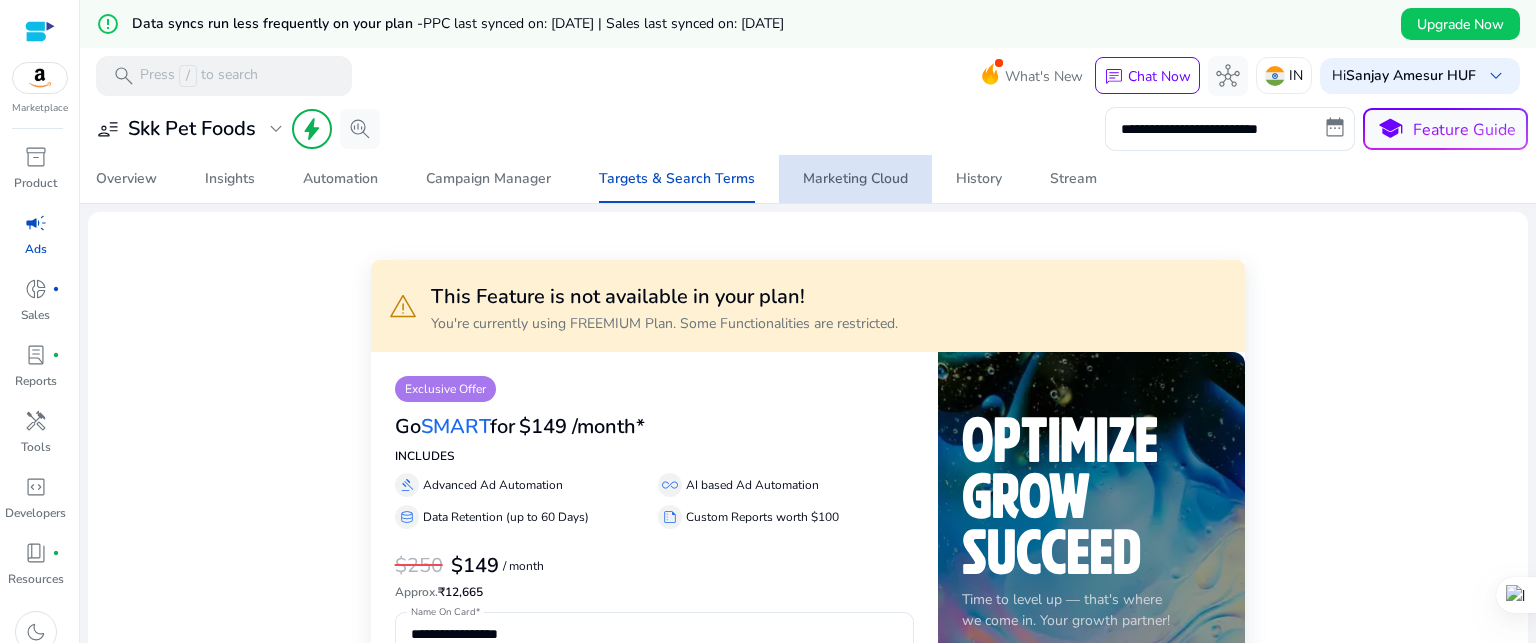 click on "Marketing Cloud" at bounding box center (855, 179) 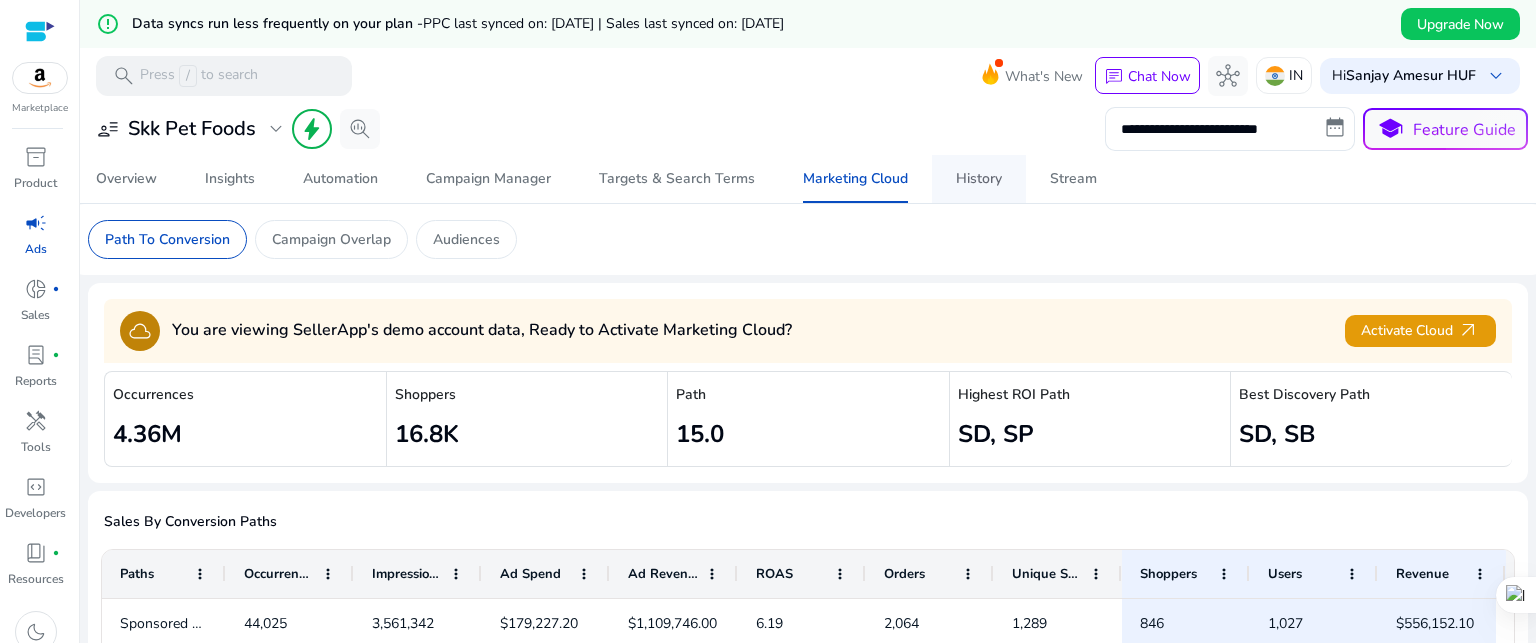 click on "History" at bounding box center (979, 179) 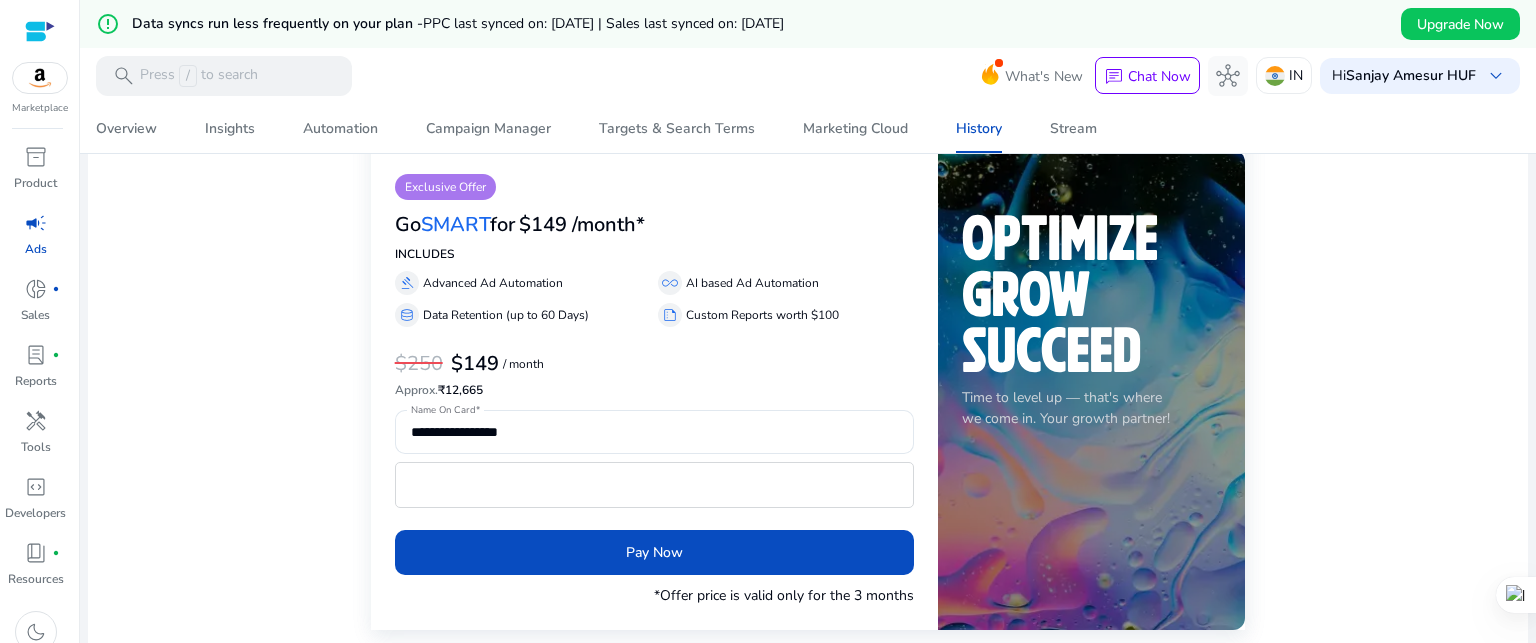 scroll, scrollTop: 0, scrollLeft: 0, axis: both 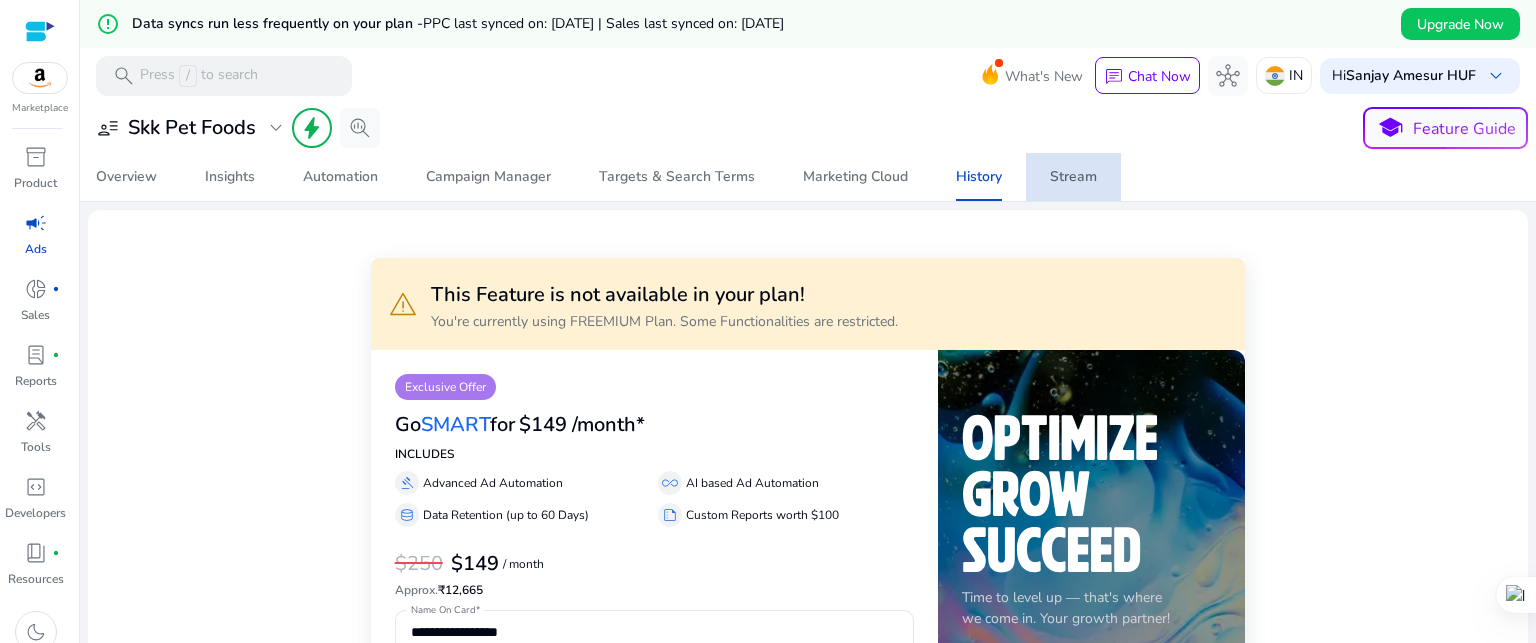 click on "Stream" at bounding box center (1073, 177) 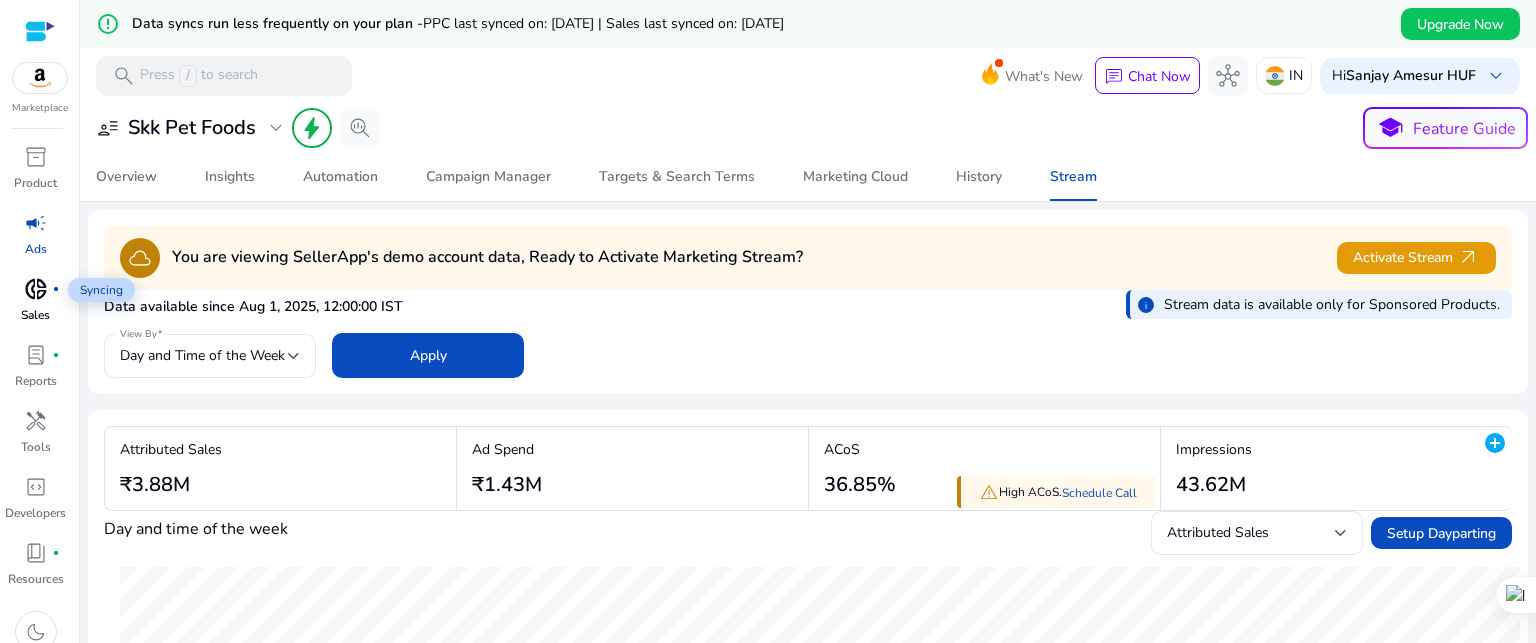 click on "donut_small" at bounding box center (36, 289) 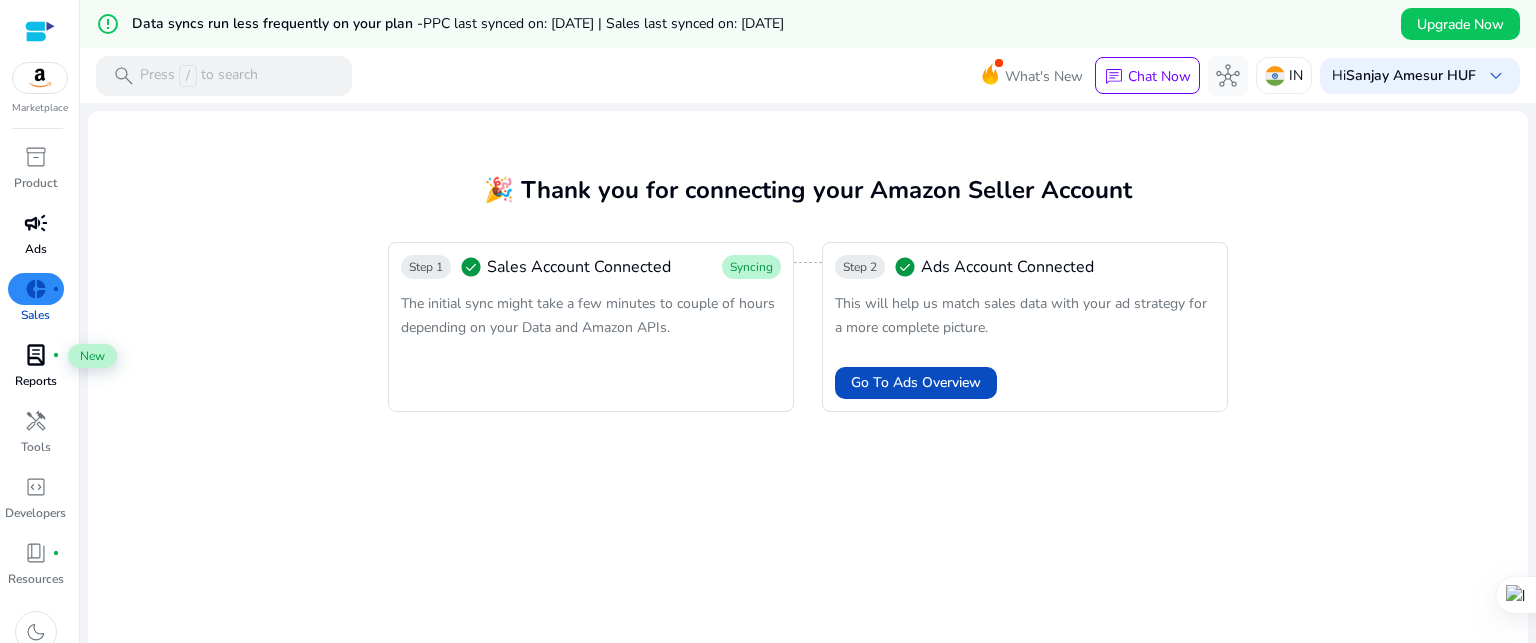 click on "lab_profile" at bounding box center [36, 355] 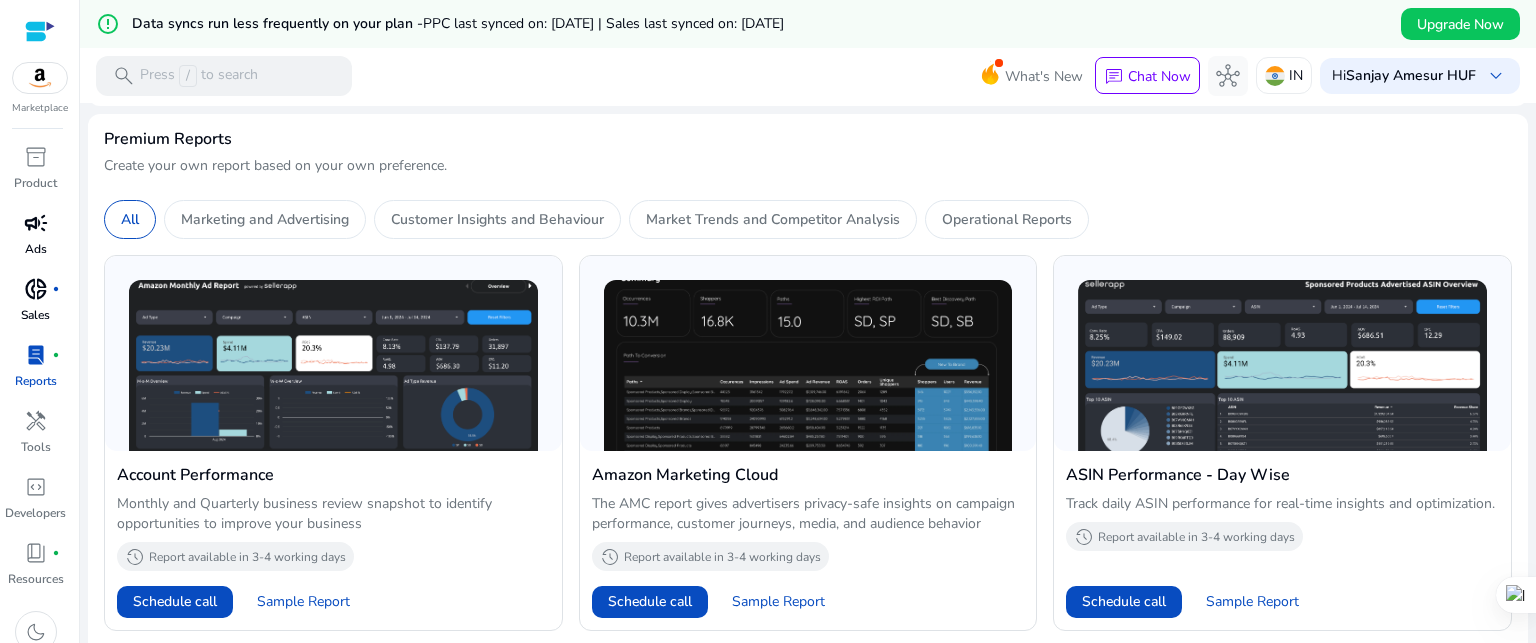 scroll, scrollTop: 400, scrollLeft: 0, axis: vertical 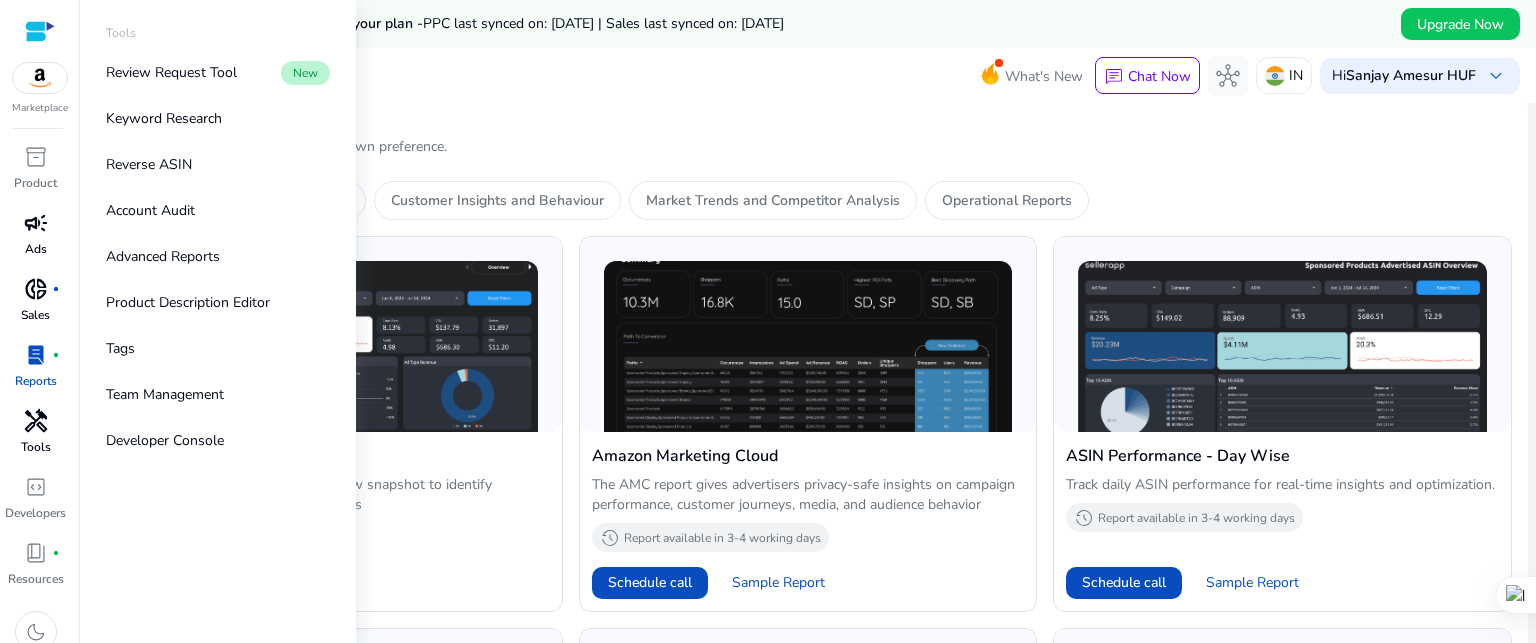 click on "handyman" at bounding box center [36, 421] 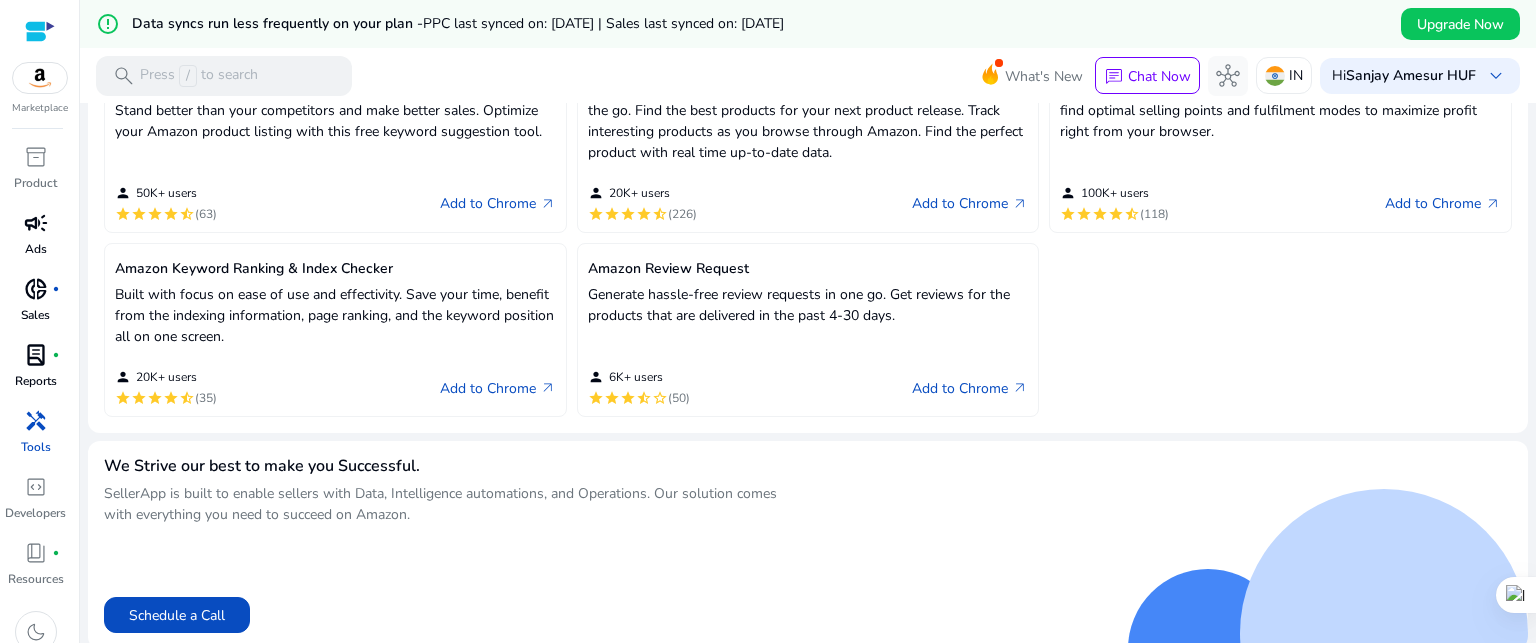 scroll, scrollTop: 704, scrollLeft: 0, axis: vertical 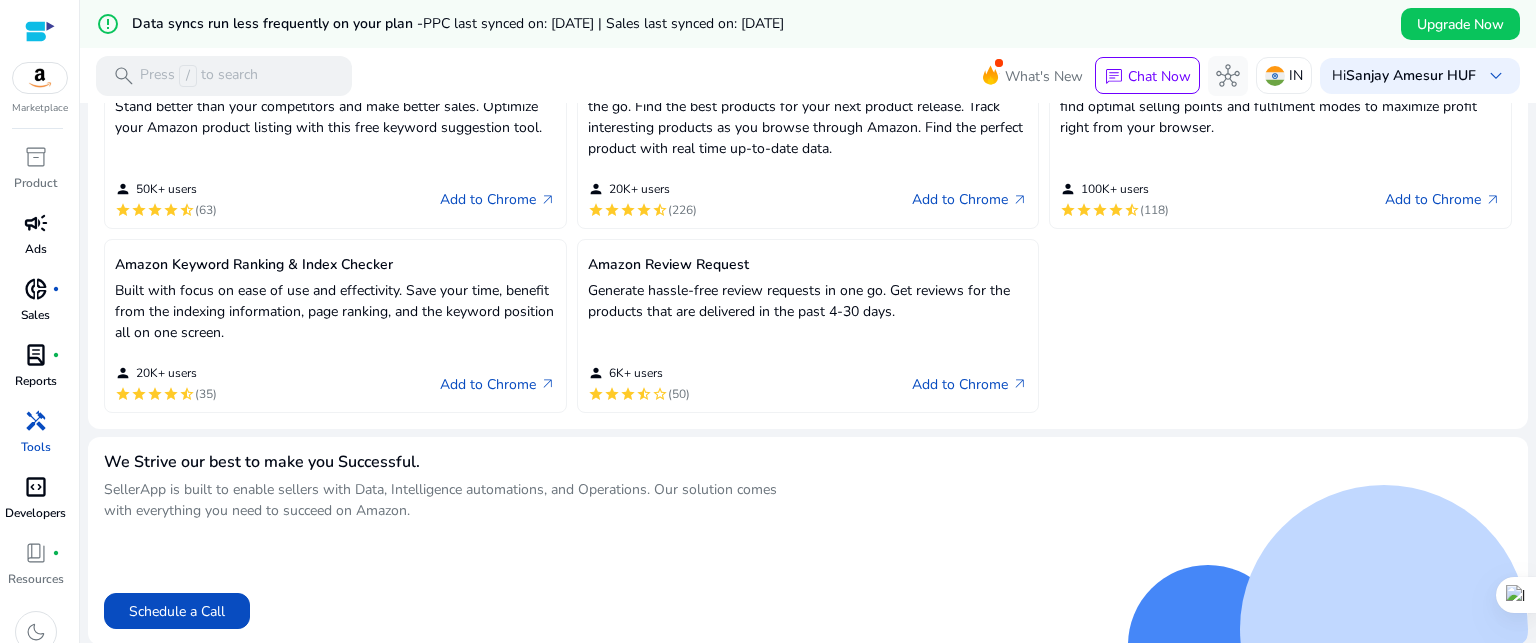 click on "code_blocks" at bounding box center (36, 487) 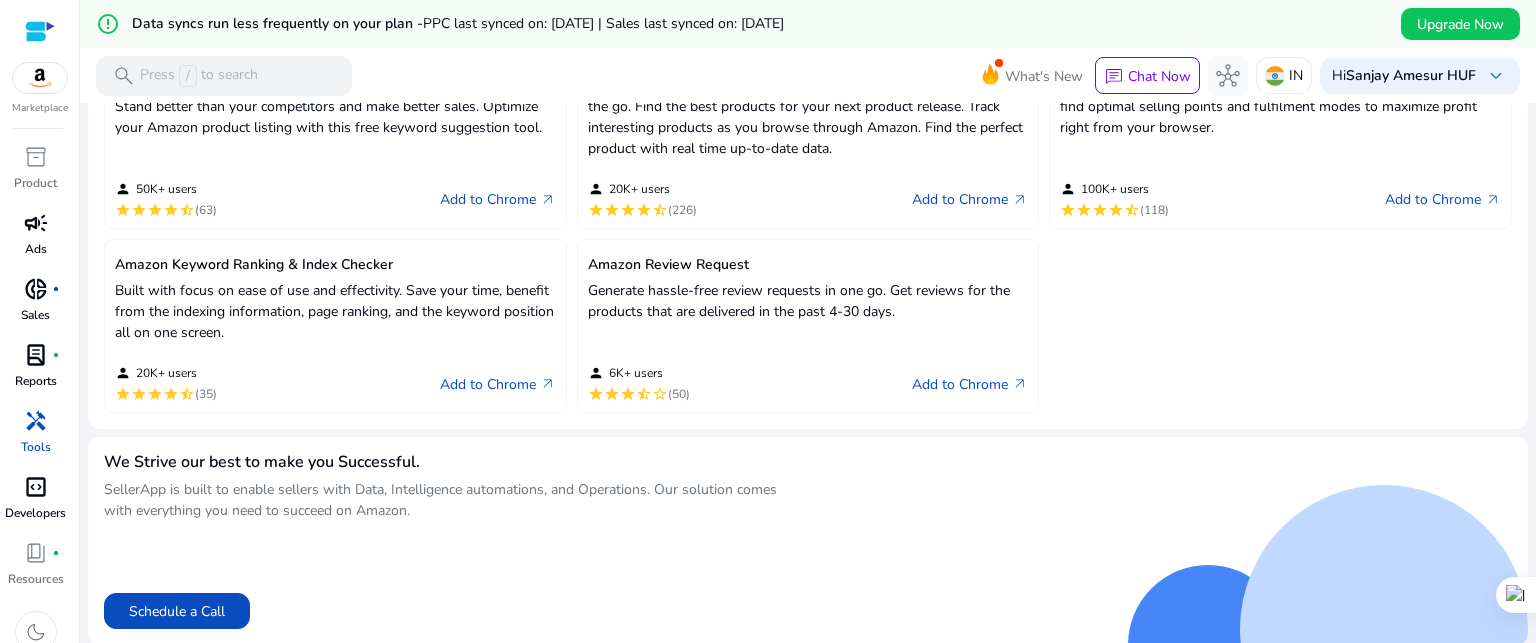 scroll, scrollTop: 0, scrollLeft: 0, axis: both 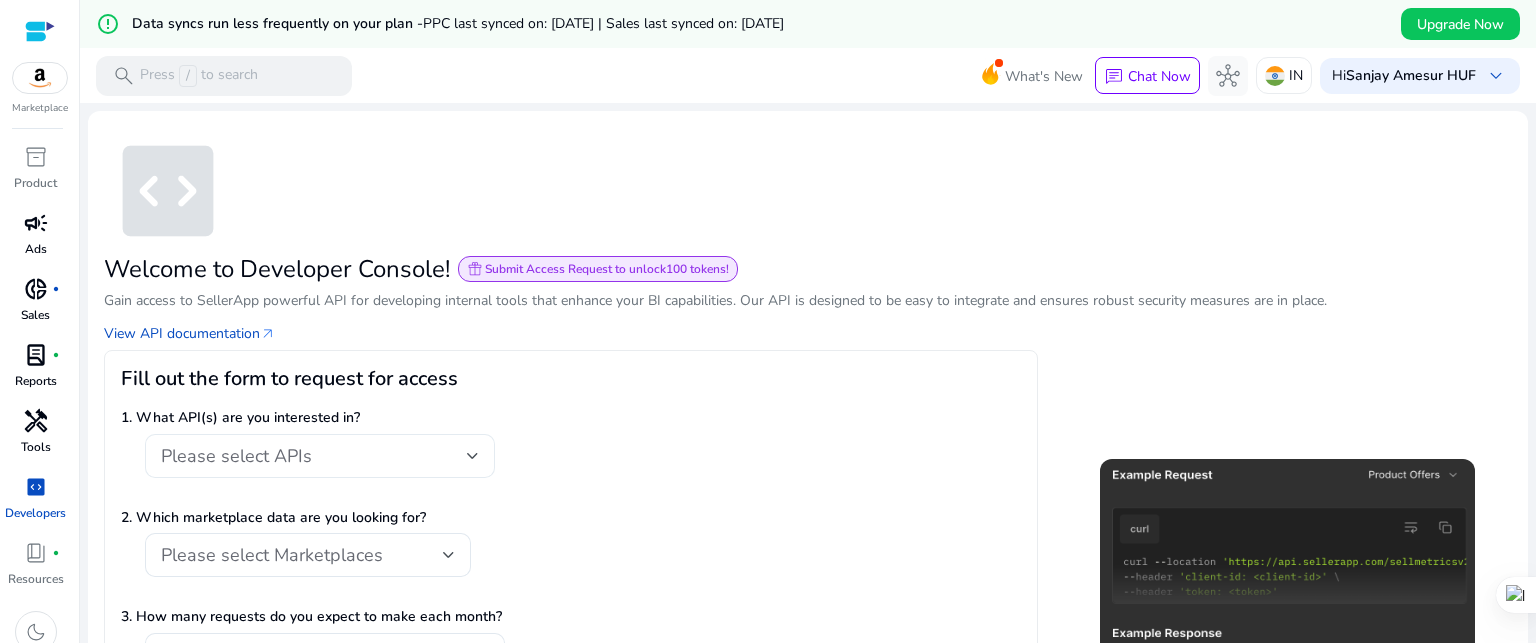 click at bounding box center (473, 456) 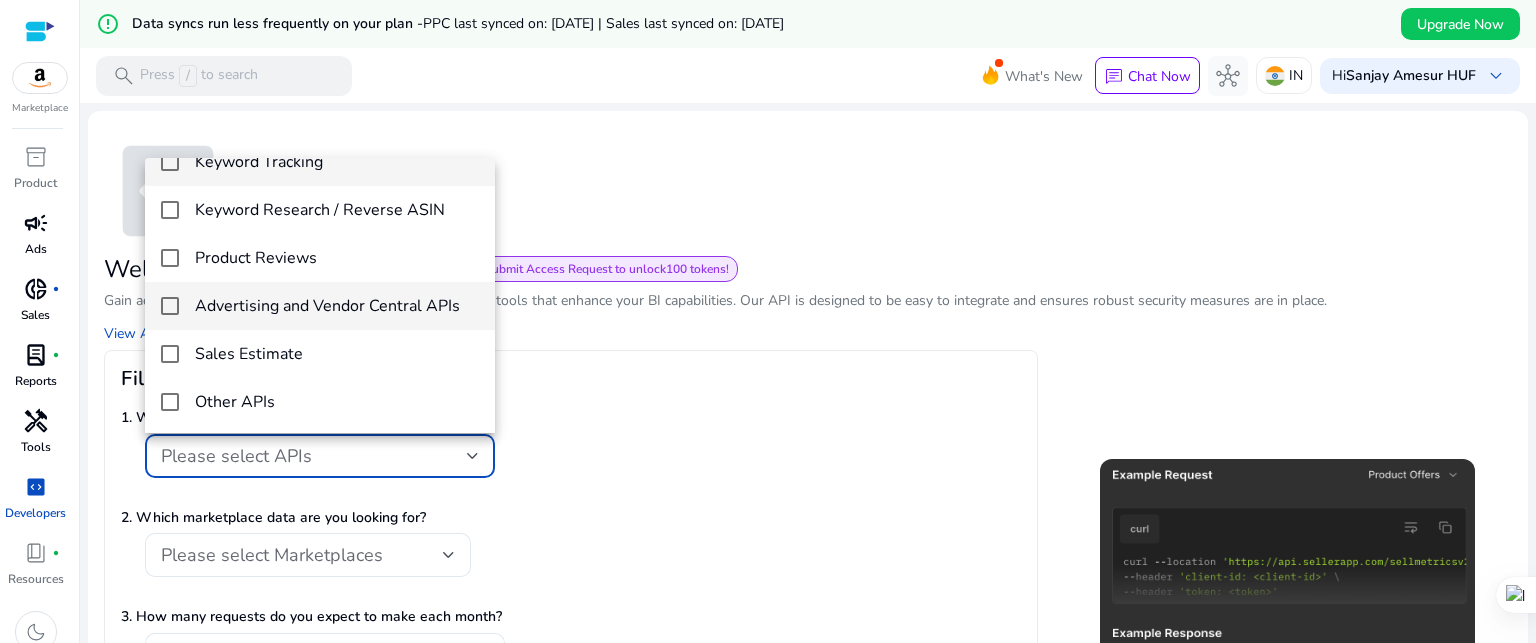 scroll, scrollTop: 0, scrollLeft: 0, axis: both 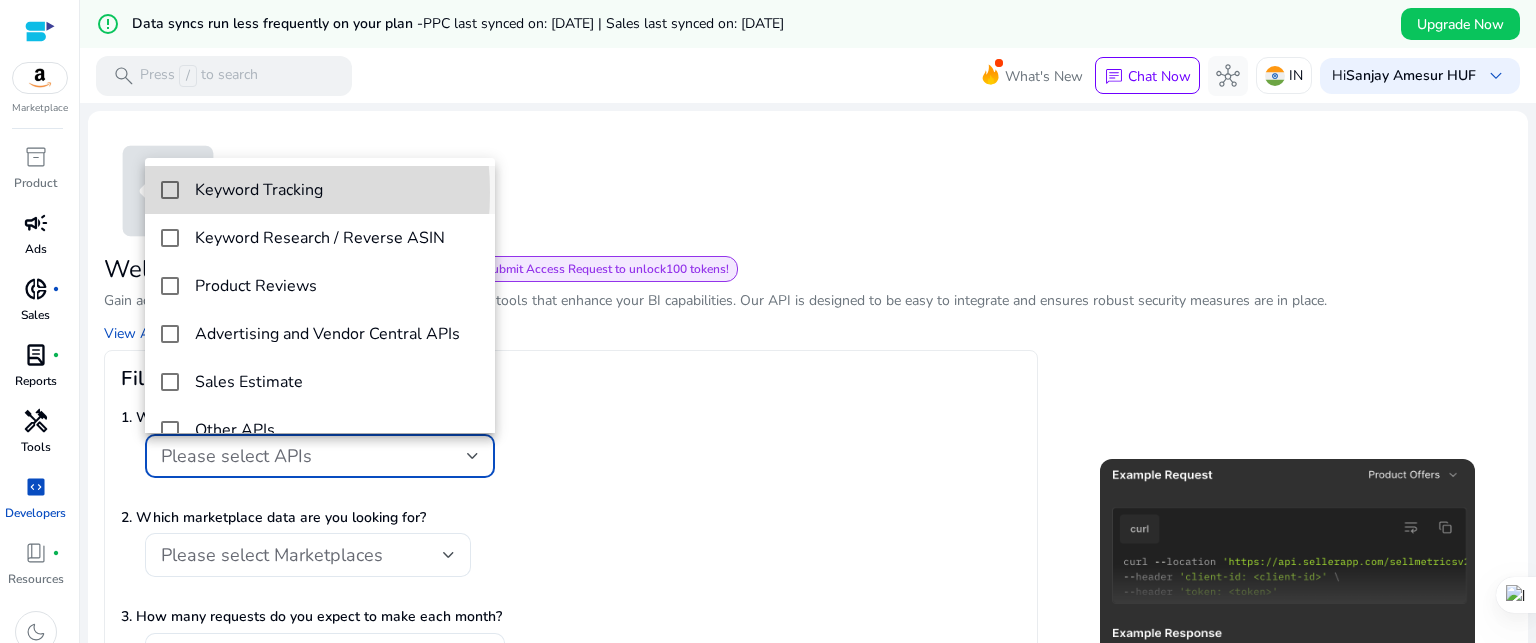 click at bounding box center [170, 190] 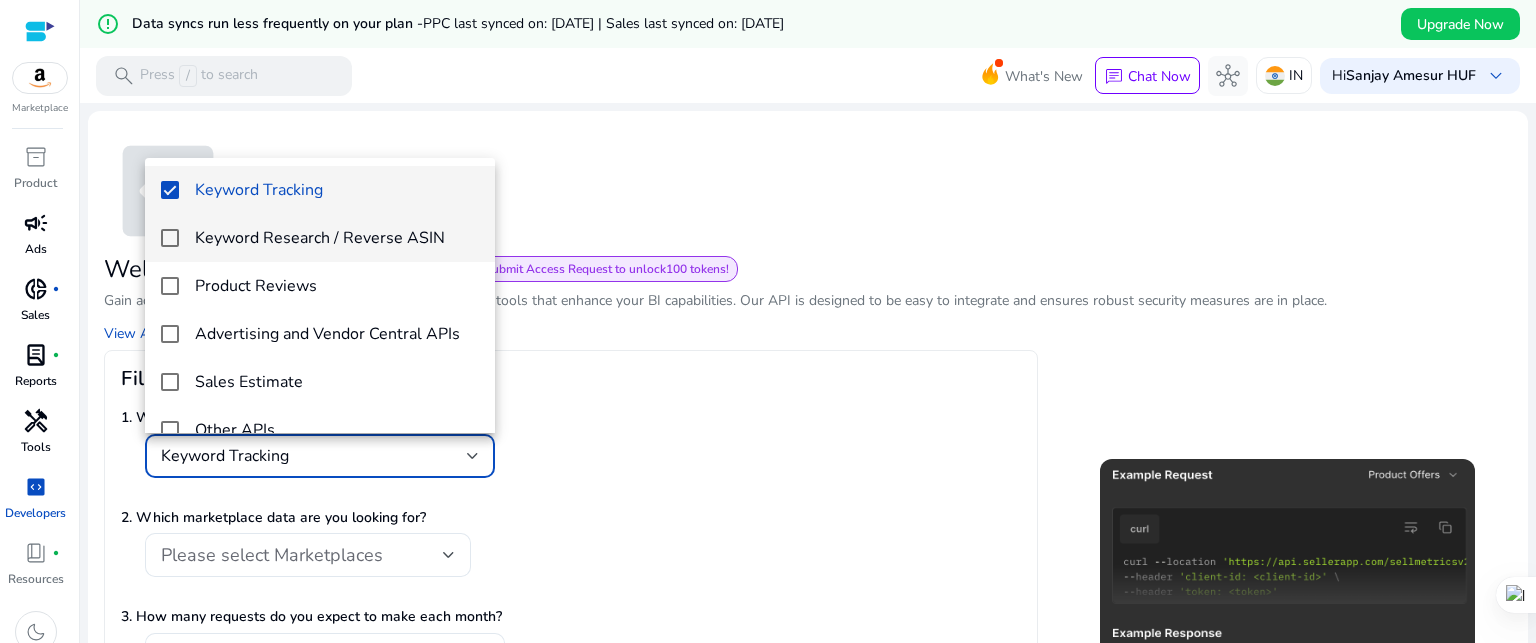 click at bounding box center (170, 238) 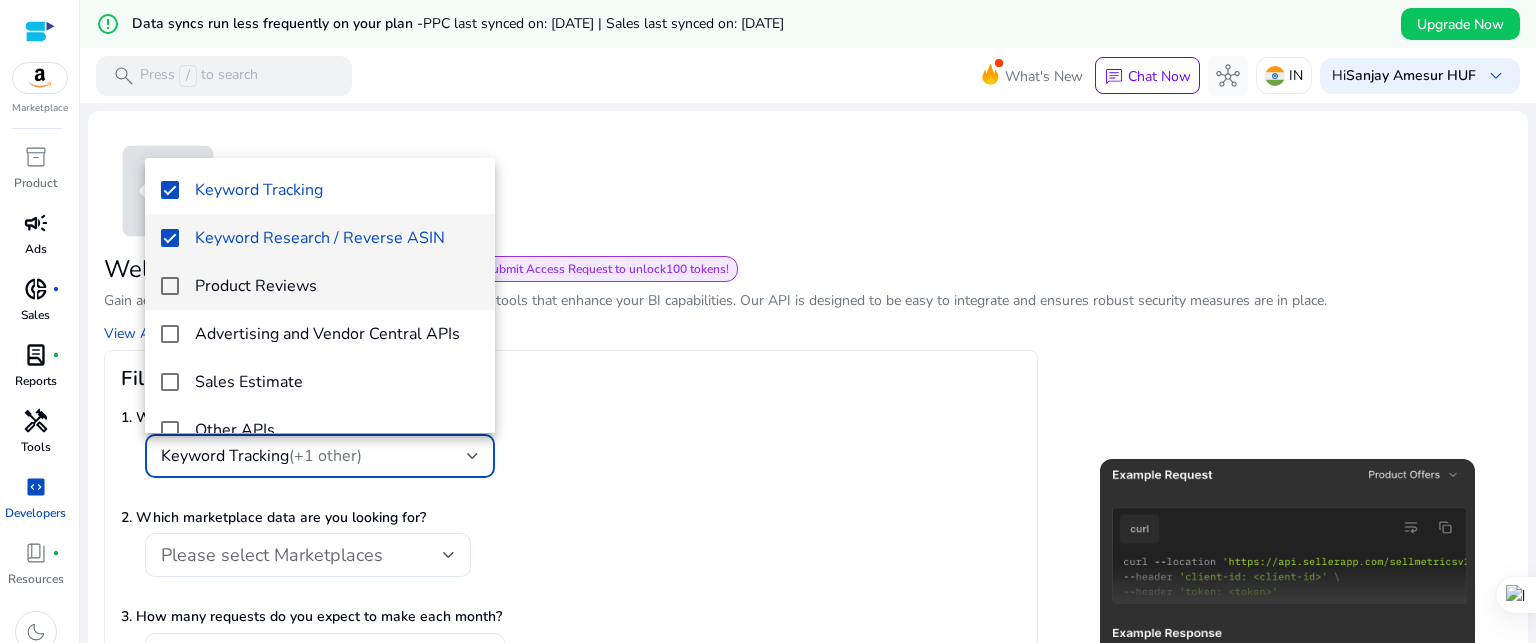 click on "Product Reviews" at bounding box center (320, 286) 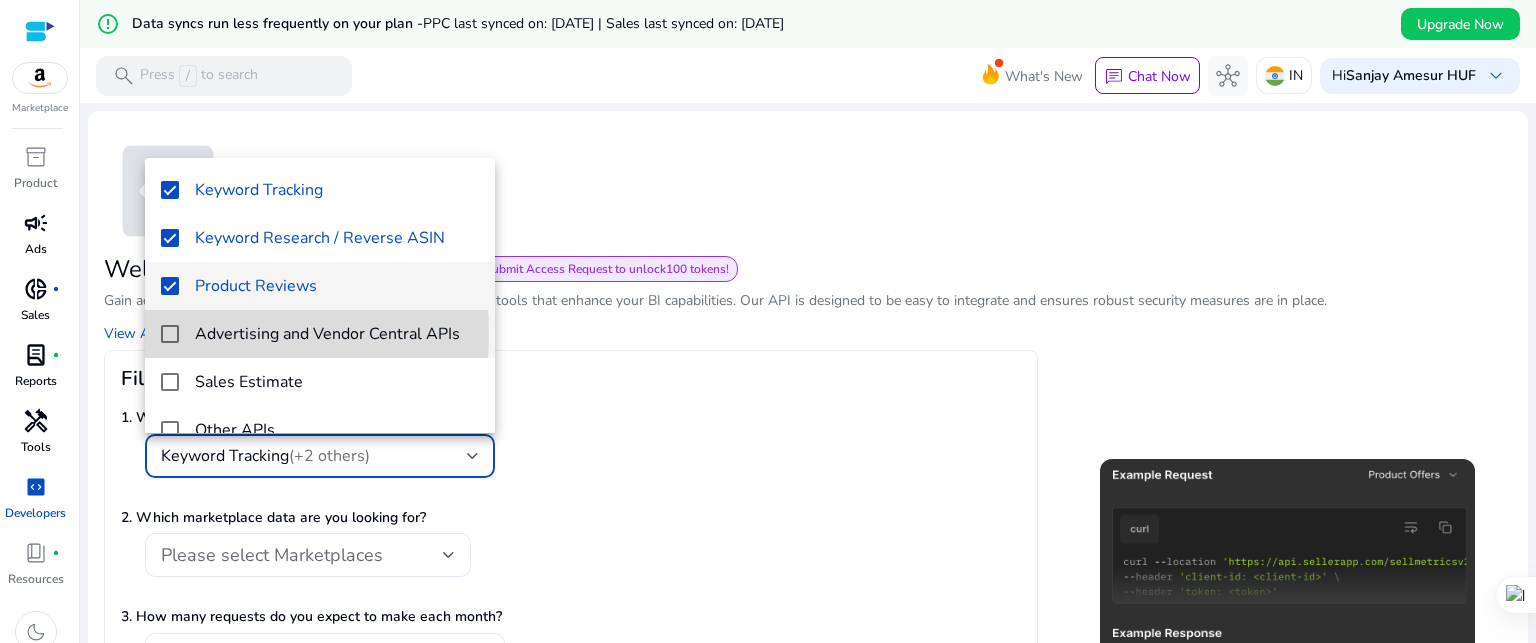click at bounding box center (170, 334) 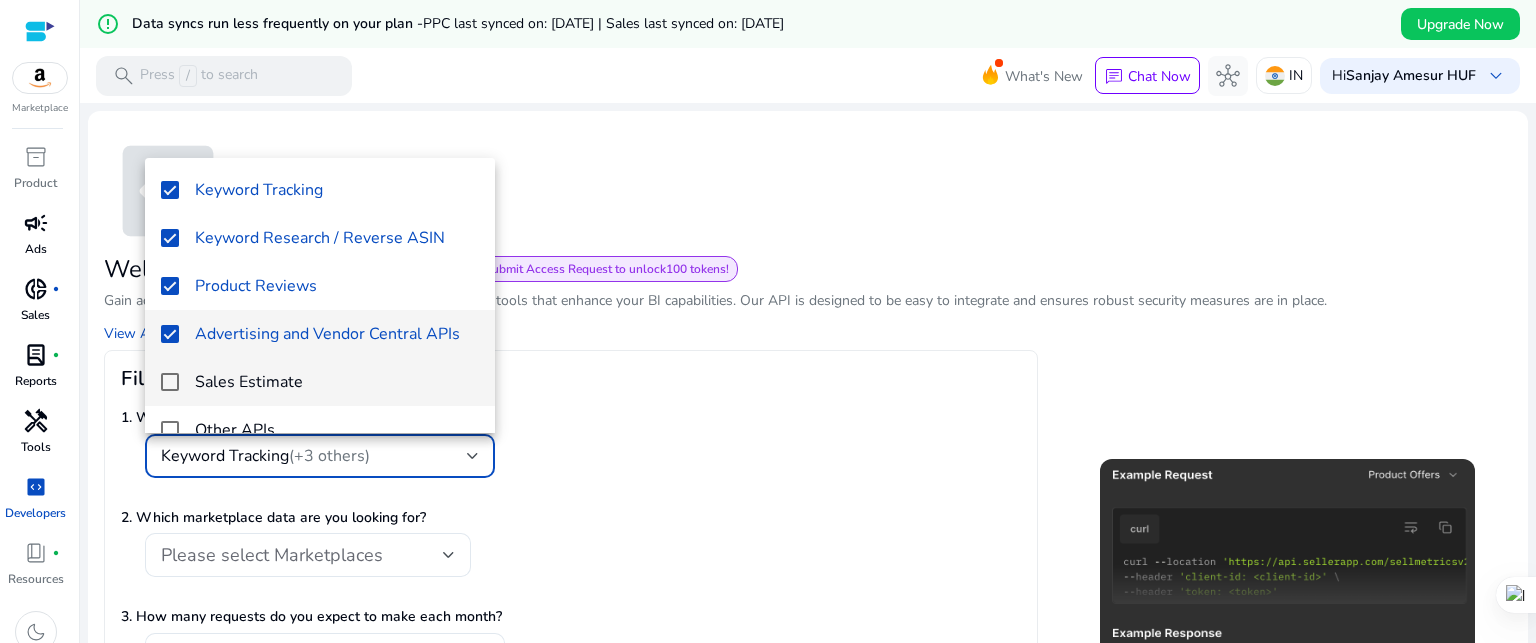 click at bounding box center [170, 382] 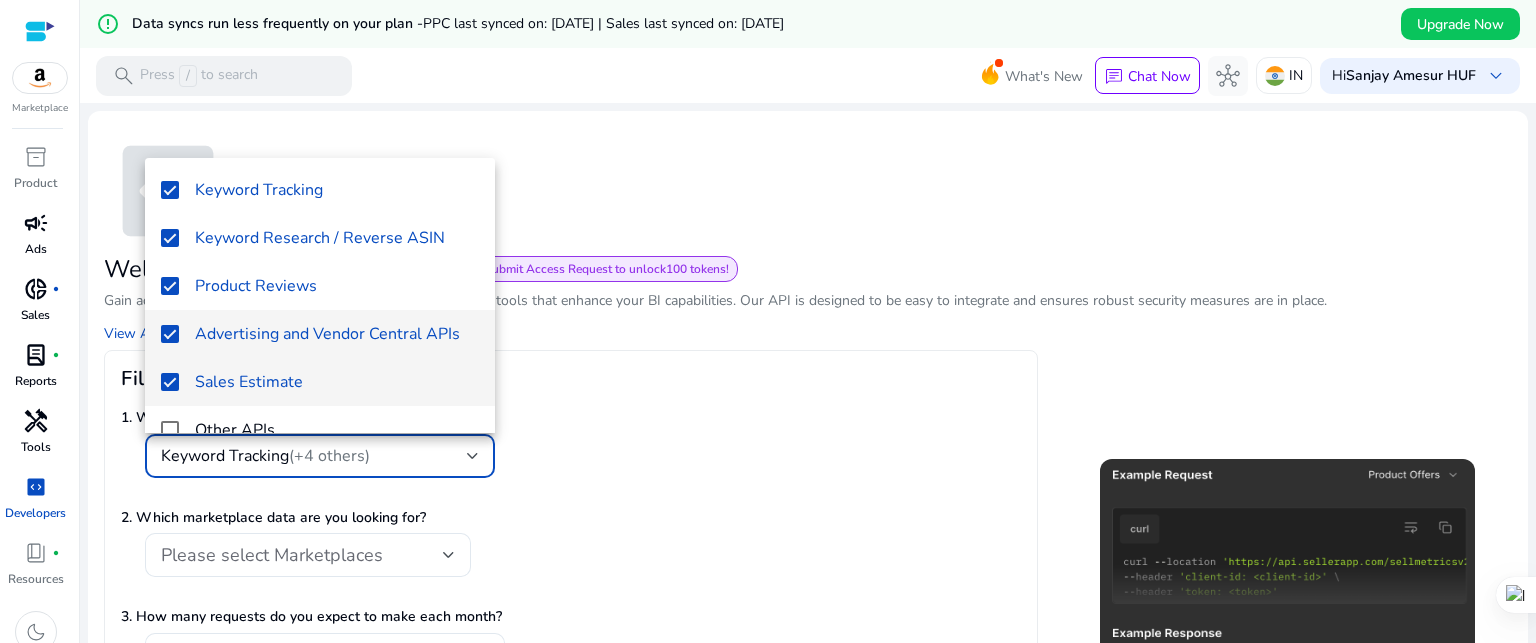 scroll, scrollTop: 28, scrollLeft: 0, axis: vertical 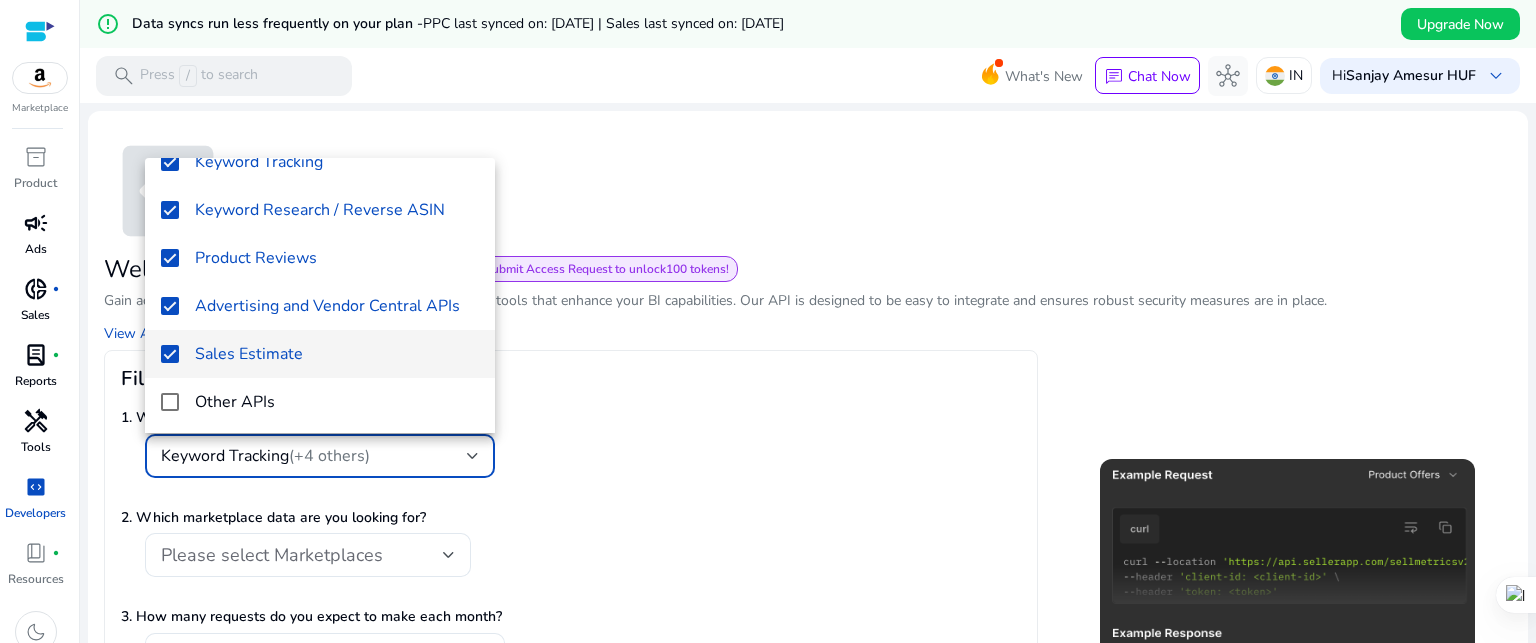 click at bounding box center (768, 321) 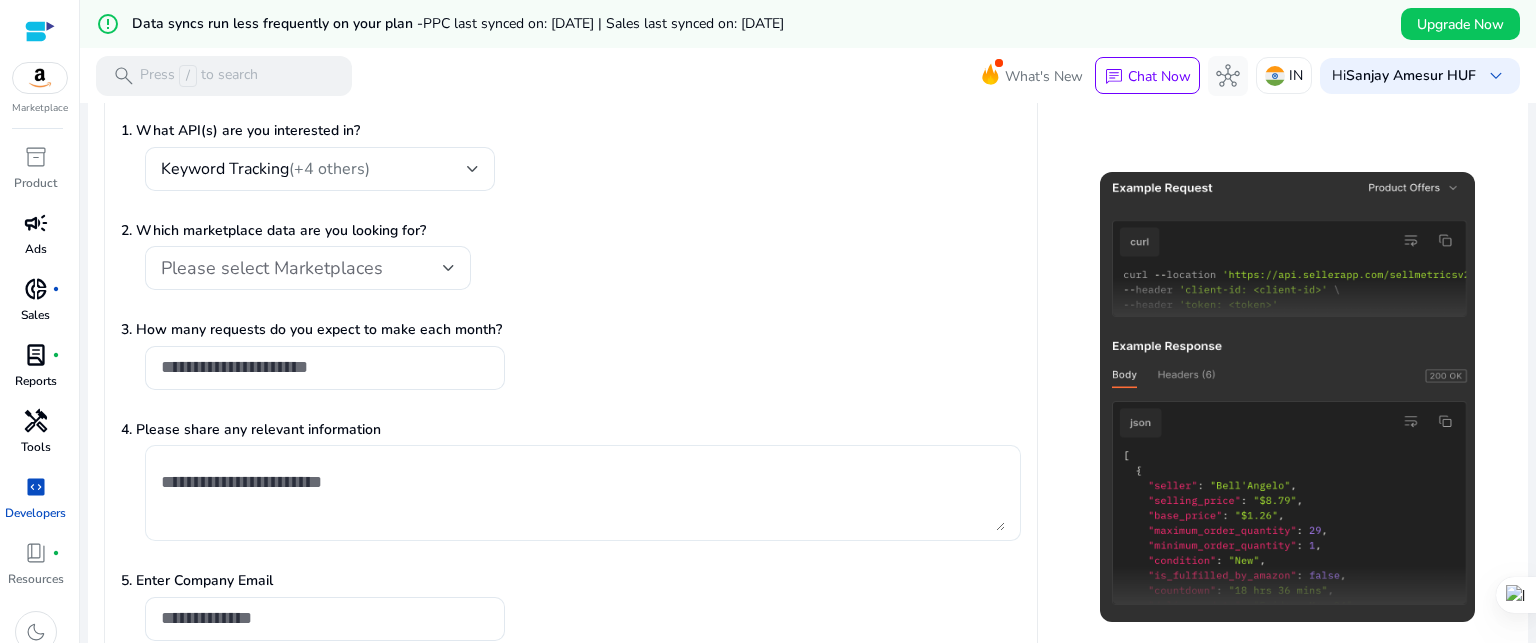 scroll, scrollTop: 392, scrollLeft: 0, axis: vertical 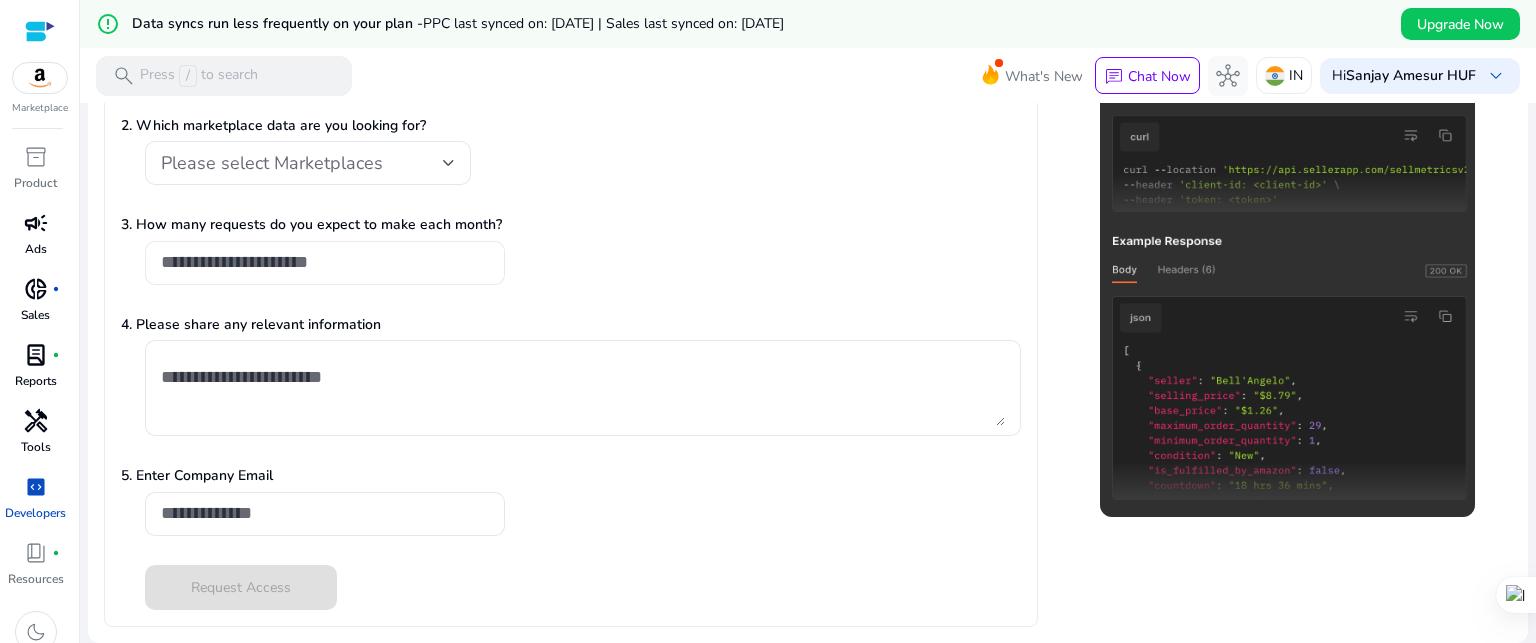 click at bounding box center (325, 262) 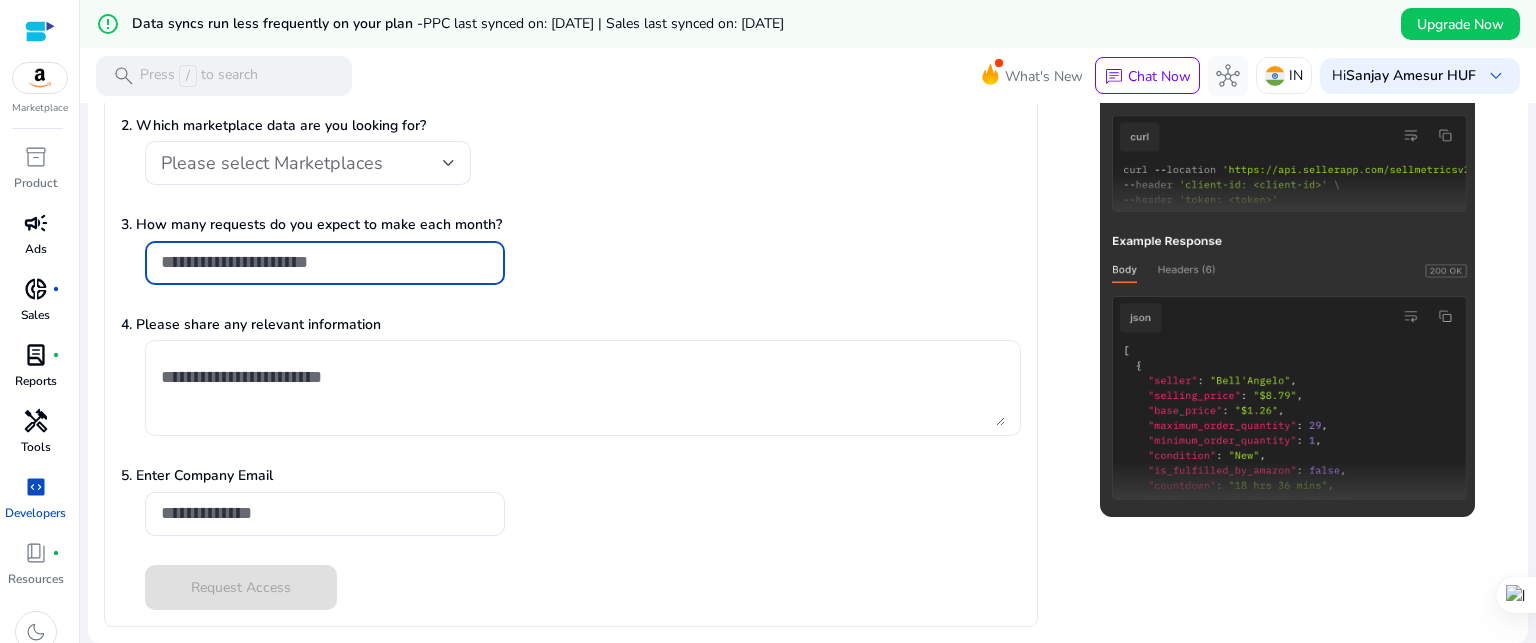 type on "*" 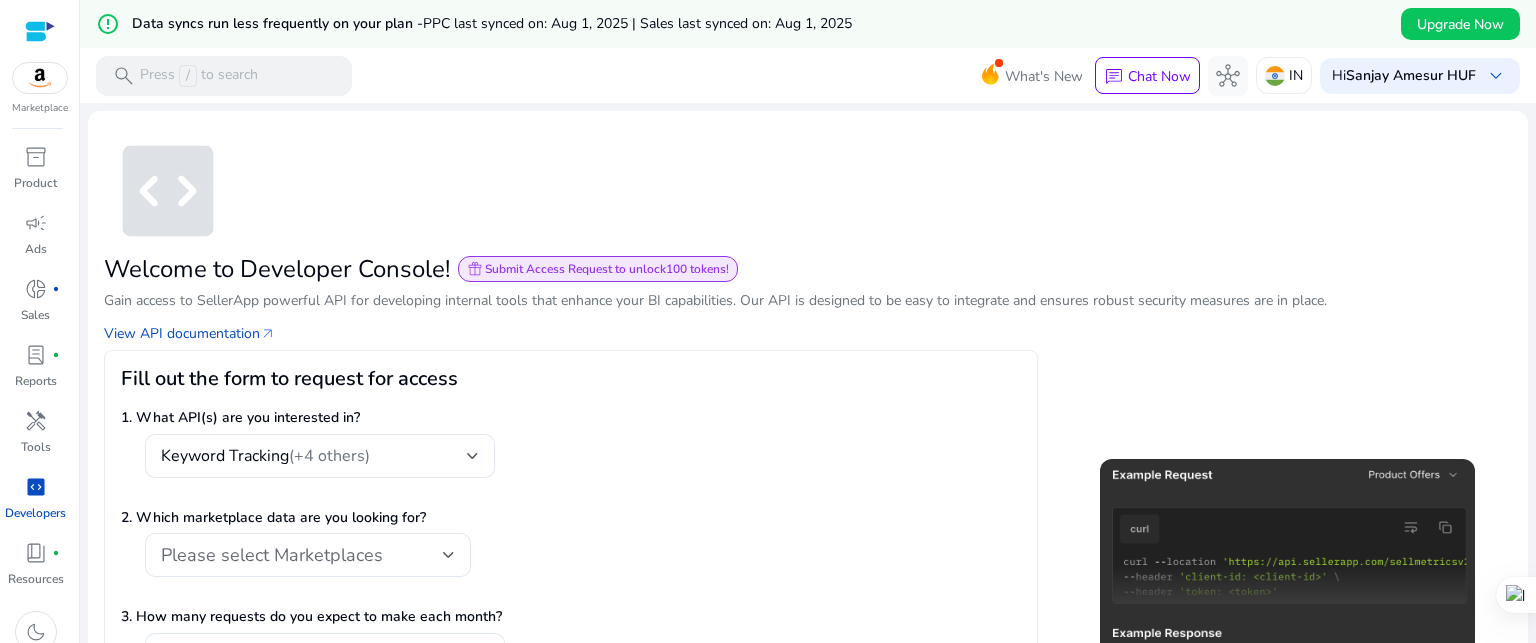 scroll, scrollTop: 0, scrollLeft: 0, axis: both 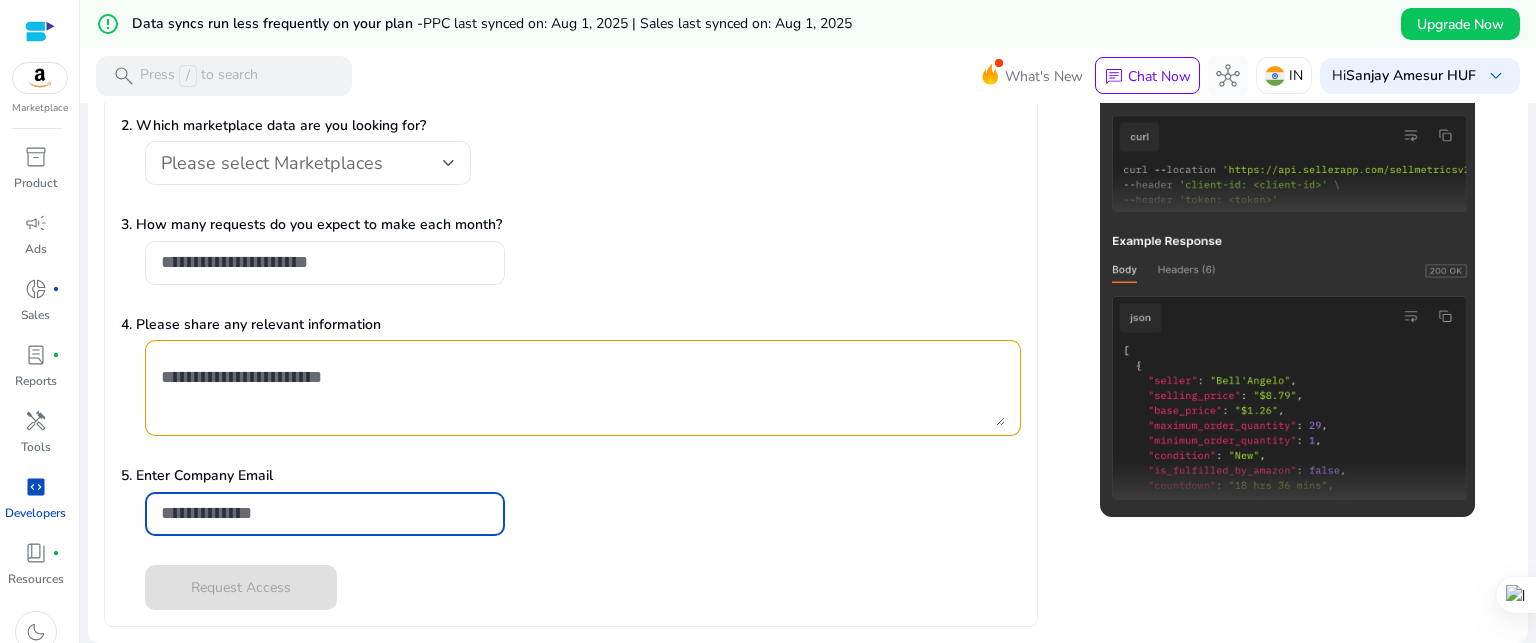 click at bounding box center (325, 513) 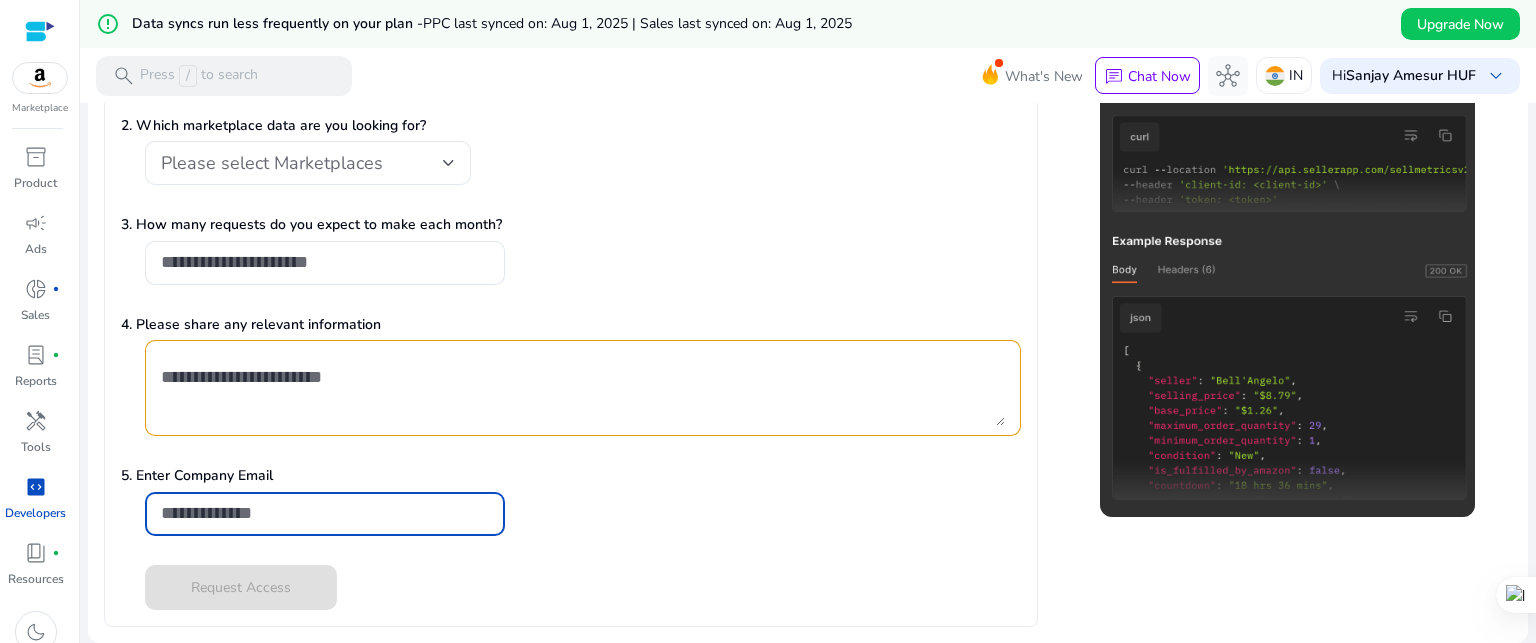 type on "*" 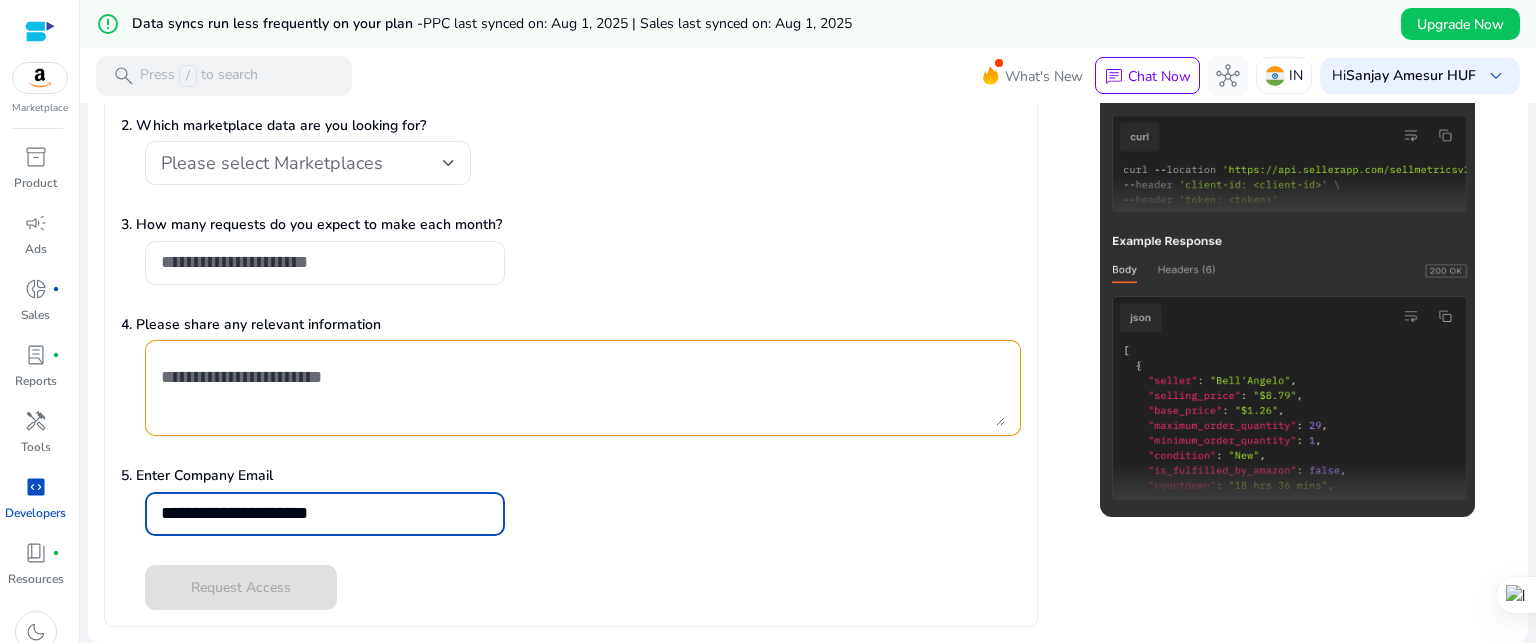 click on "**********" 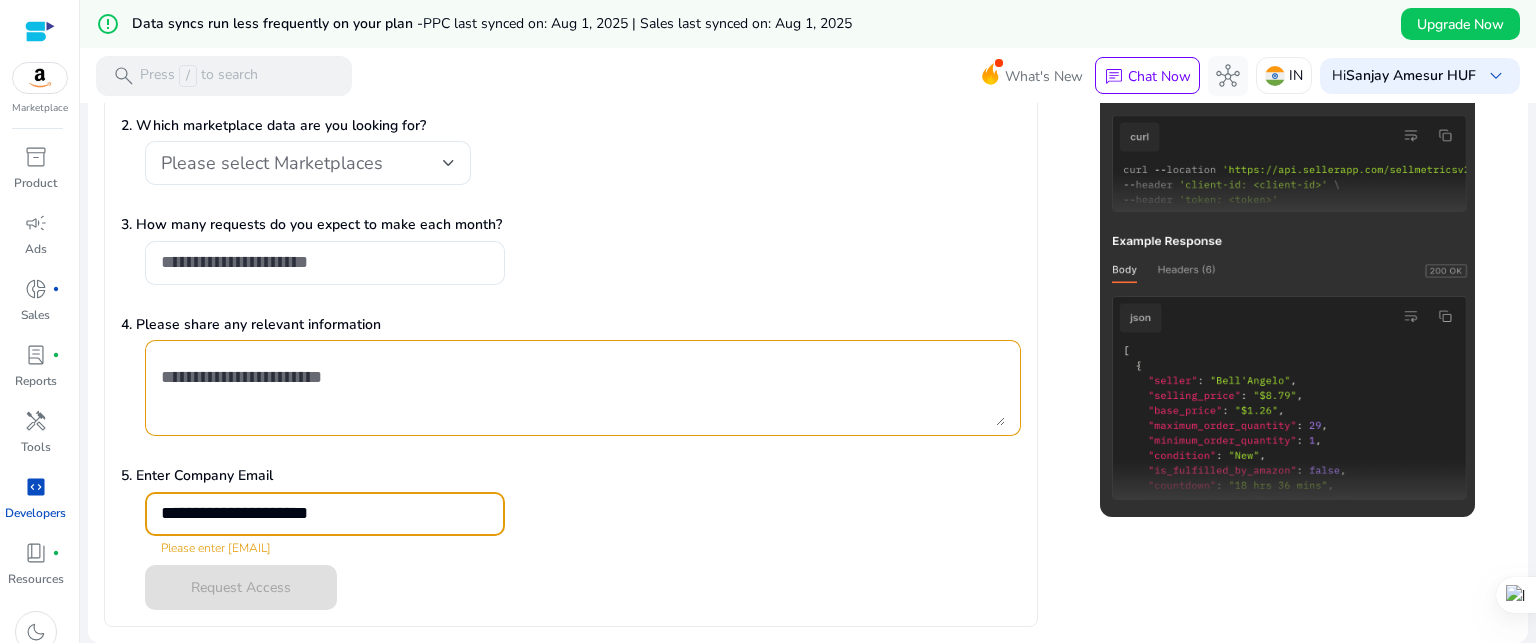 drag, startPoint x: 401, startPoint y: 519, endPoint x: 0, endPoint y: 483, distance: 402.61273 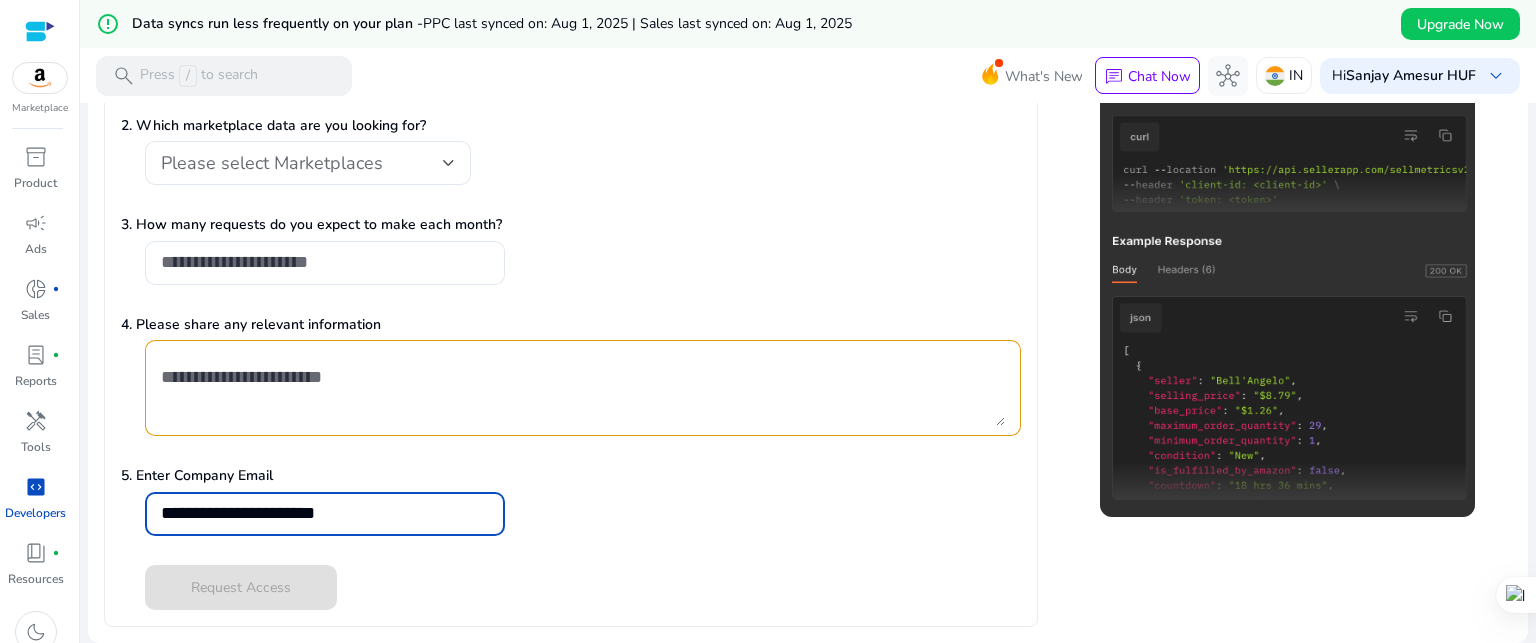 type on "**********" 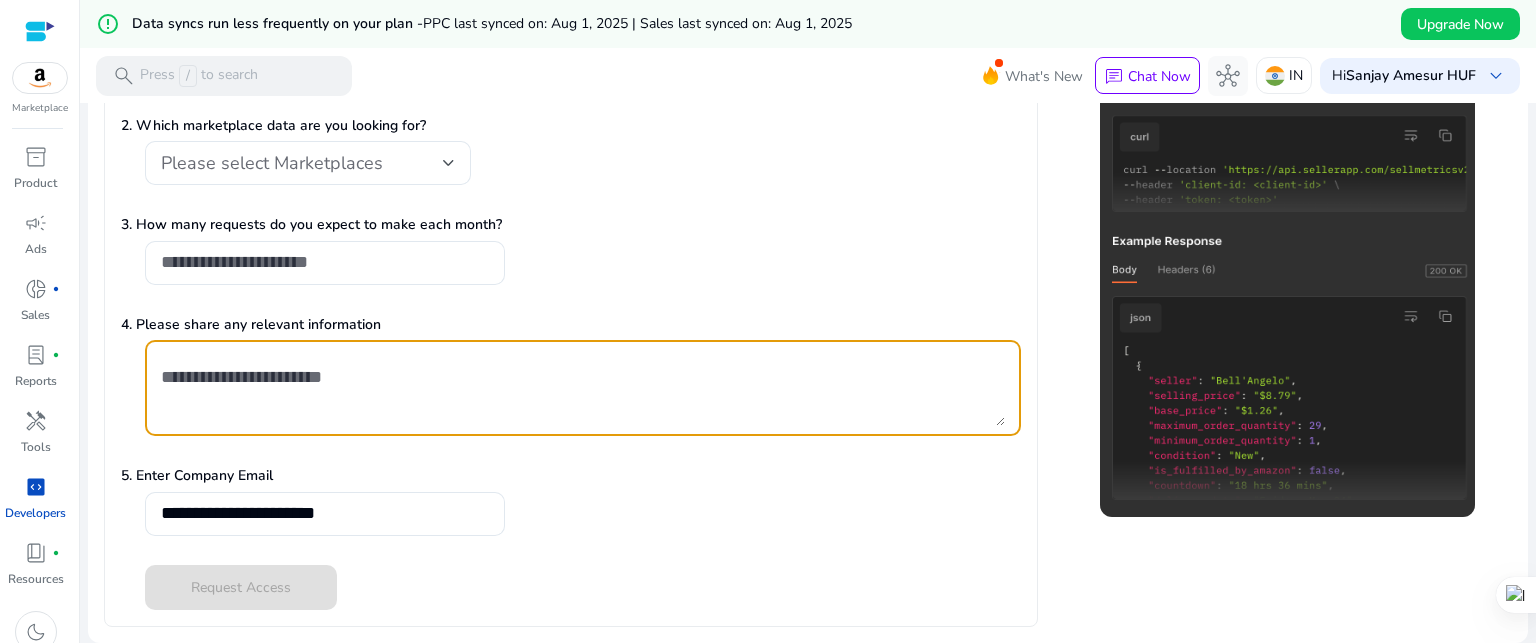 click at bounding box center (583, 388) 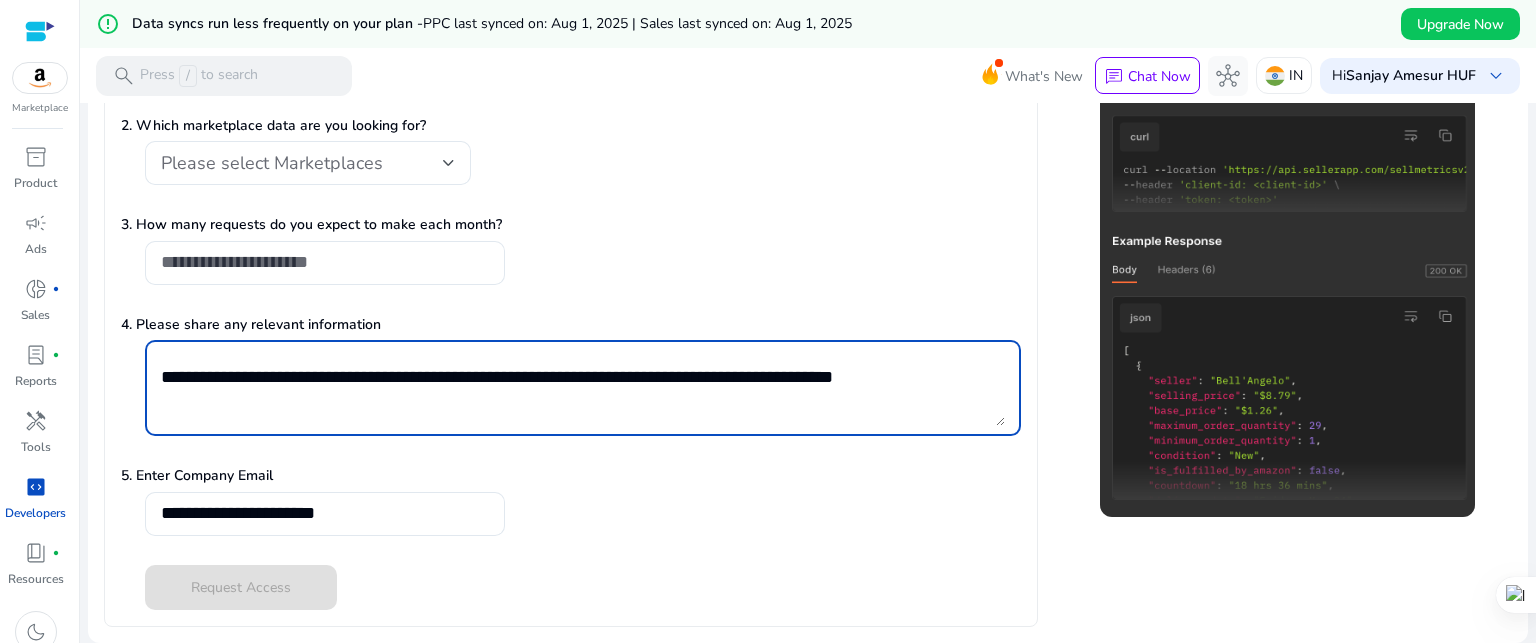 click on "3. How many requests do you expect to make each month?" 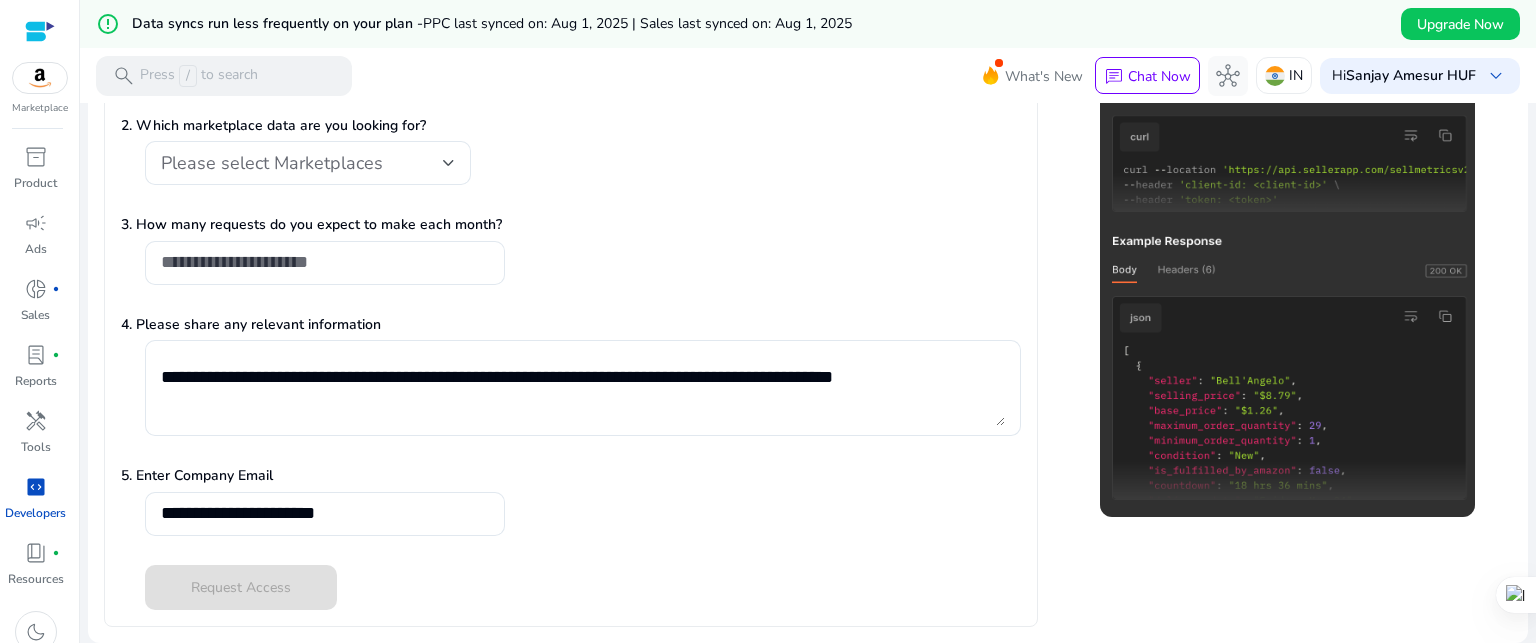 click on "5. Enter Company Email" 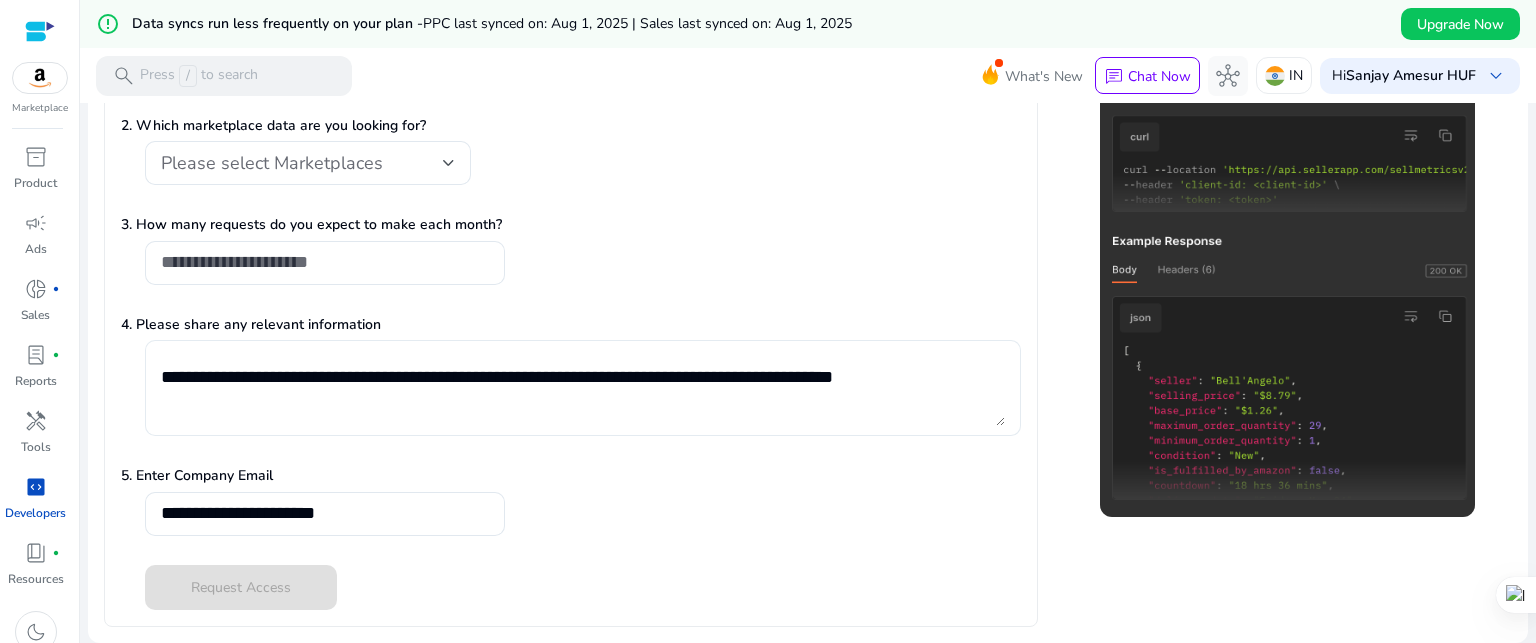 click on "**********" at bounding box center (583, 388) 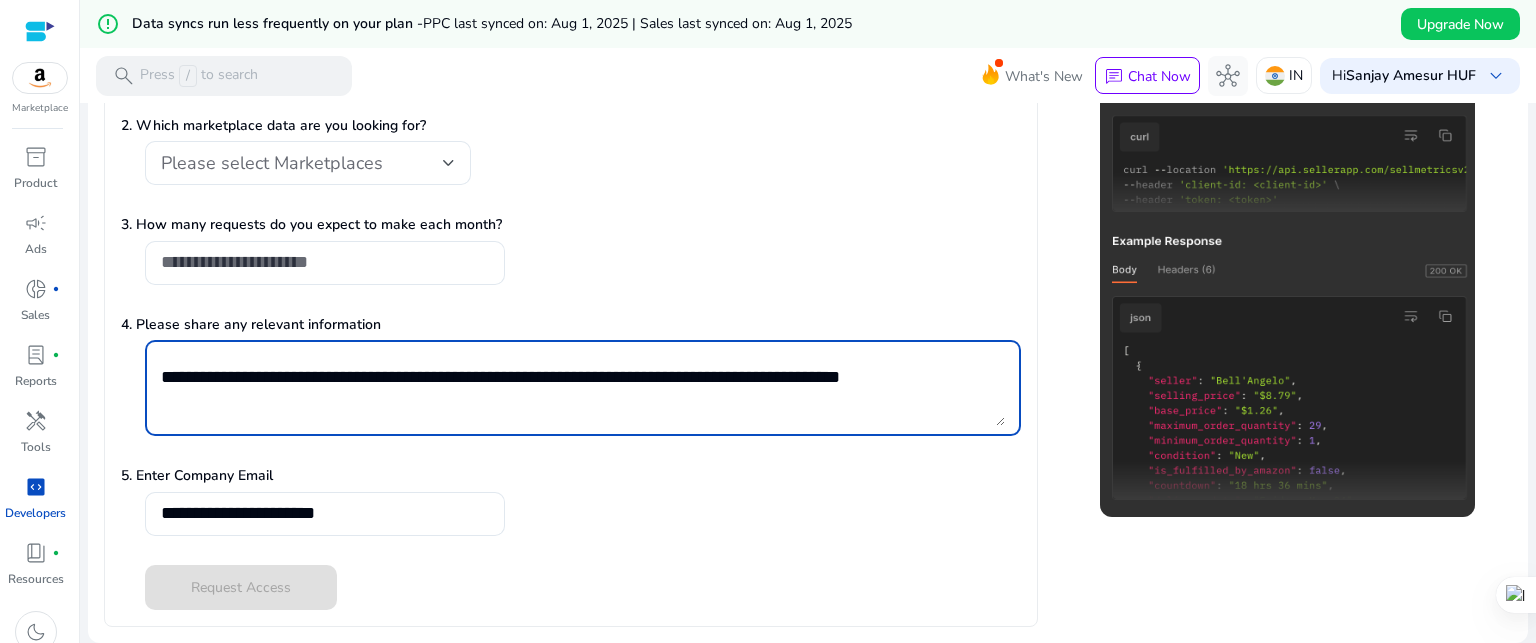 type on "**********" 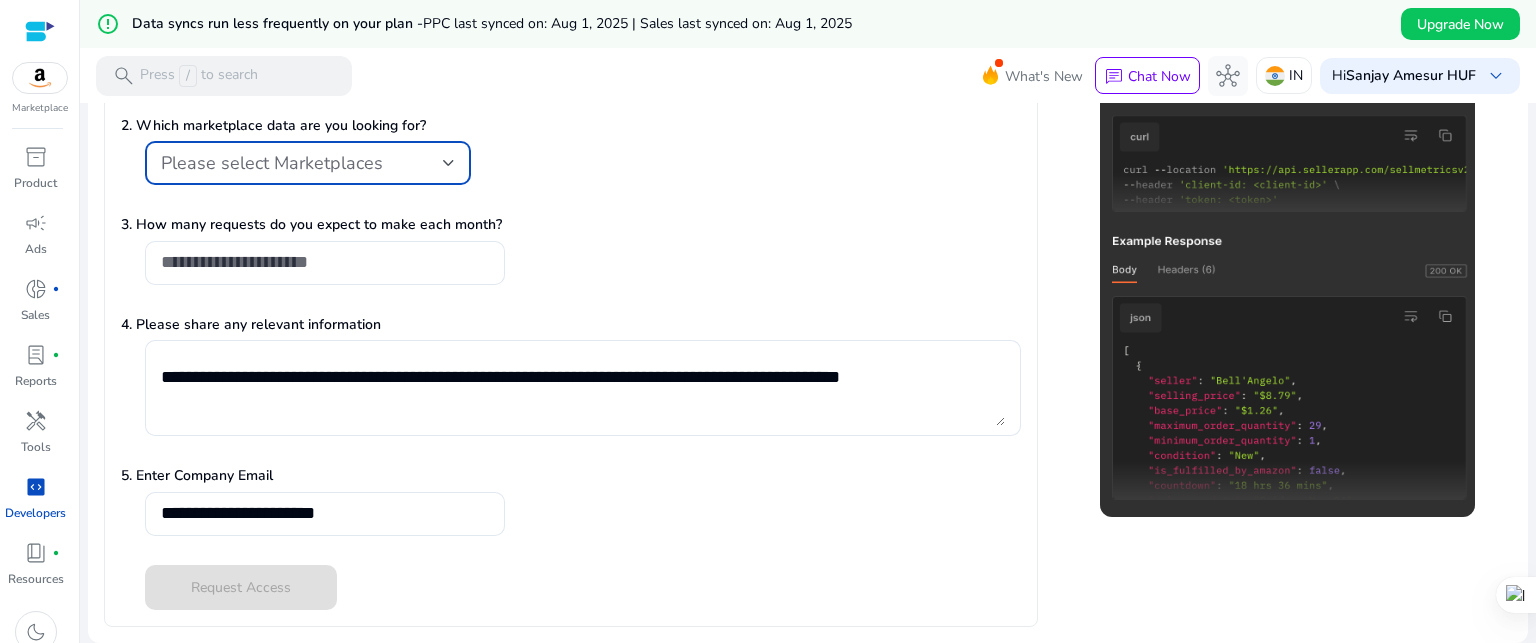 click on "Please select Marketplaces" at bounding box center [272, 163] 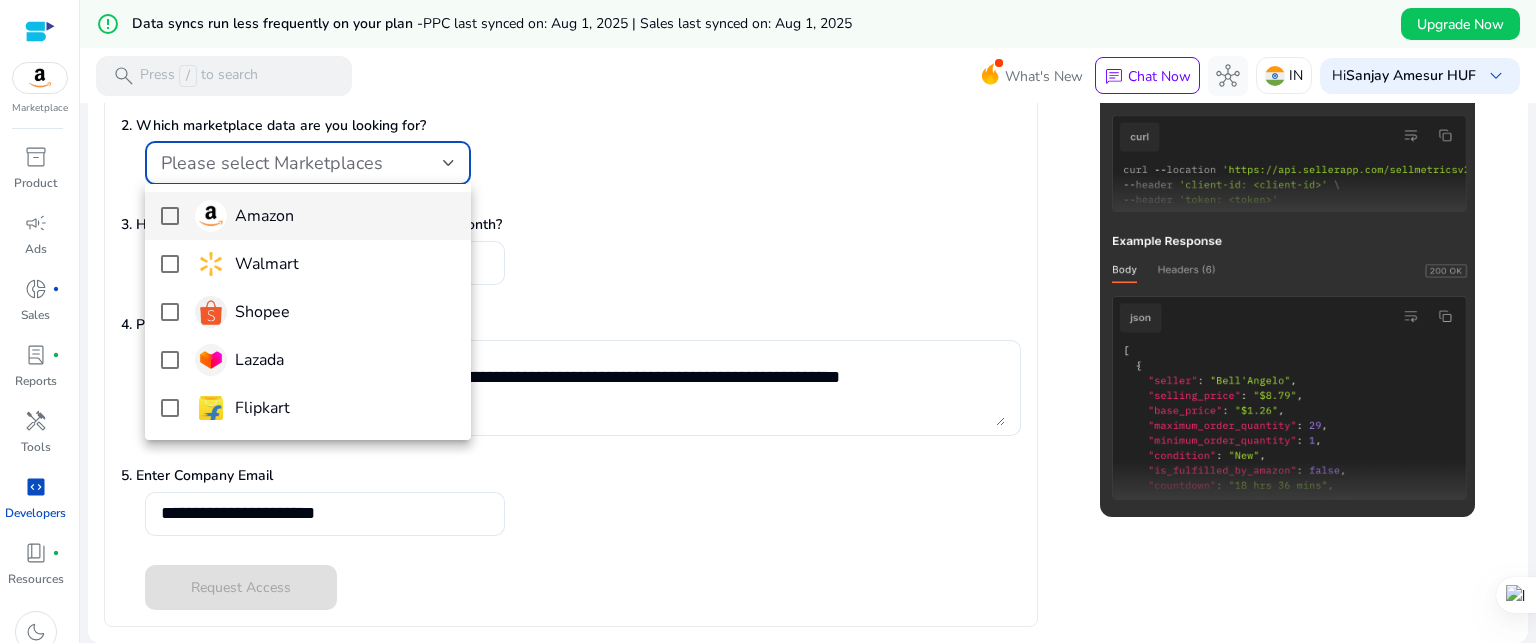 click at bounding box center [170, 216] 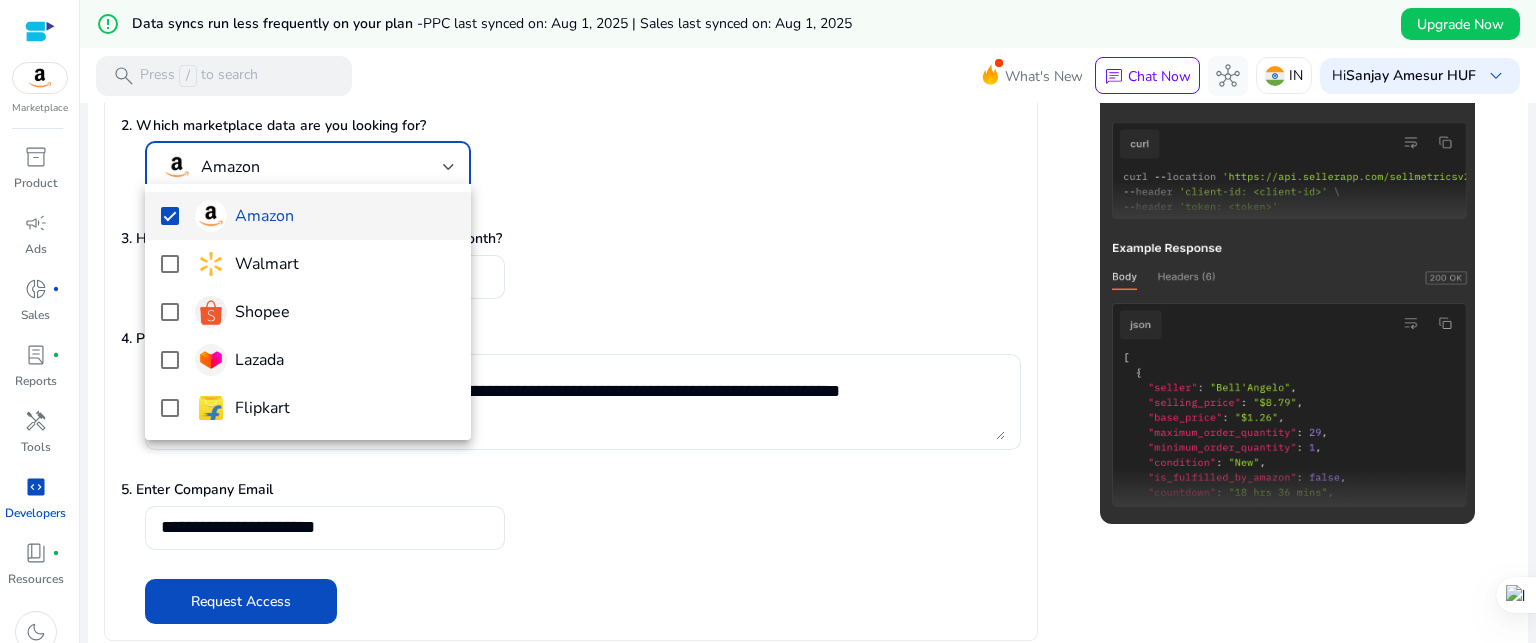 click at bounding box center (768, 321) 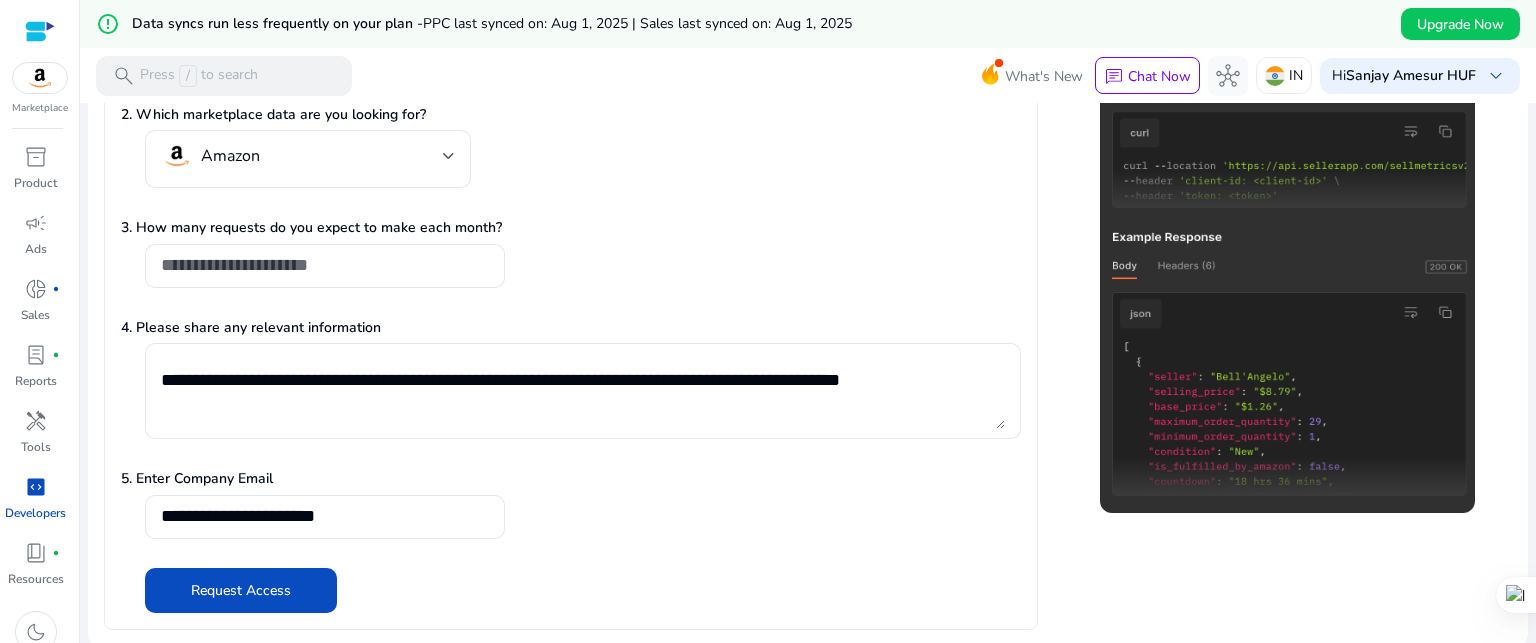 scroll, scrollTop: 406, scrollLeft: 0, axis: vertical 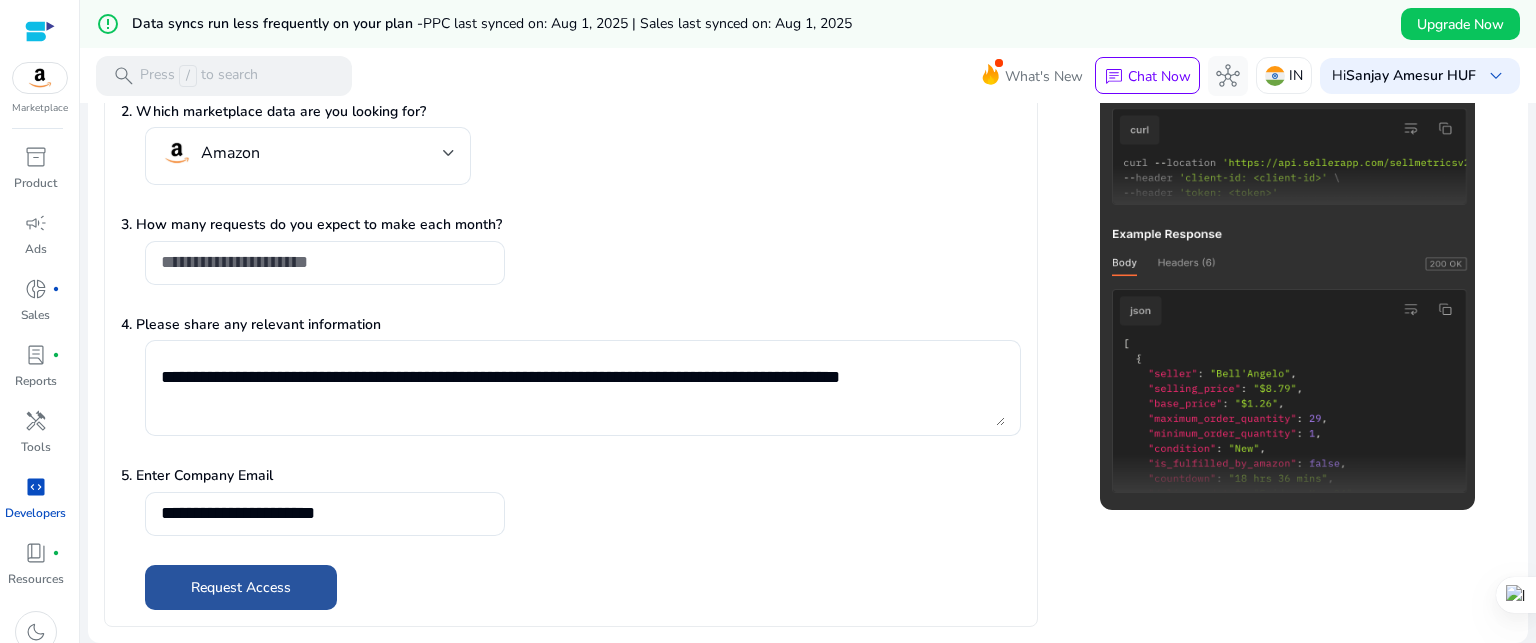 click on "Request Access" 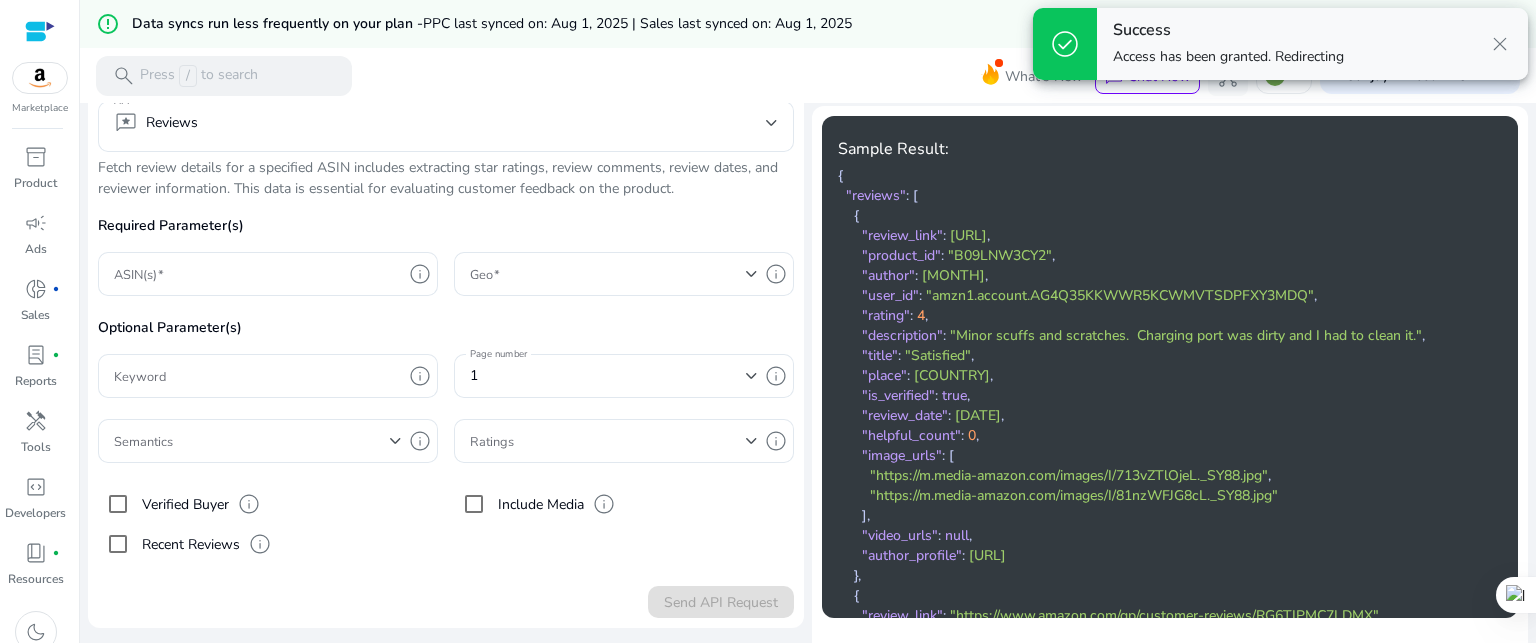 scroll, scrollTop: 288, scrollLeft: 0, axis: vertical 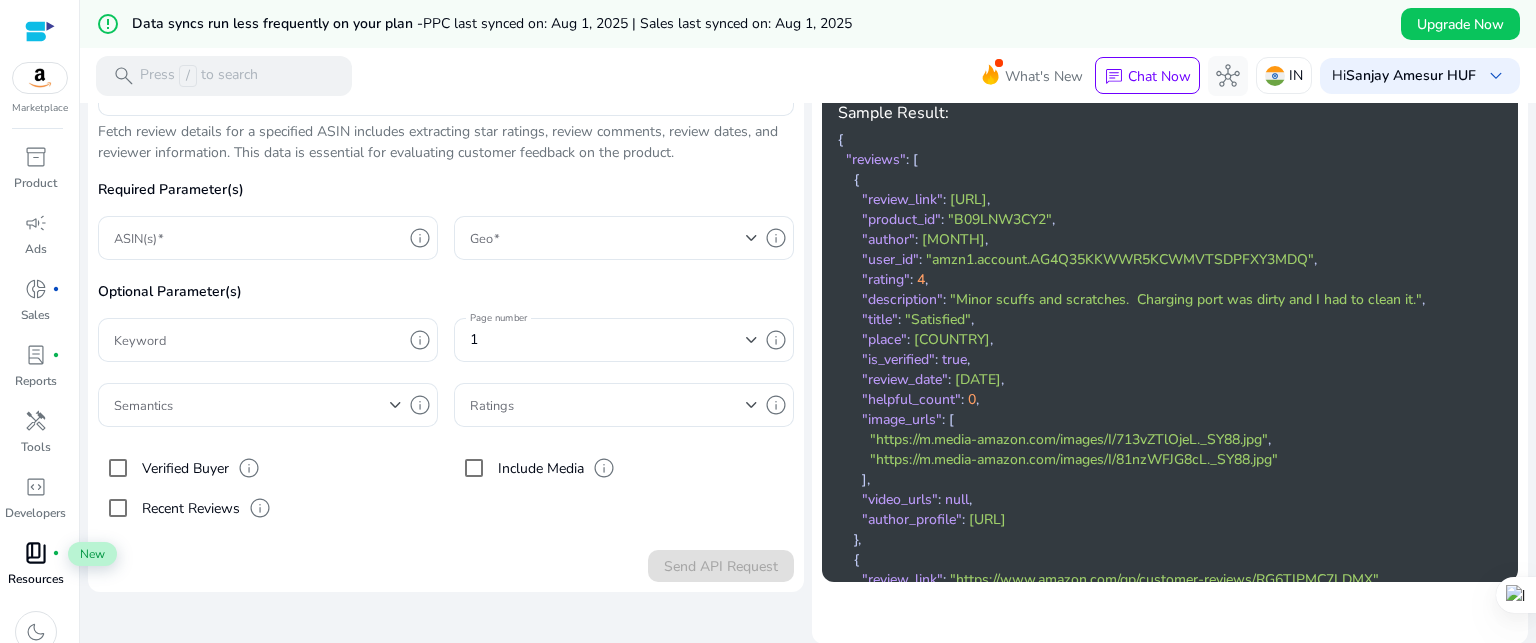 click on "book_4" at bounding box center (36, 553) 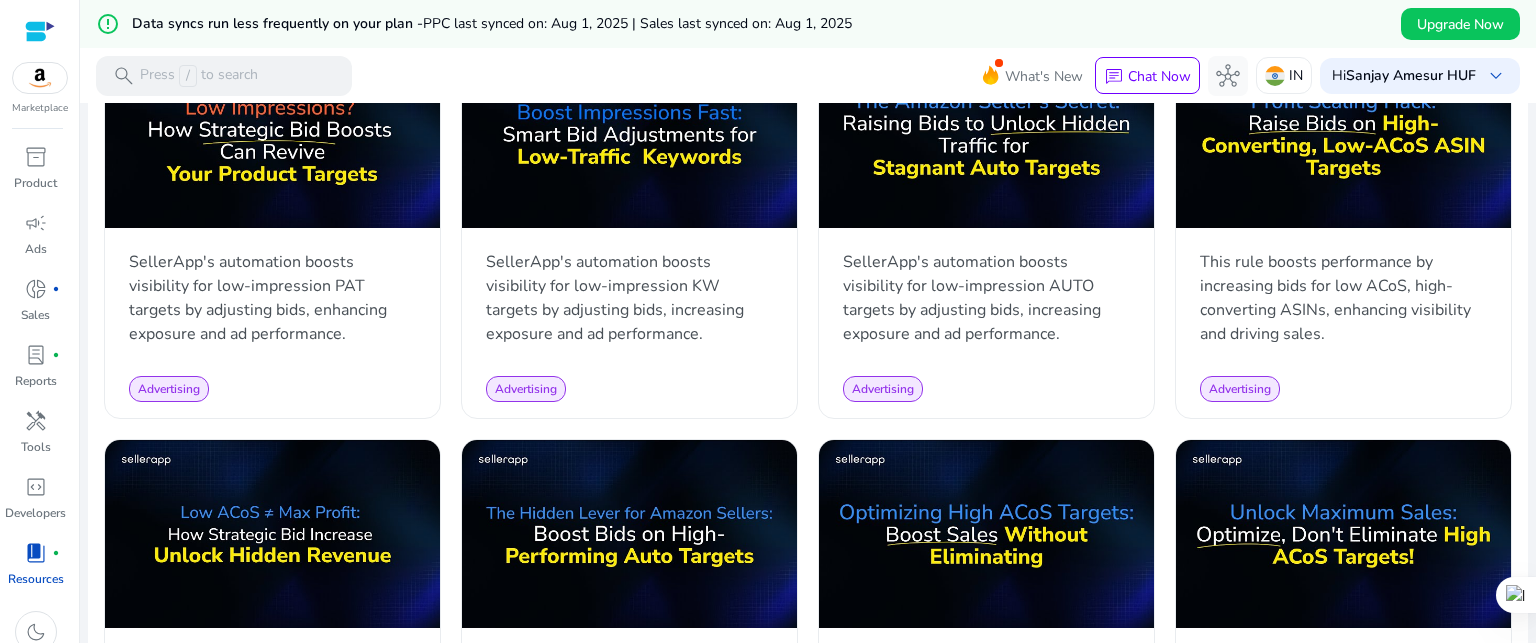 scroll, scrollTop: 0, scrollLeft: 0, axis: both 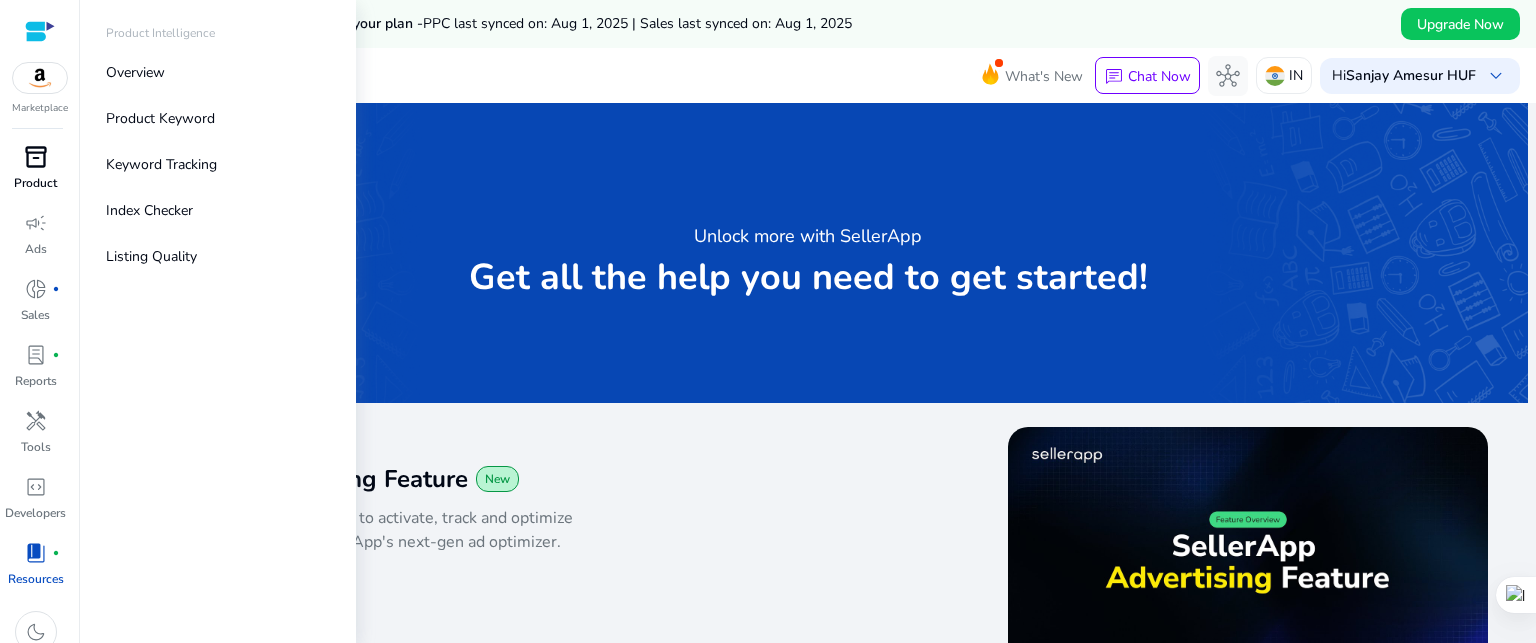 click on "inventory_2" at bounding box center (36, 157) 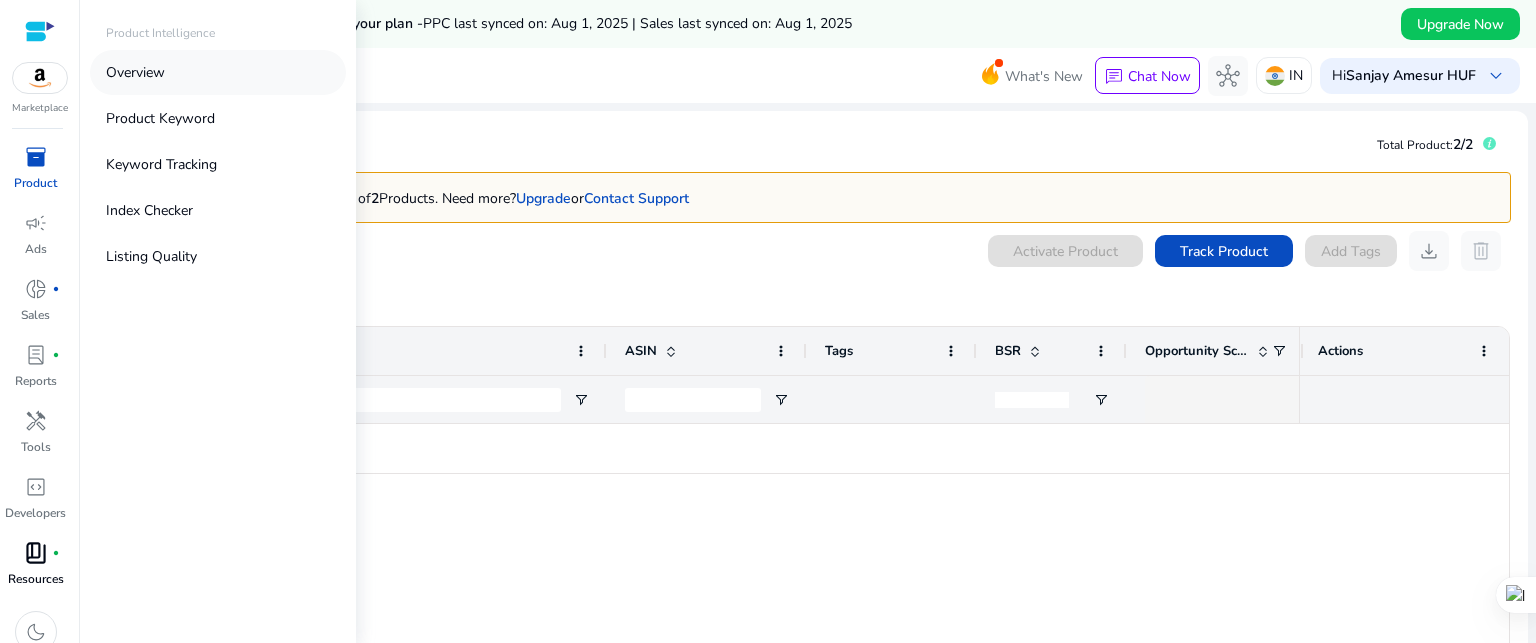click on "Overview" at bounding box center [218, 72] 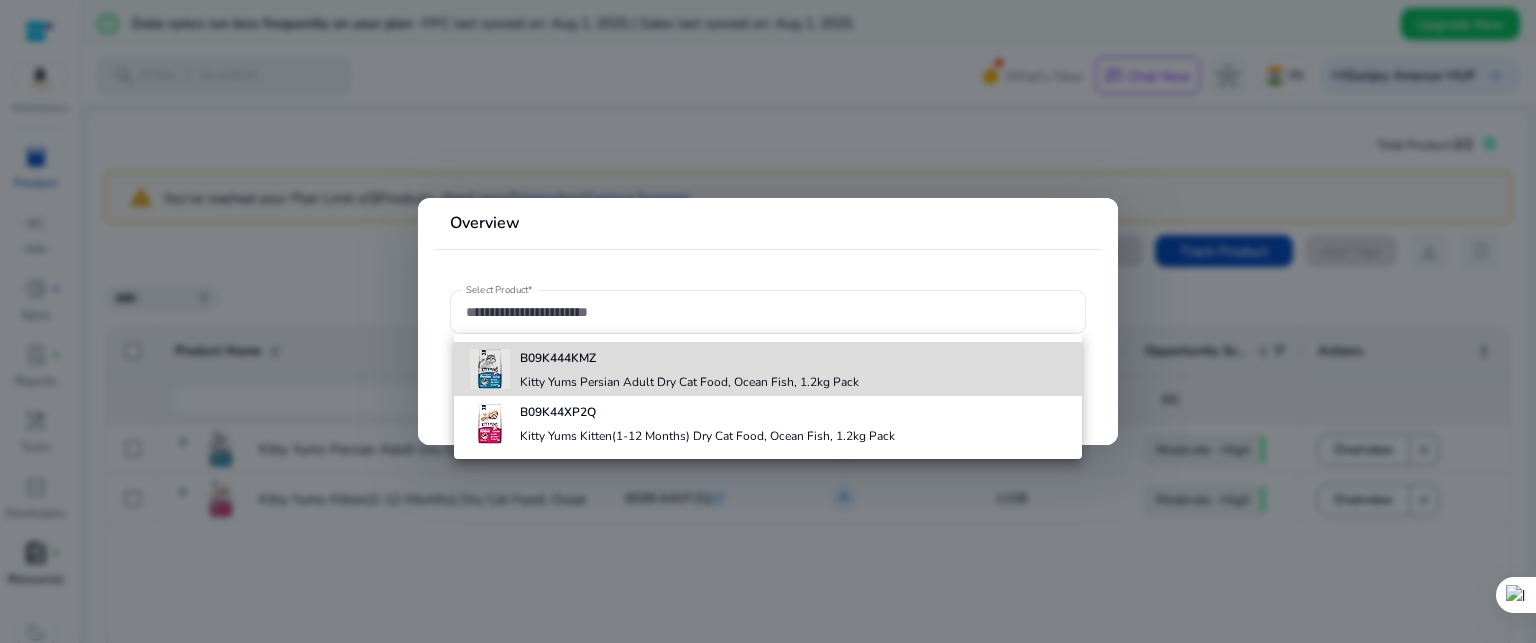 click on "Kitty Yums Persian Adult Dry Cat Food, Ocean Fish, 1.2kg Pack" at bounding box center (689, 382) 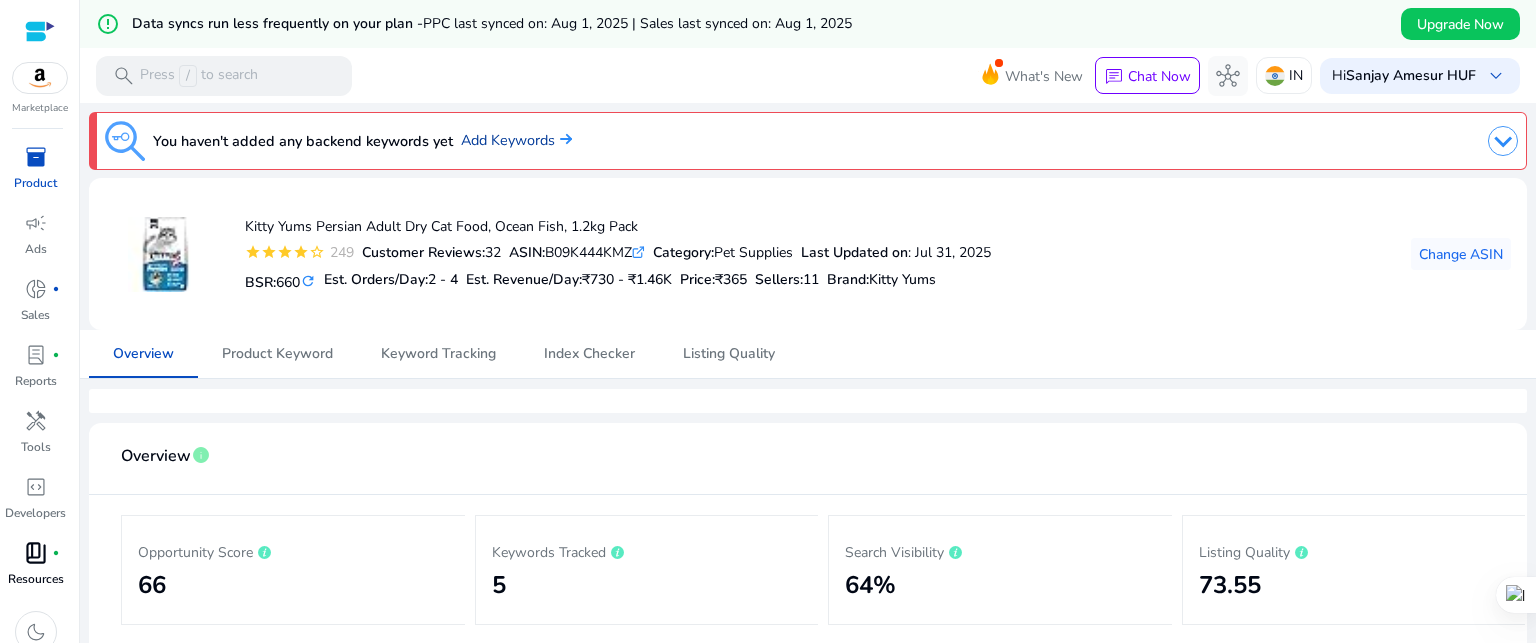 click on "Add Keywords" 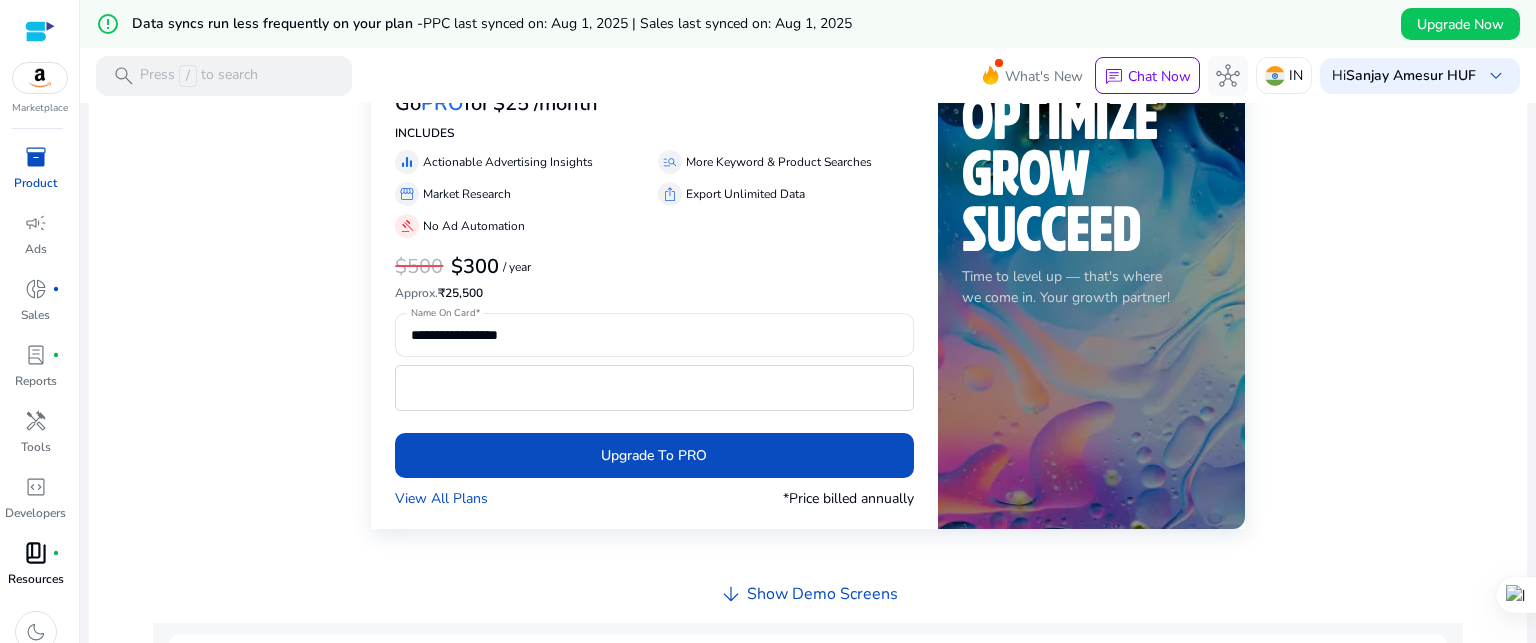 scroll, scrollTop: 119, scrollLeft: 0, axis: vertical 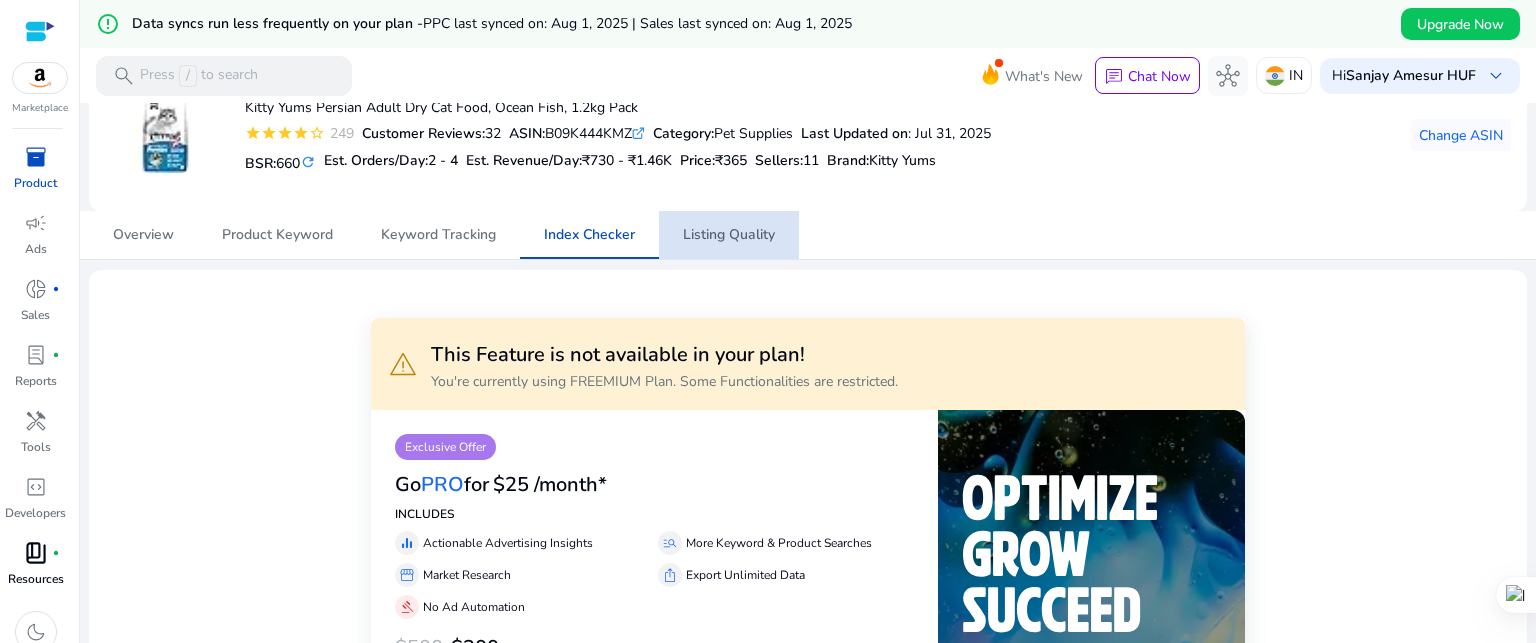 click on "Listing Quality" at bounding box center (729, 235) 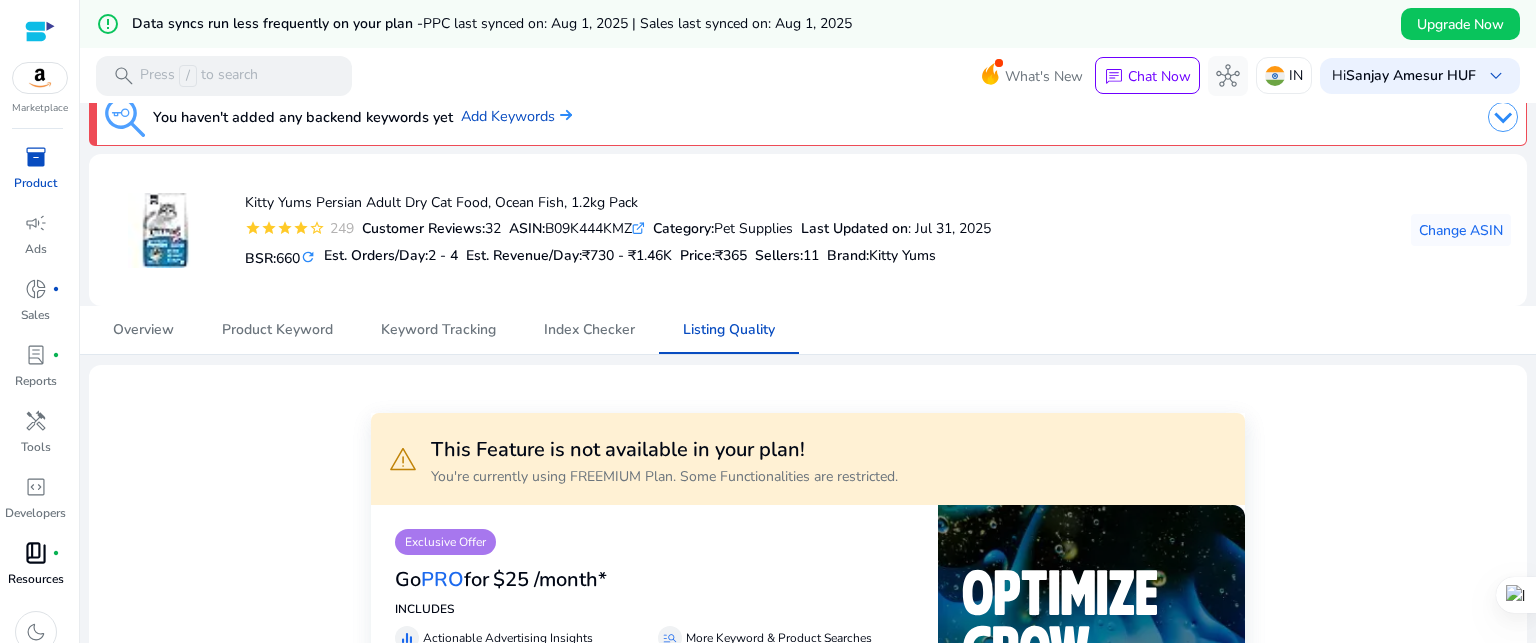 scroll, scrollTop: 0, scrollLeft: 0, axis: both 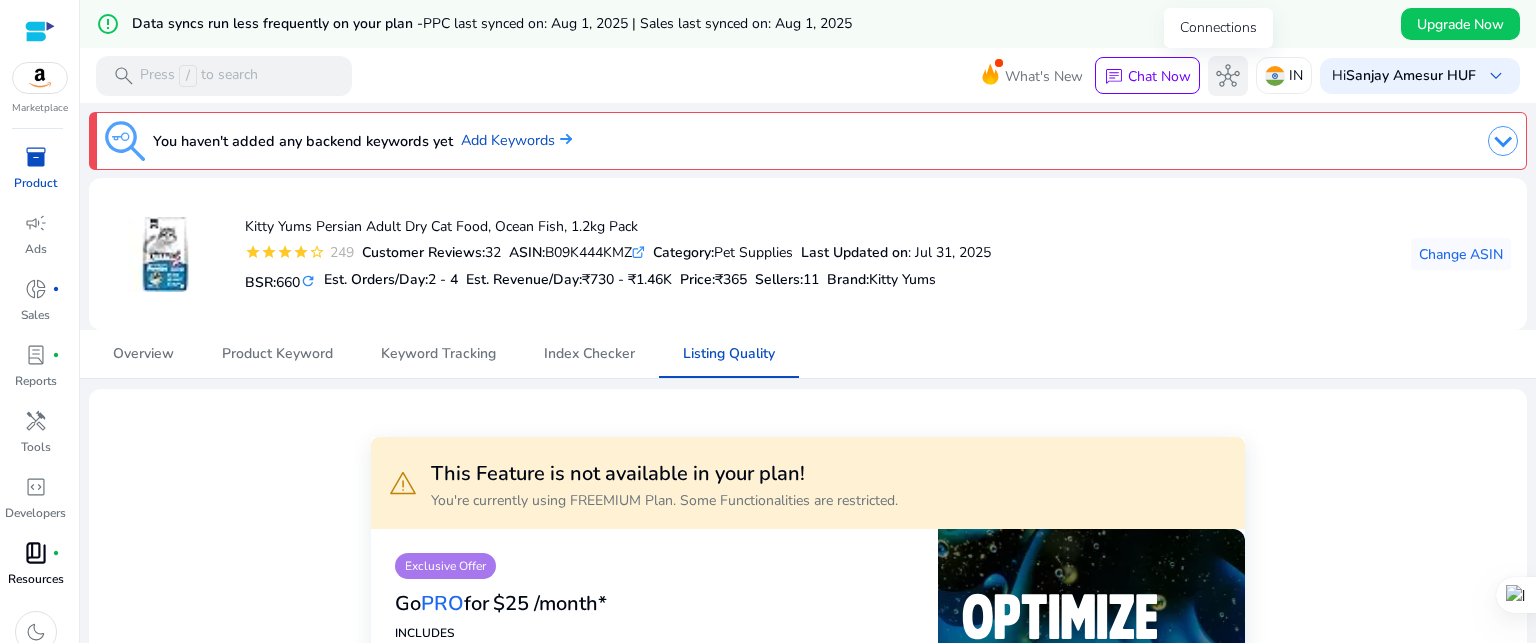 click on "hub" at bounding box center (1228, 76) 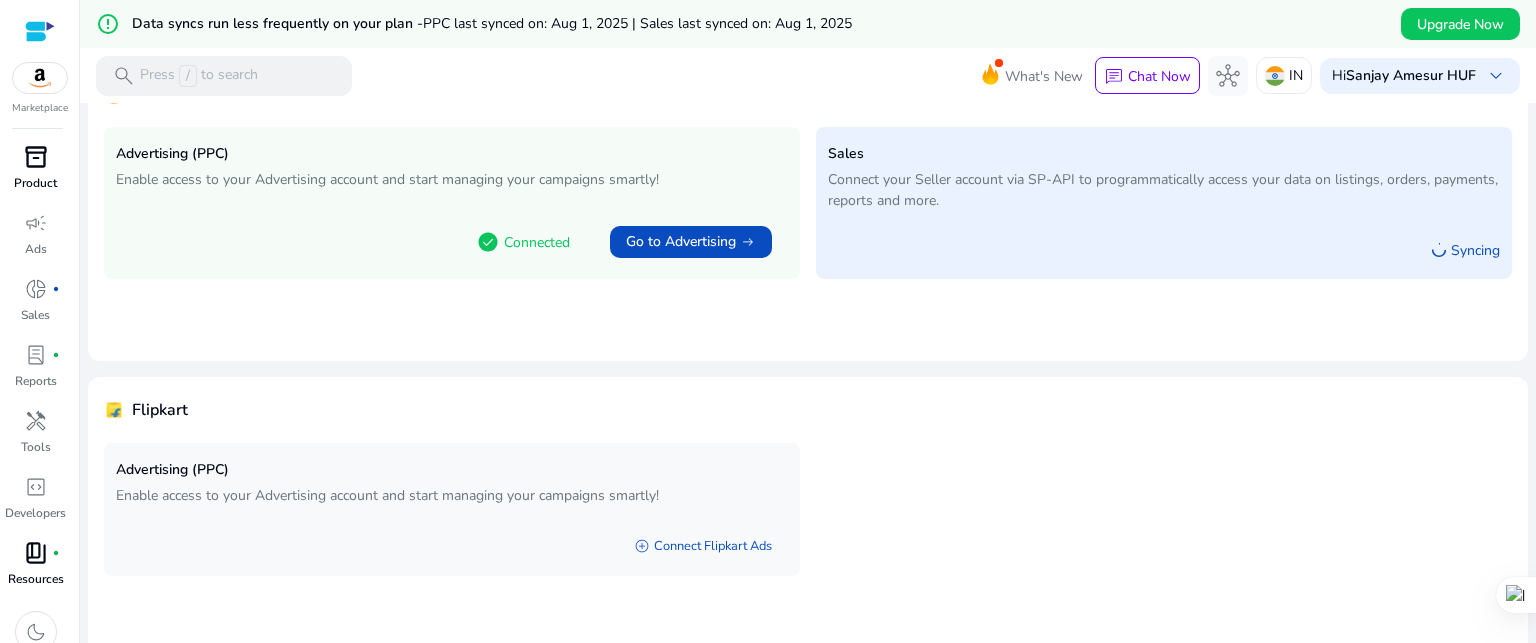 scroll, scrollTop: 212, scrollLeft: 0, axis: vertical 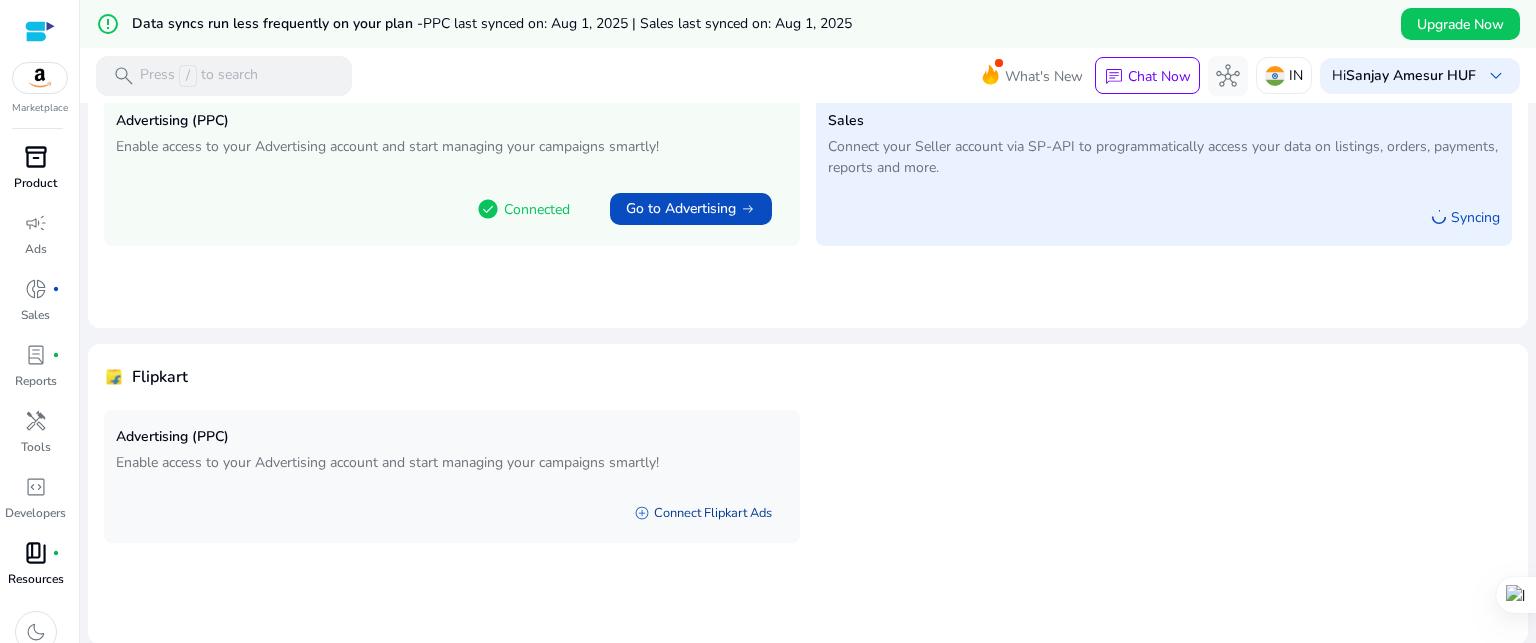 click on "add_circle   Connect Flipkart Ads" 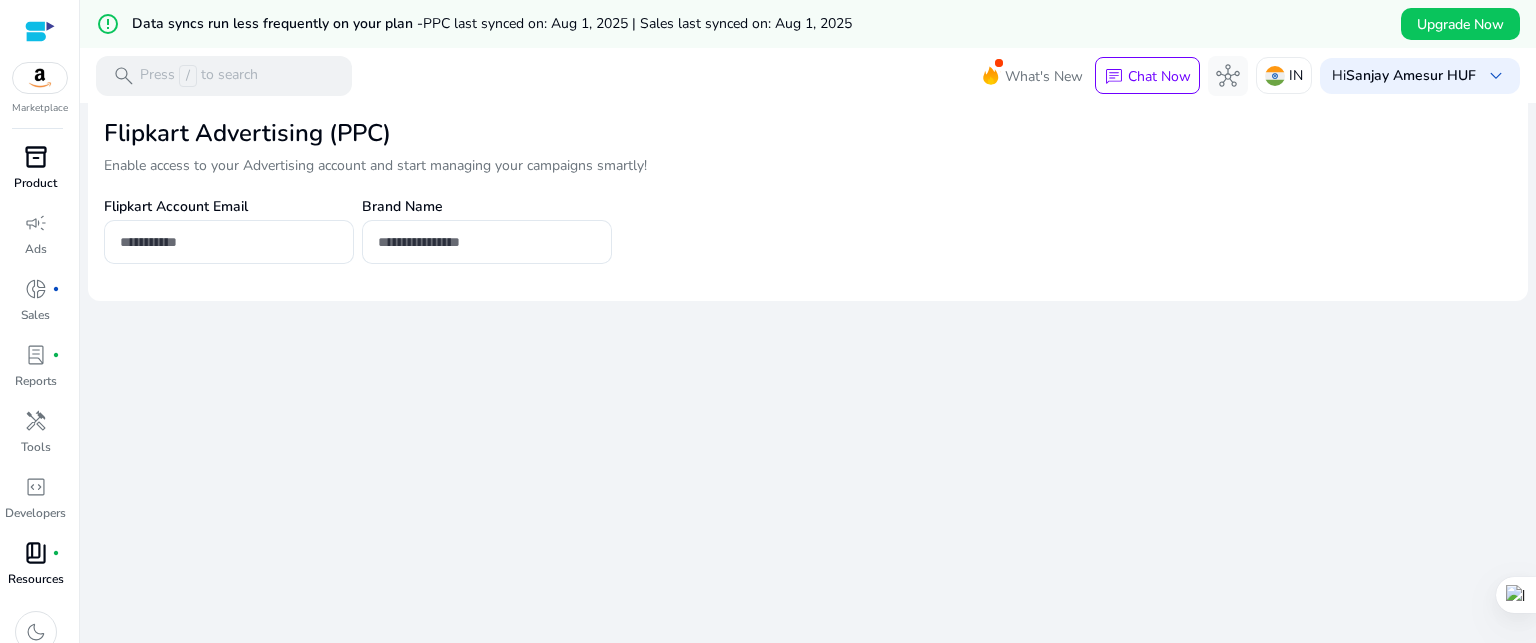 scroll, scrollTop: 0, scrollLeft: 0, axis: both 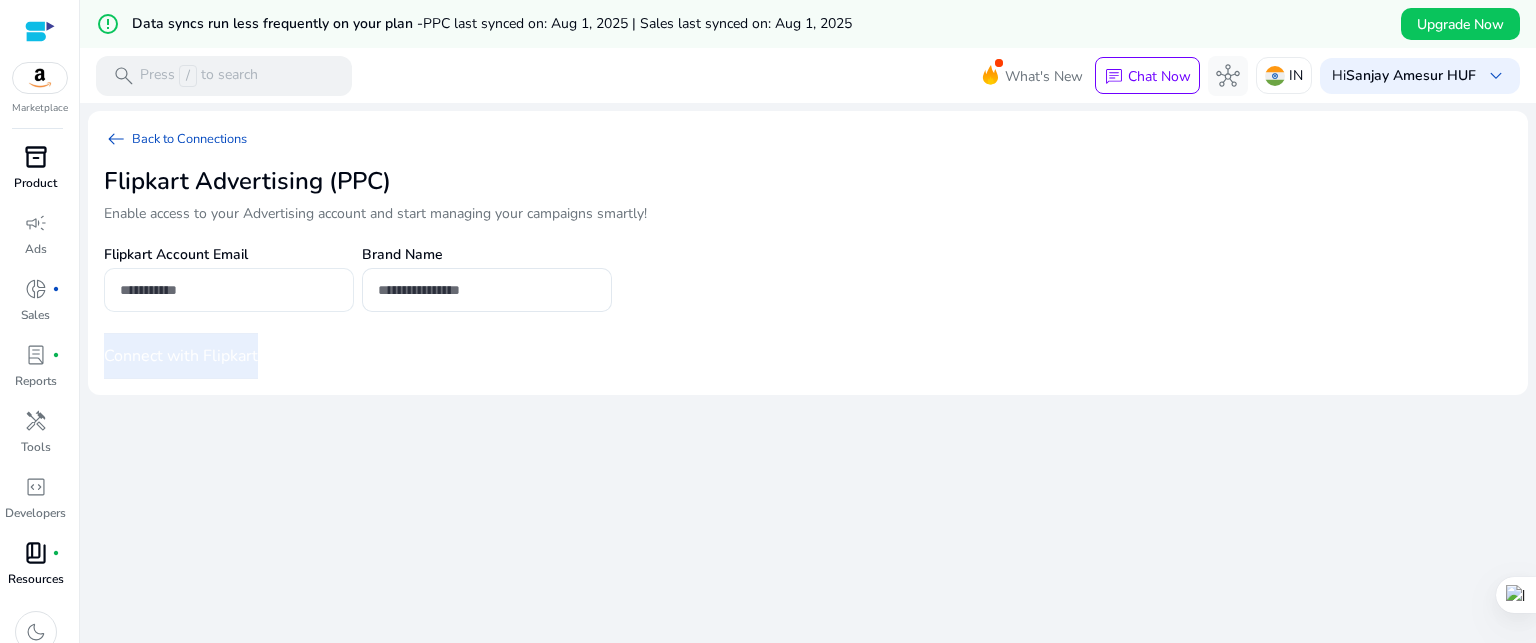 click at bounding box center [229, 290] 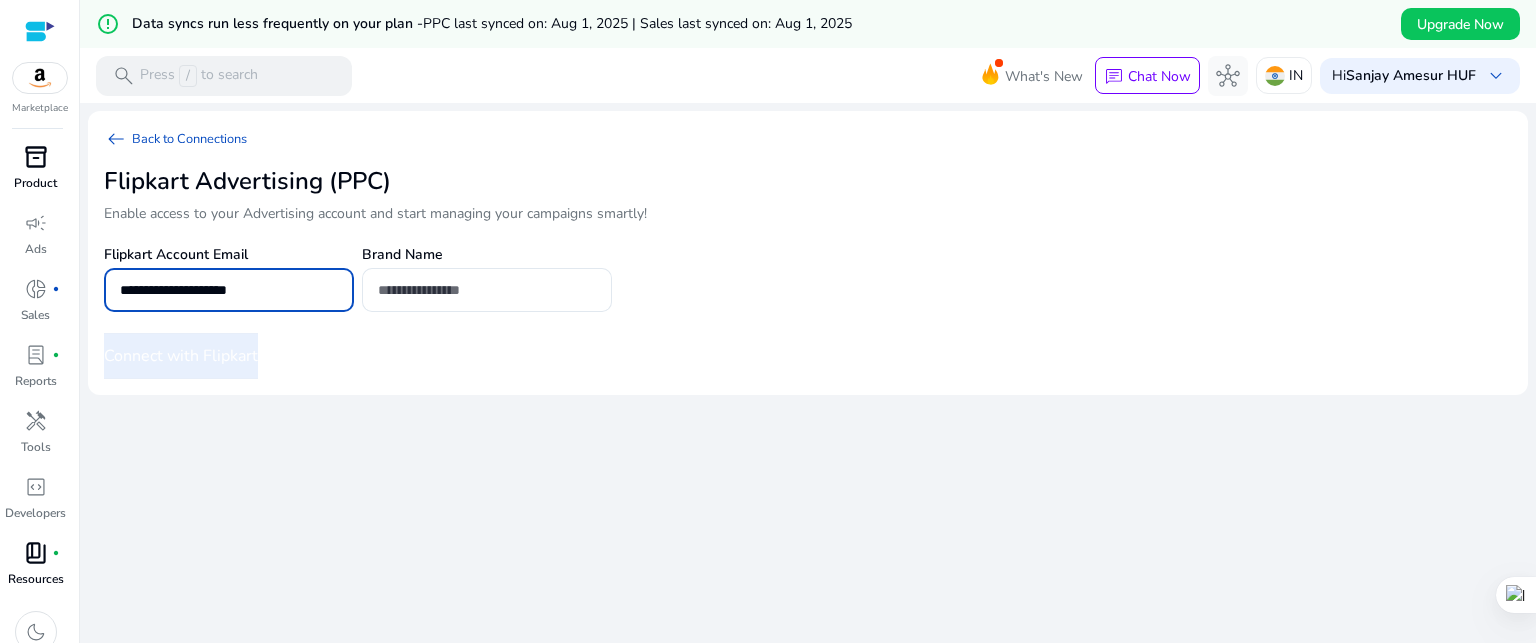 type on "**********" 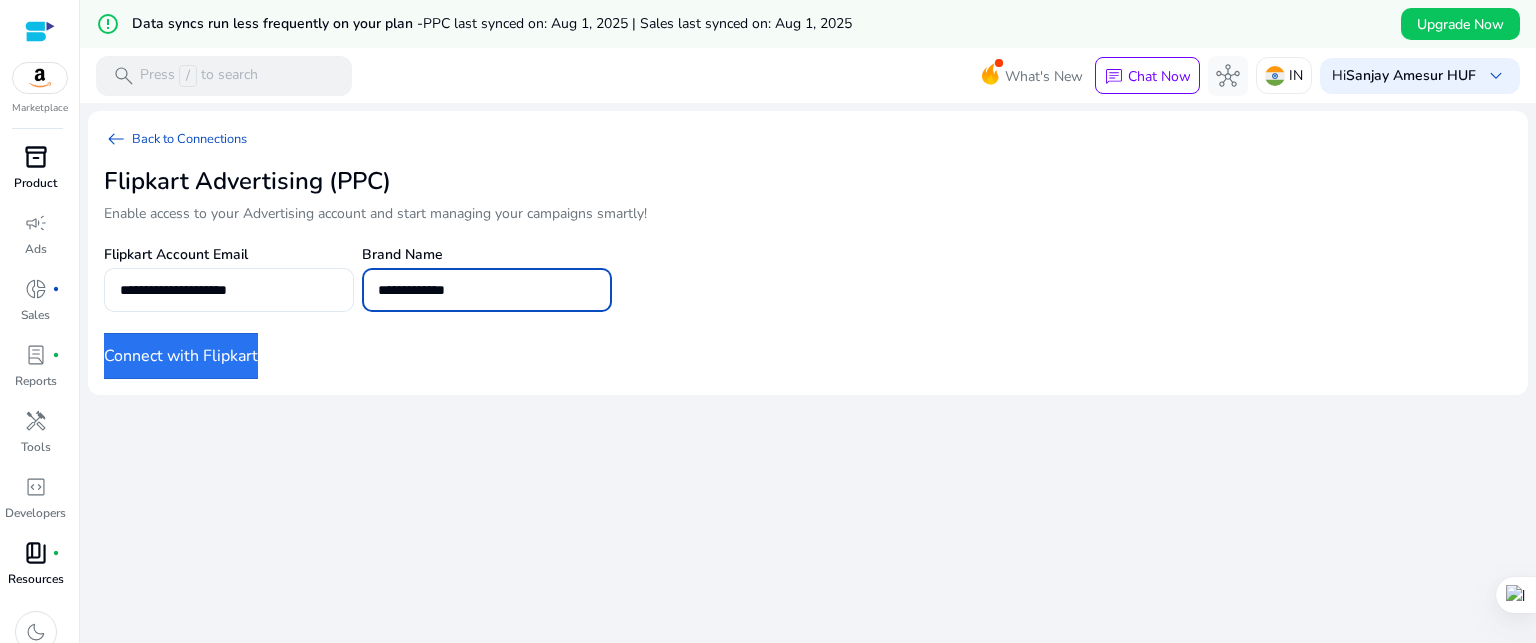 type on "**********" 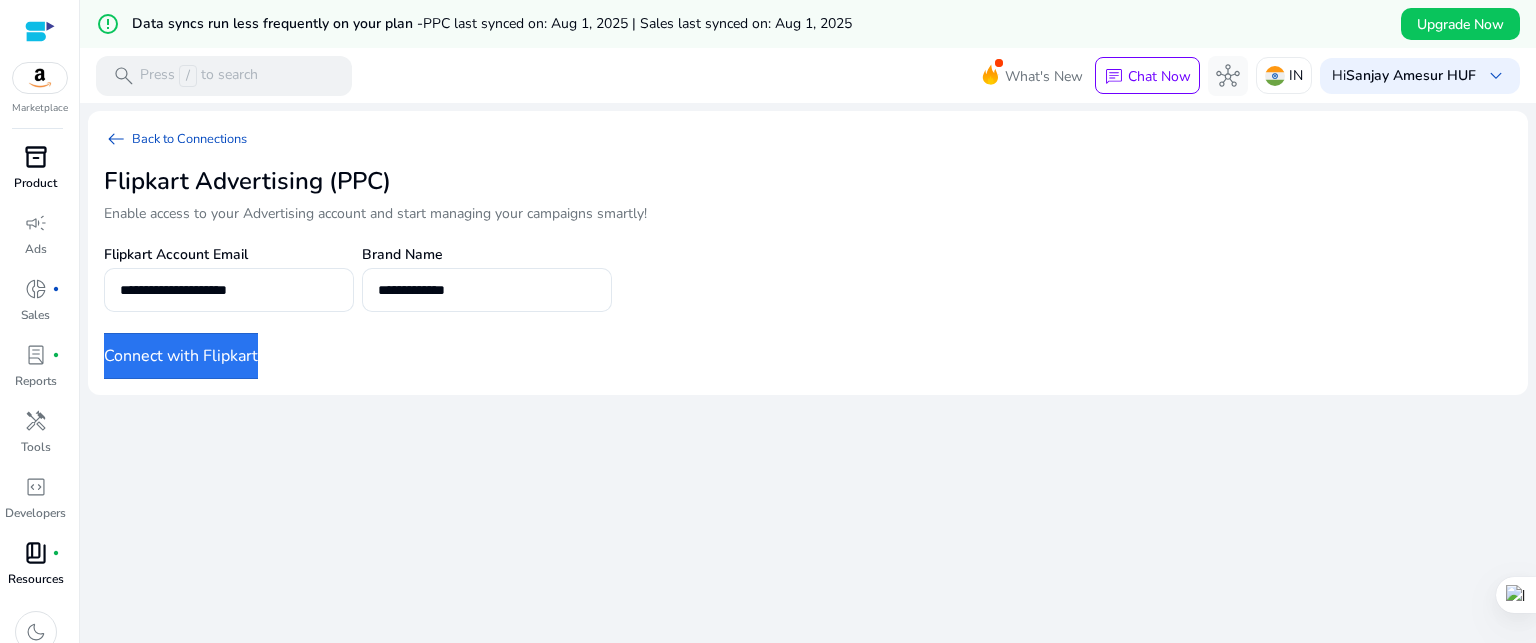 click on "Connect with Flipkart" at bounding box center (181, 356) 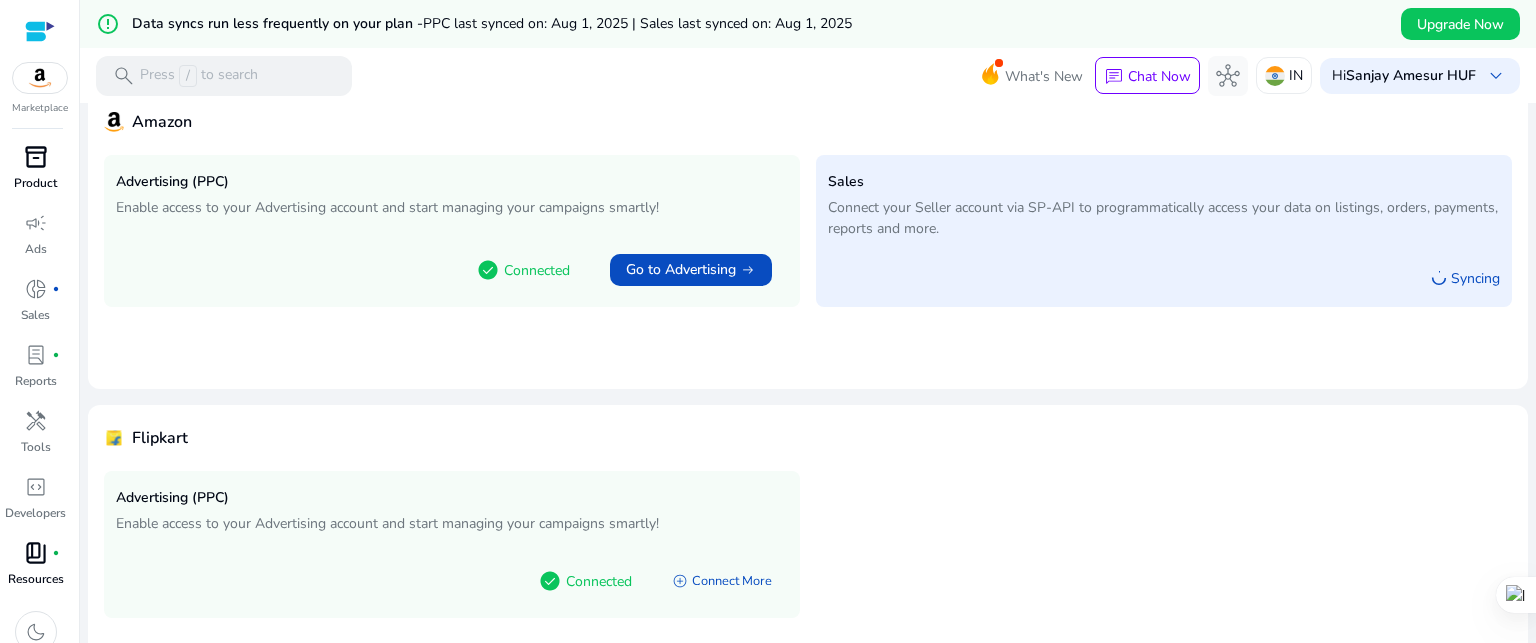 scroll, scrollTop: 212, scrollLeft: 0, axis: vertical 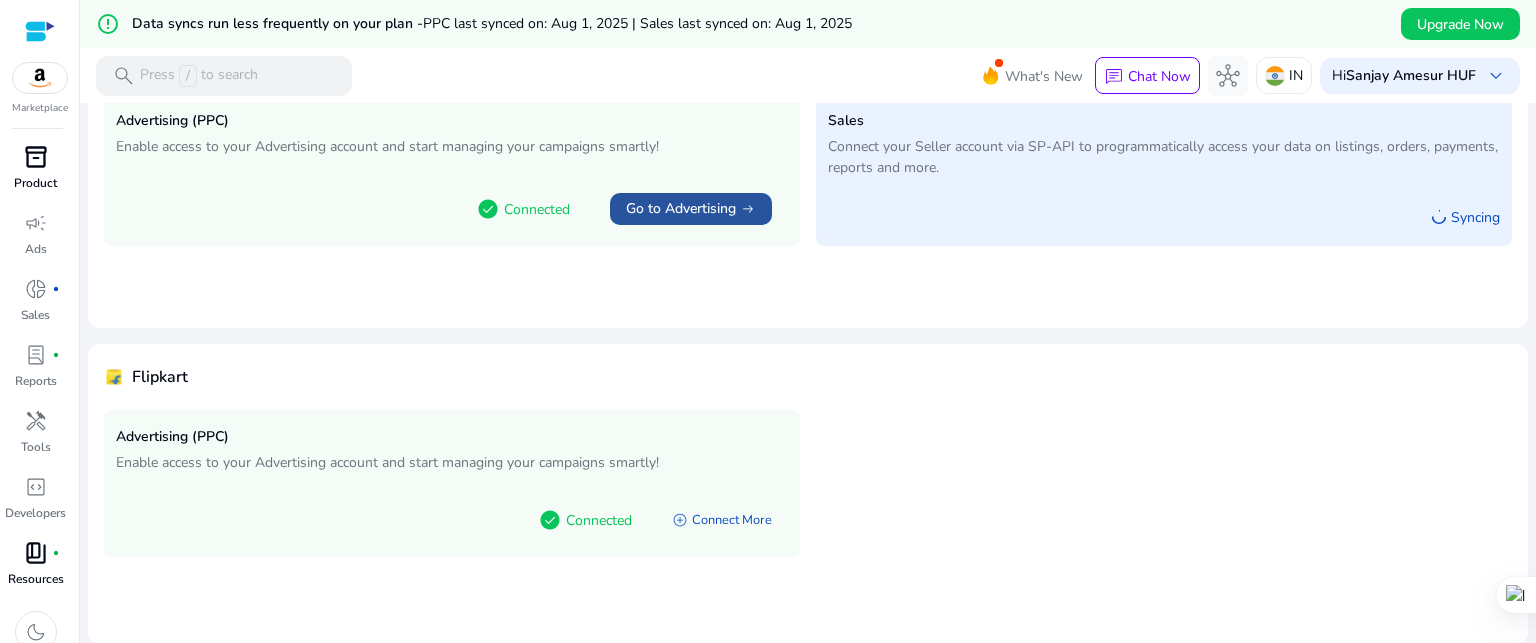 click on "Go to Advertising" 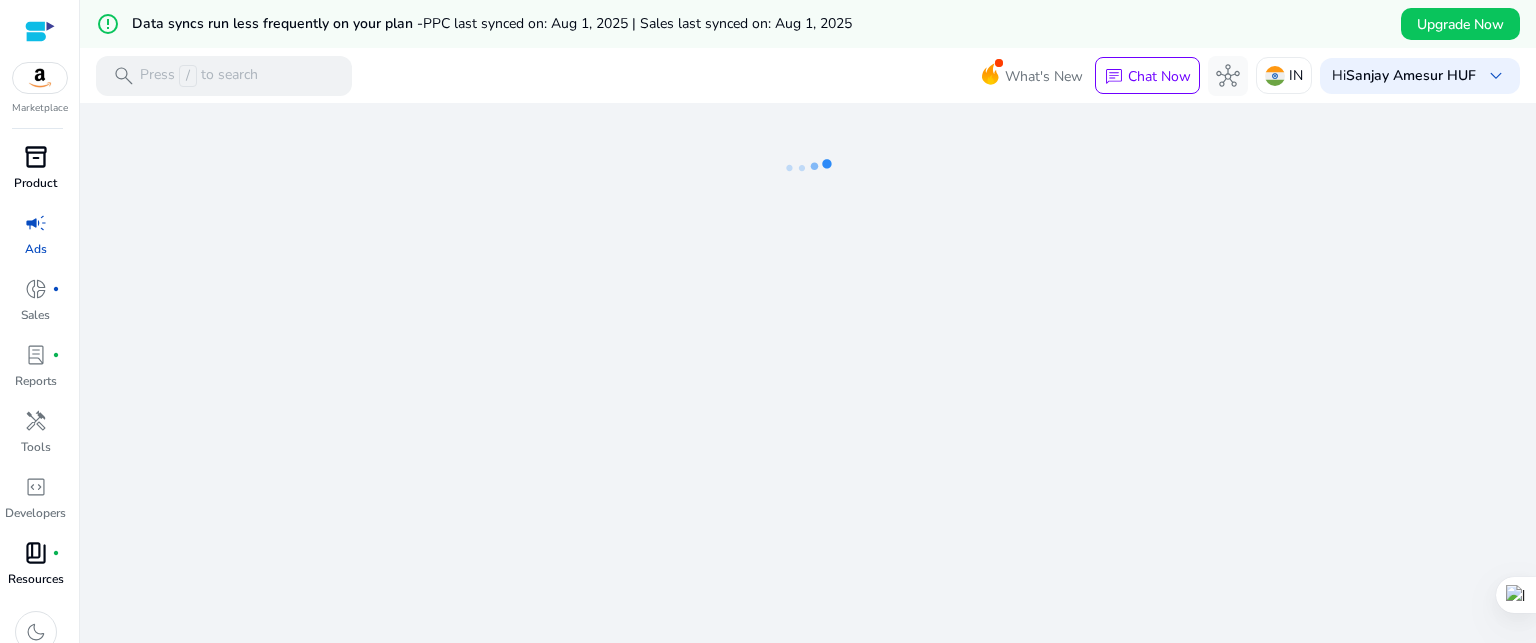 select on "*" 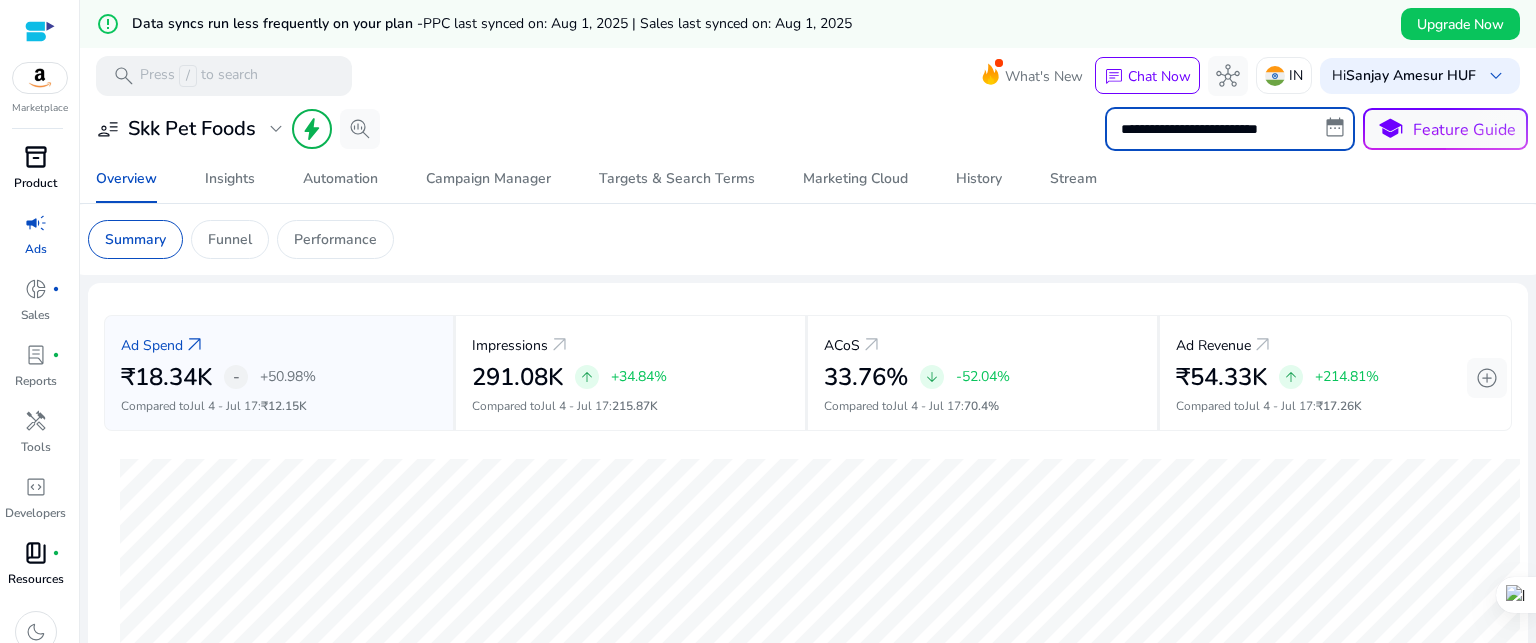 click on "**********" at bounding box center [1230, 129] 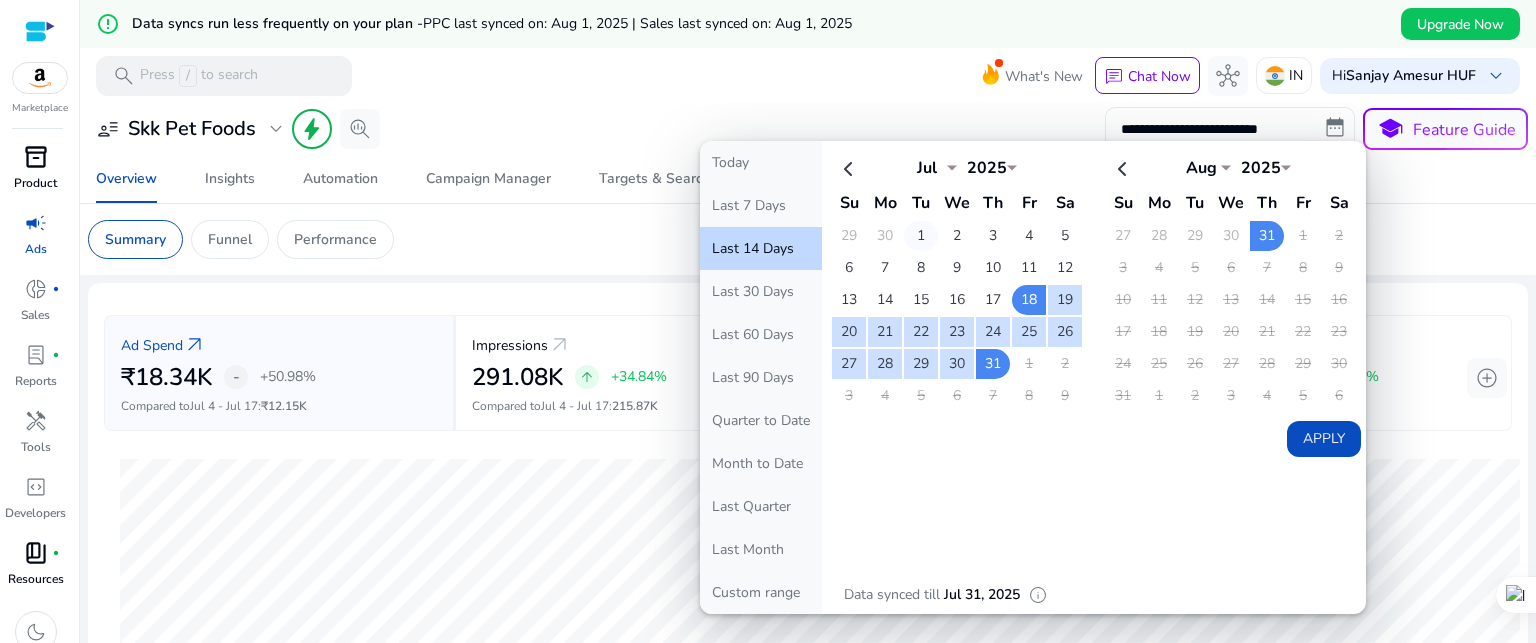 click on "1" 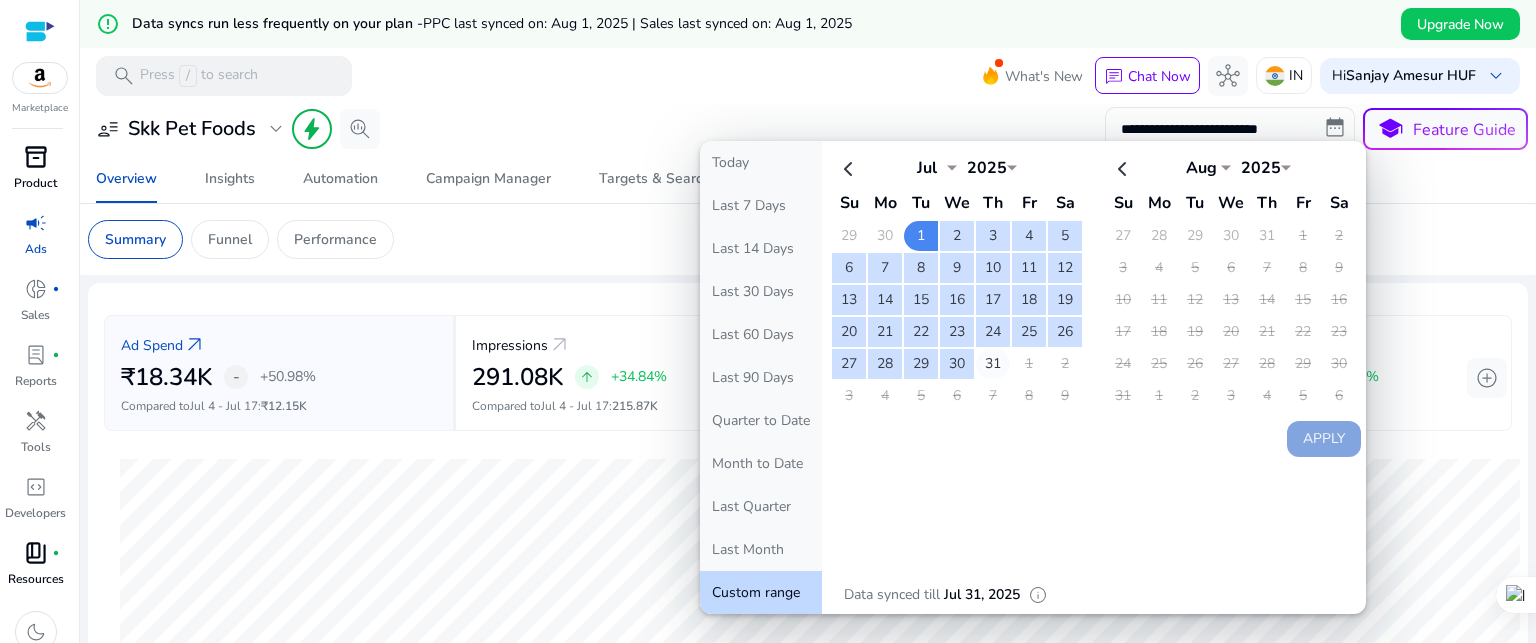 click on "31" 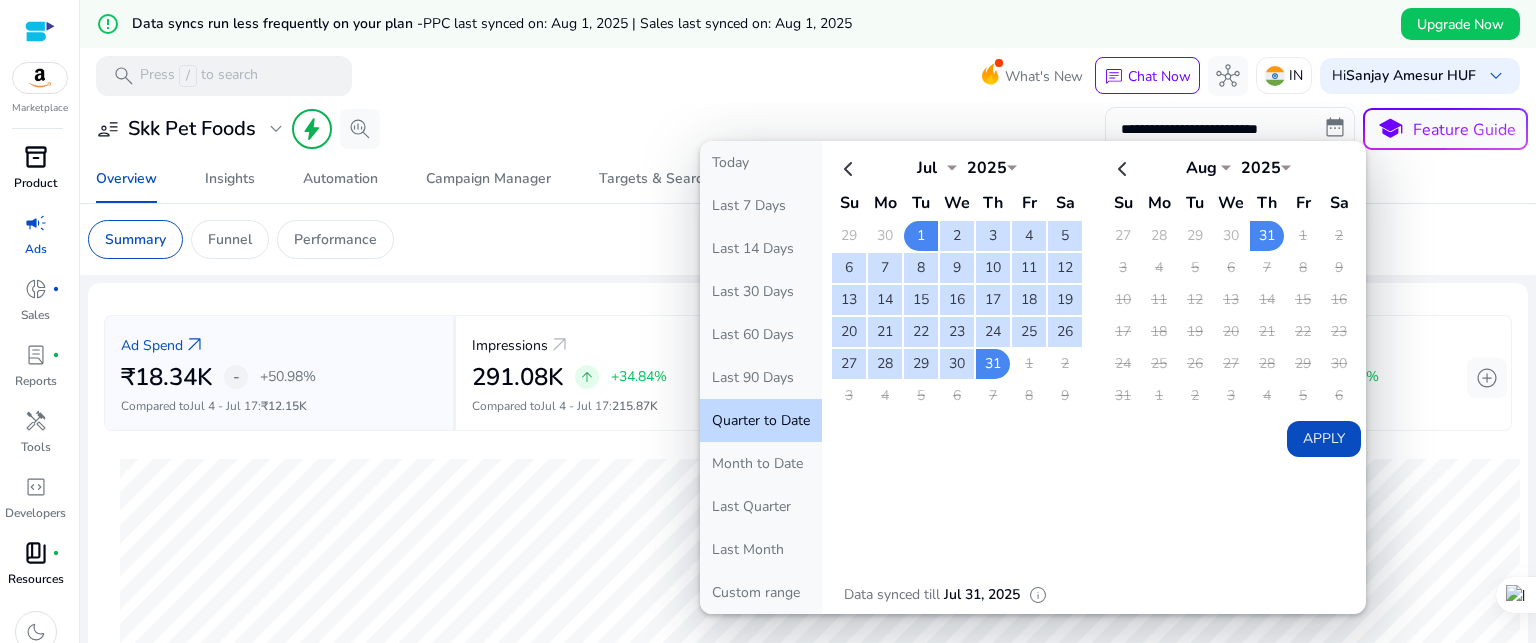 click on "Apply" 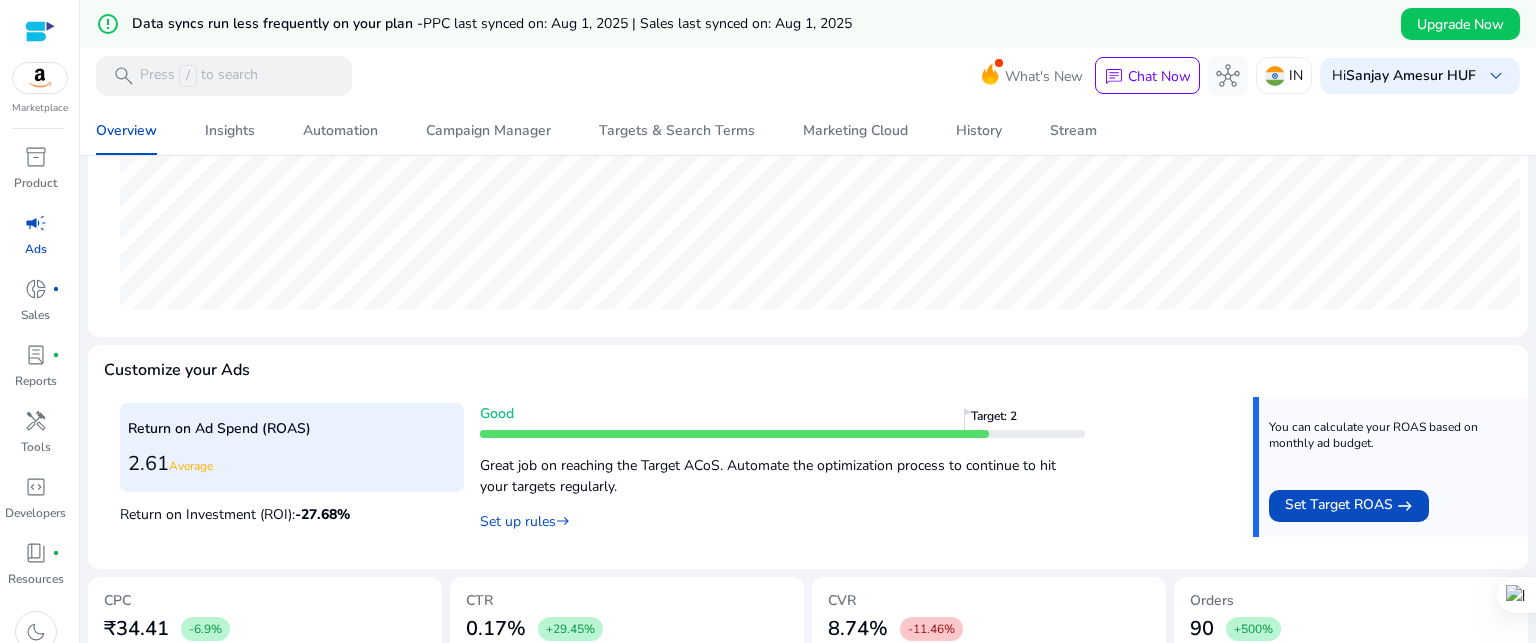 scroll, scrollTop: 800, scrollLeft: 0, axis: vertical 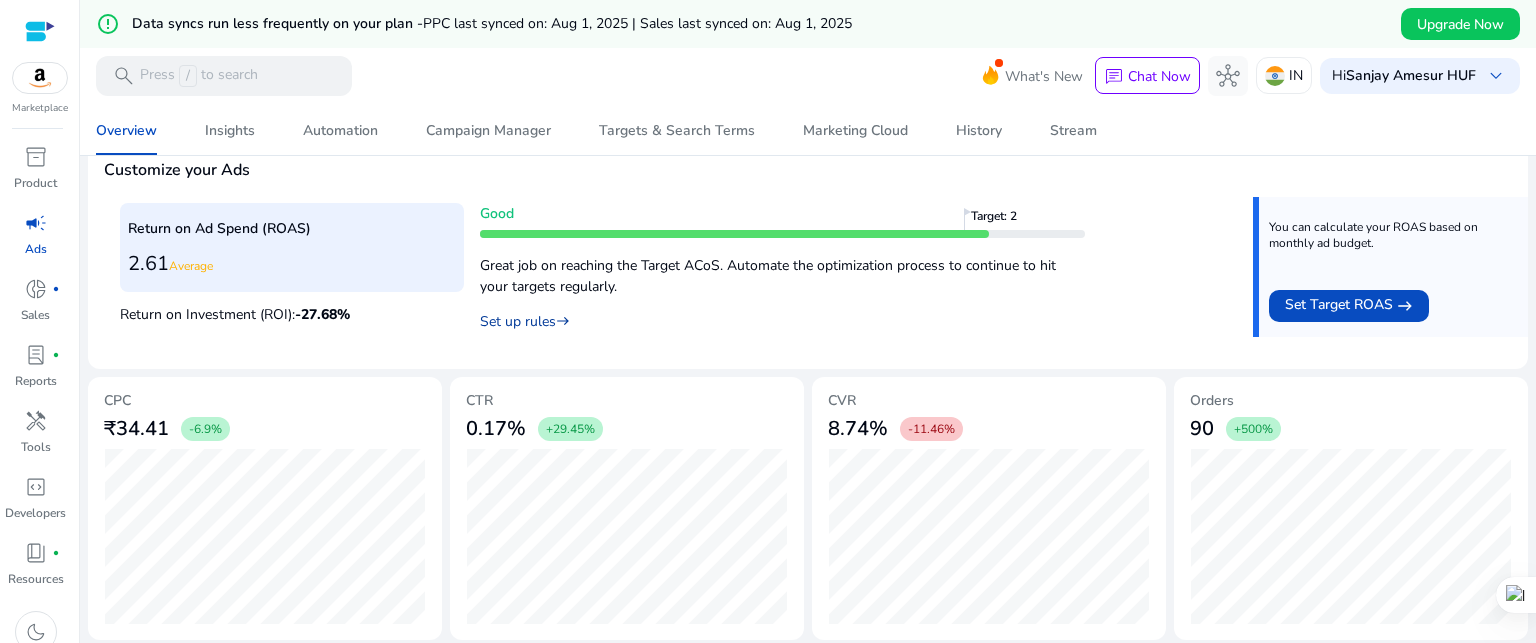 click on "Set up rules  east" at bounding box center (525, 321) 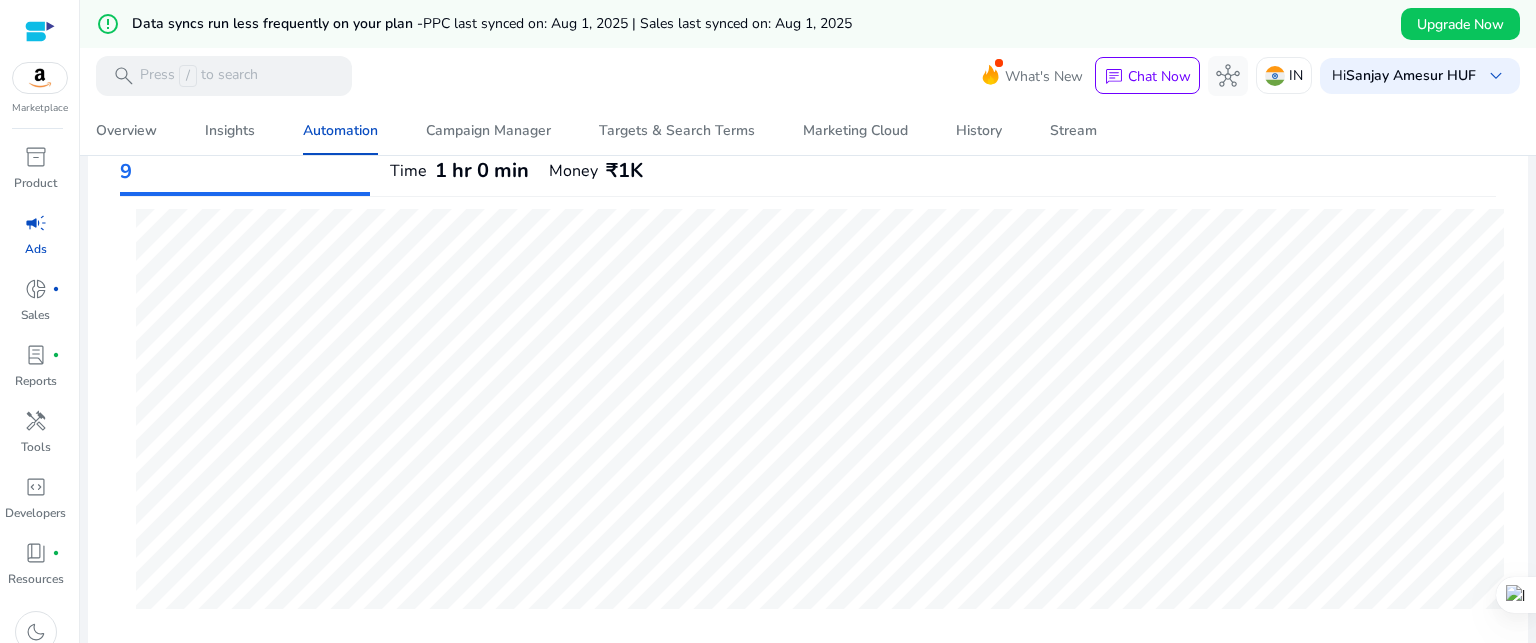 scroll, scrollTop: 0, scrollLeft: 0, axis: both 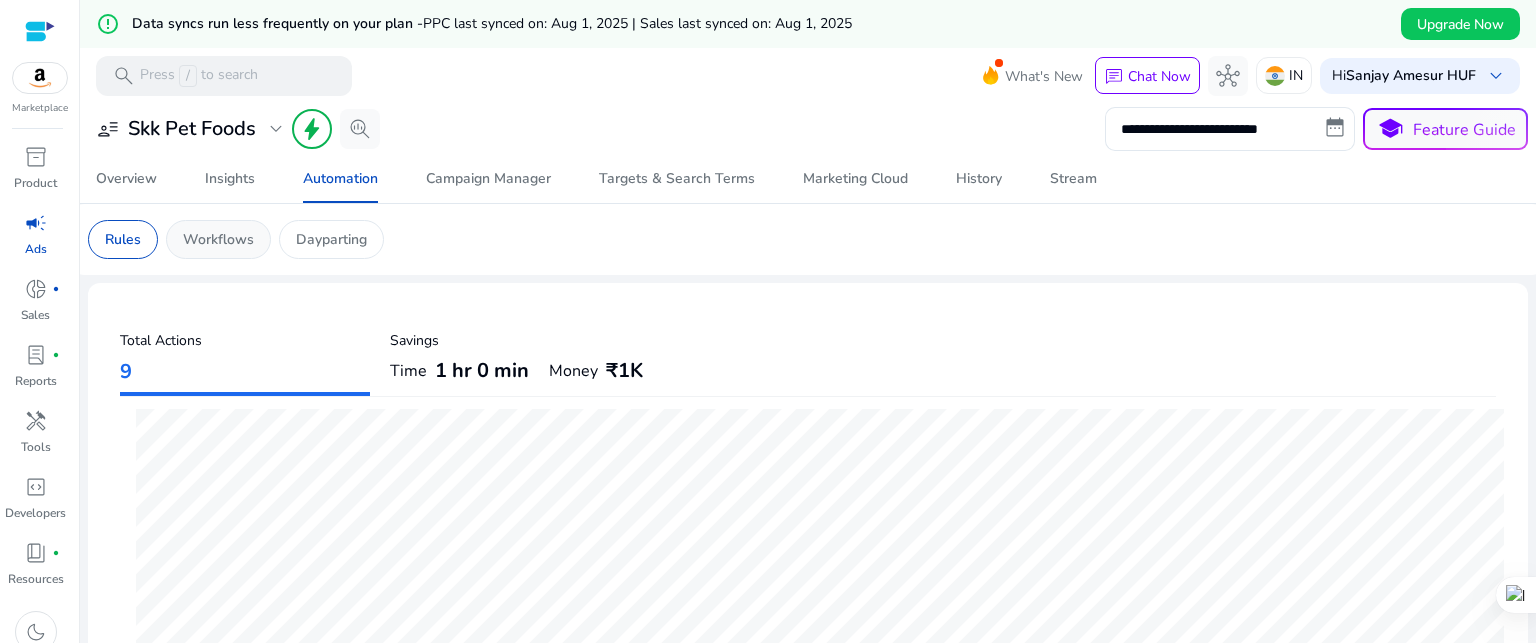 click on "Workflows" 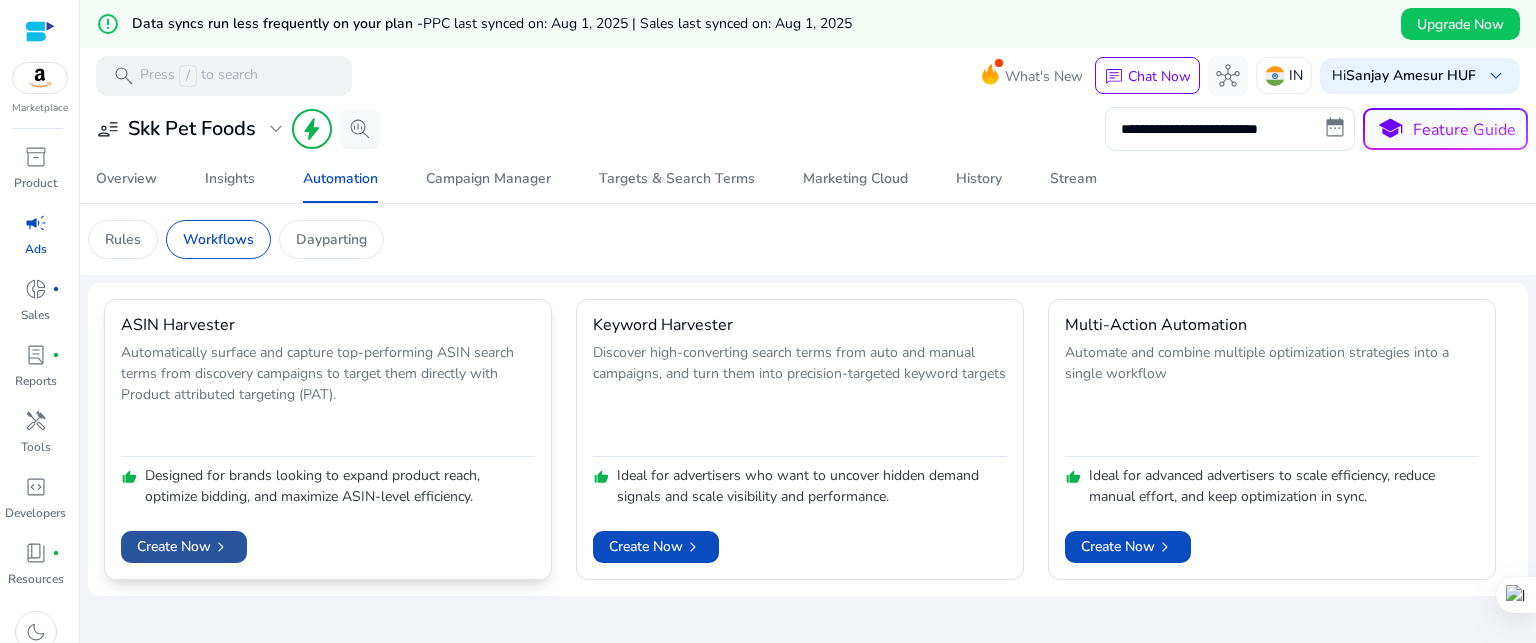 click on "Create Now   chevron_right" 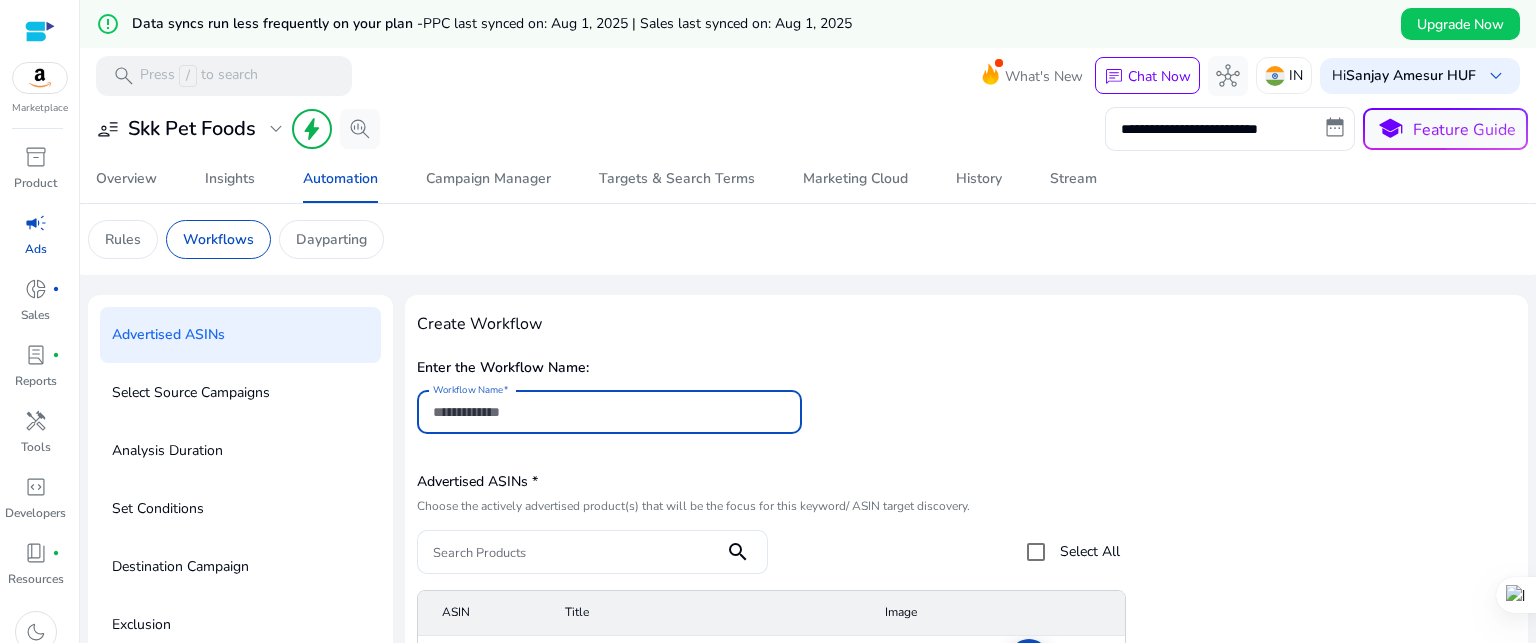 scroll, scrollTop: 152, scrollLeft: 0, axis: vertical 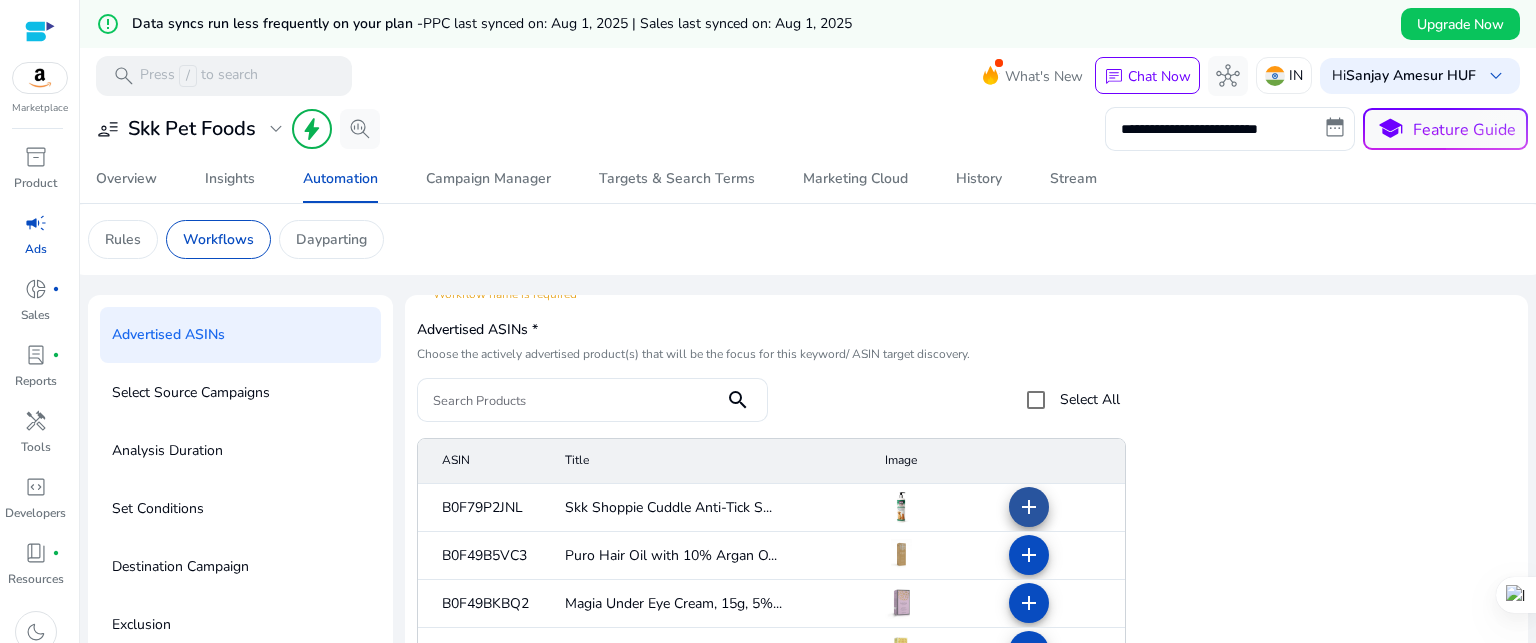 click on "add" 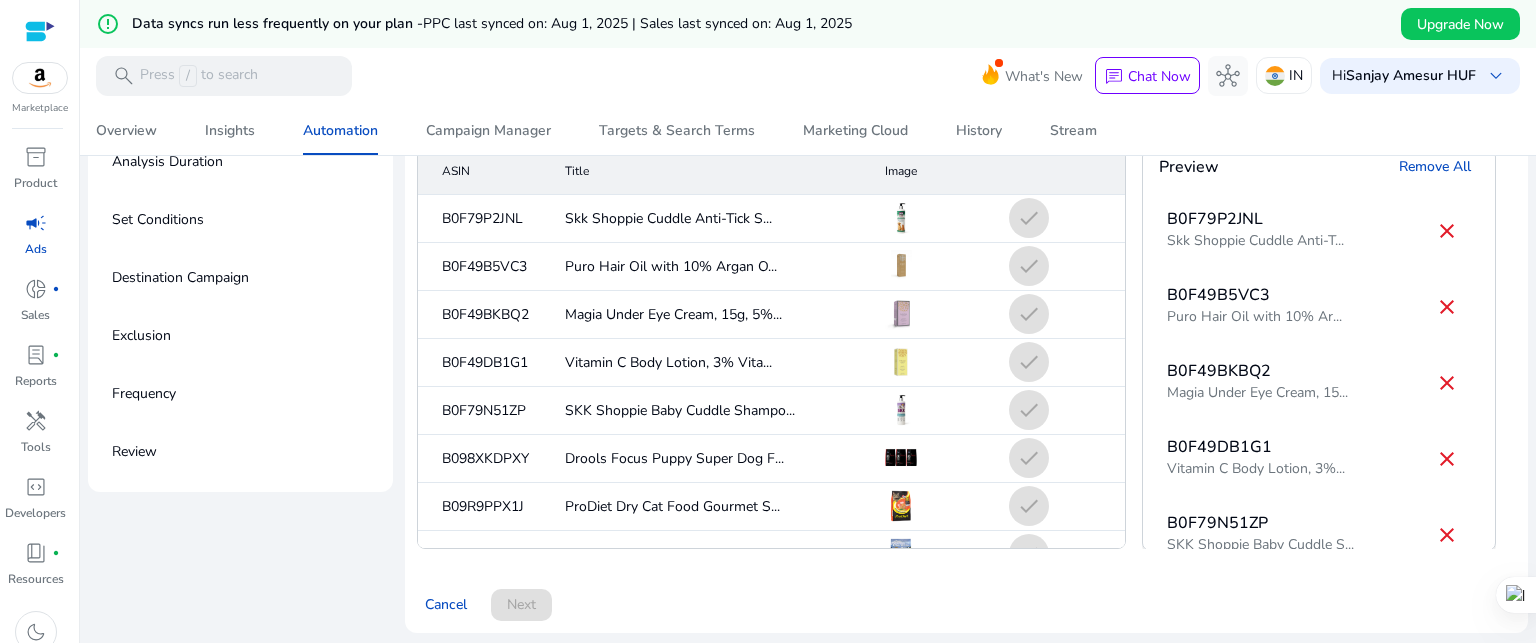 scroll, scrollTop: 294, scrollLeft: 0, axis: vertical 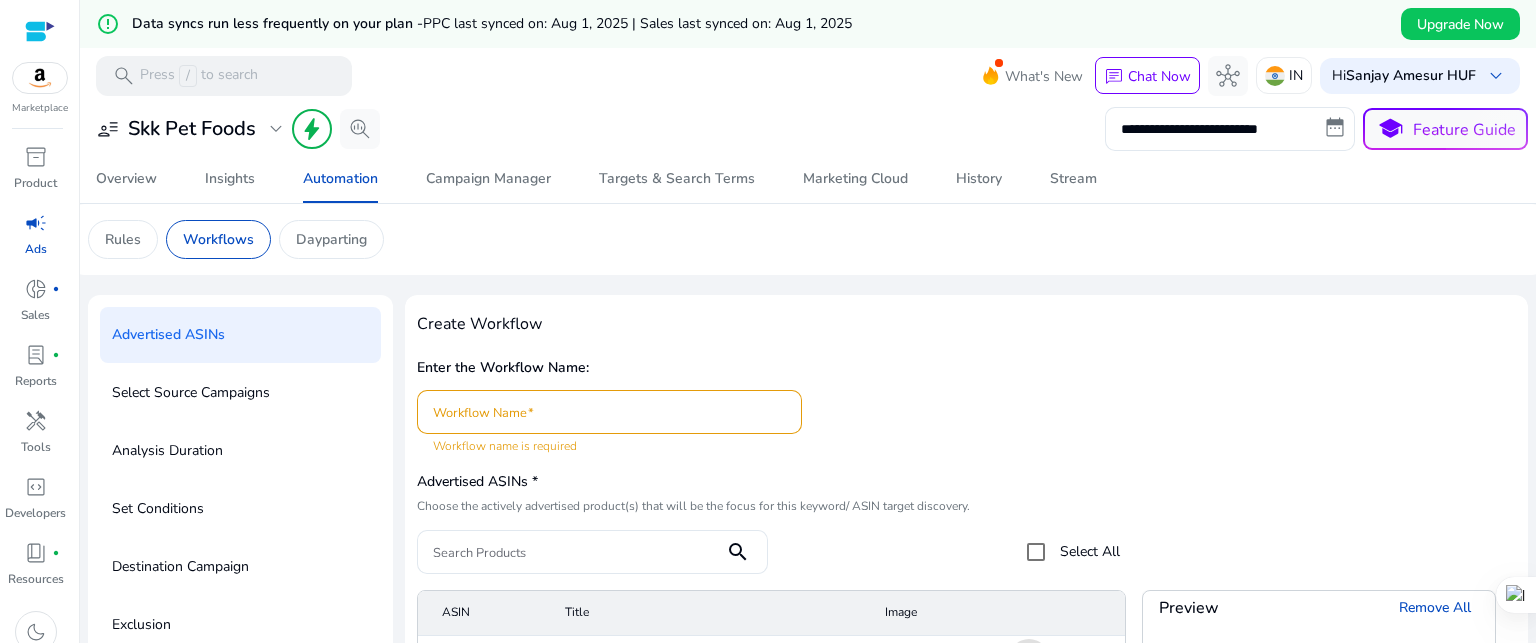 click on "Workflow Name" at bounding box center (609, 412) 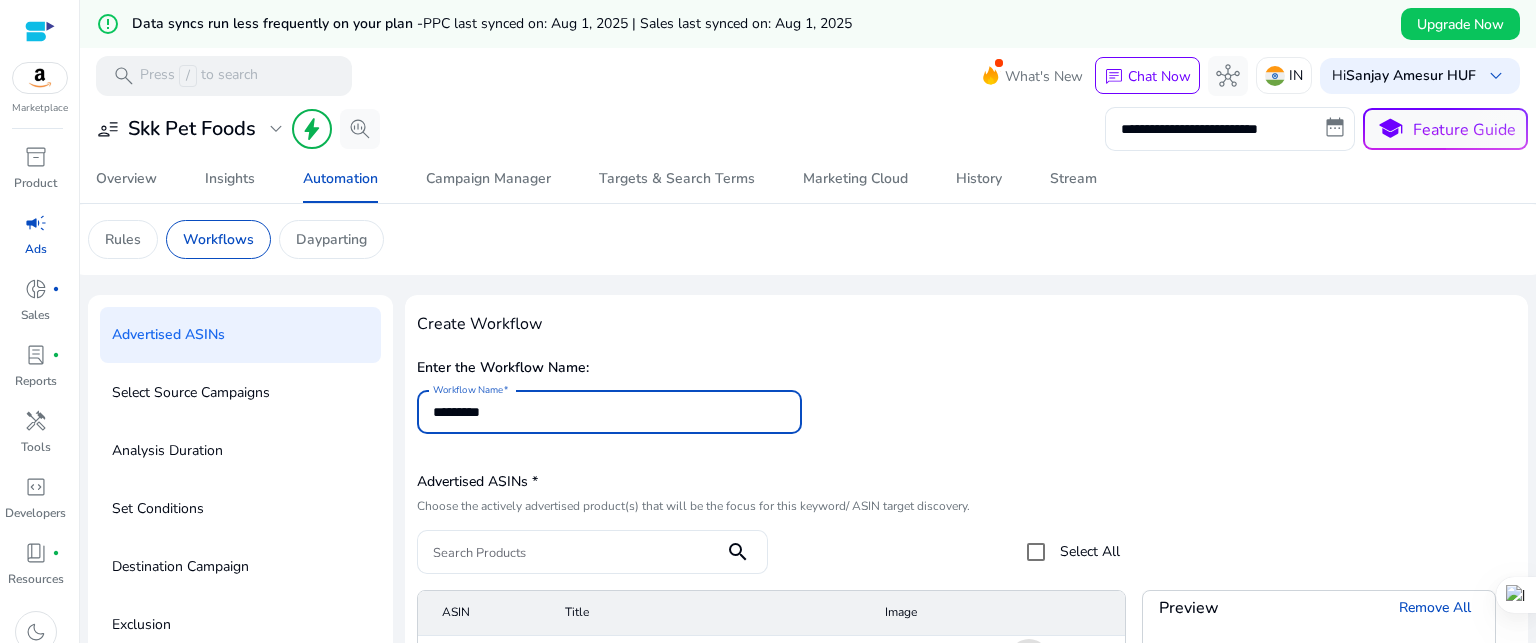 type on "*********" 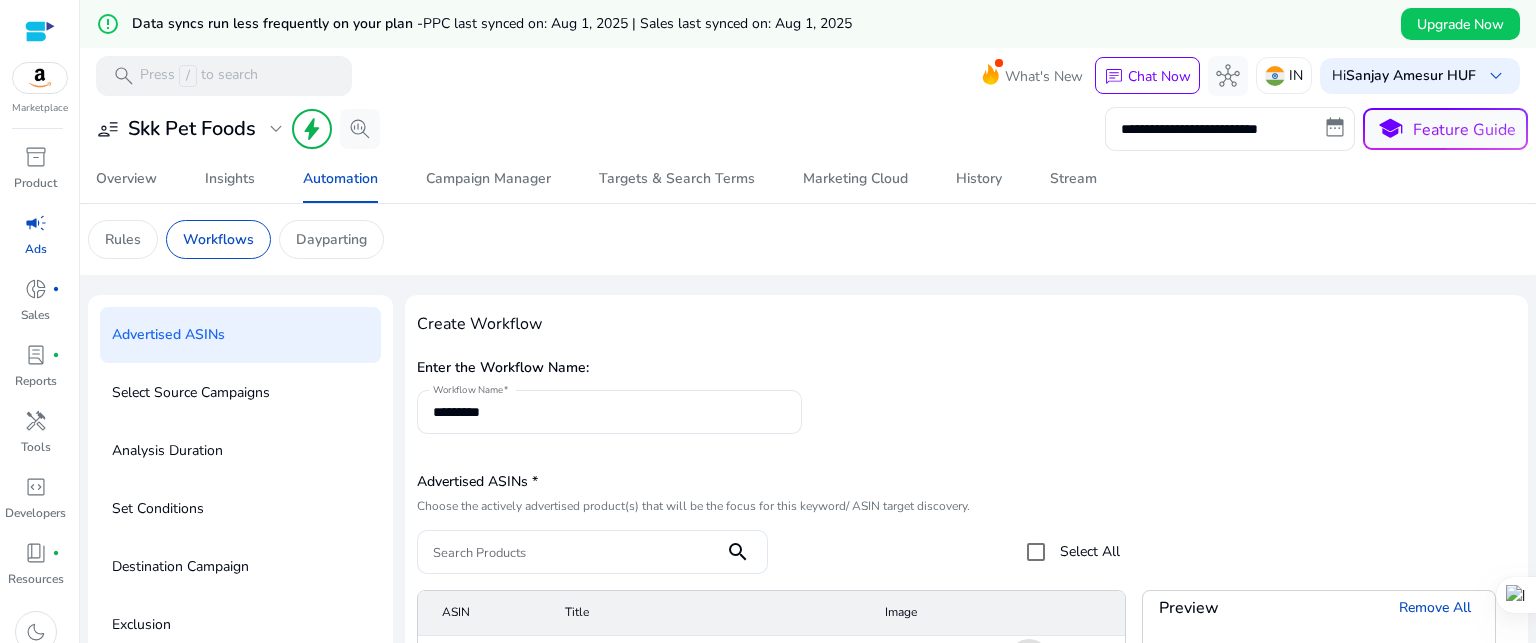click on "Enter the Workflow Name:" at bounding box center (966, 368) 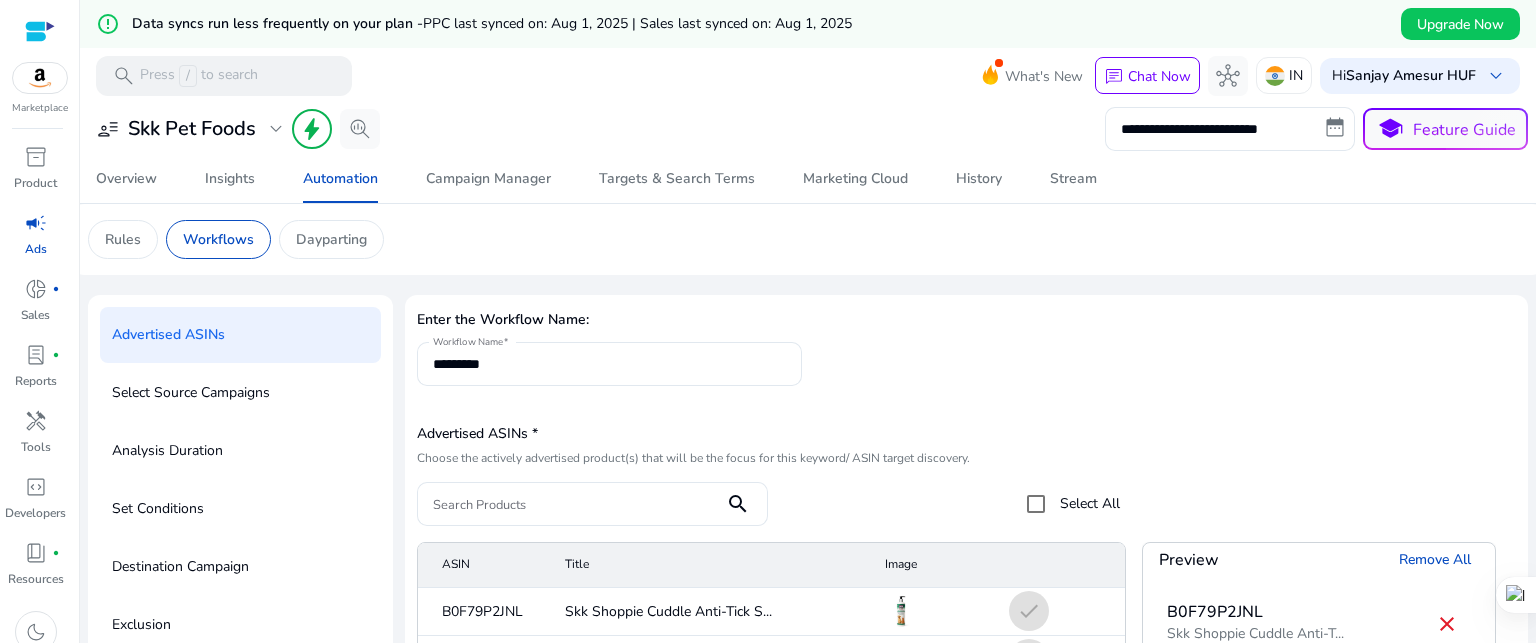 scroll, scrollTop: 152, scrollLeft: 0, axis: vertical 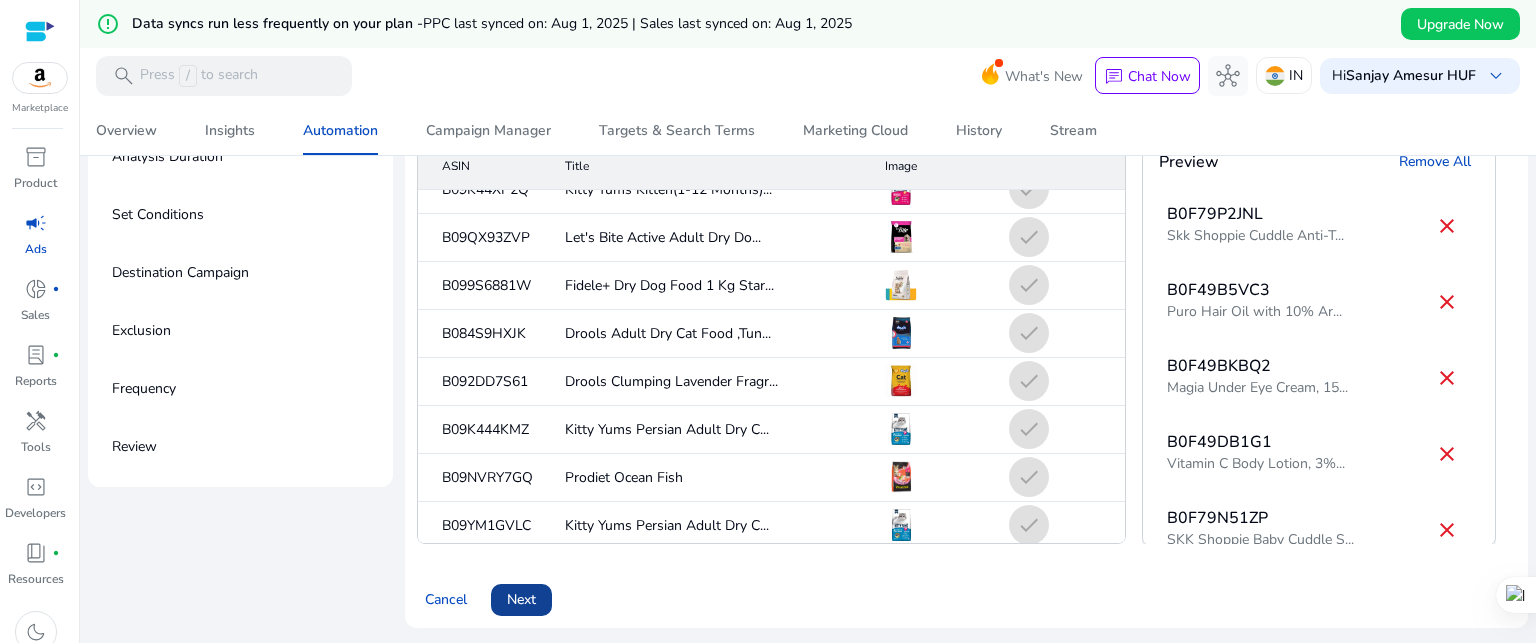 click on "Next" at bounding box center [521, 599] 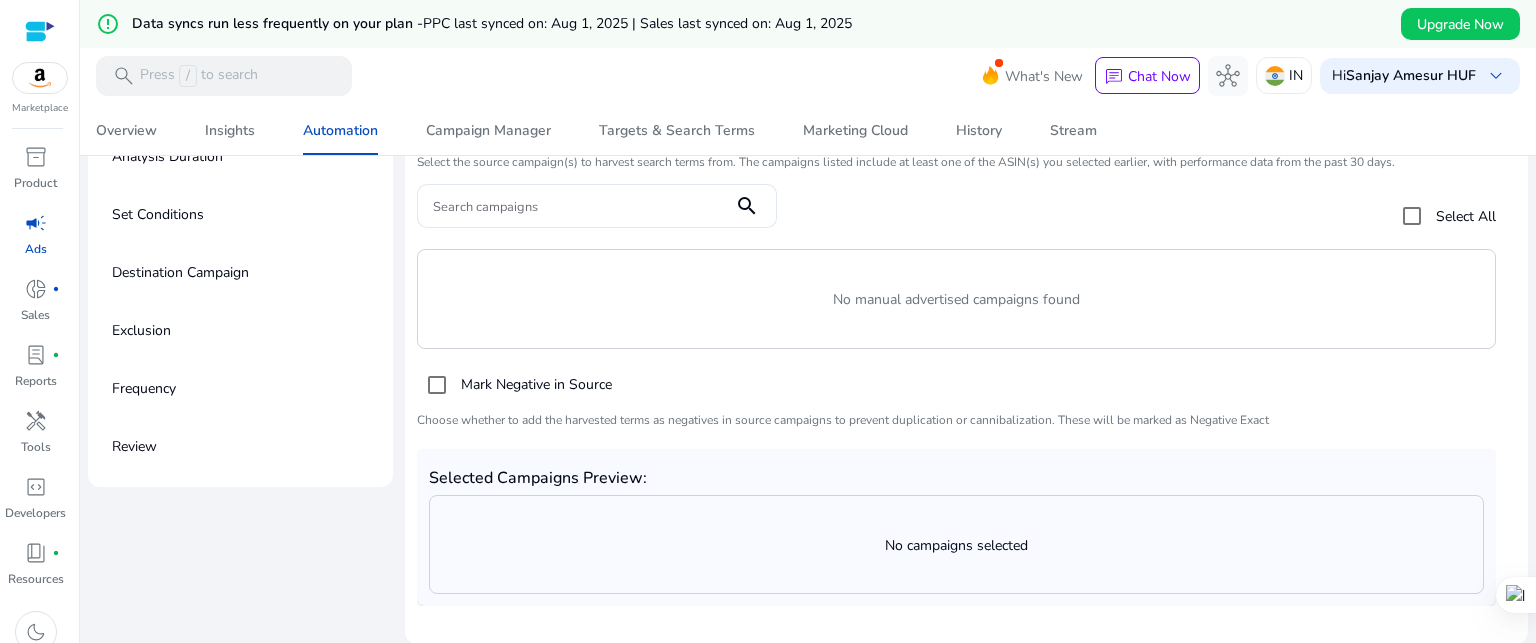 scroll, scrollTop: 0, scrollLeft: 0, axis: both 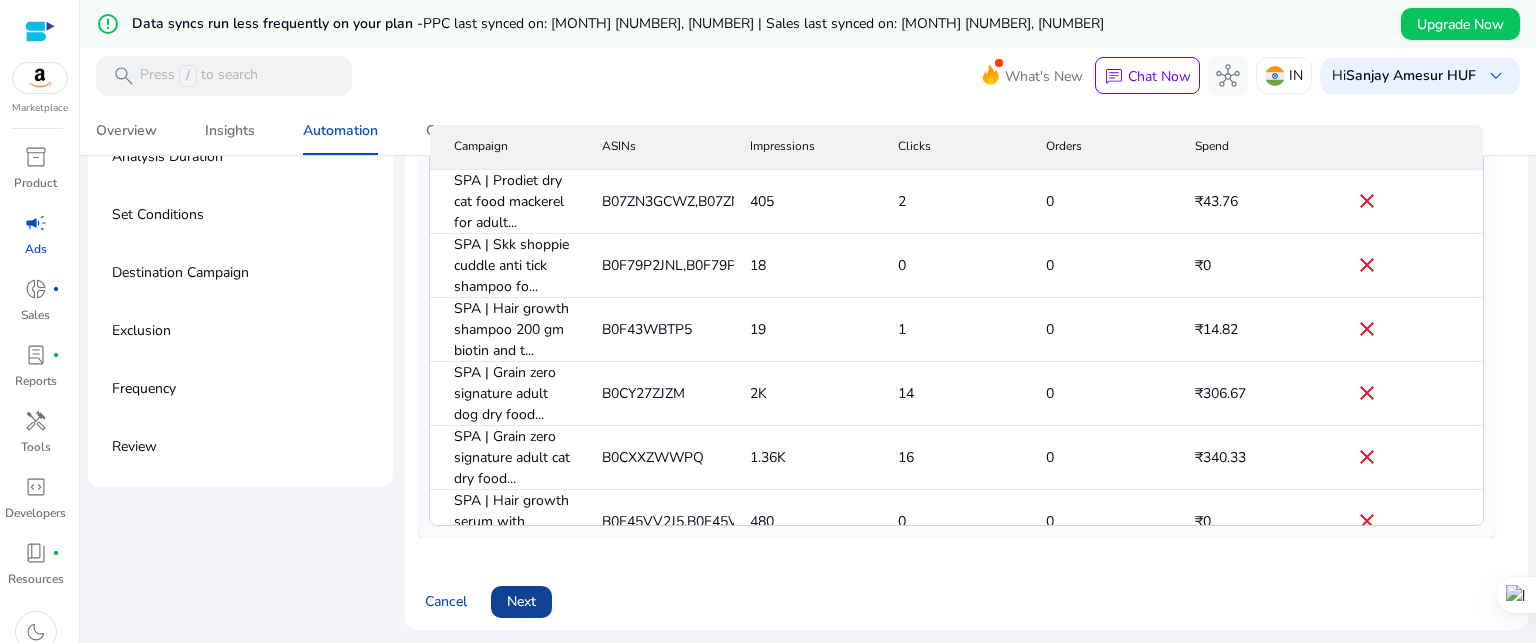 click on "Next" at bounding box center (521, 601) 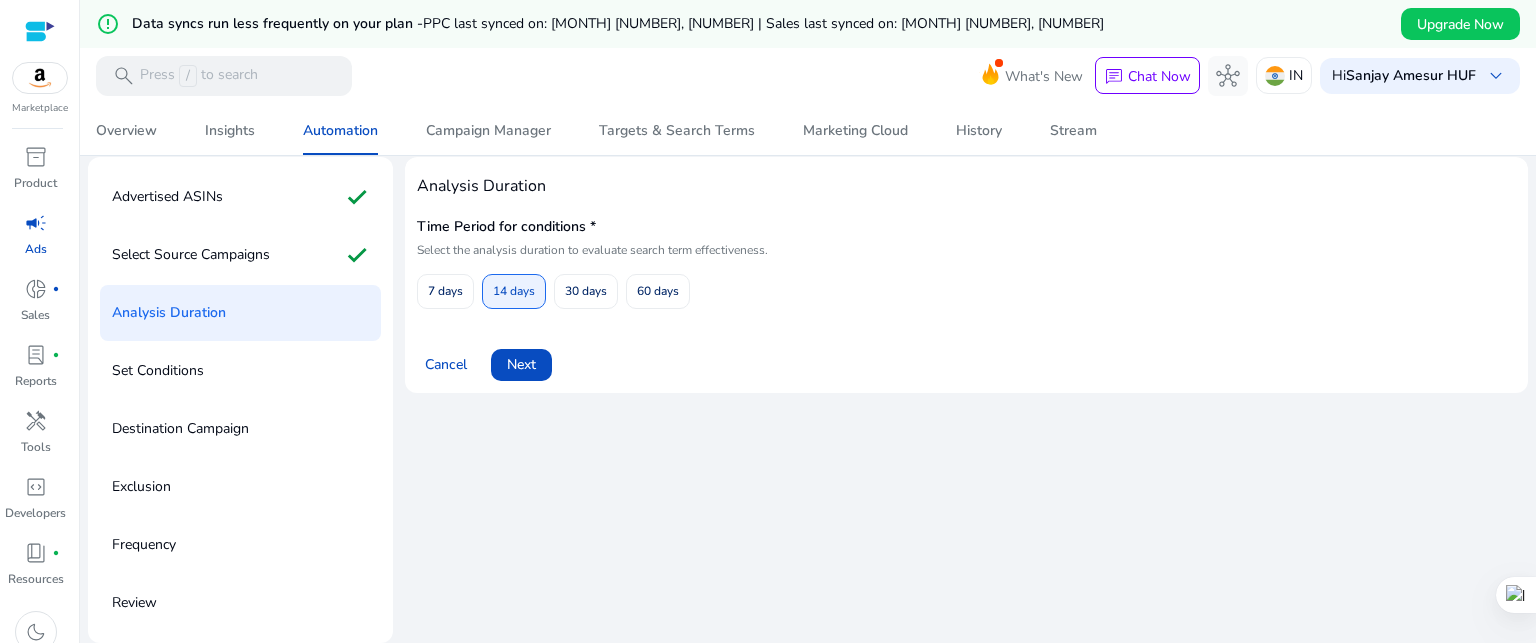 scroll, scrollTop: 0, scrollLeft: 0, axis: both 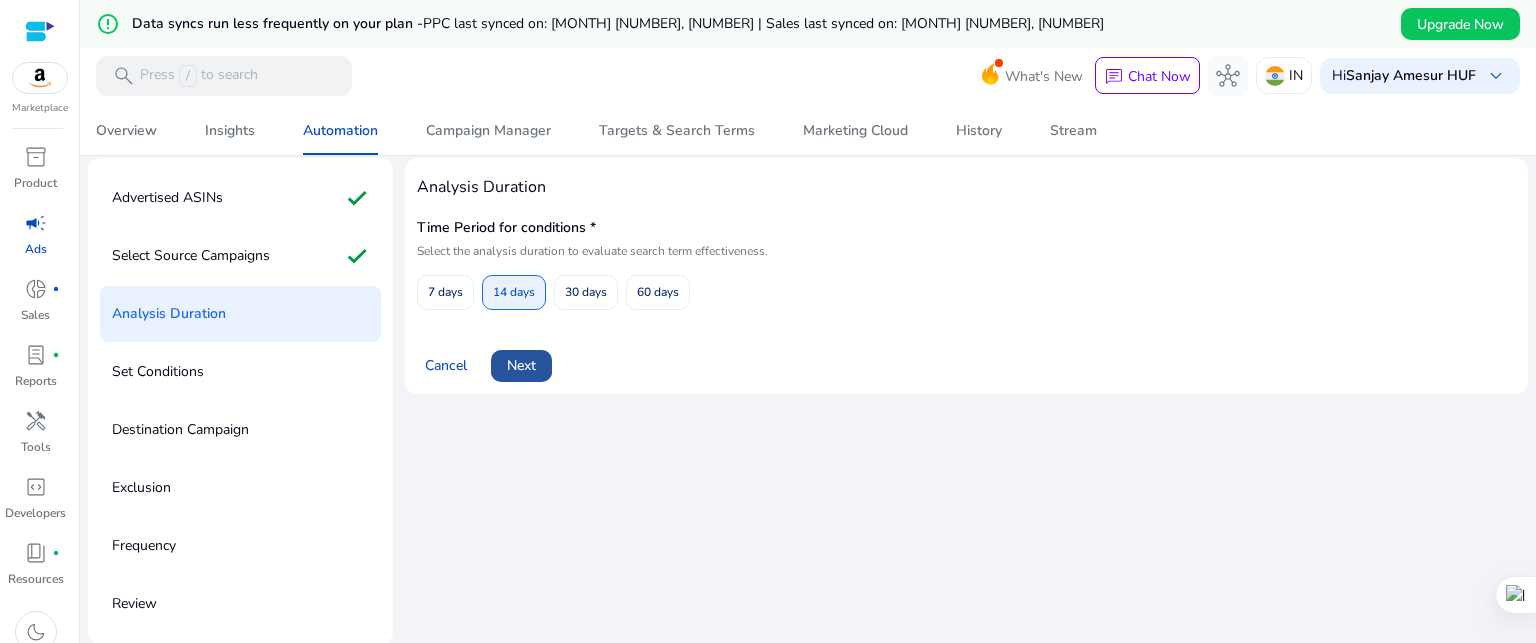 click on "Next" at bounding box center [521, 365] 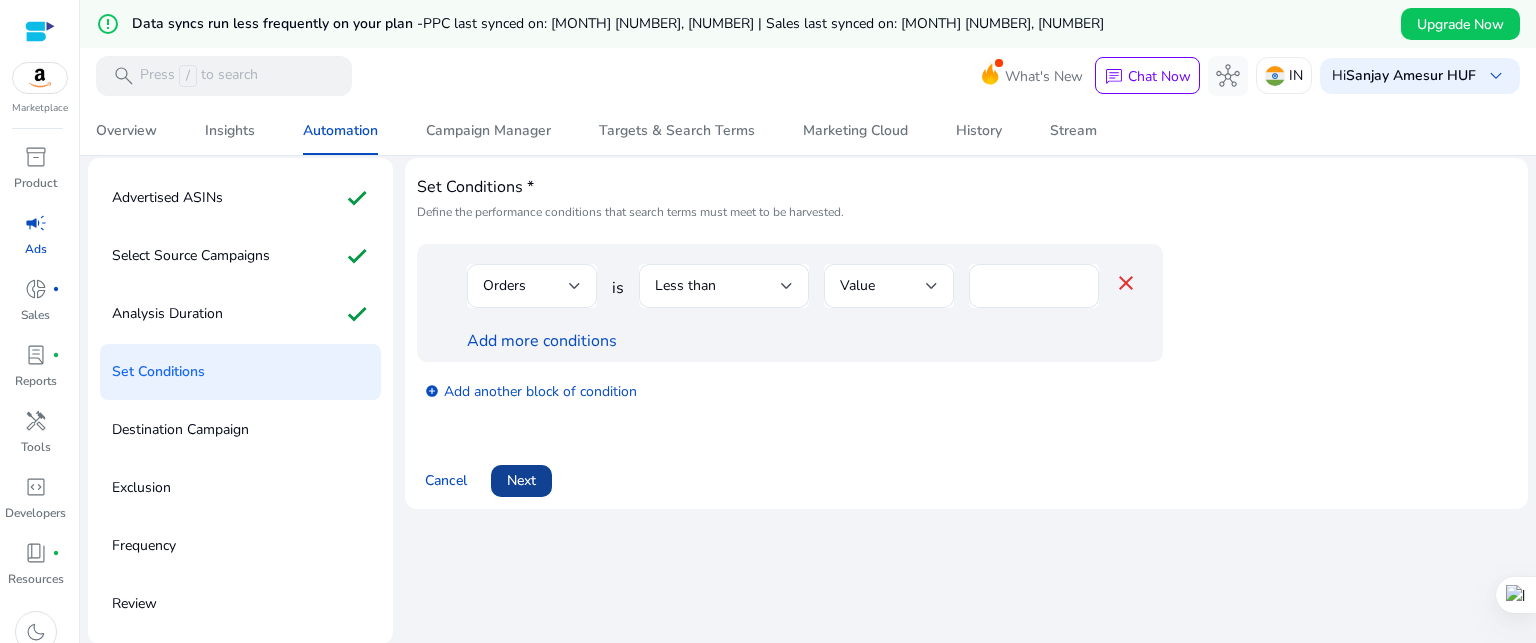 click on "Next" at bounding box center [521, 480] 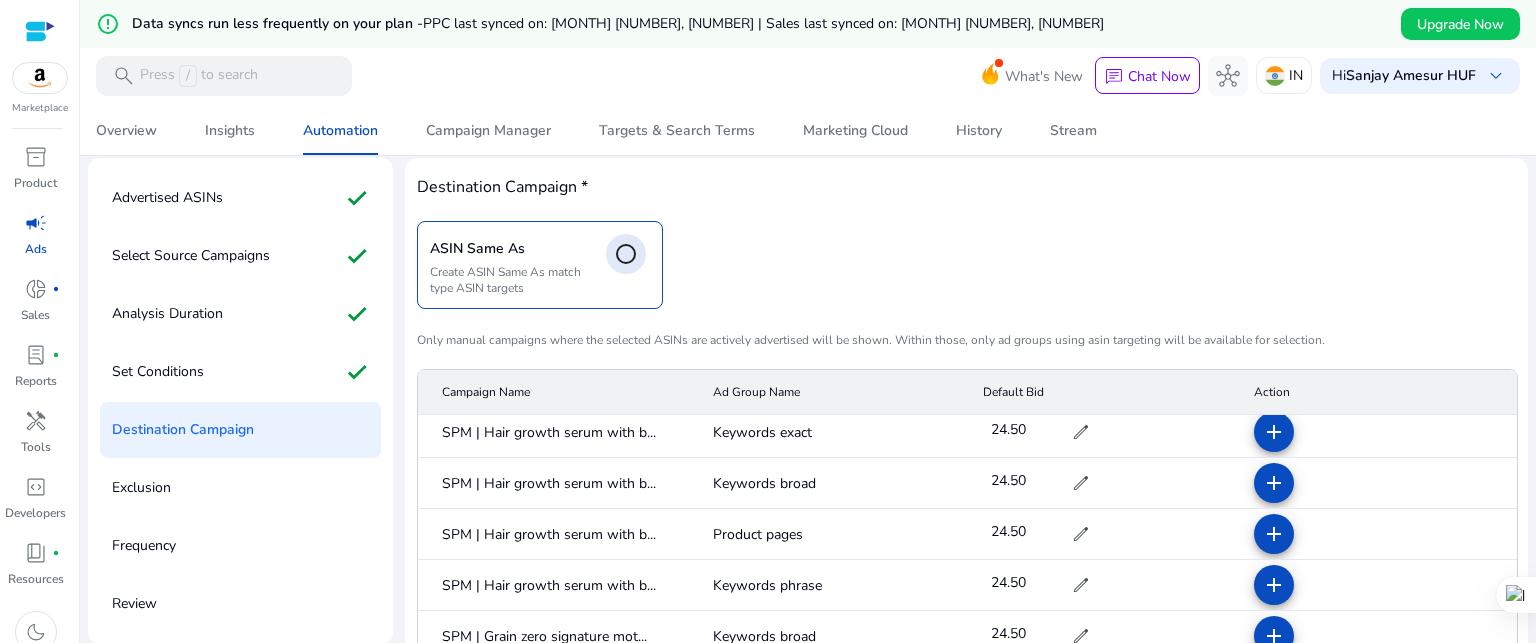 scroll, scrollTop: 0, scrollLeft: 0, axis: both 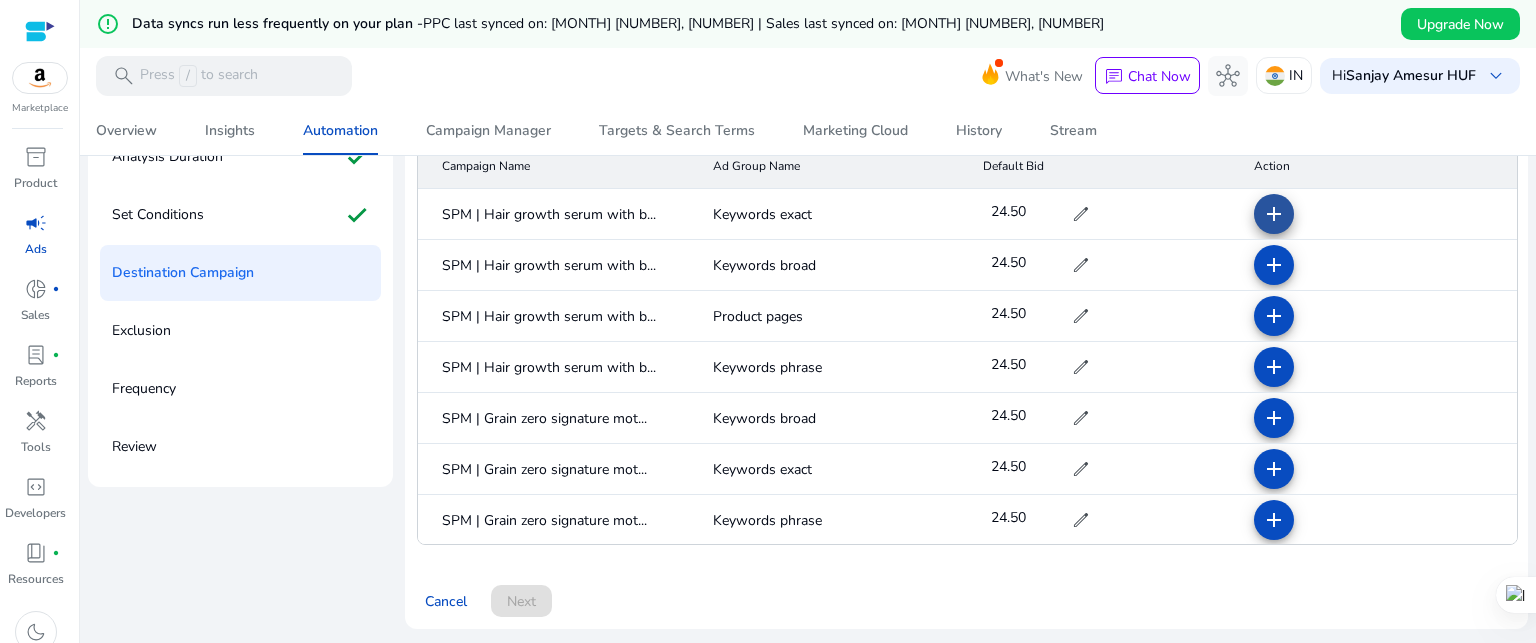 click on "add" 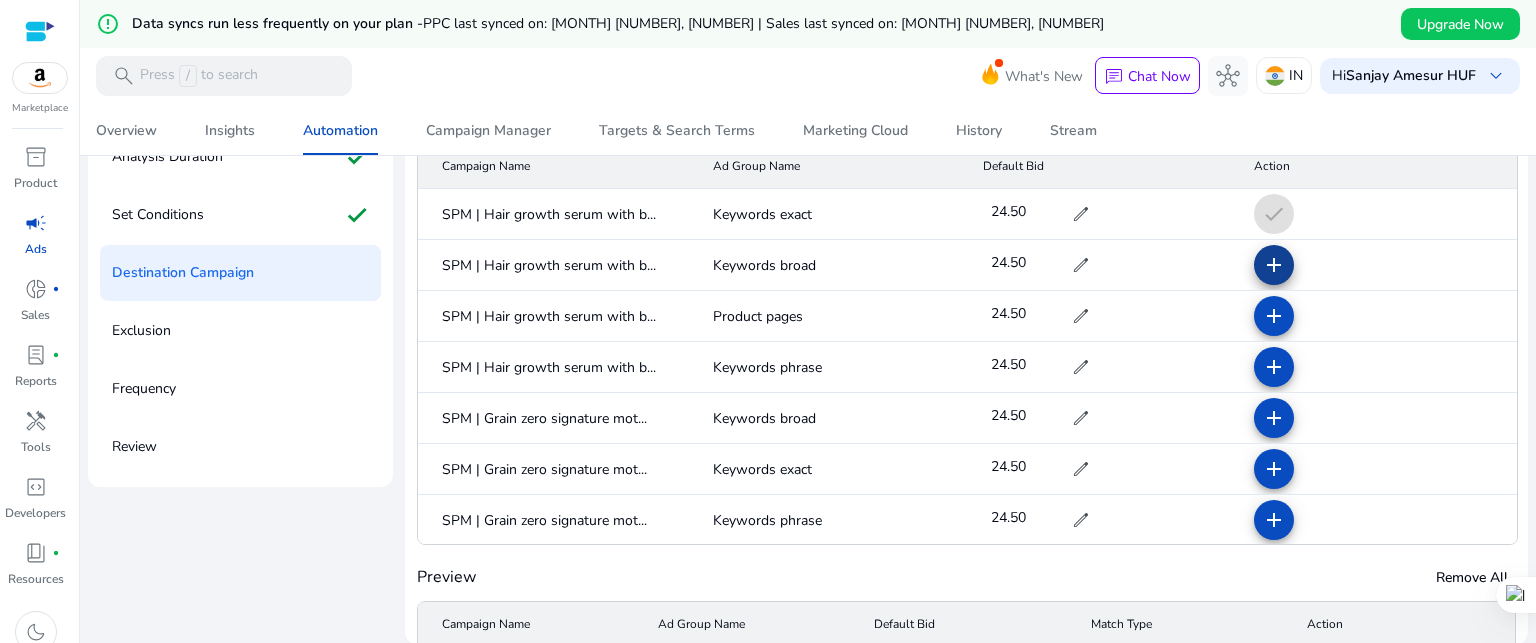 click on "add" at bounding box center (1274, 316) 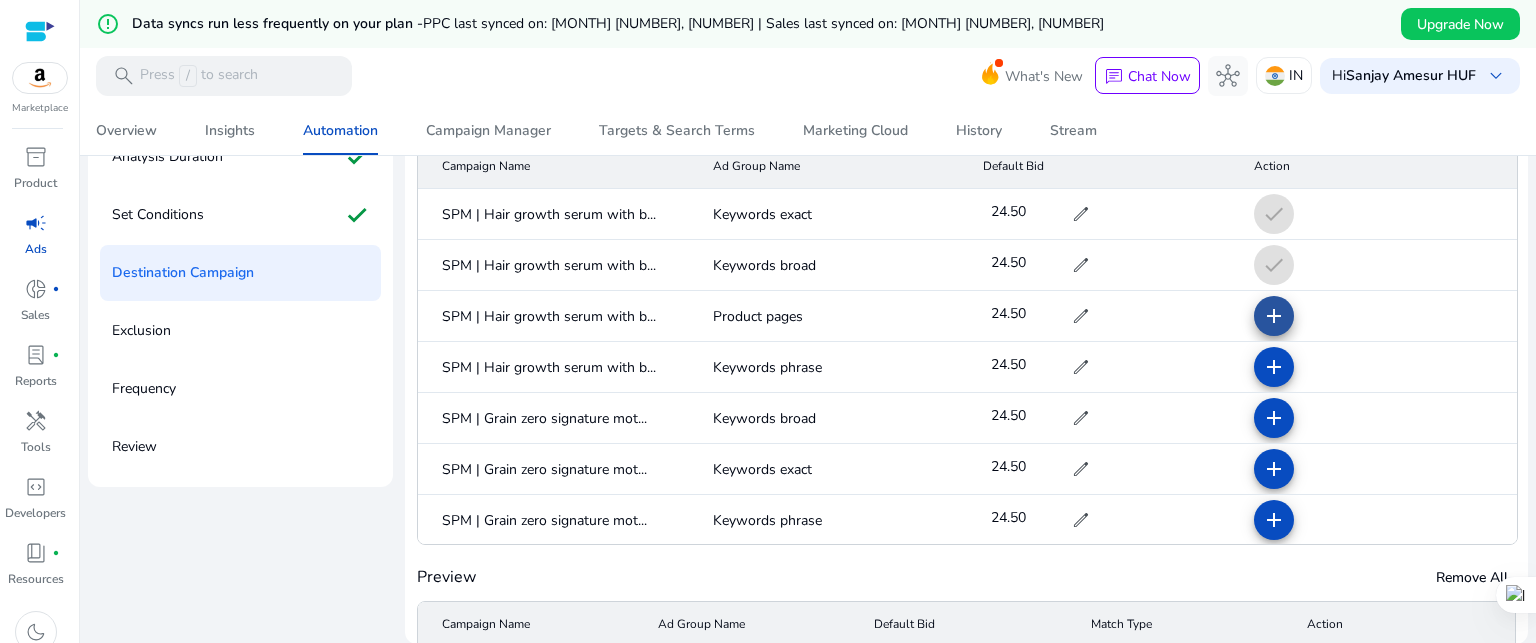 click on "add" 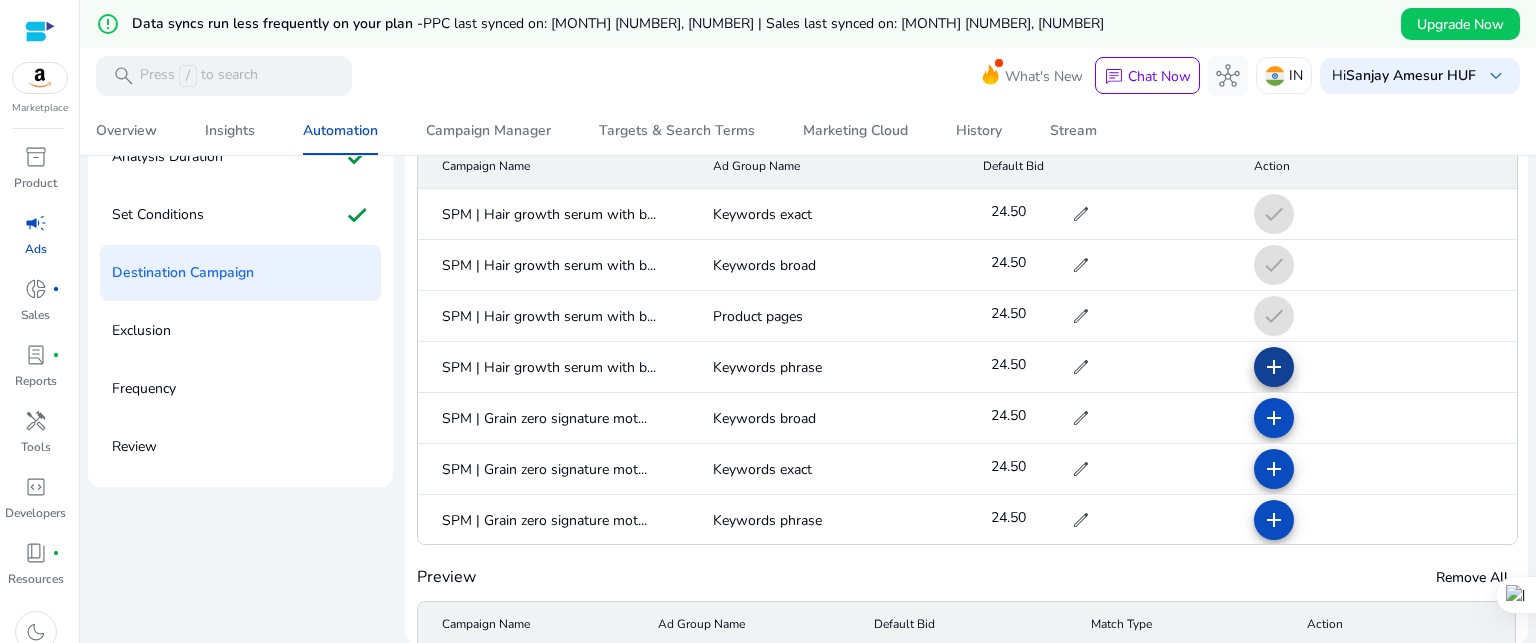 click on "add" at bounding box center (1274, 418) 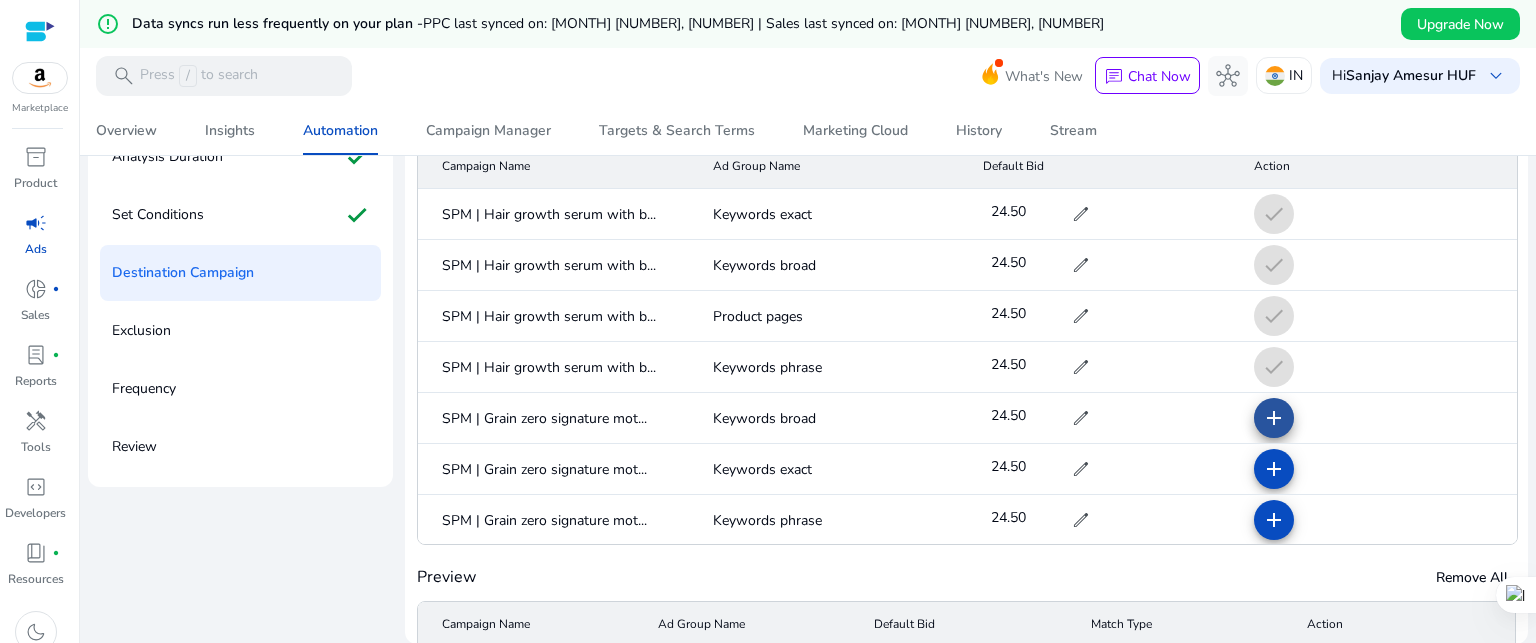 click on "add" 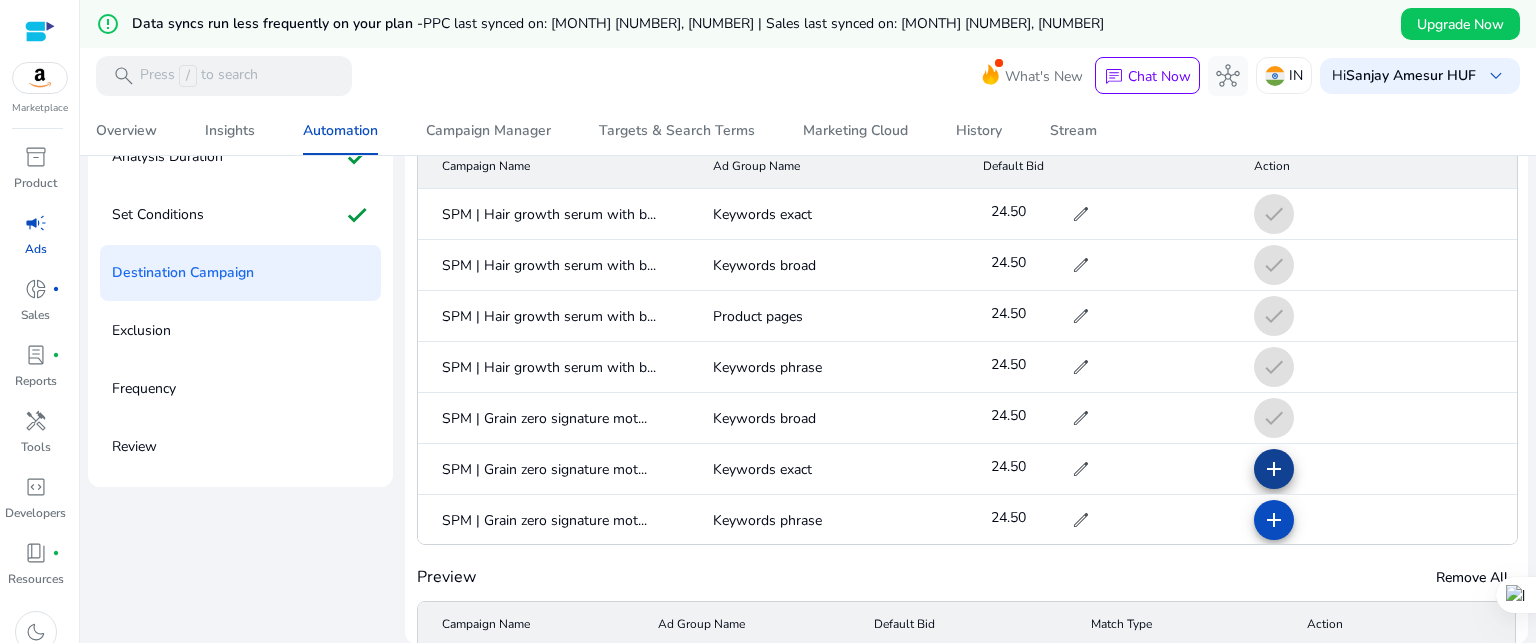 click on "add" at bounding box center [1274, 520] 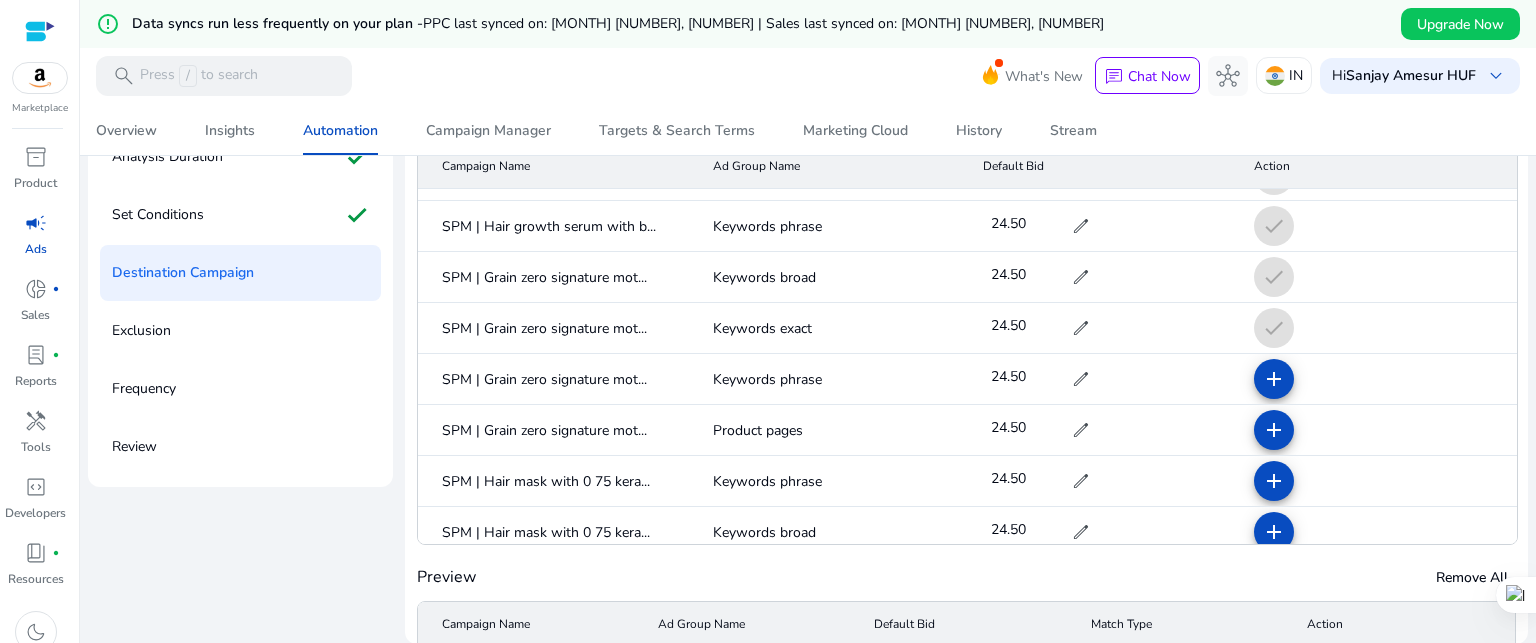 scroll, scrollTop: 200, scrollLeft: 0, axis: vertical 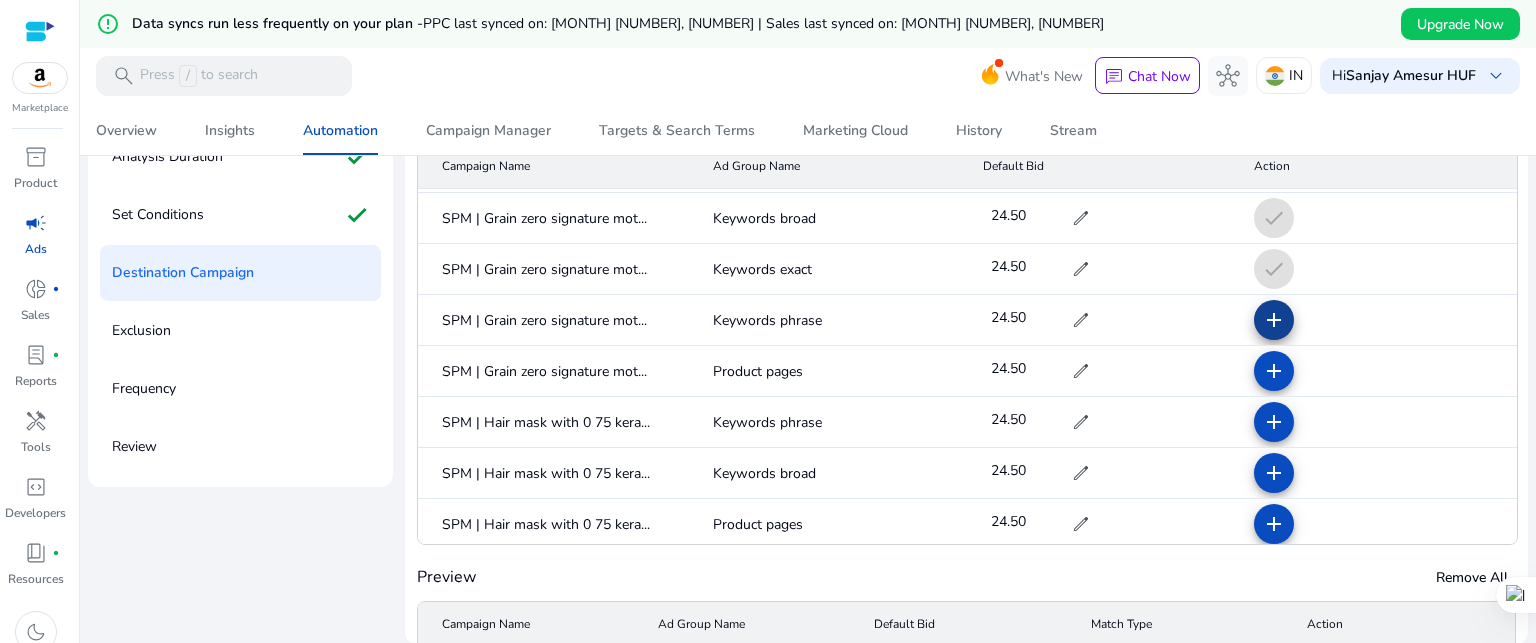 click on "add" at bounding box center [1274, 371] 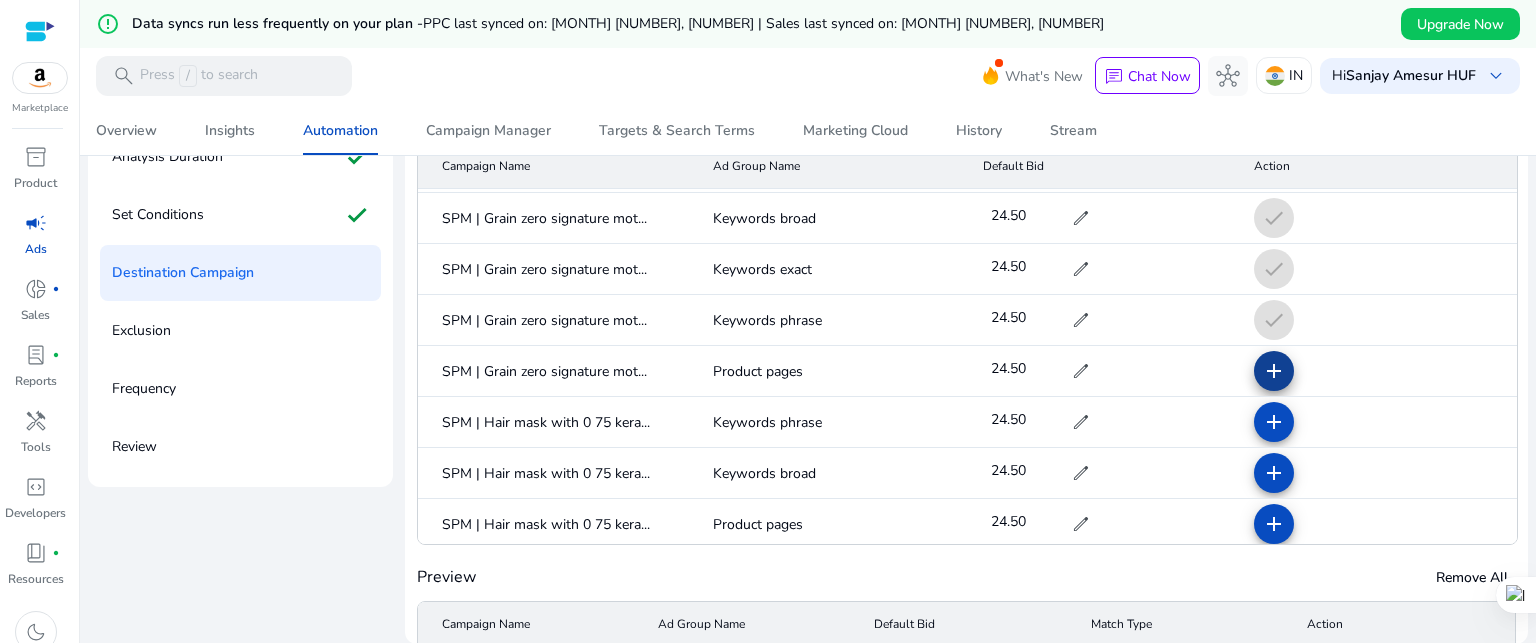 click on "add" at bounding box center [1274, 422] 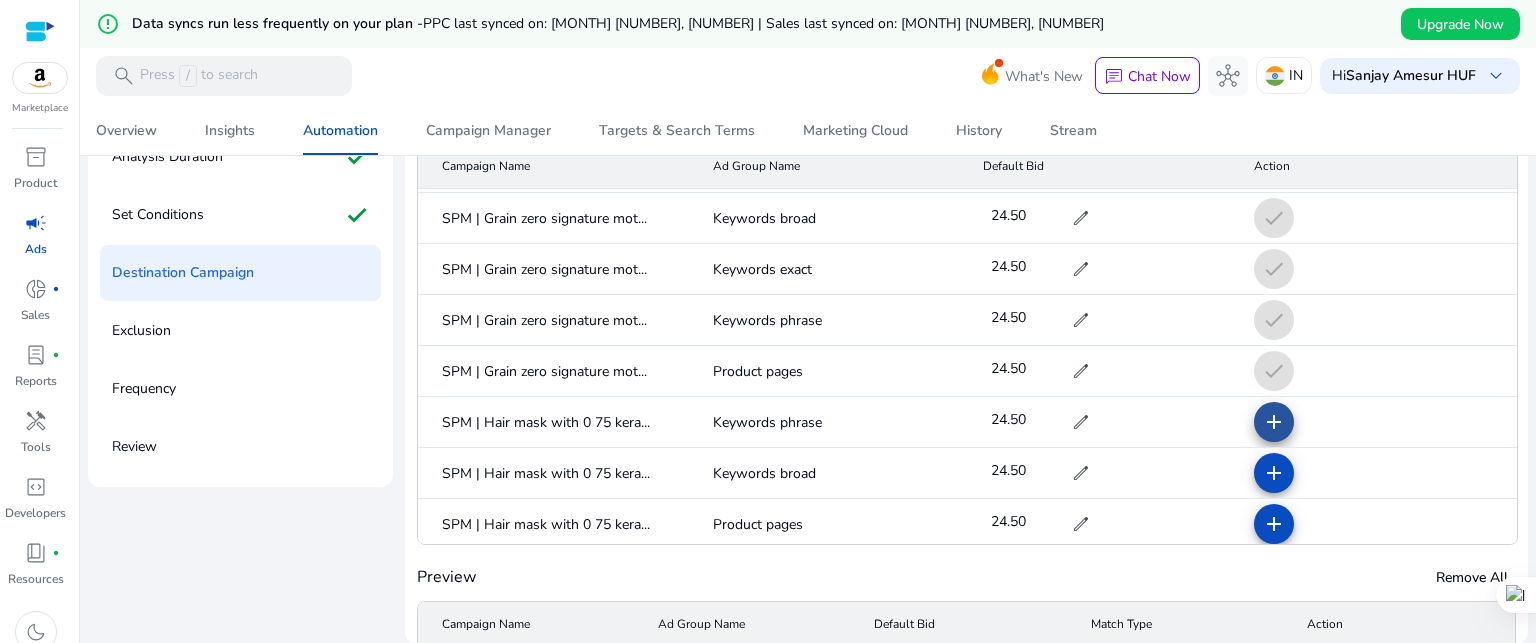 click on "add" 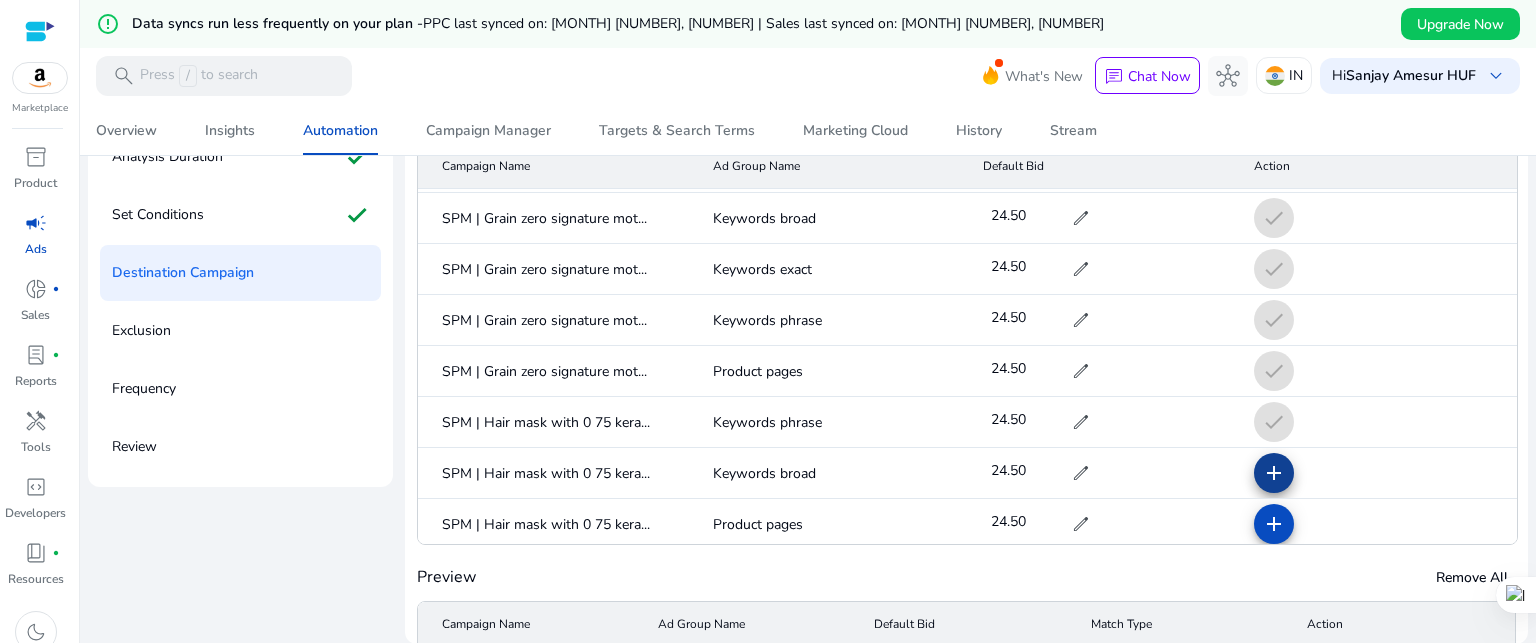 click on "add" at bounding box center (1274, 524) 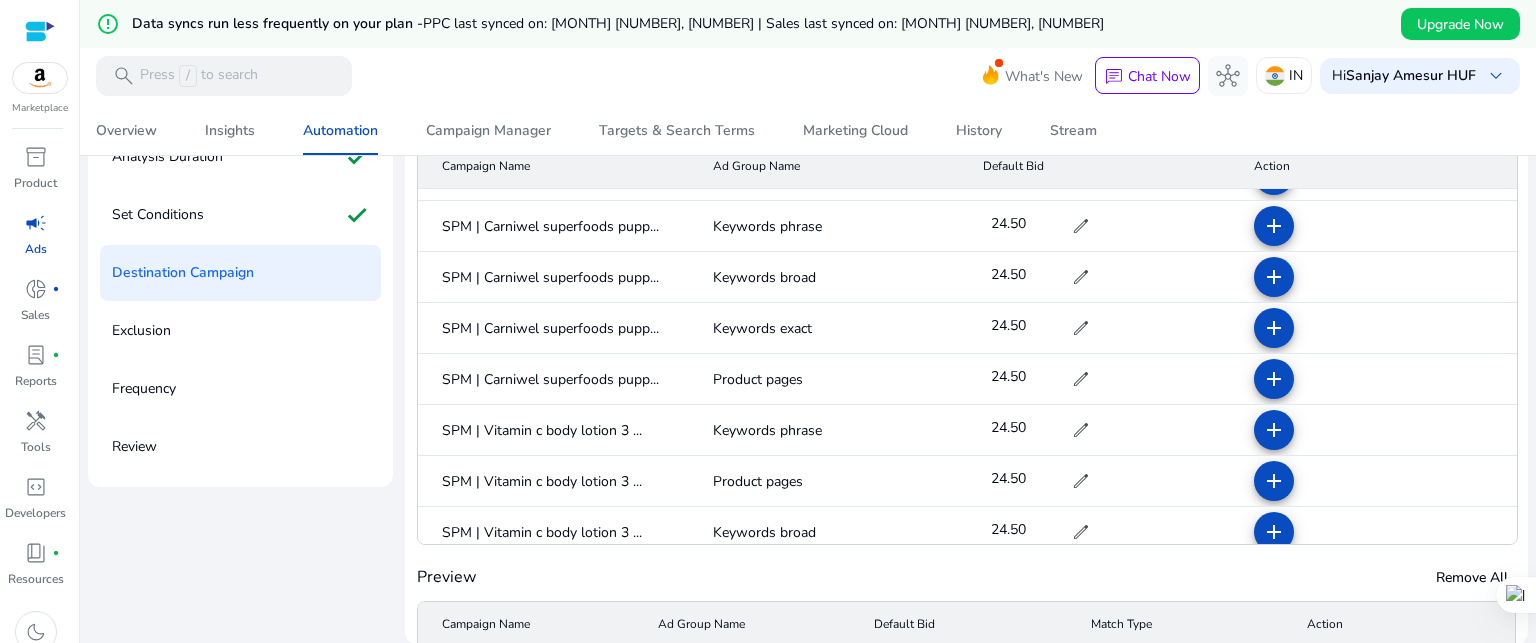scroll, scrollTop: 400, scrollLeft: 0, axis: vertical 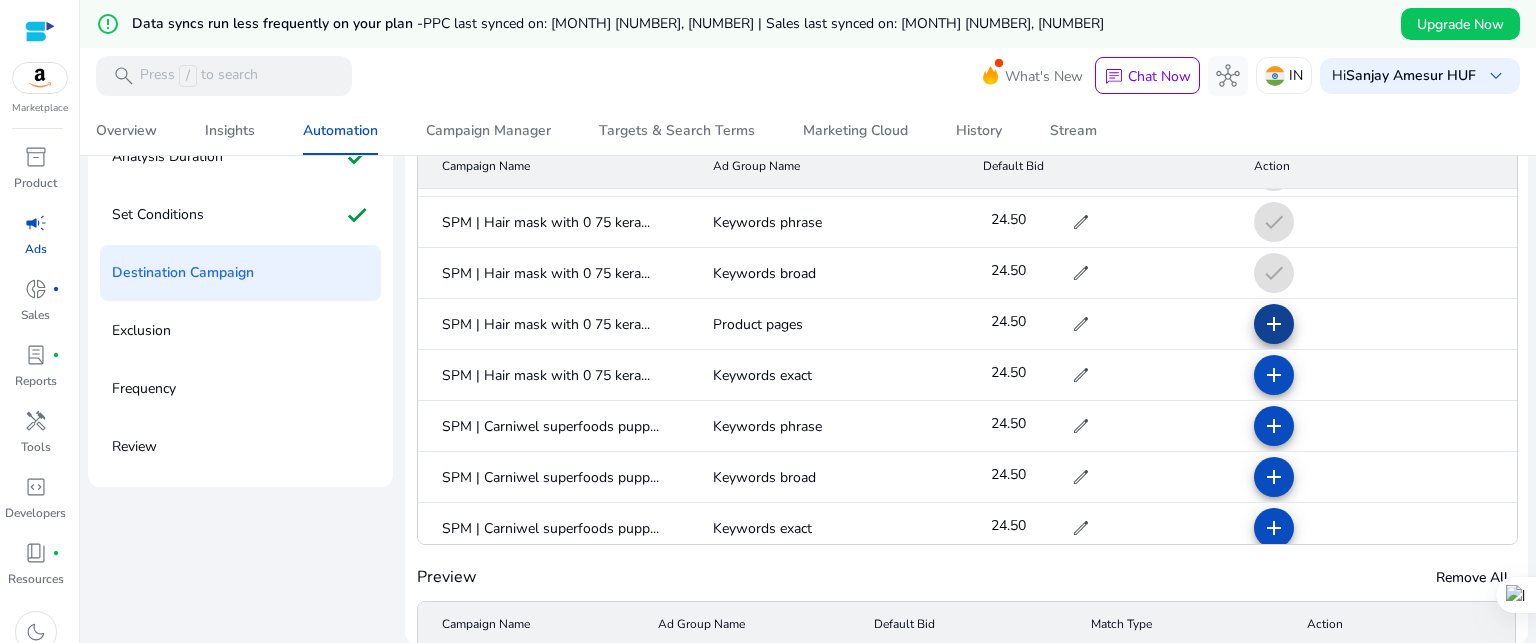 click on "add" at bounding box center [1274, 375] 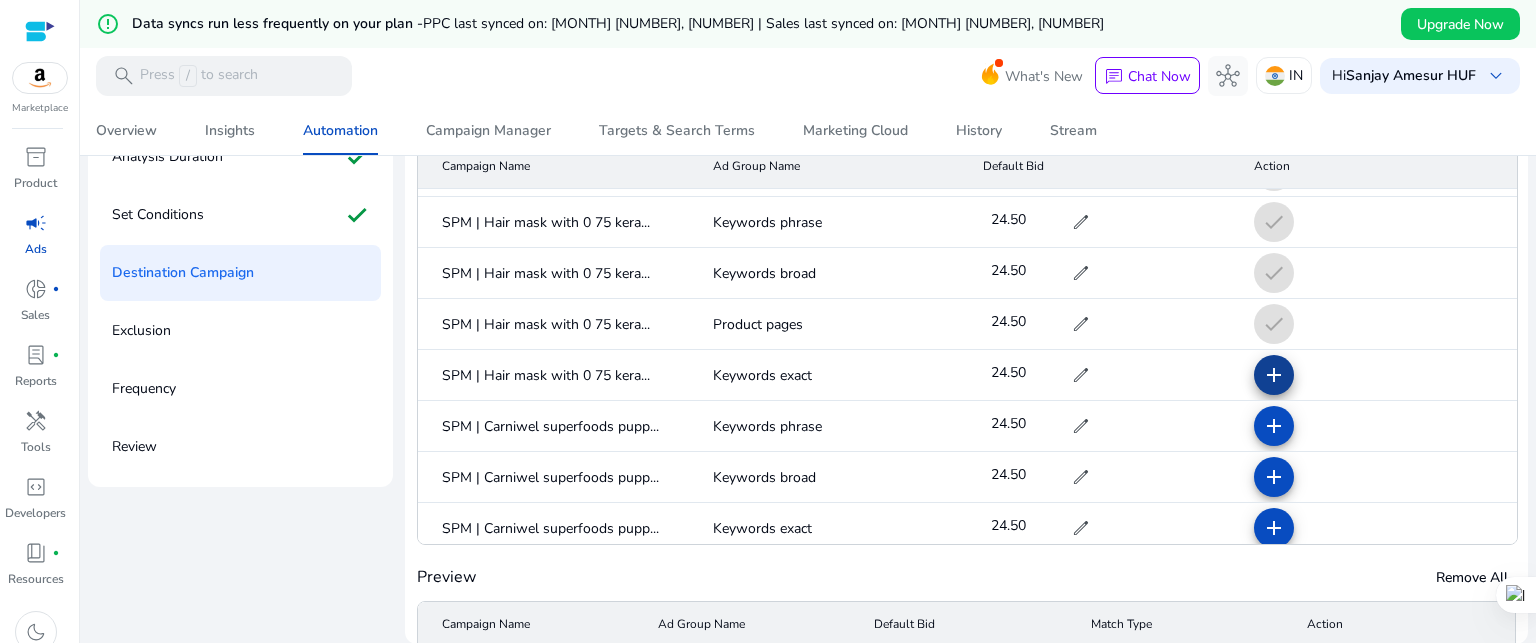 click on "add" at bounding box center [1274, 426] 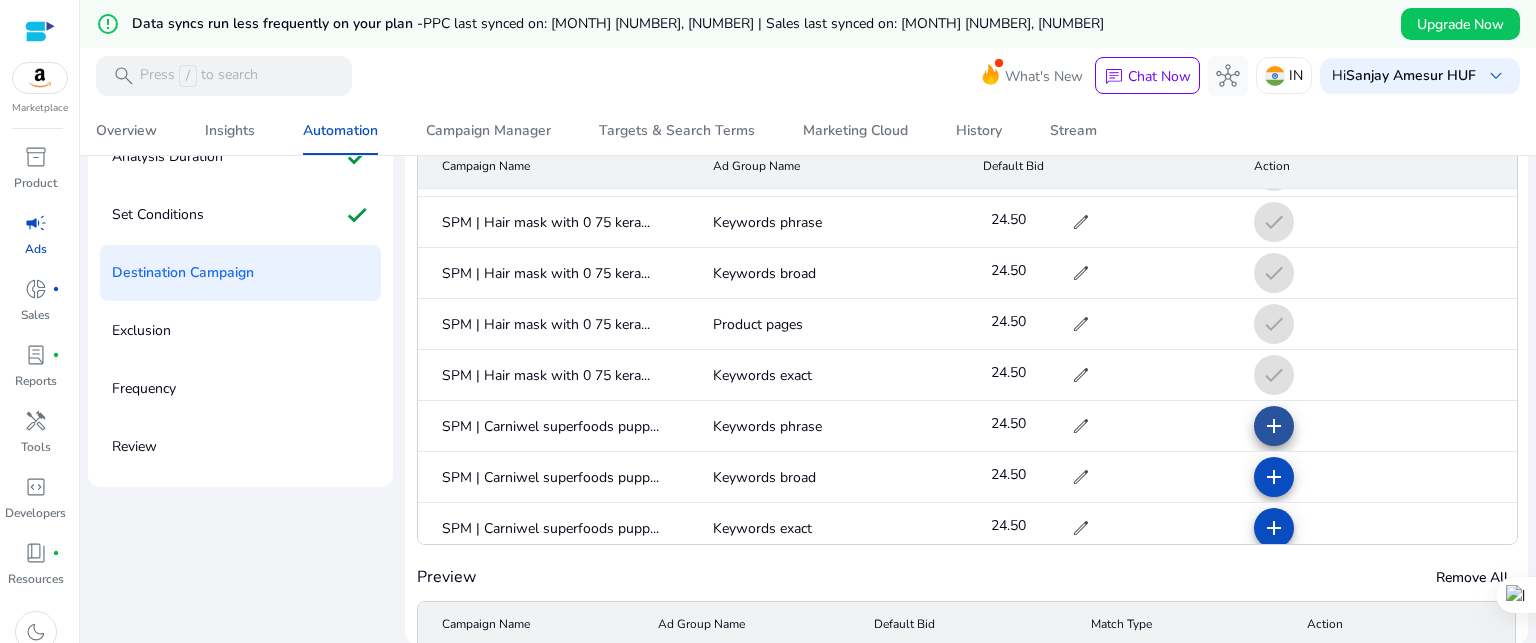click on "add" 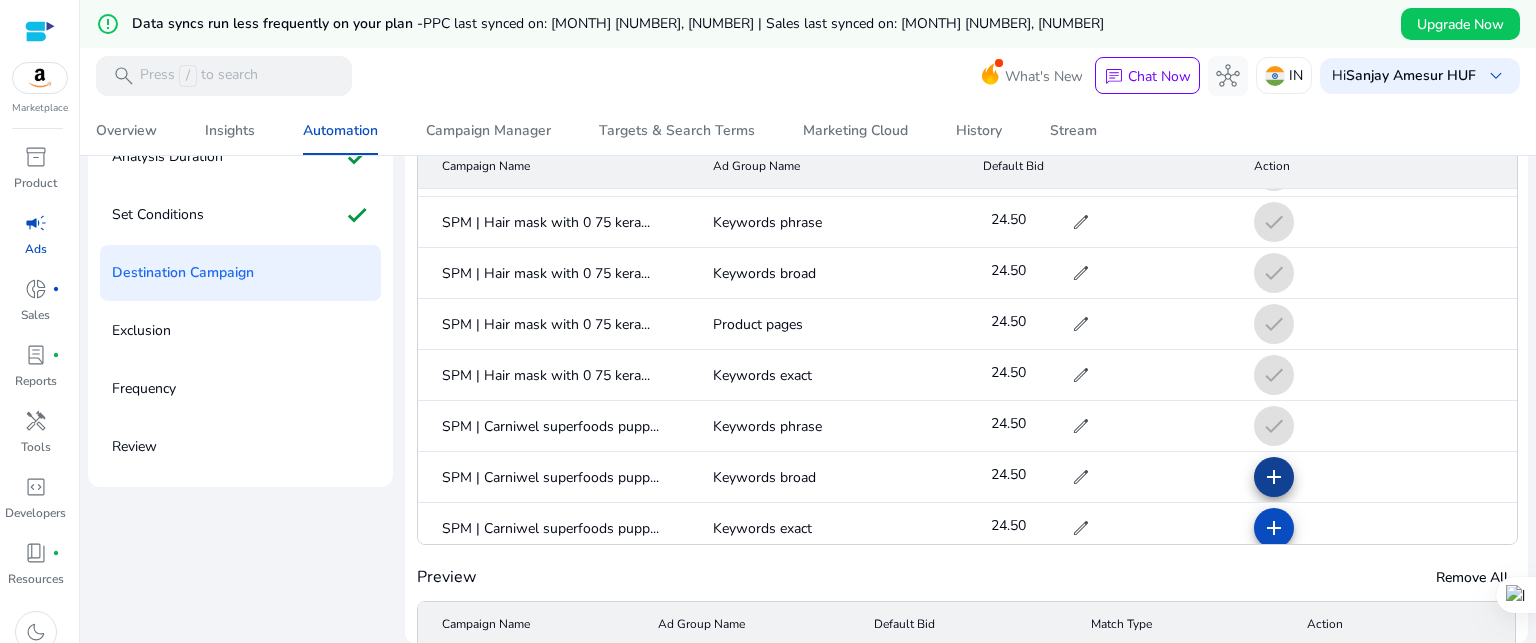 click on "add" at bounding box center (1274, 528) 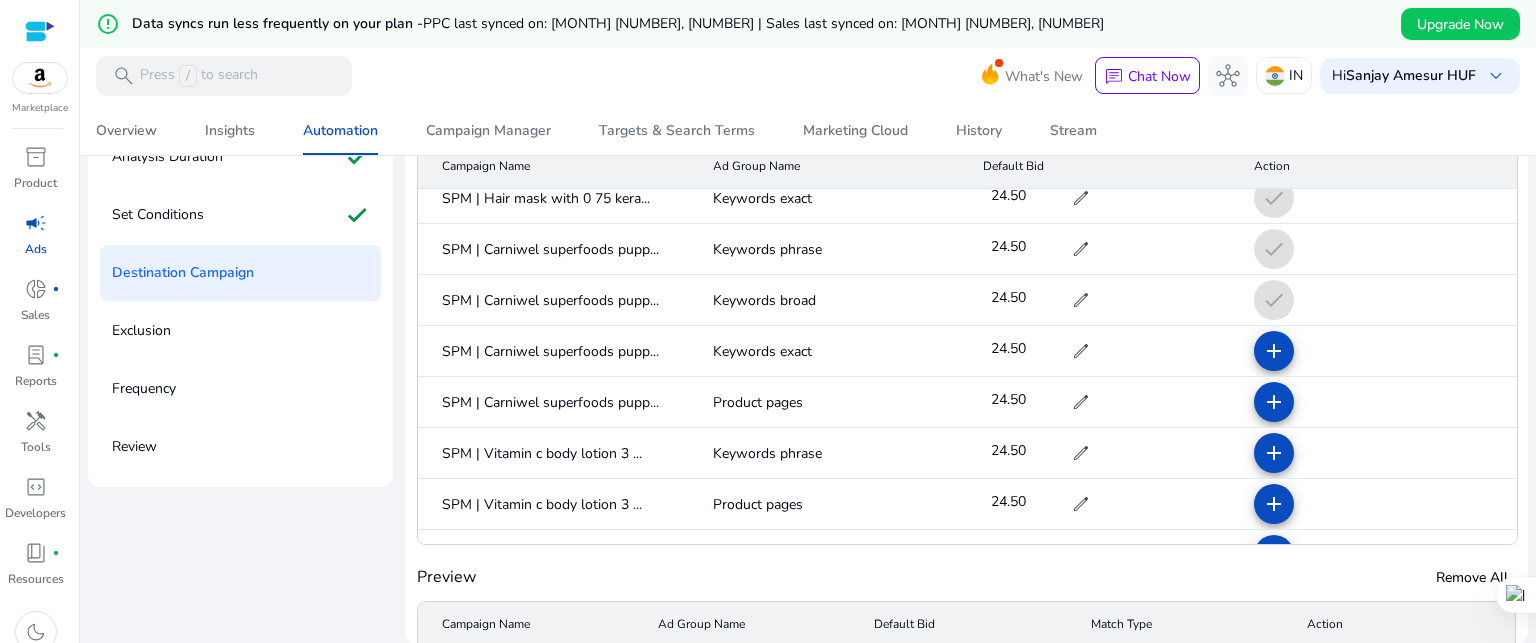 scroll, scrollTop: 600, scrollLeft: 0, axis: vertical 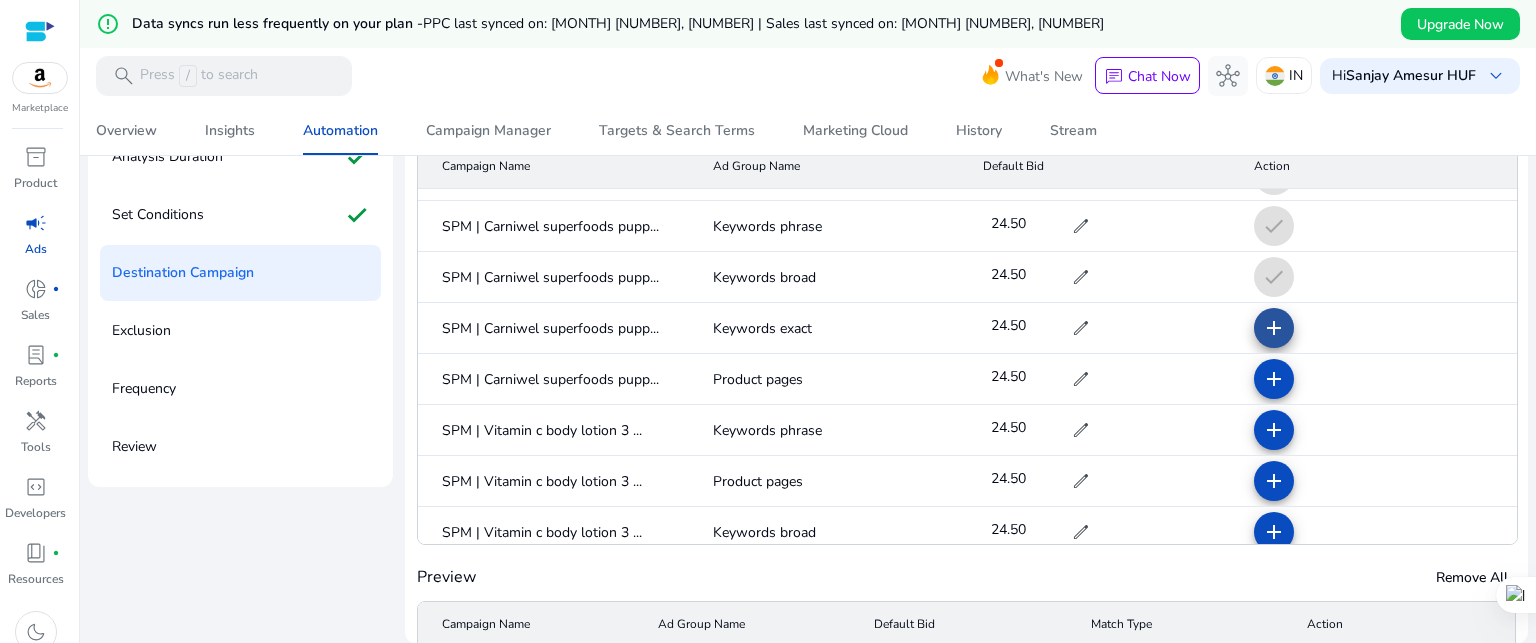 click on "add" 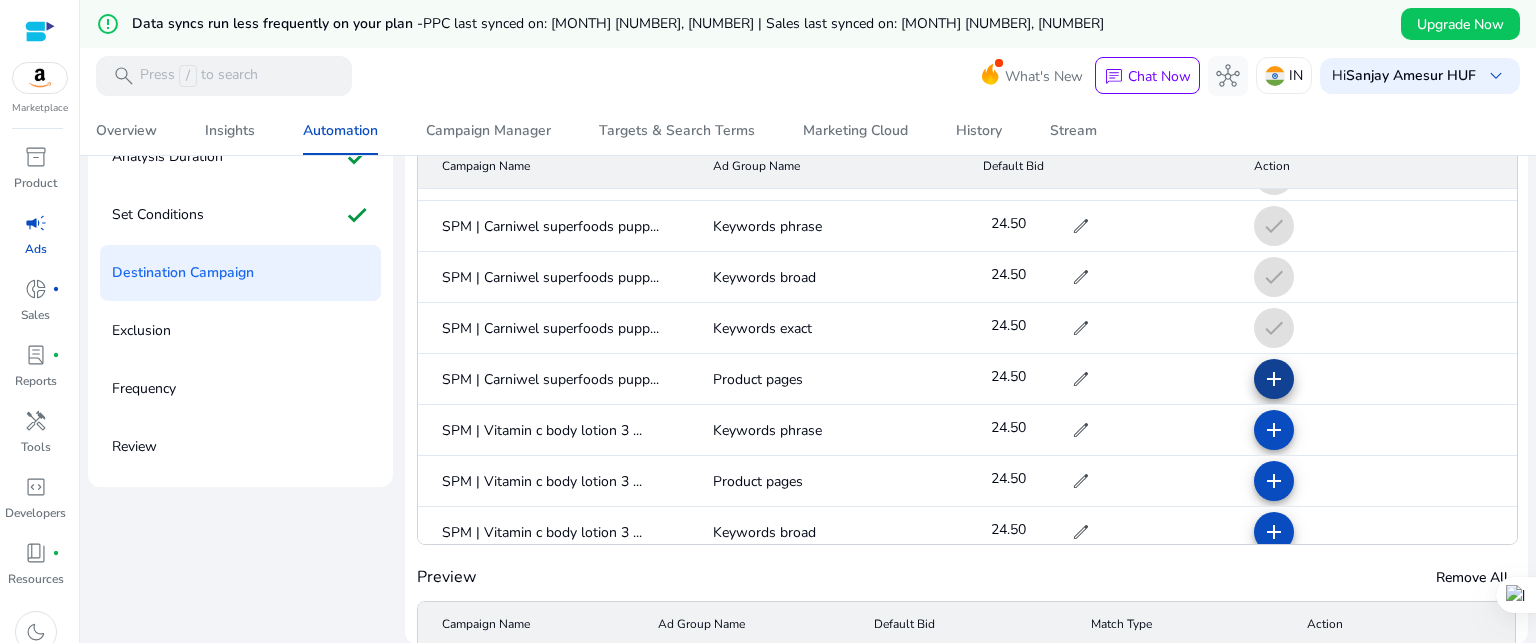 click on "add" at bounding box center (1274, 430) 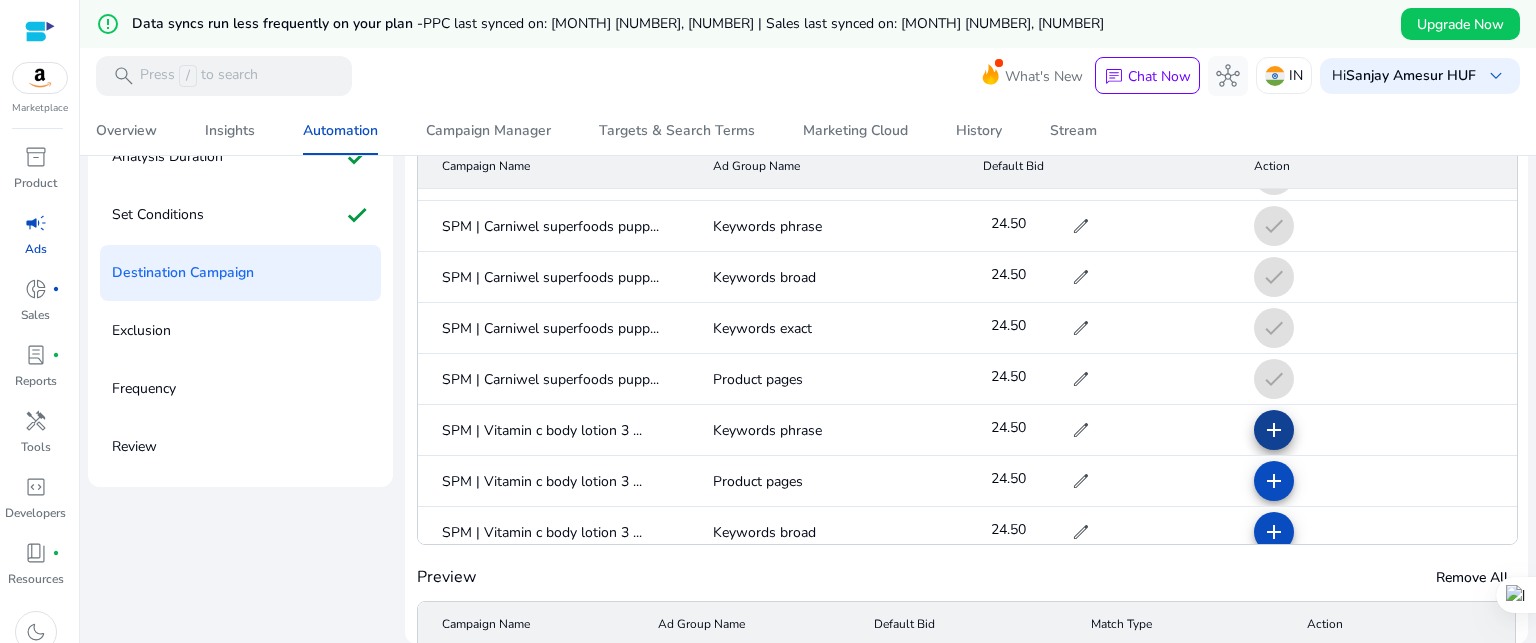 click on "add" at bounding box center [1274, 481] 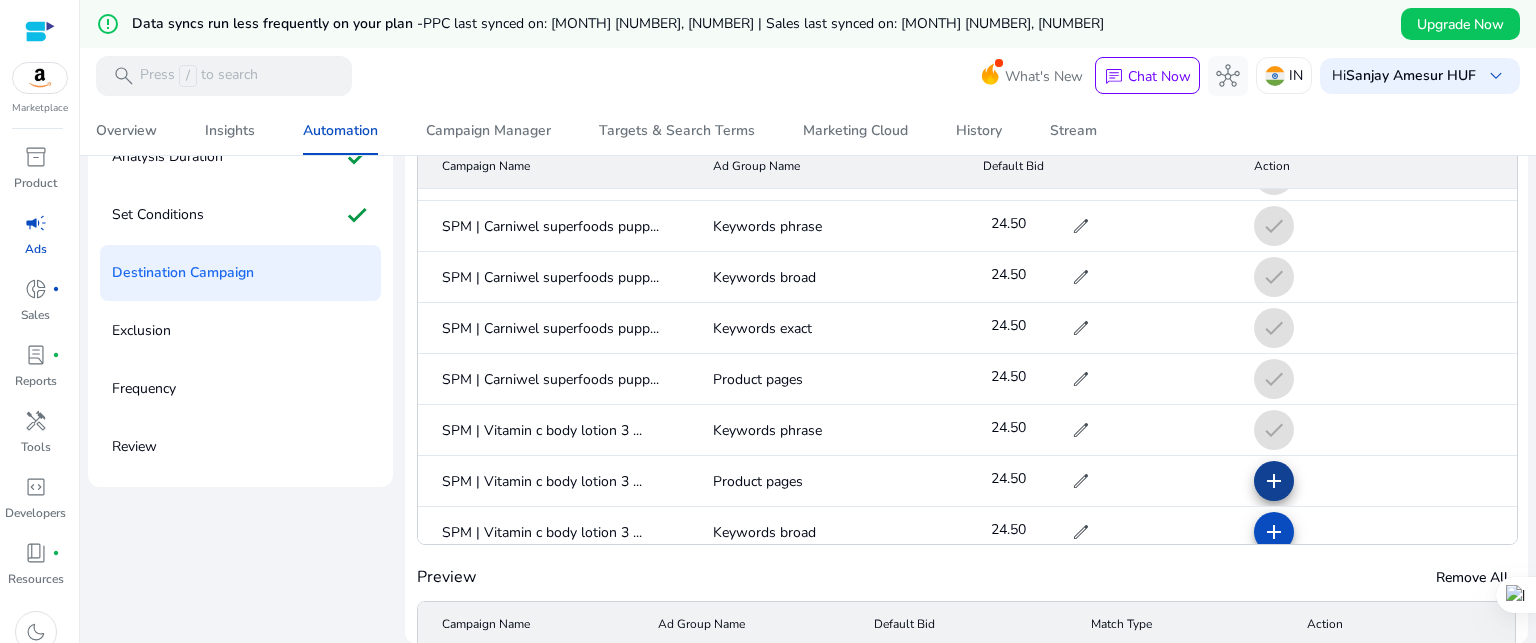 click on "add" at bounding box center [1274, 532] 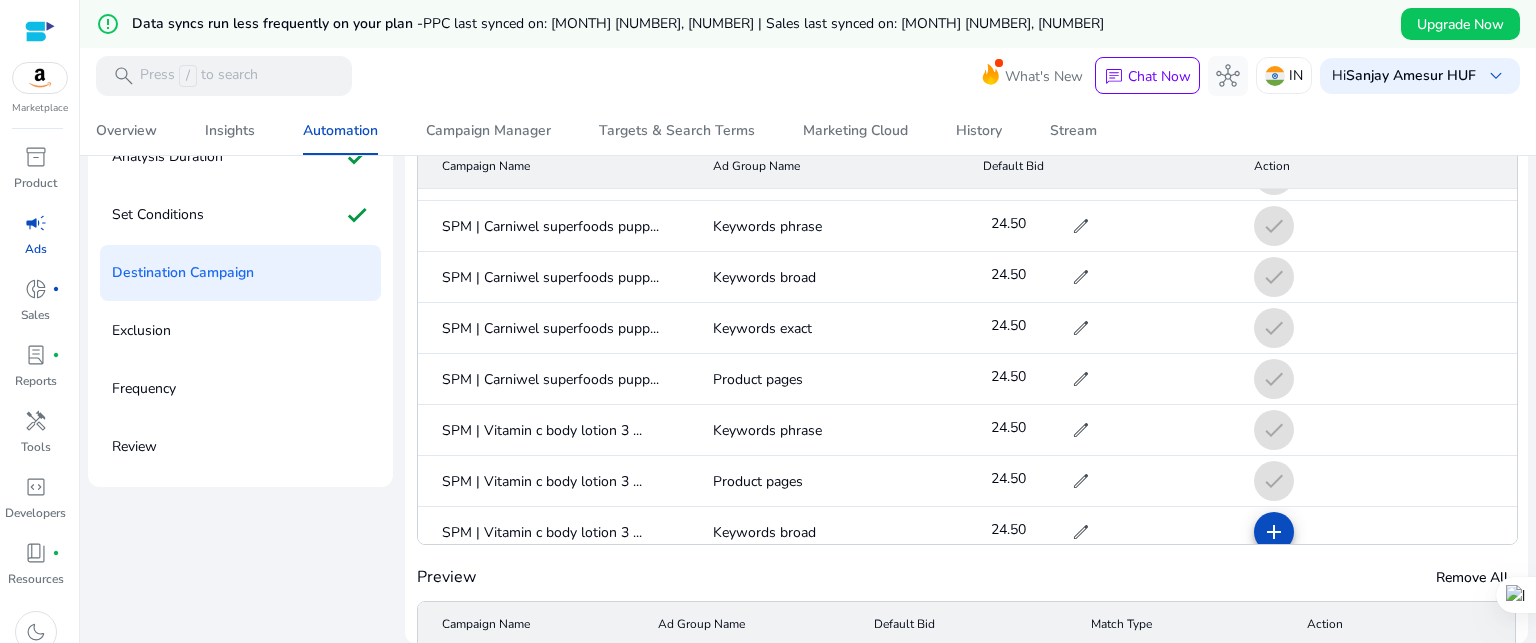 scroll, scrollTop: 800, scrollLeft: 0, axis: vertical 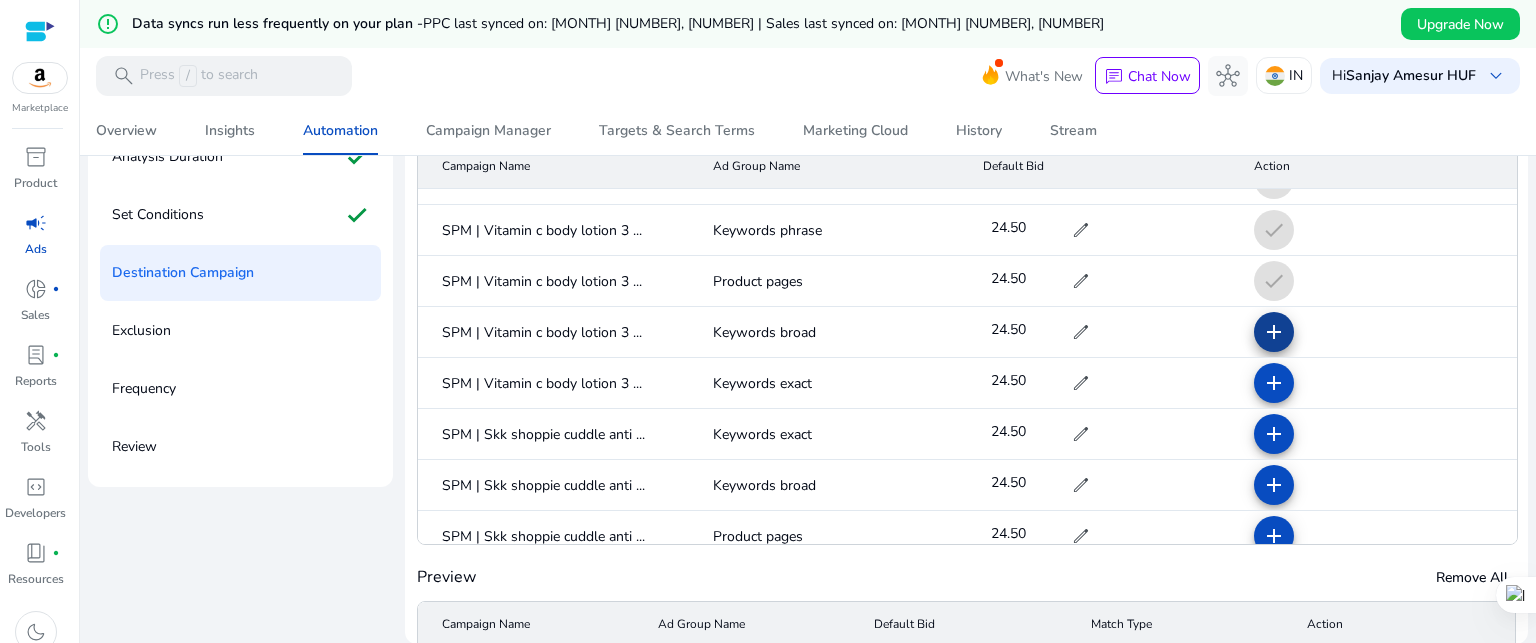 click on "add" at bounding box center [1274, 383] 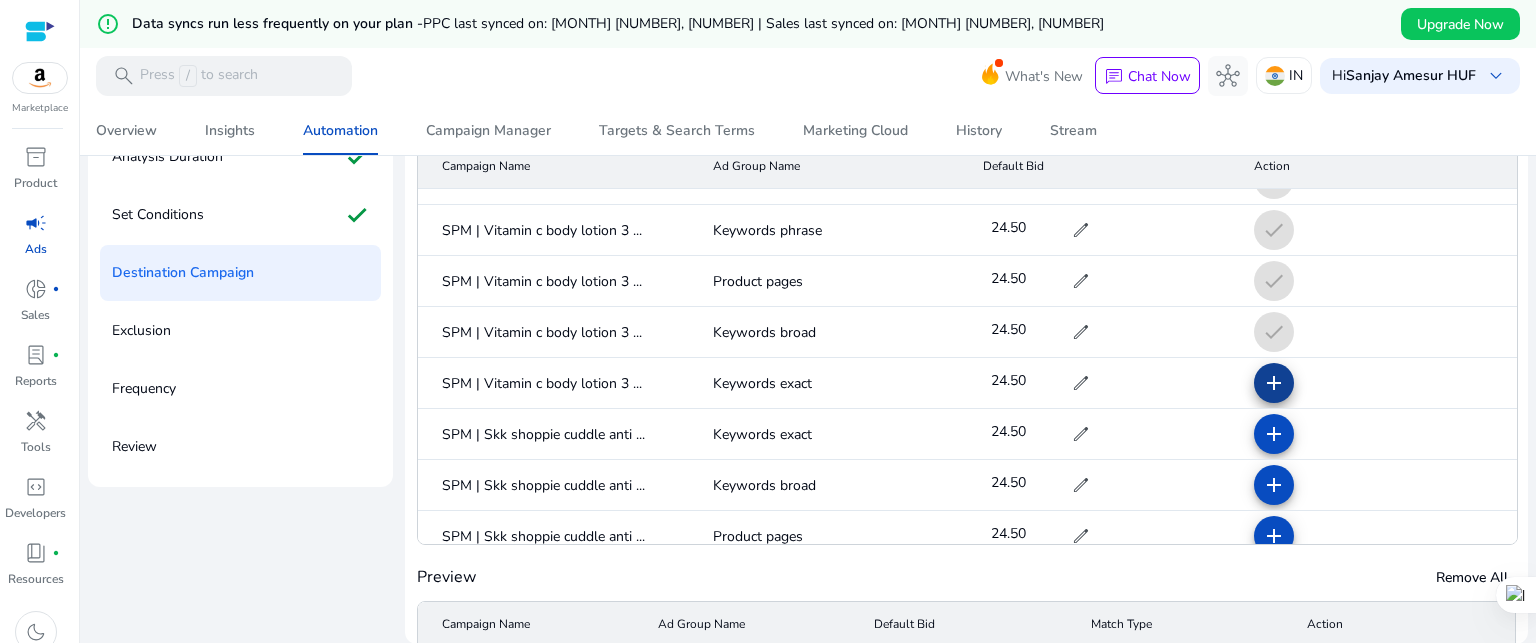 click at bounding box center (1274, 434) 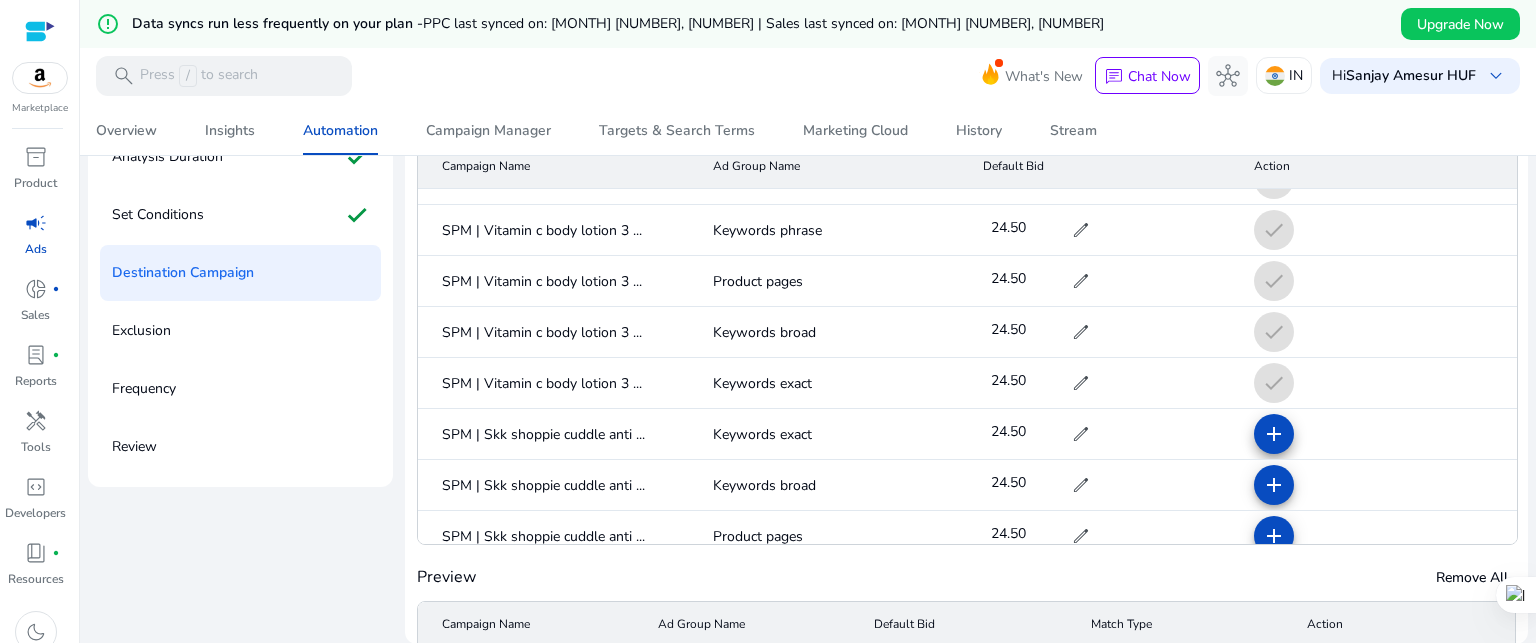 click on "add" at bounding box center (1274, 485) 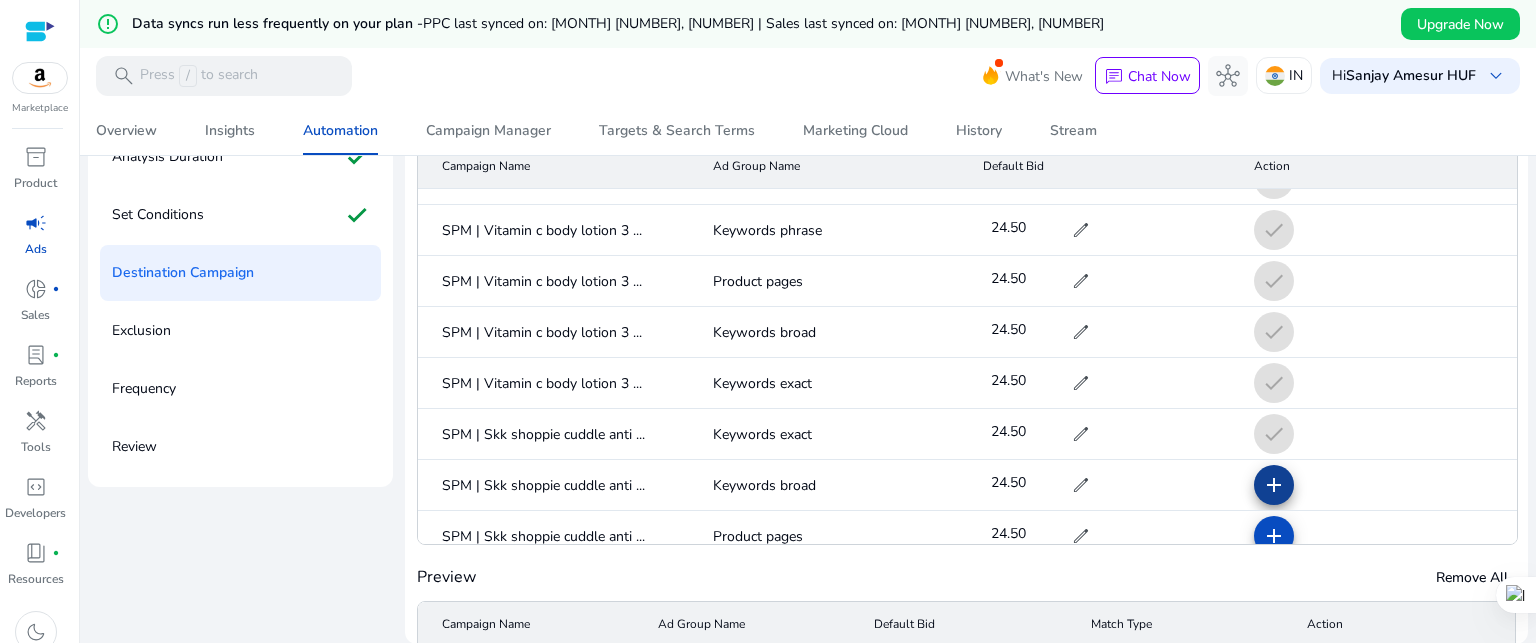 click on "add" at bounding box center [1274, 536] 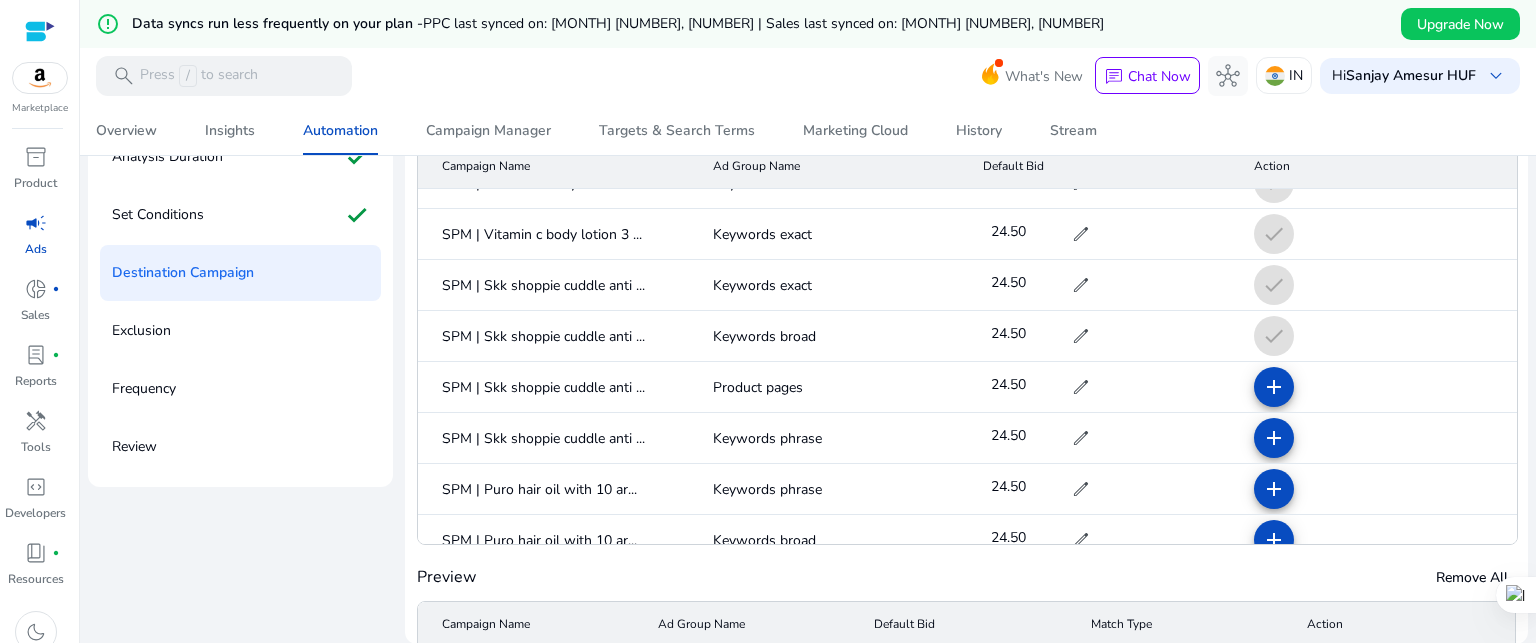 scroll, scrollTop: 1000, scrollLeft: 0, axis: vertical 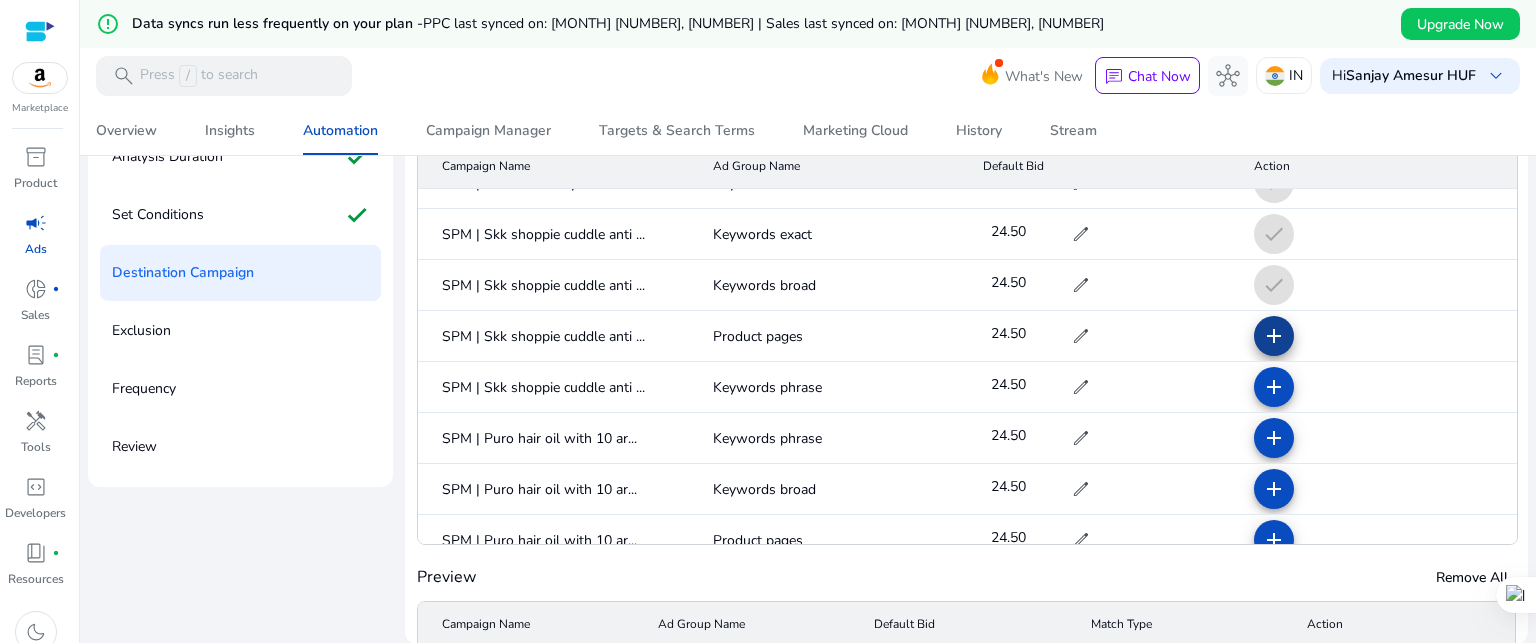 click on "add" at bounding box center (1274, 387) 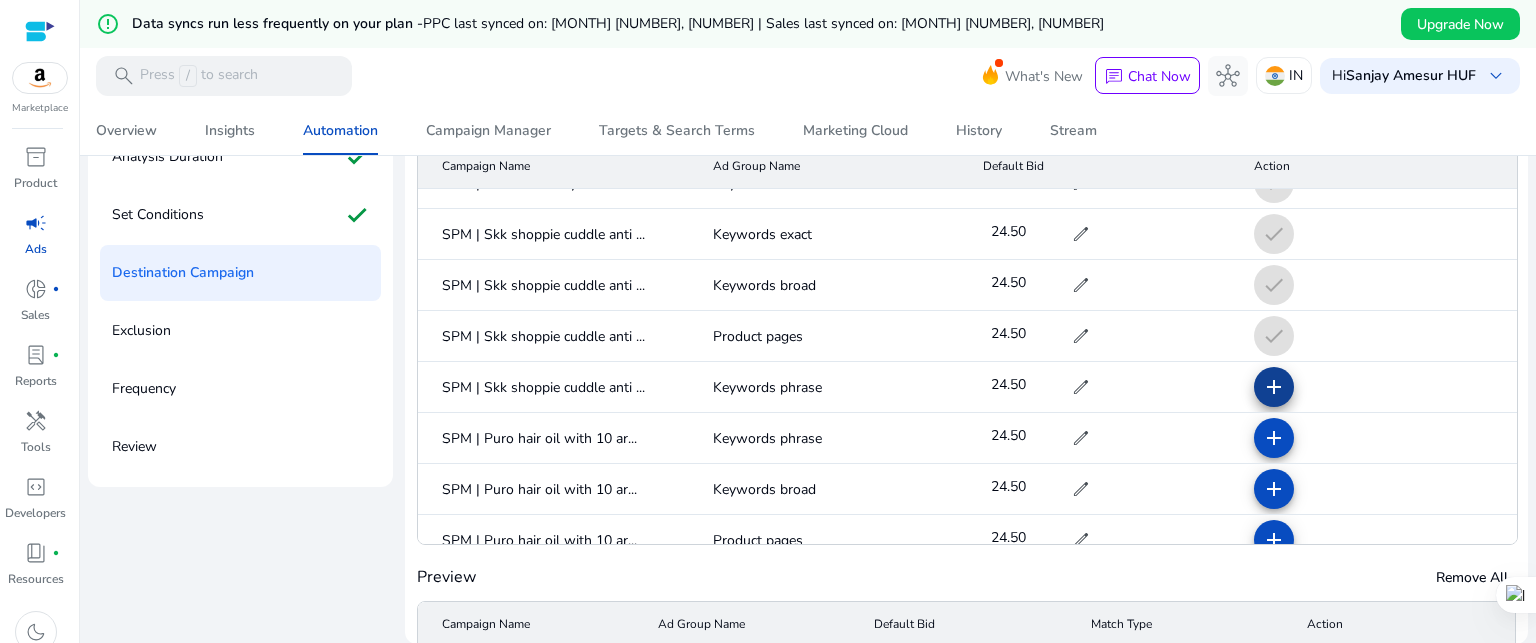 click on "add" at bounding box center (1274, 438) 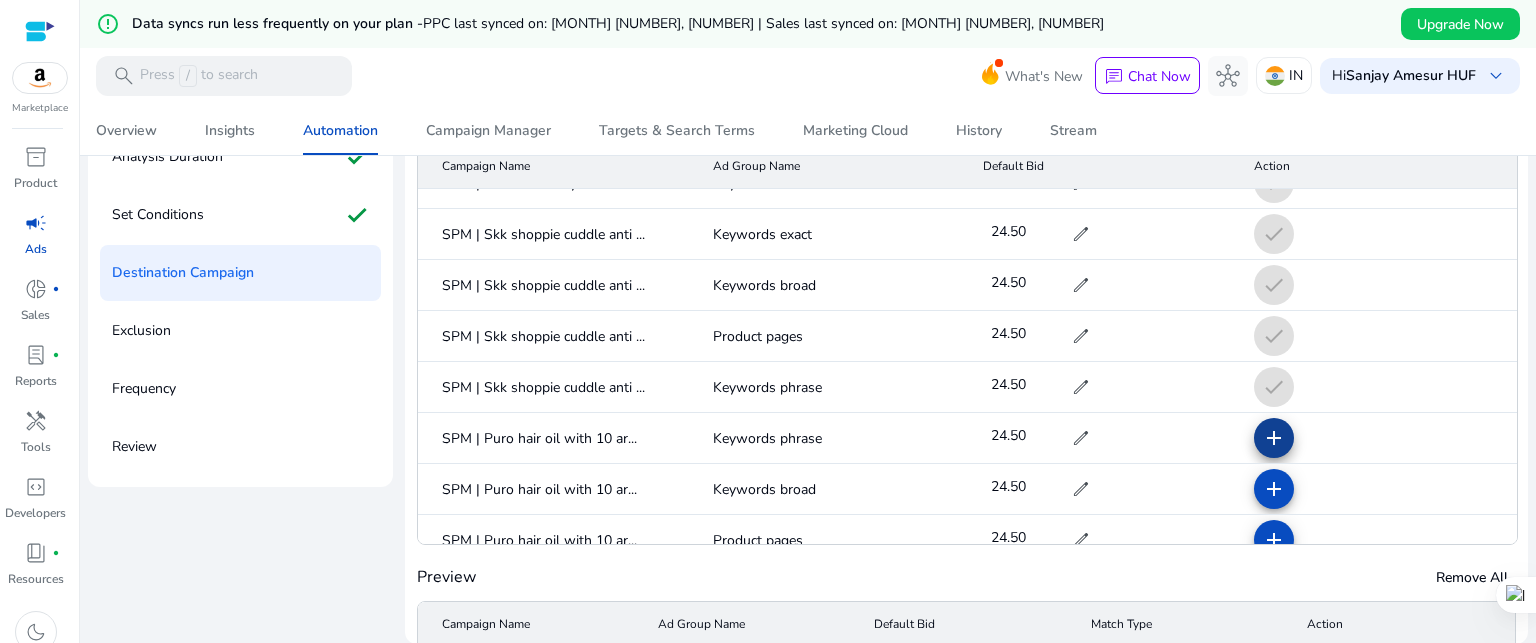 click on "add" at bounding box center (1274, 489) 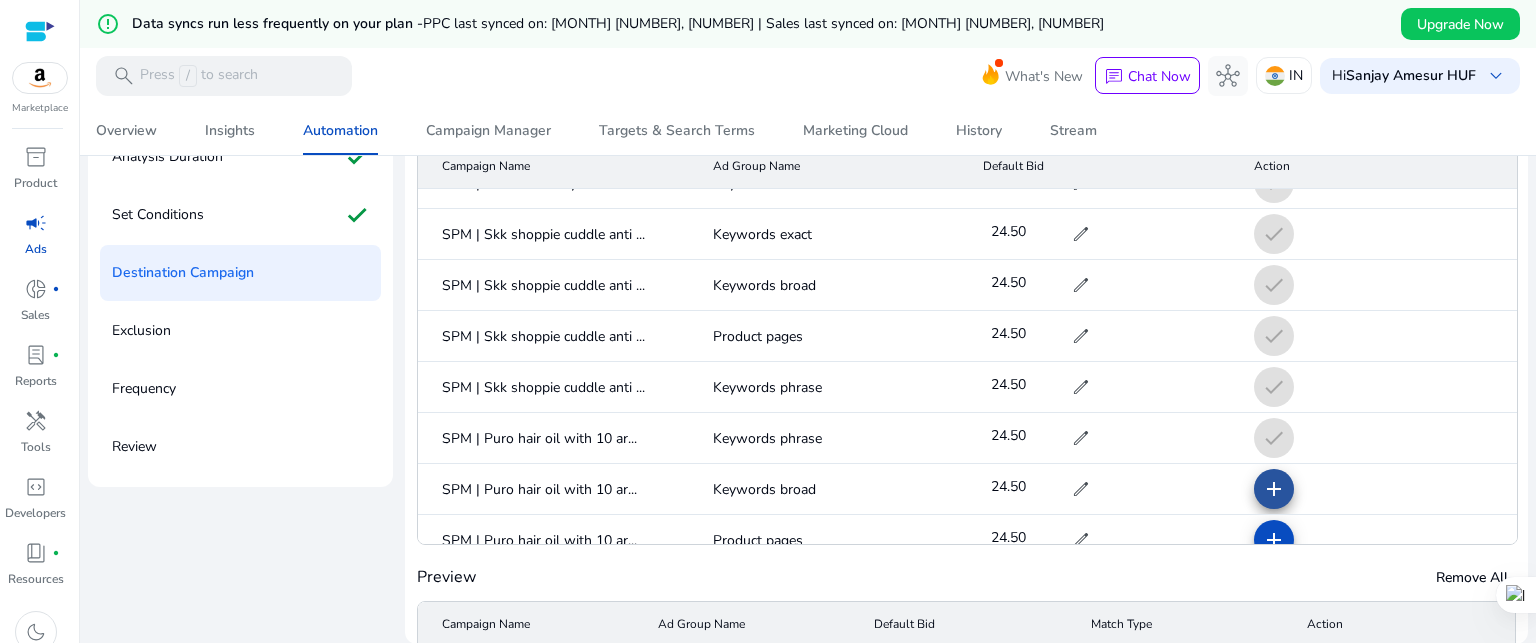 click on "add" 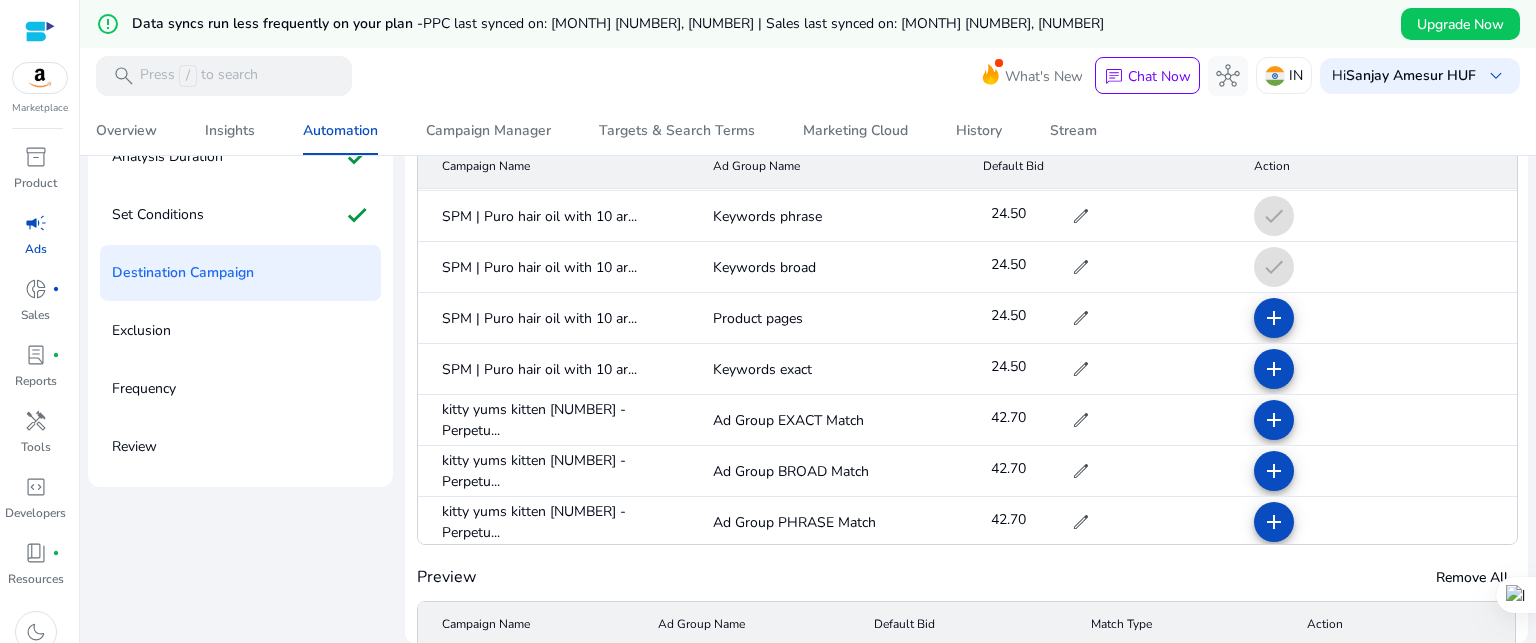 scroll, scrollTop: 1200, scrollLeft: 0, axis: vertical 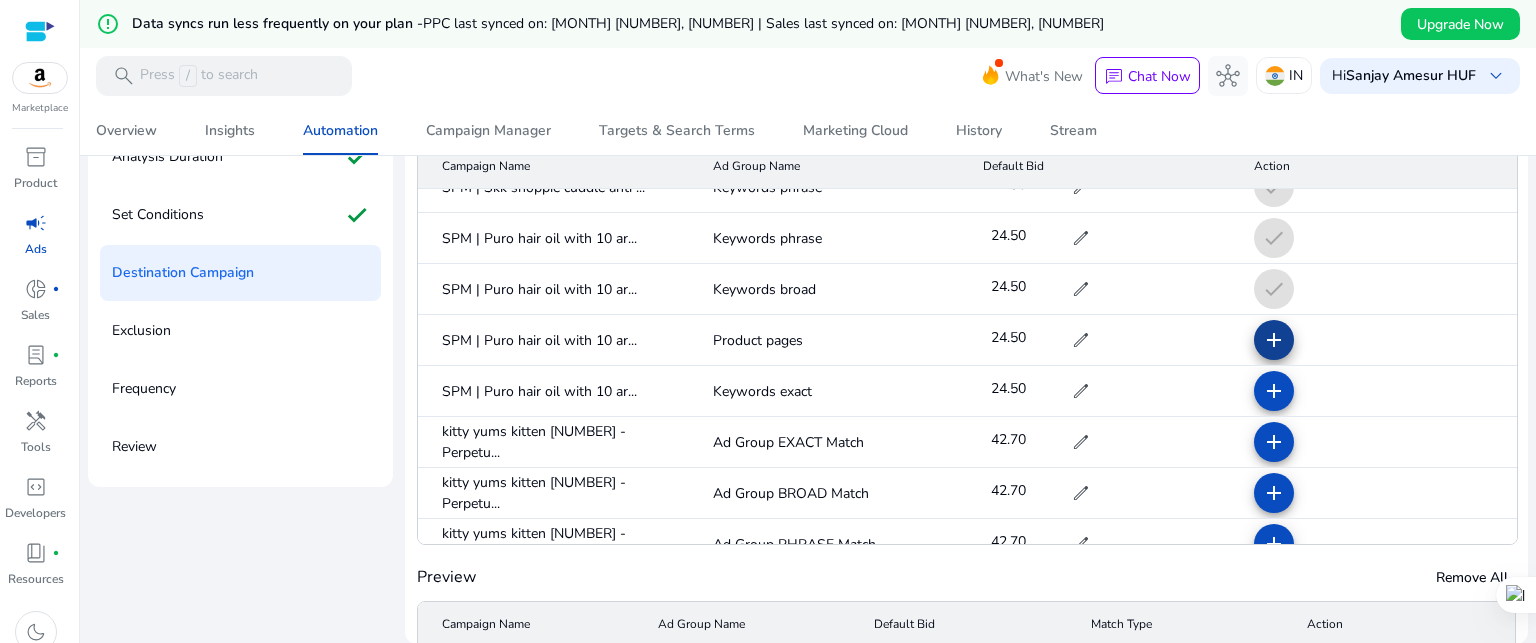 click on "add" at bounding box center (1274, 391) 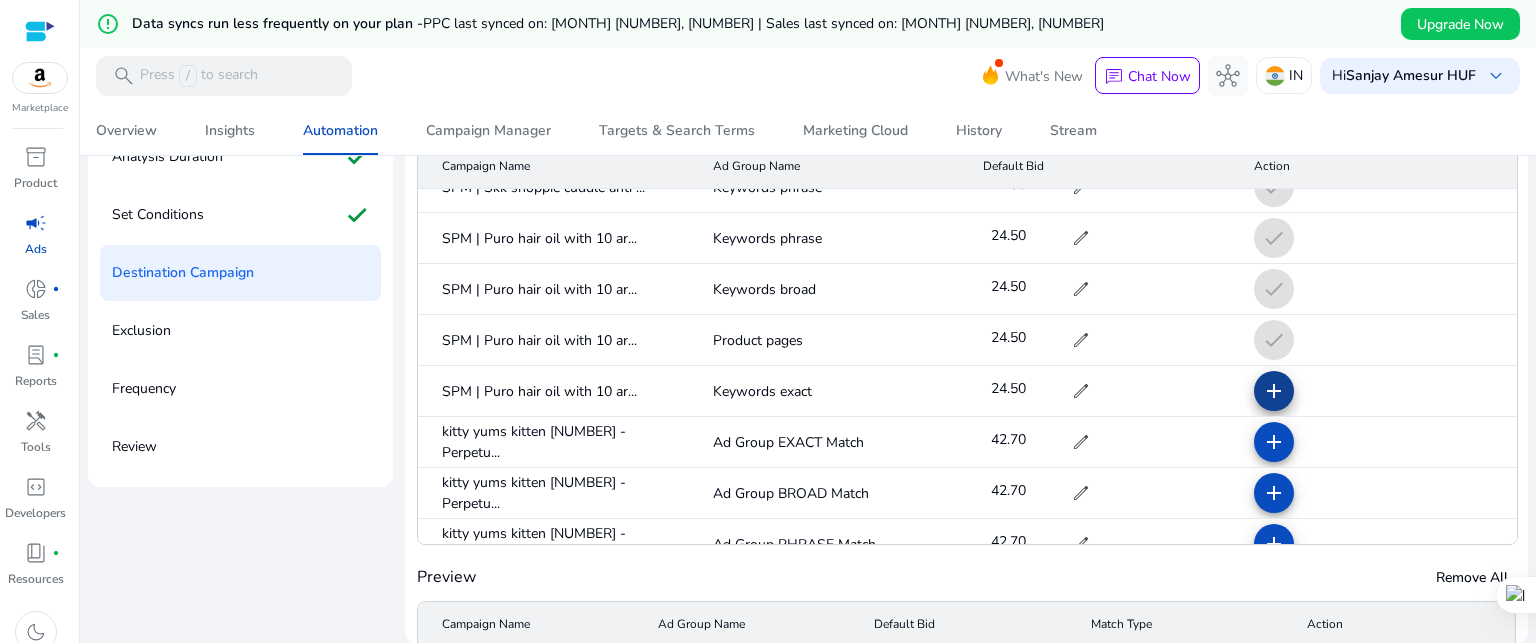 click on "add" at bounding box center (1274, 442) 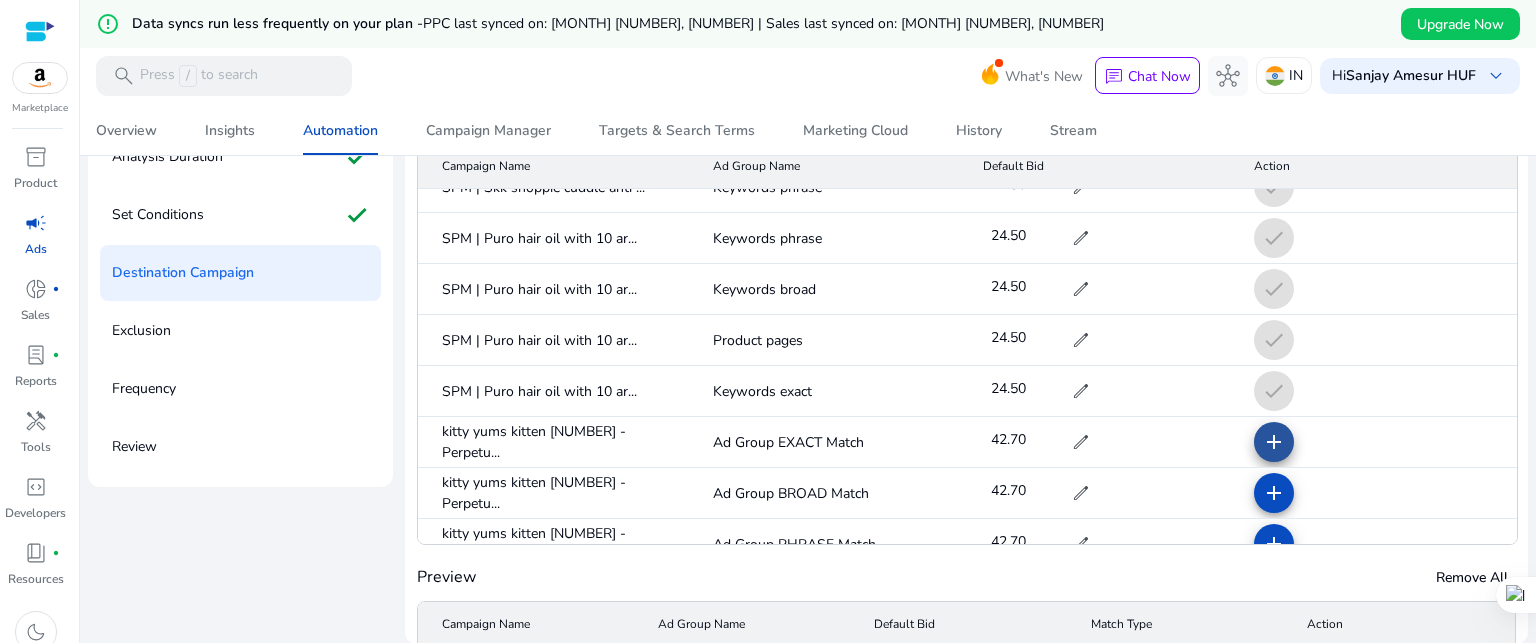 click on "add" 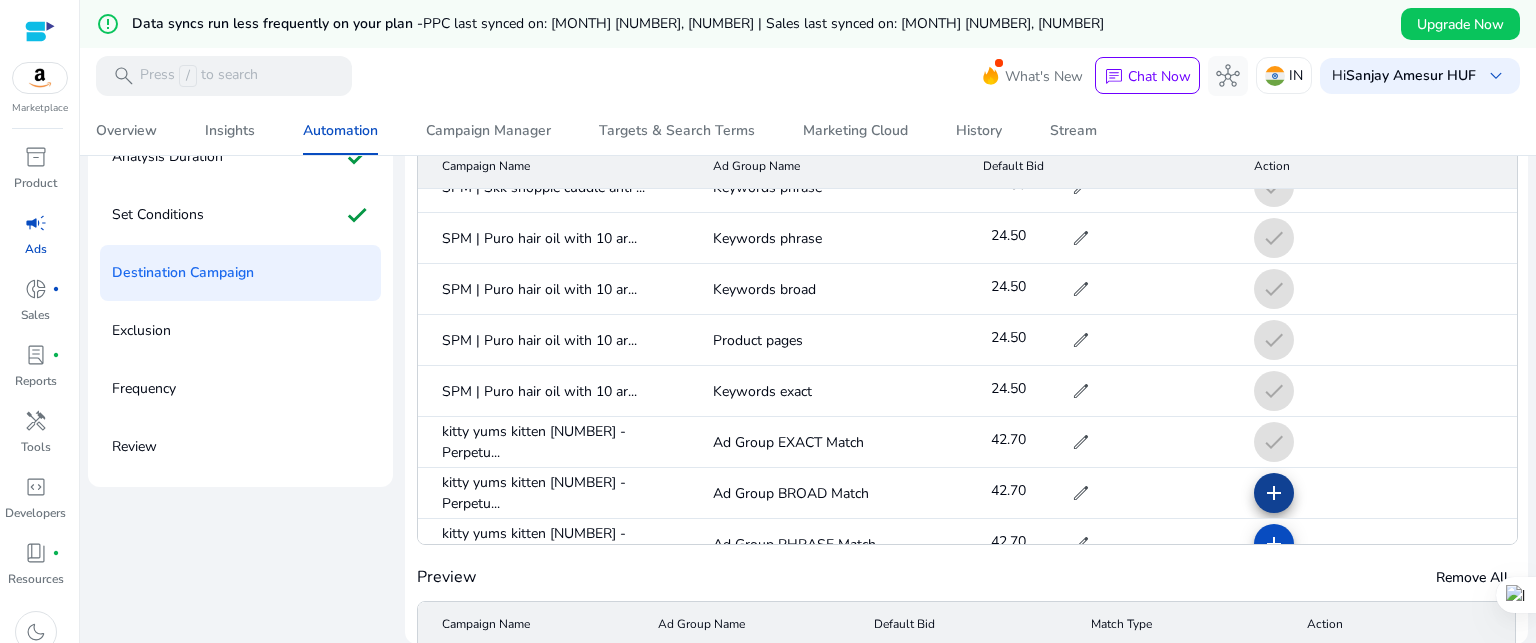 click on "add" at bounding box center (1274, 544) 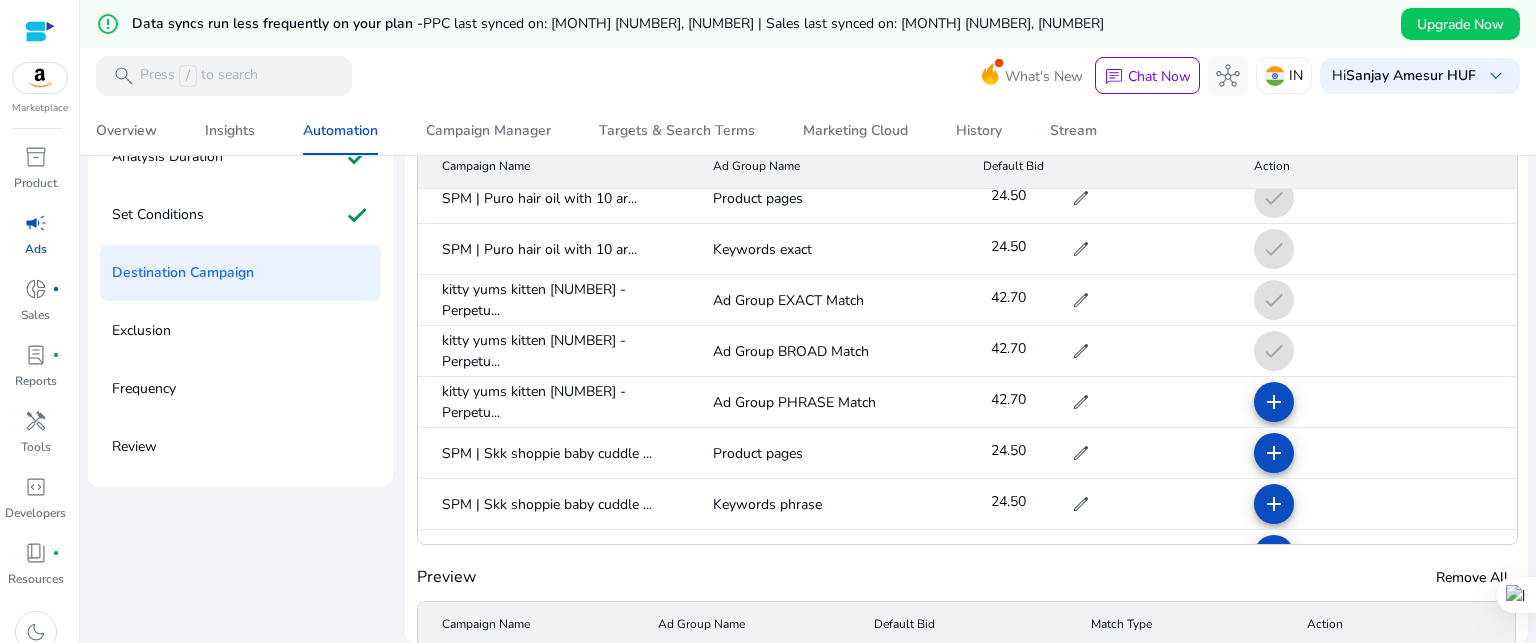 scroll, scrollTop: 1400, scrollLeft: 0, axis: vertical 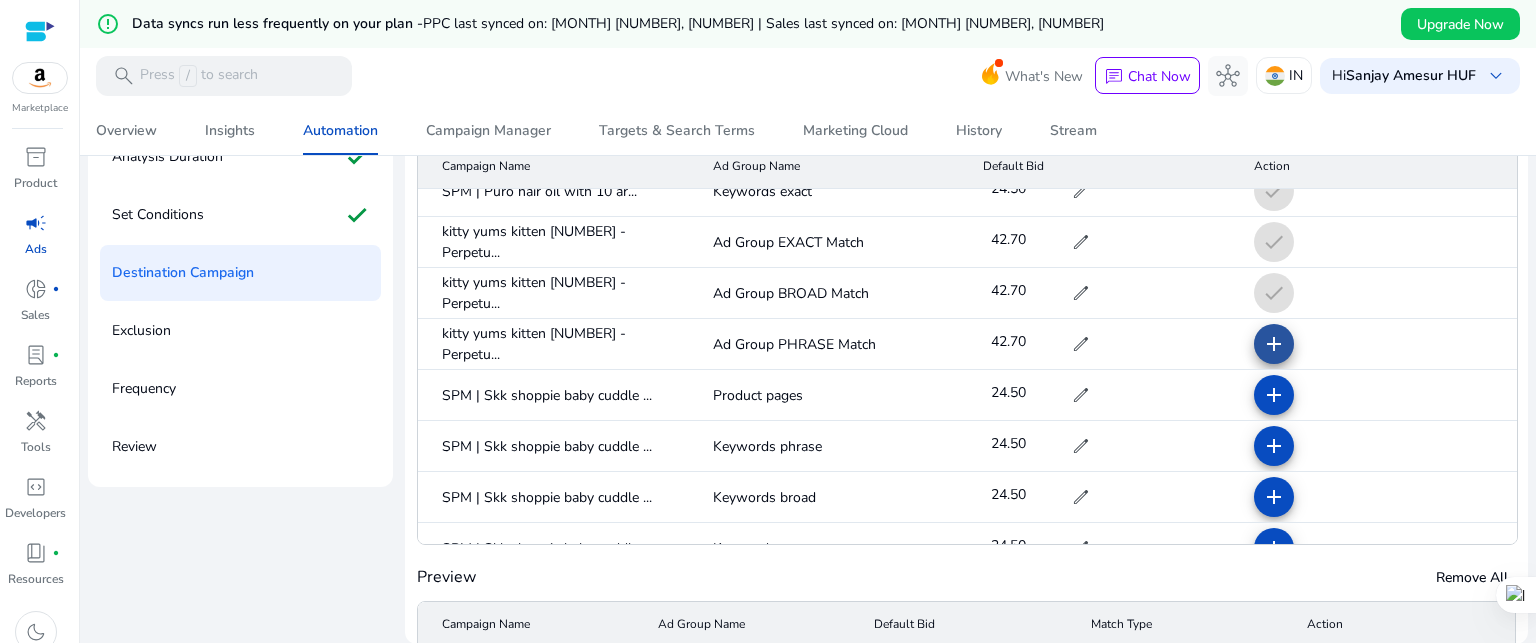 click on "add" 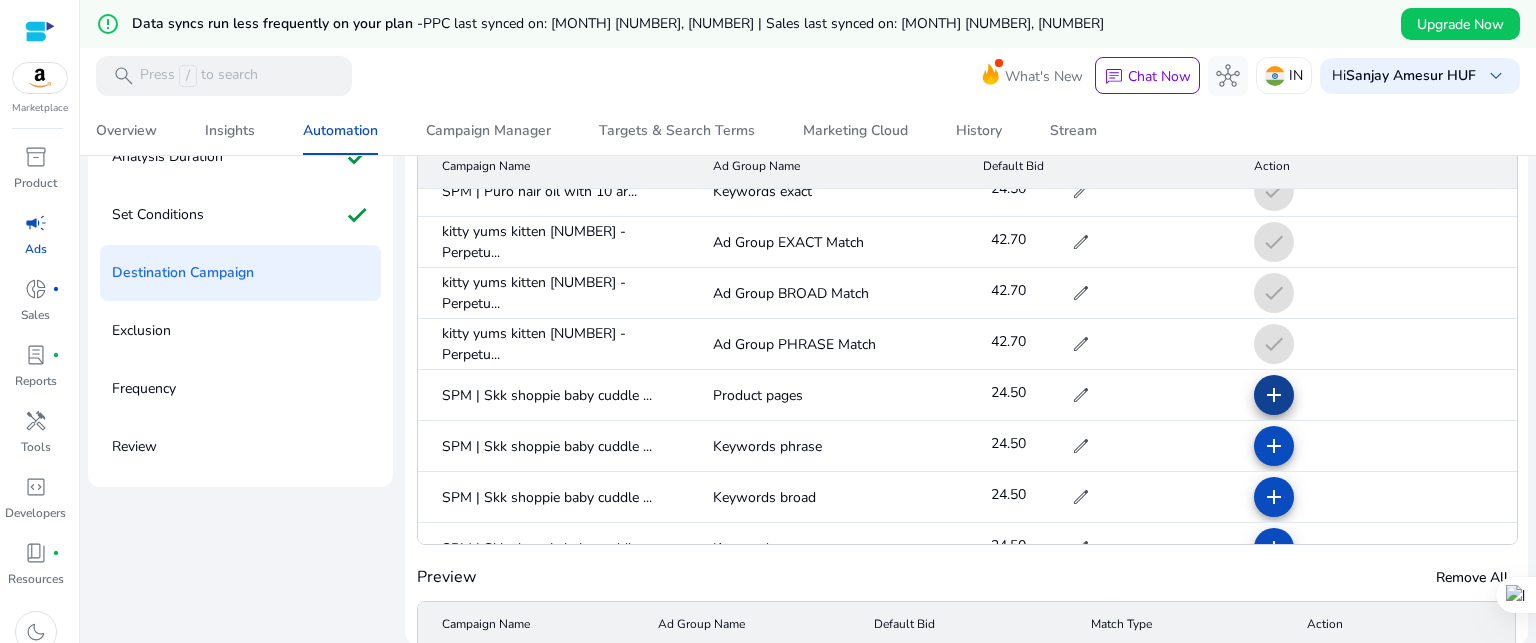 click on "add" at bounding box center (1274, 446) 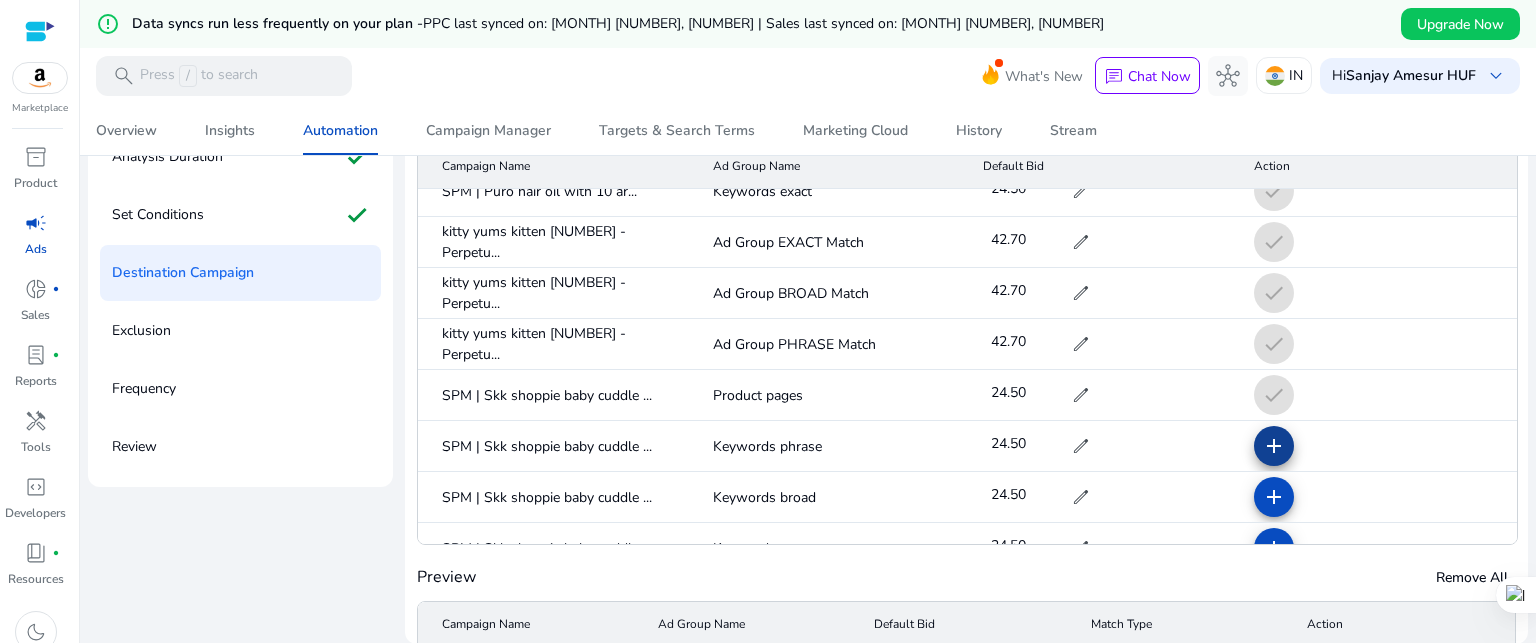 click on "add" at bounding box center [1274, 497] 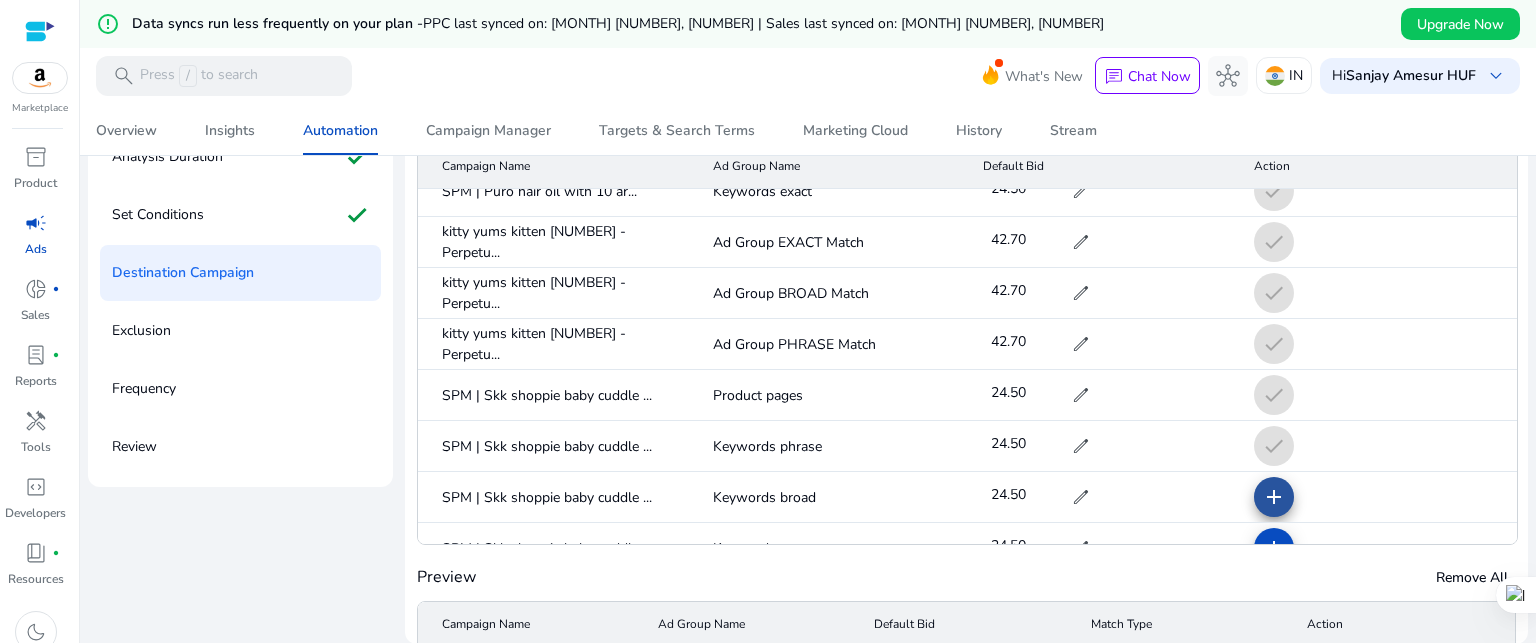 click on "add" 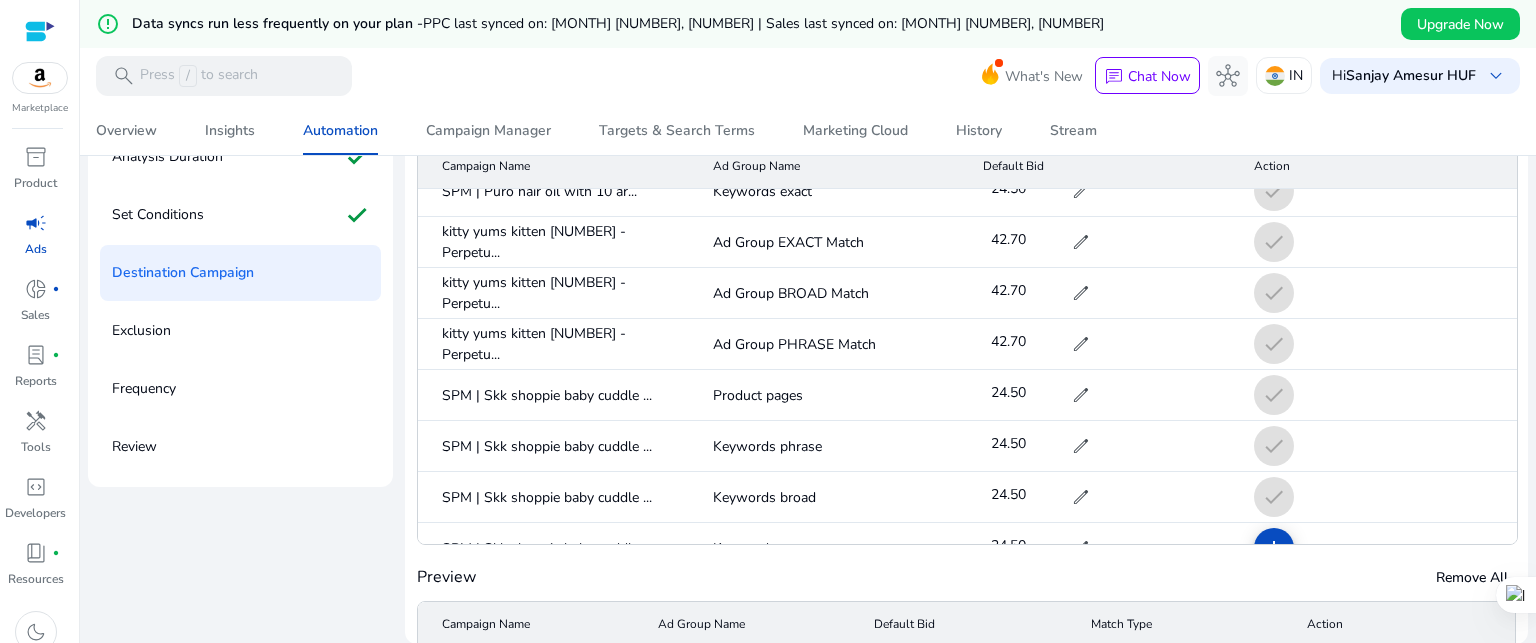 scroll, scrollTop: 1600, scrollLeft: 0, axis: vertical 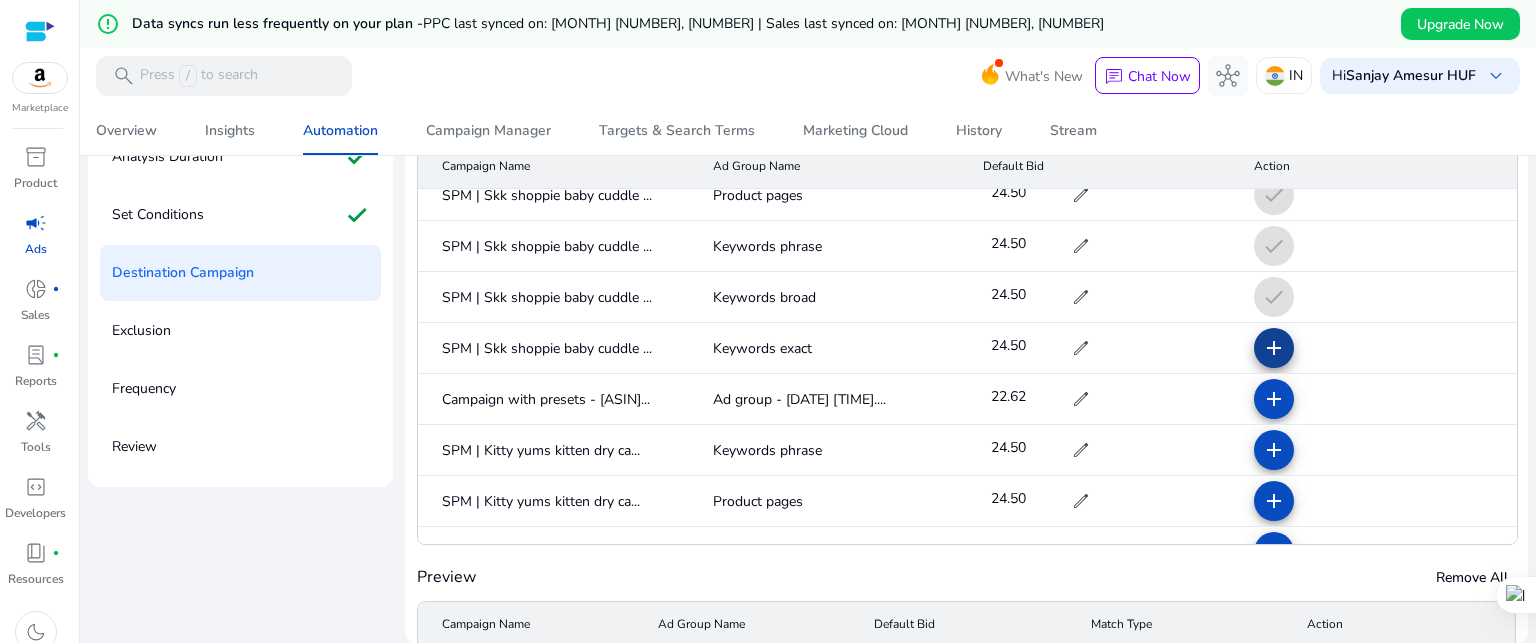 click on "add" at bounding box center [1274, 399] 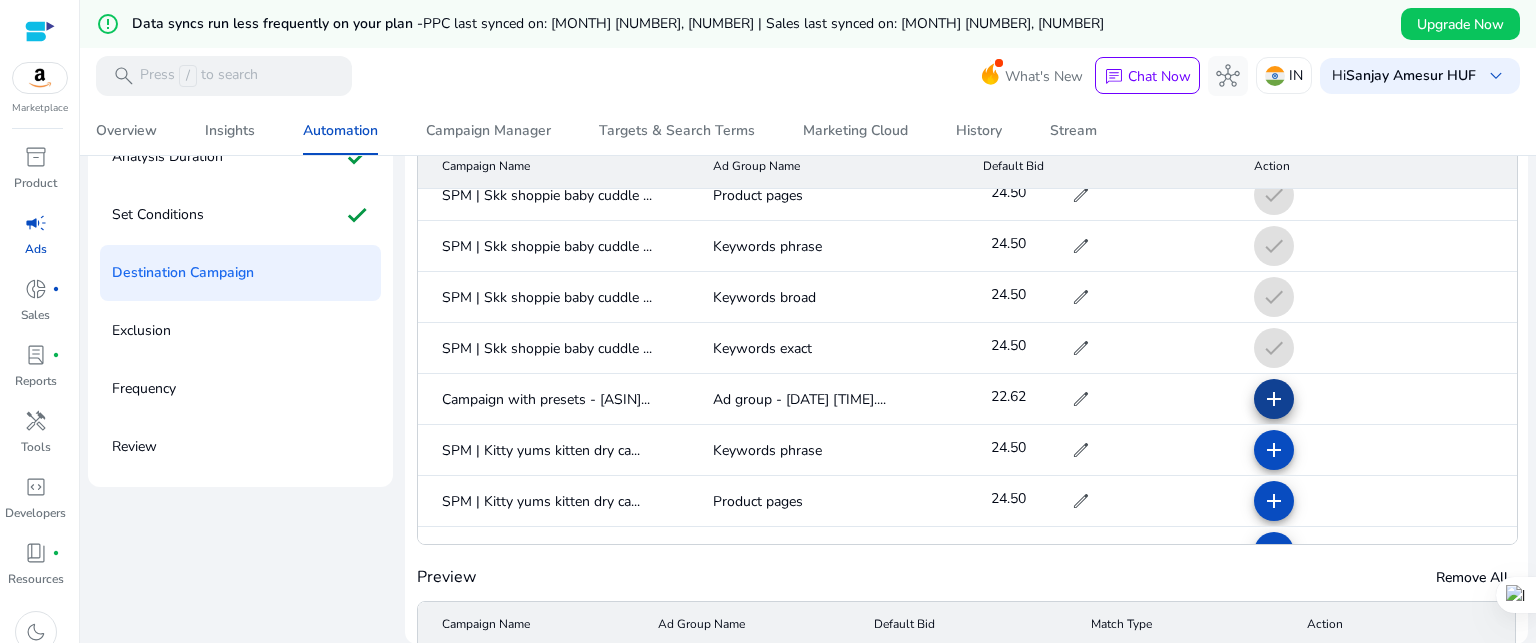 click on "add" at bounding box center [1274, 450] 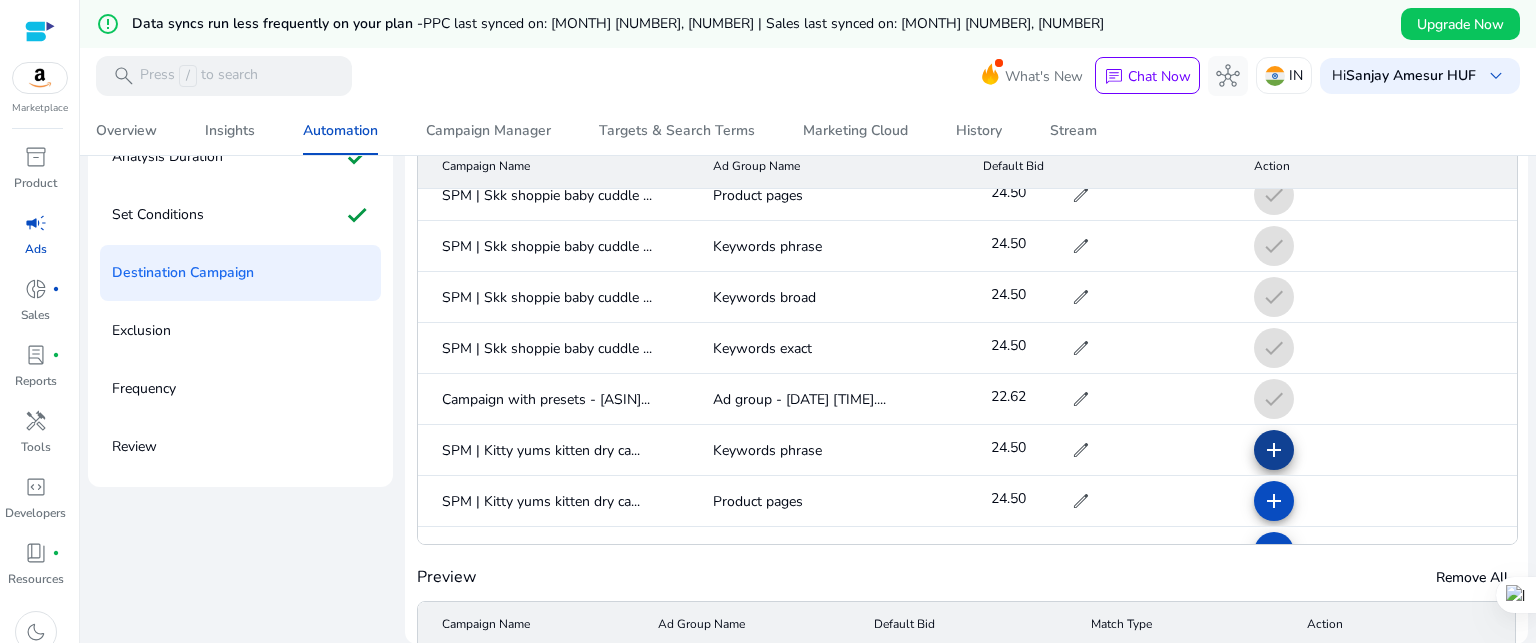 click on "add" at bounding box center (1274, 501) 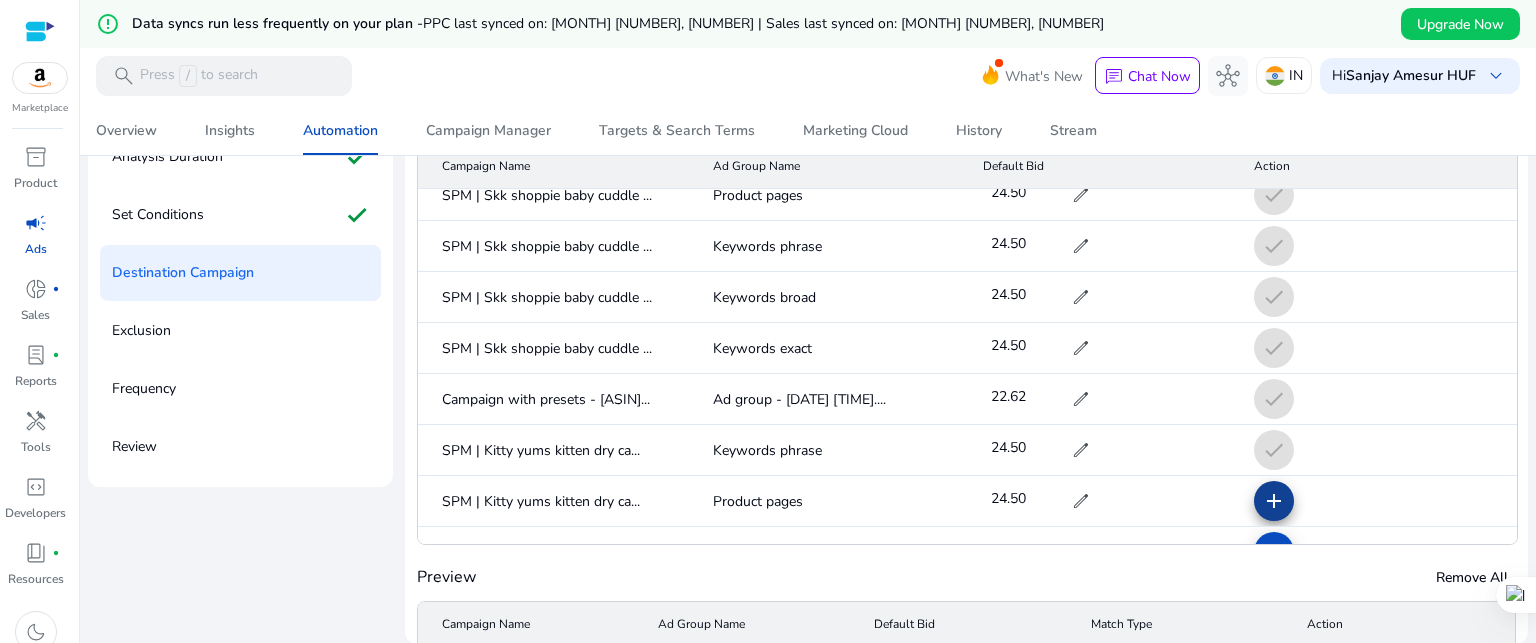 click on "add" at bounding box center [1274, 552] 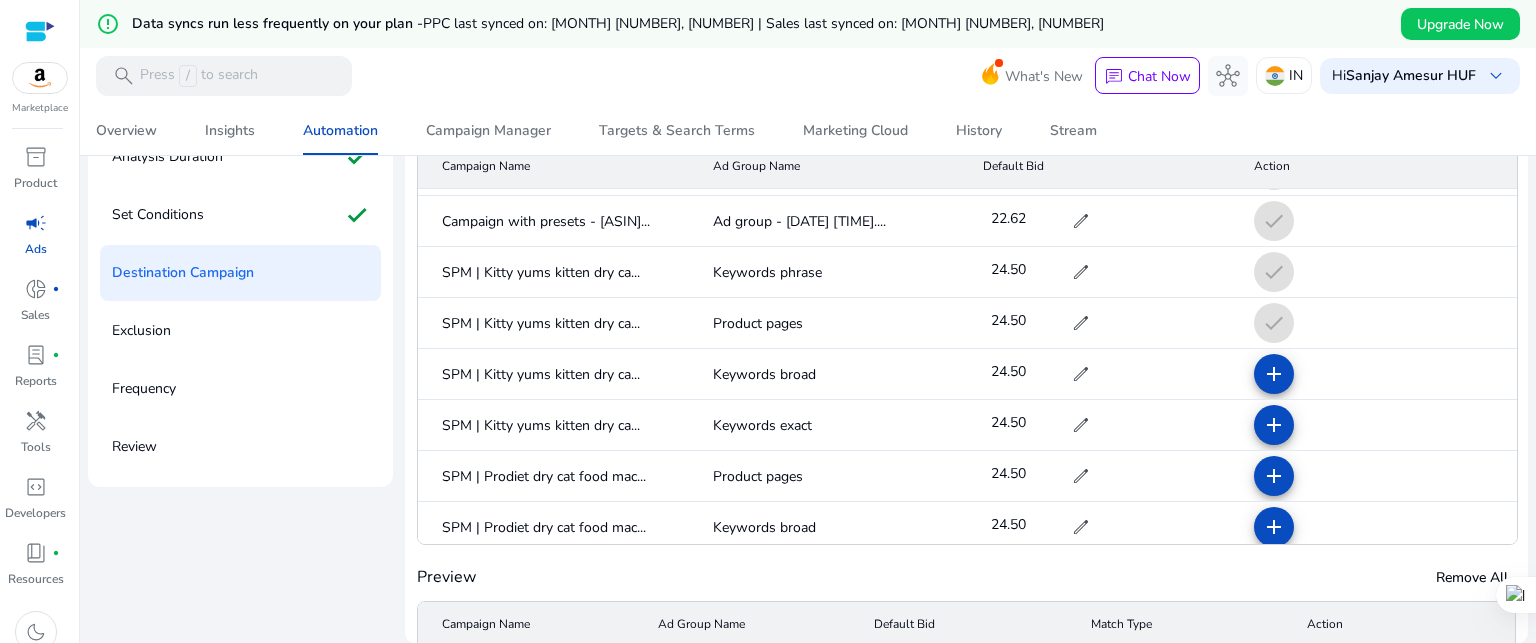 scroll, scrollTop: 1800, scrollLeft: 0, axis: vertical 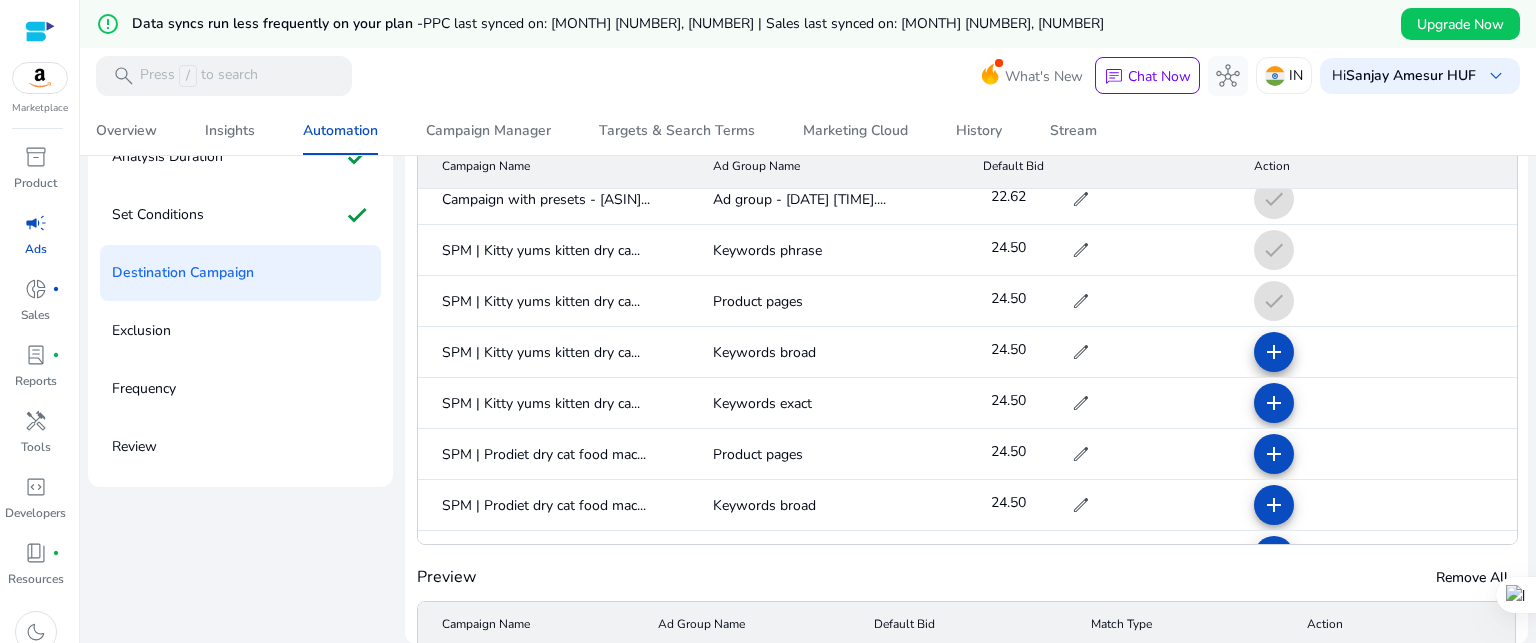 click on "add" at bounding box center [1274, 403] 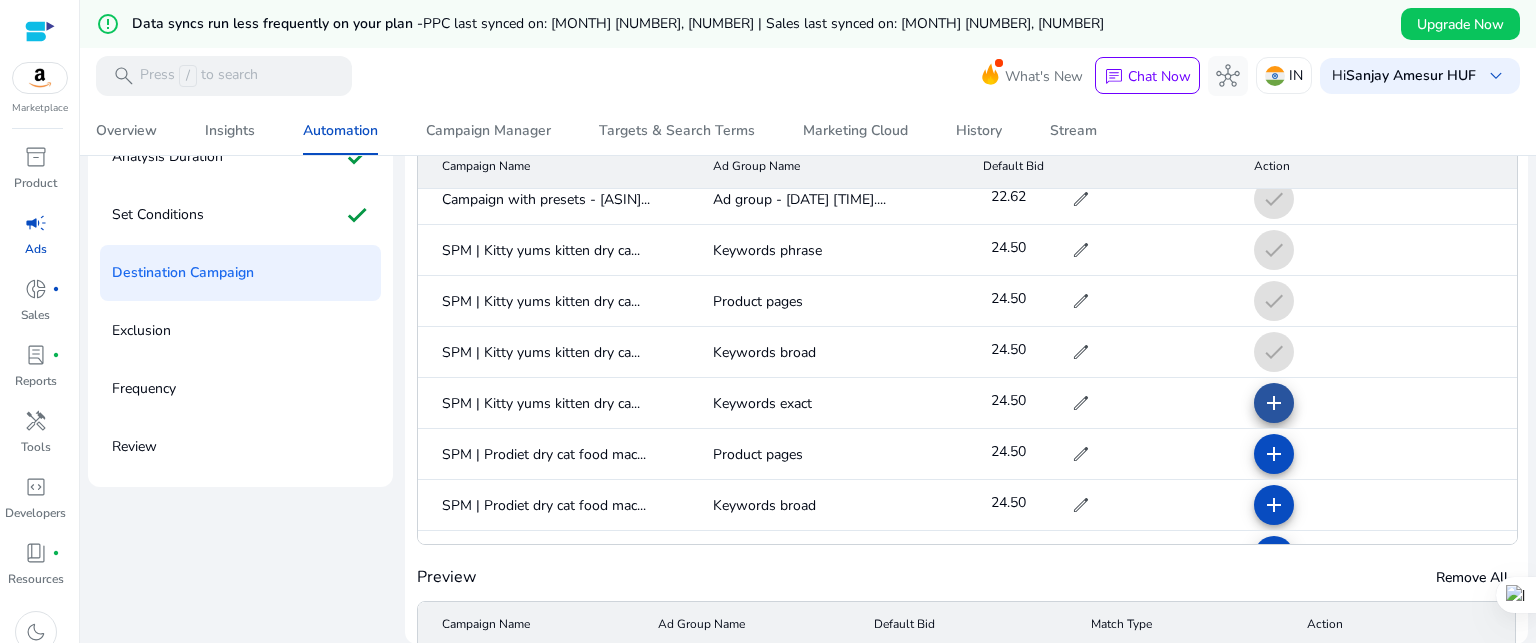 click on "add" 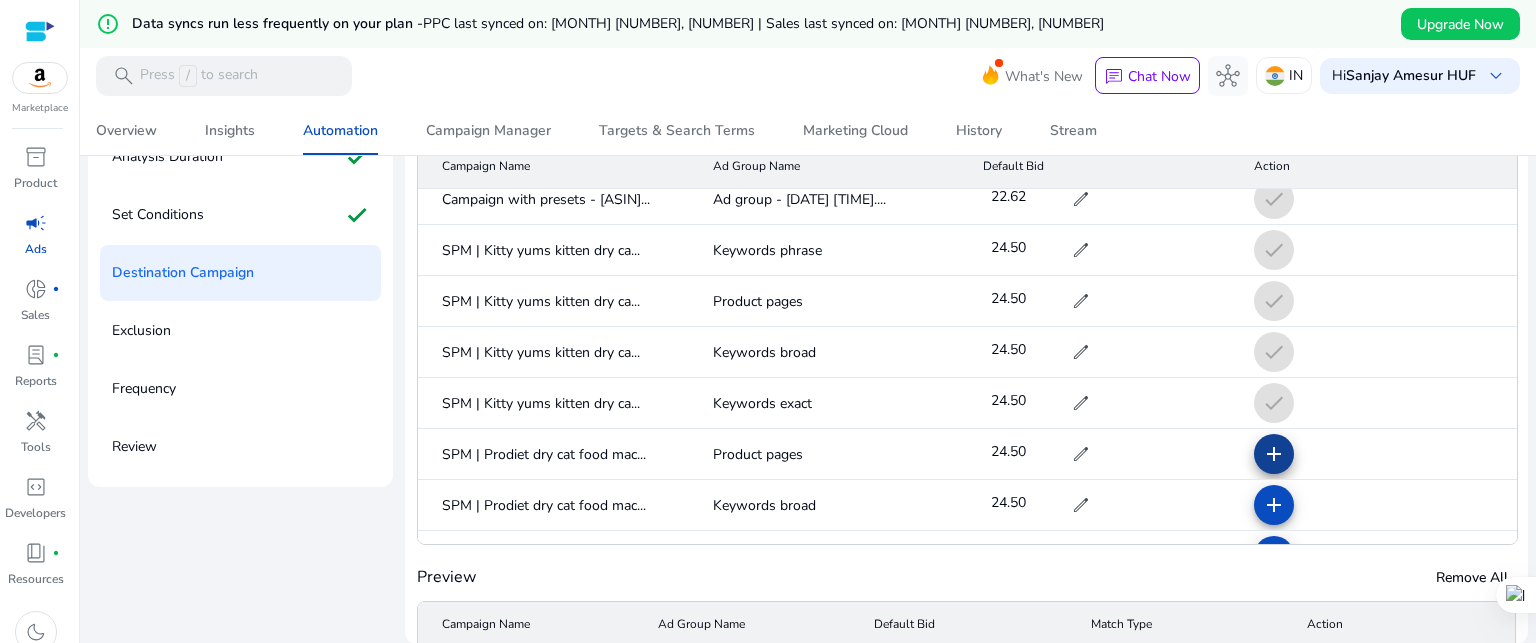 click on "add" at bounding box center [1274, 505] 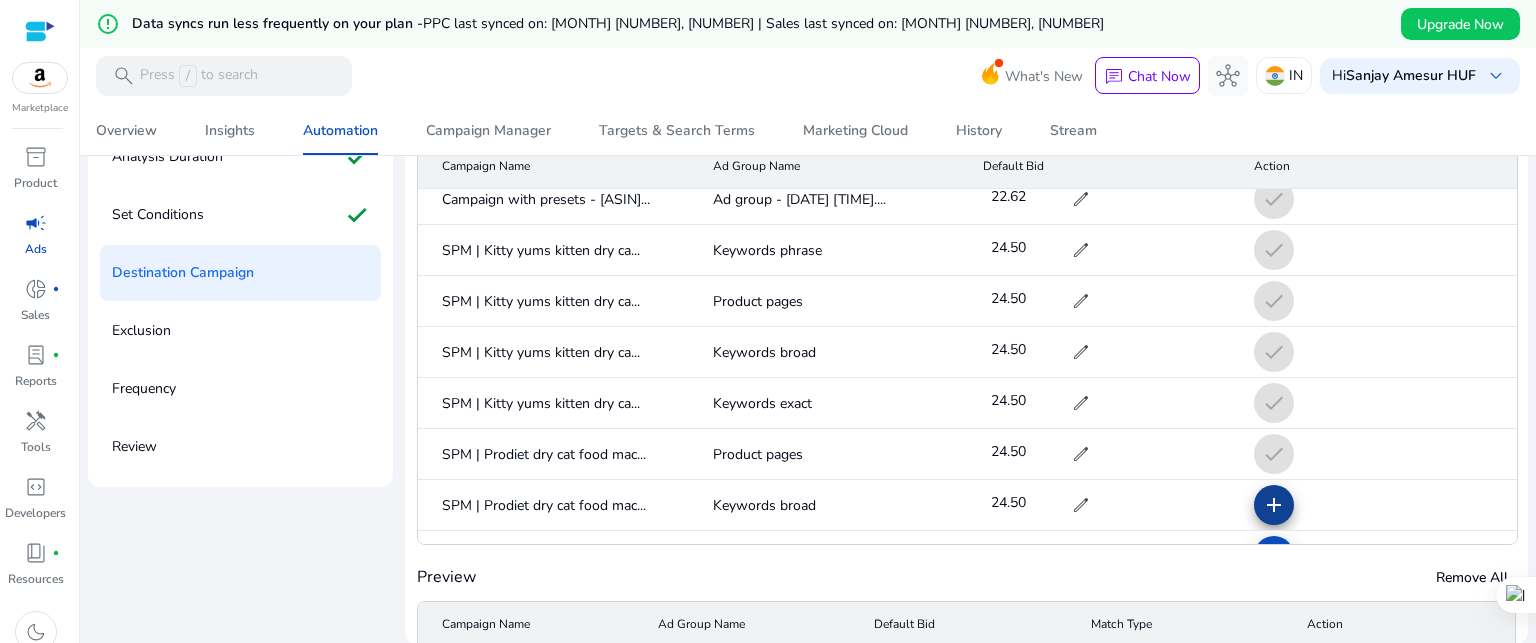 click on "add" at bounding box center [1274, 556] 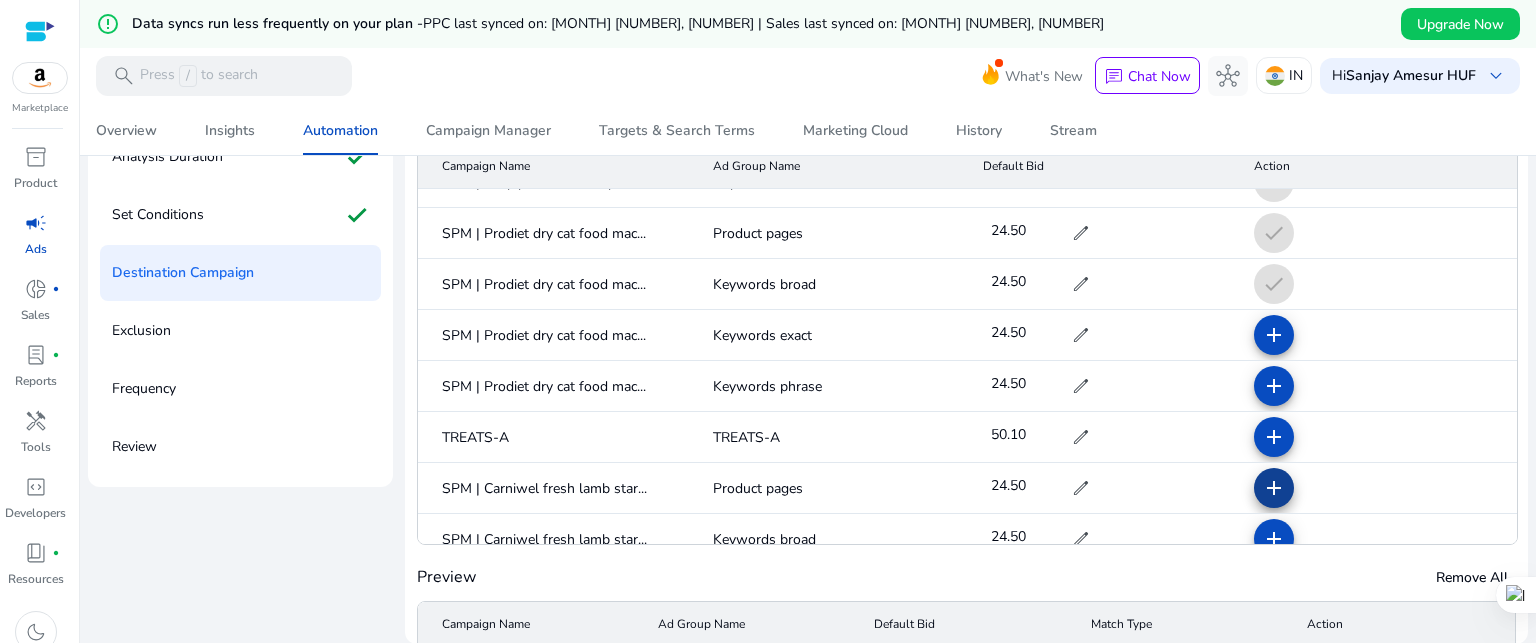 scroll, scrollTop: 2000, scrollLeft: 0, axis: vertical 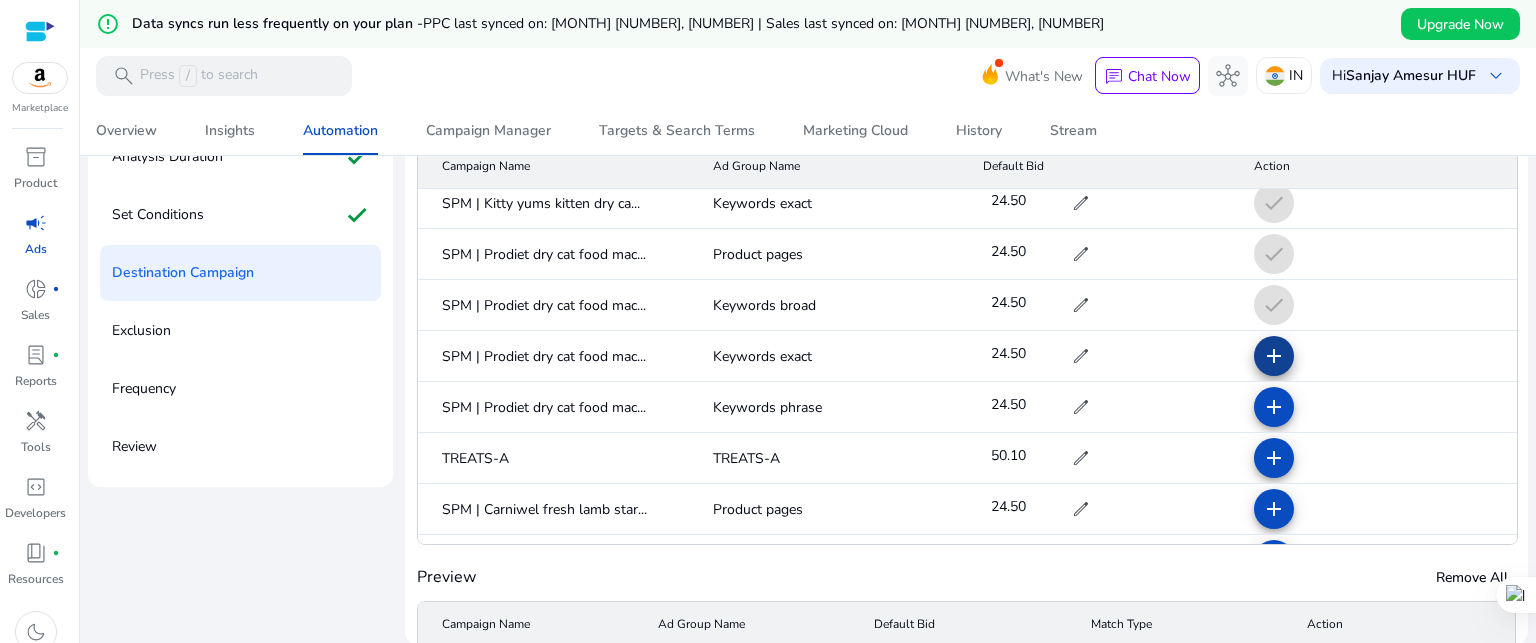 click on "add" at bounding box center [1274, 407] 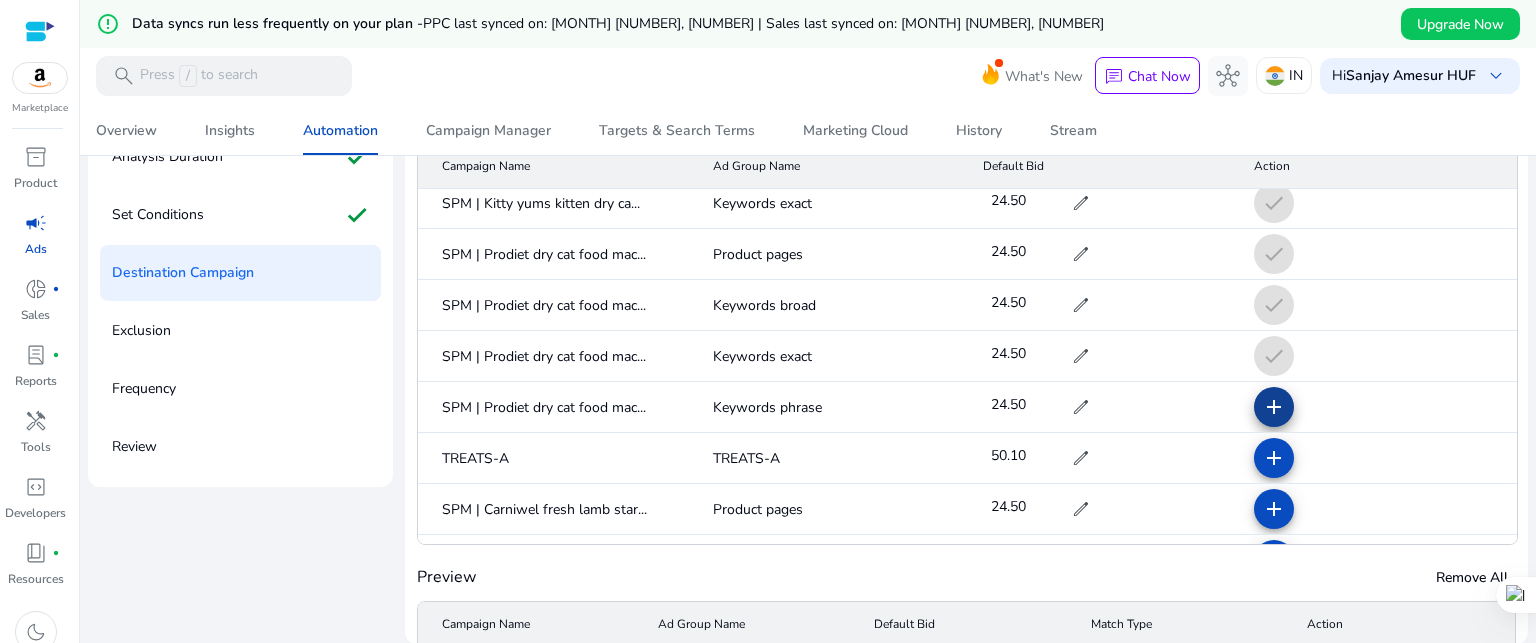 click on "add" at bounding box center [1274, 458] 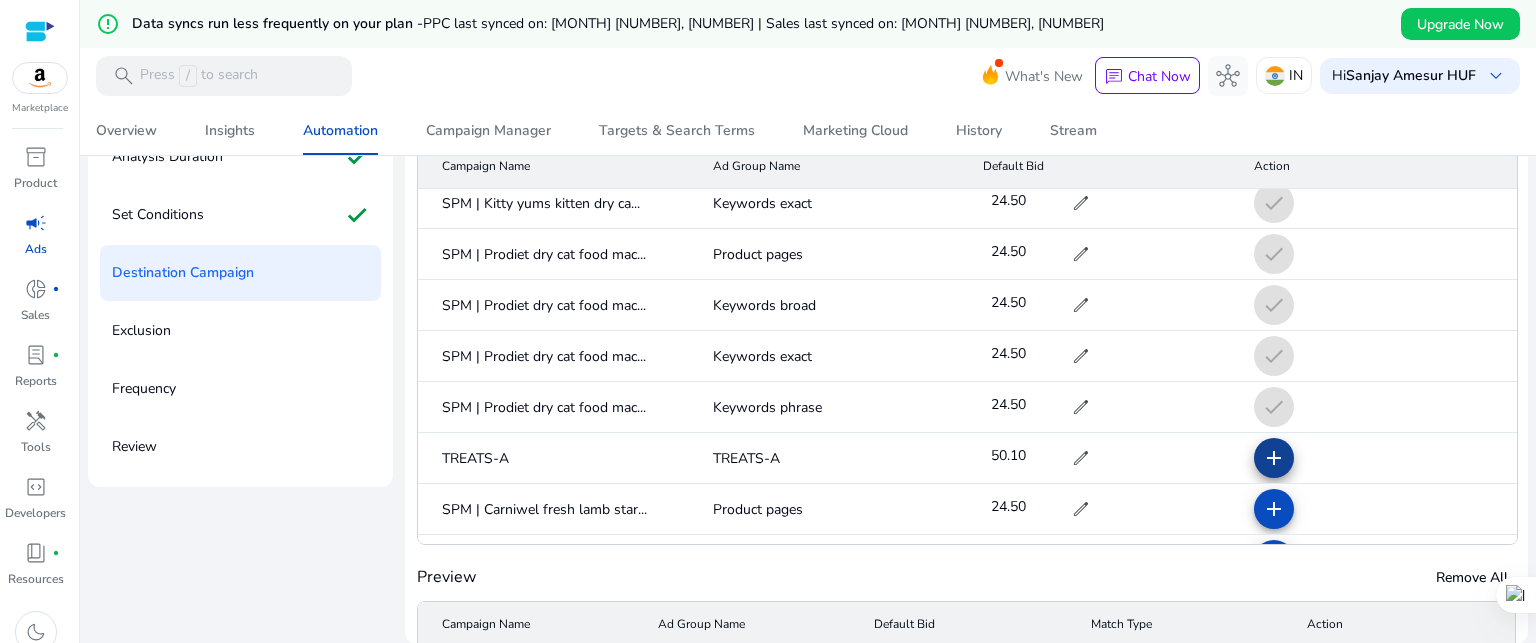 click on "add" at bounding box center [1274, 509] 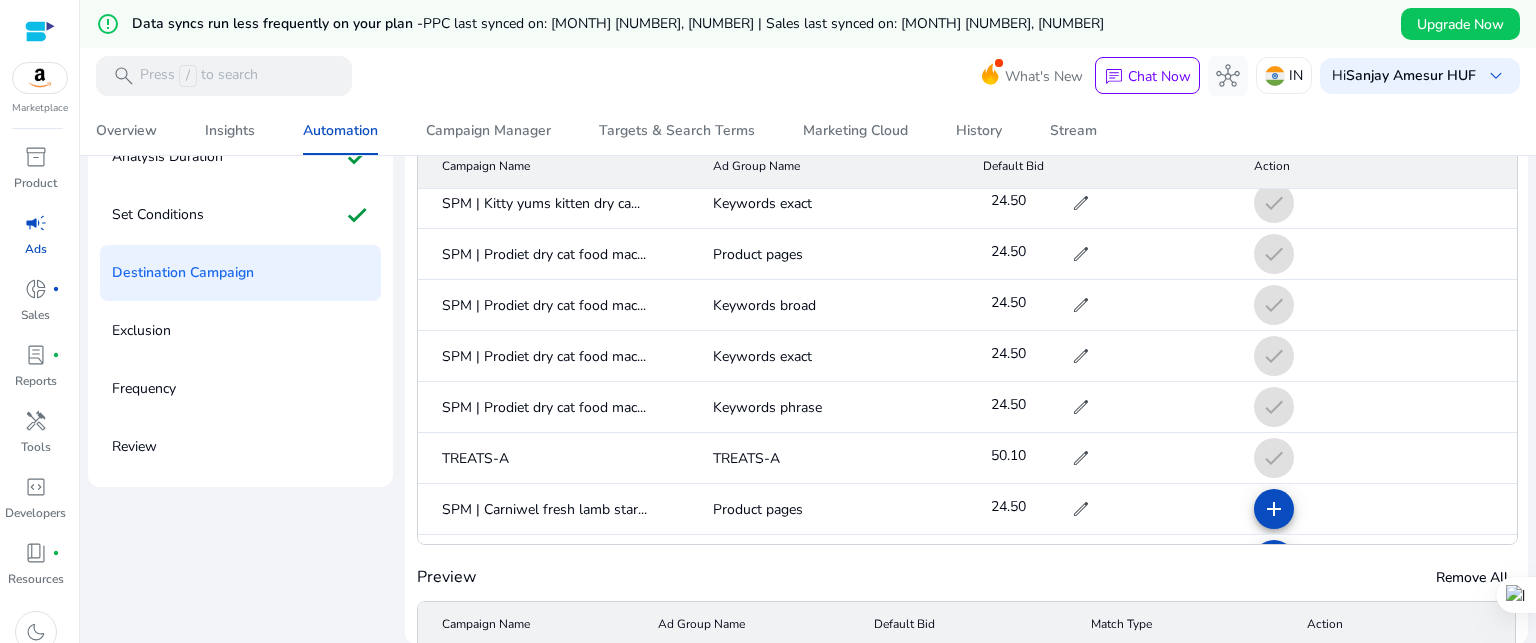 scroll, scrollTop: 2200, scrollLeft: 0, axis: vertical 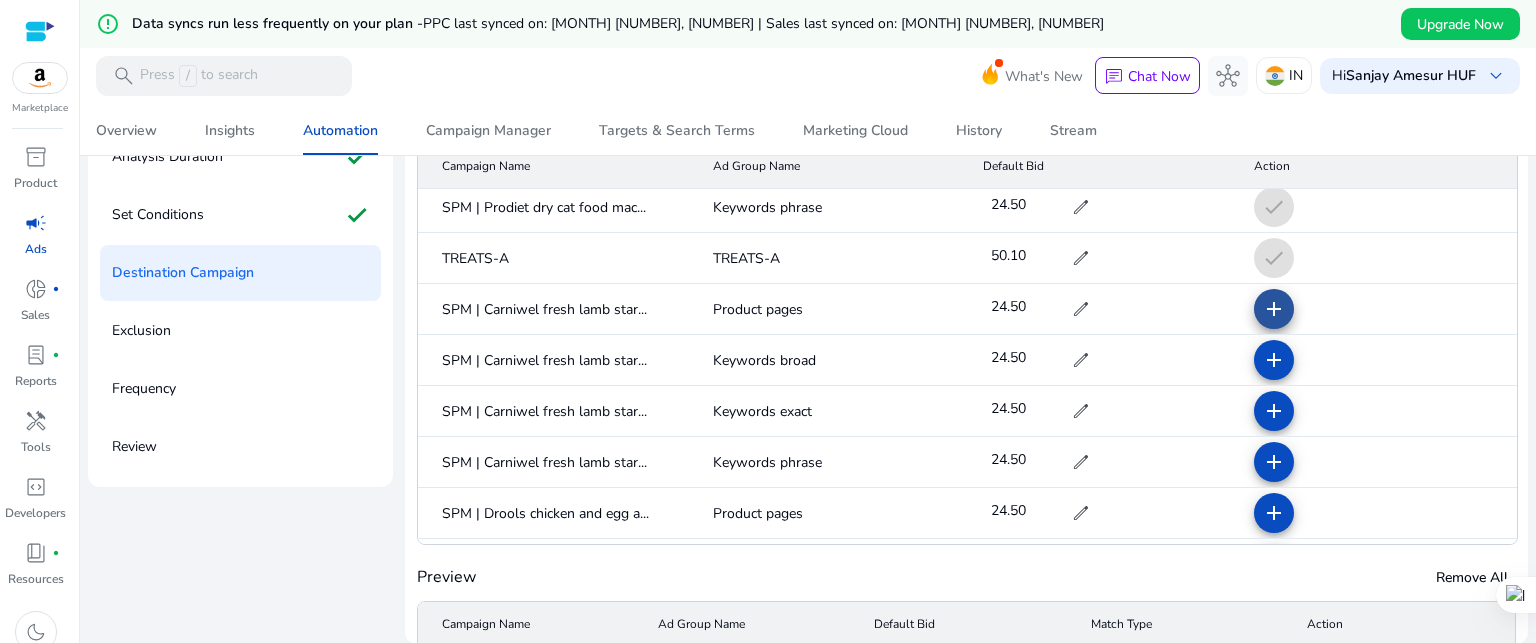 click on "add" 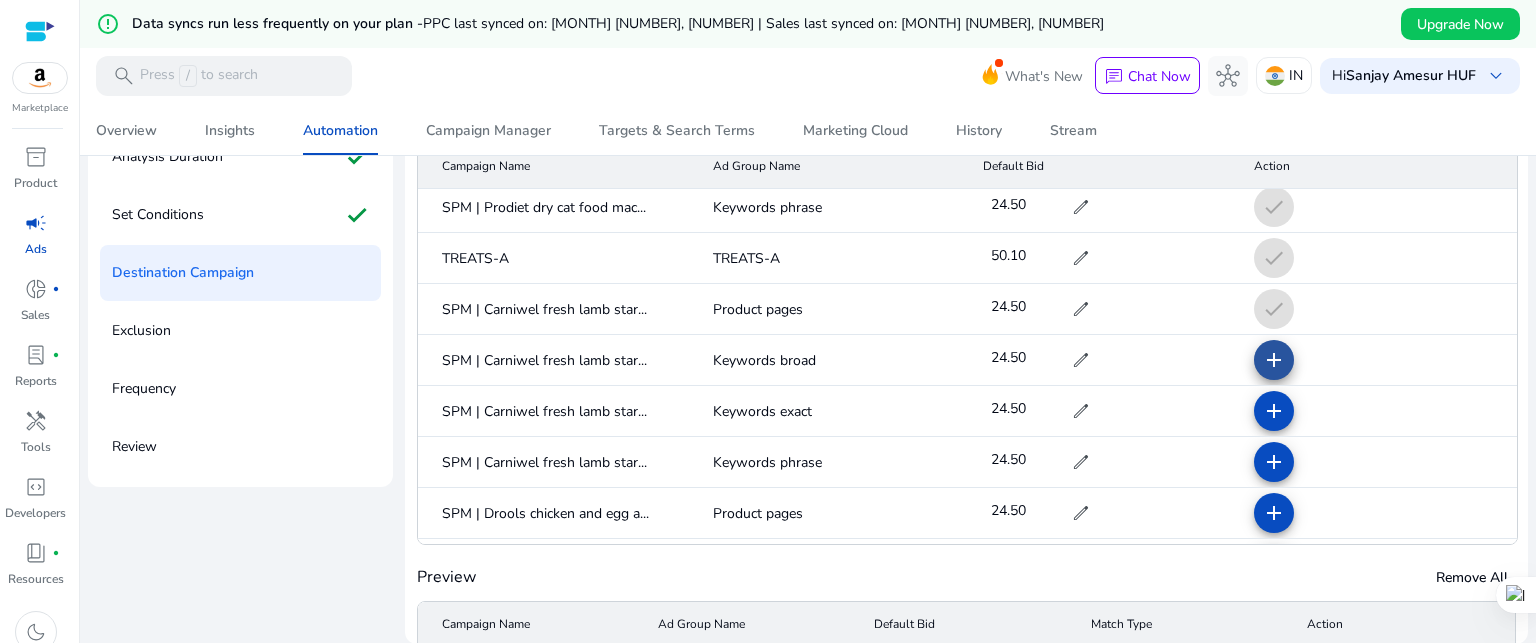 click on "add" 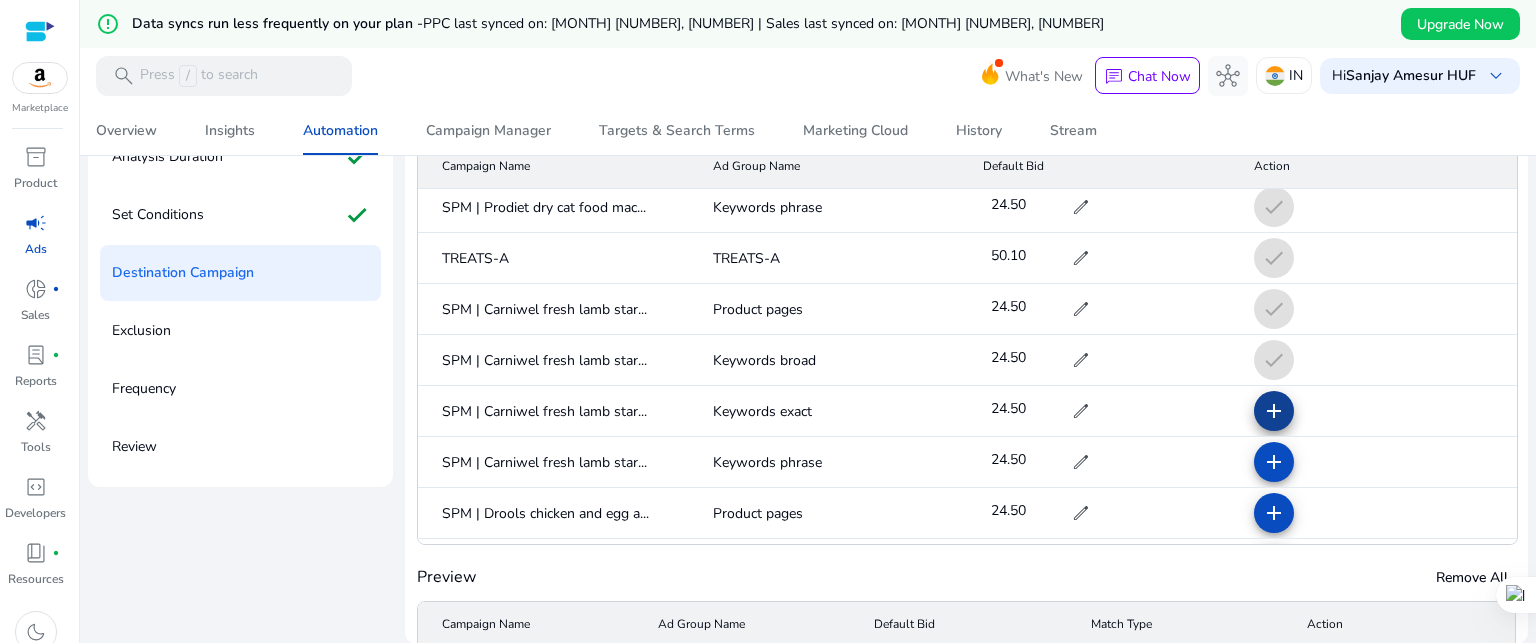 click on "add" at bounding box center [1274, 462] 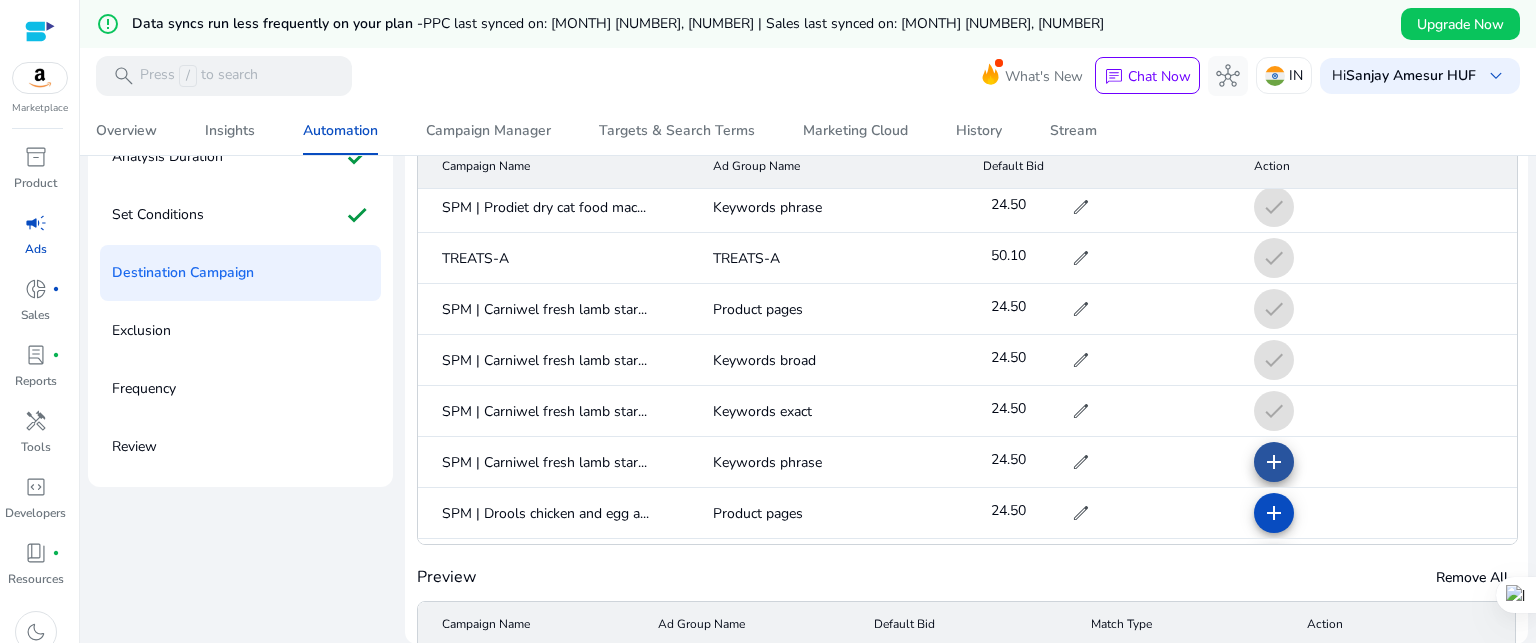 click on "add" 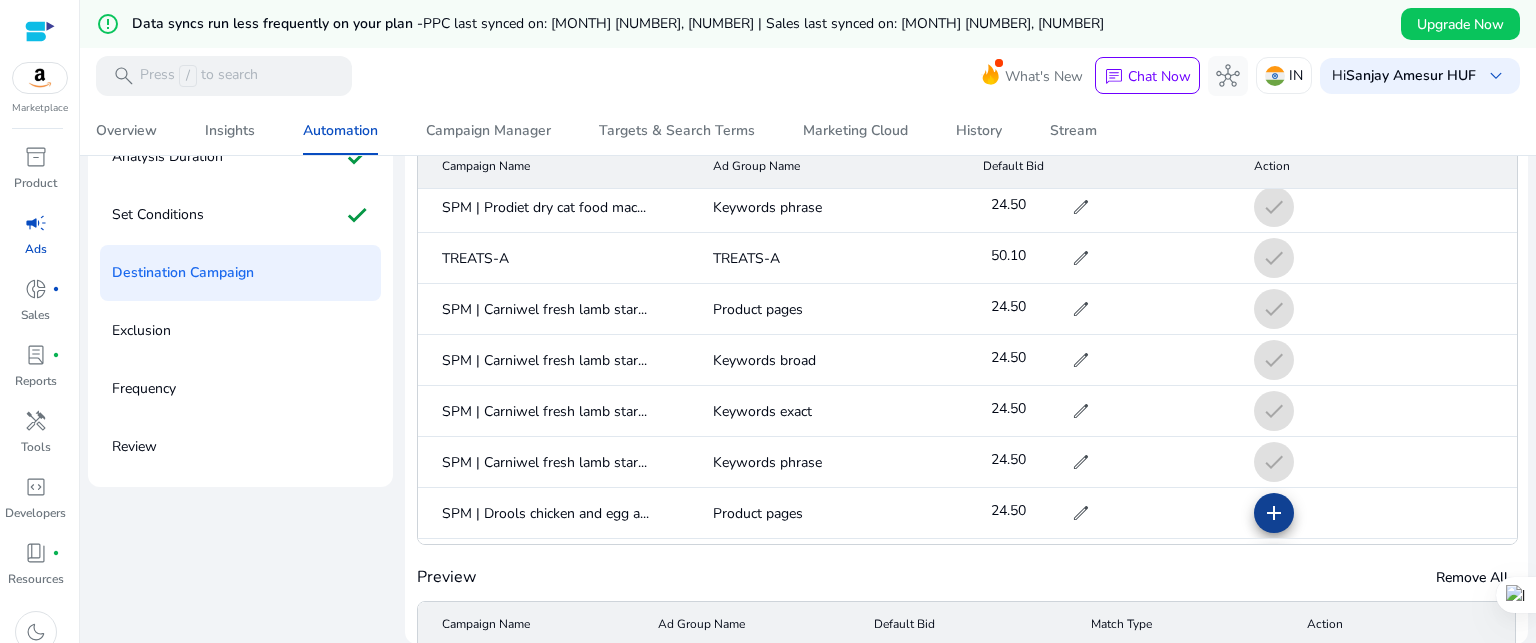 click on "add" at bounding box center [1274, 564] 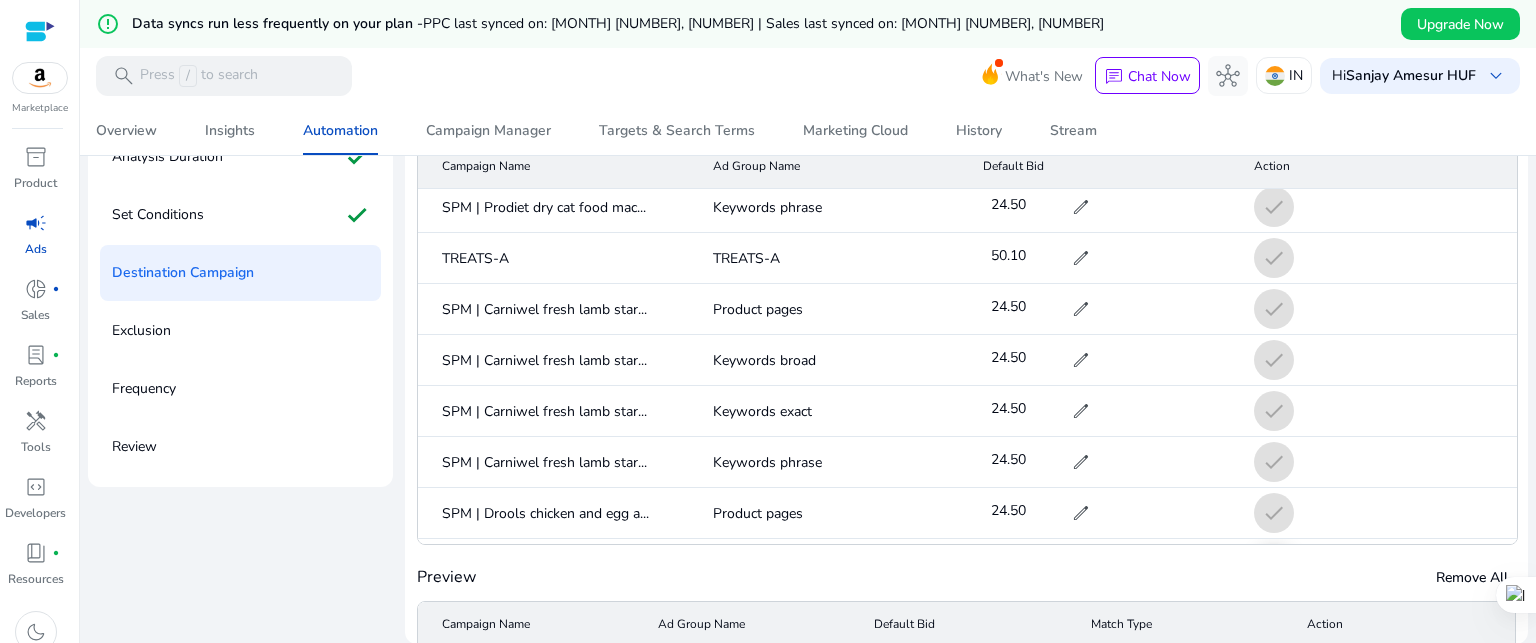 scroll, scrollTop: 2400, scrollLeft: 0, axis: vertical 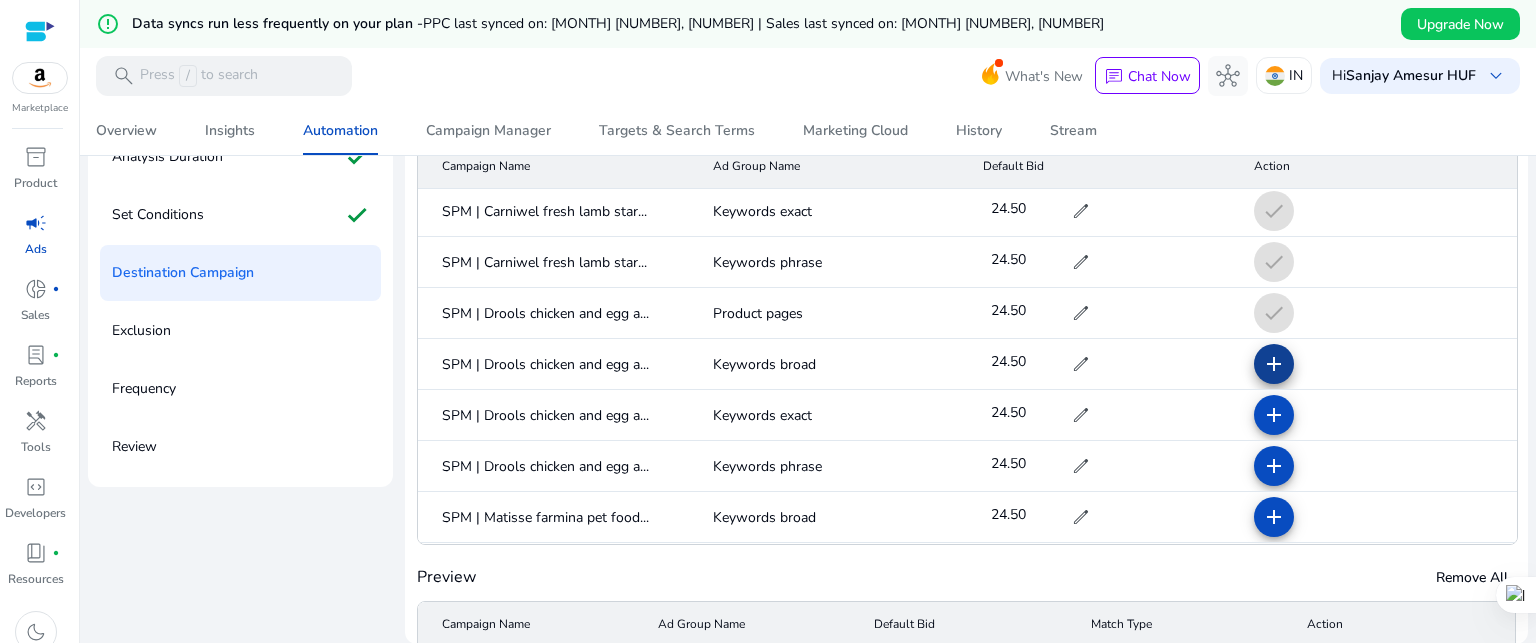 click on "add" at bounding box center [1274, 415] 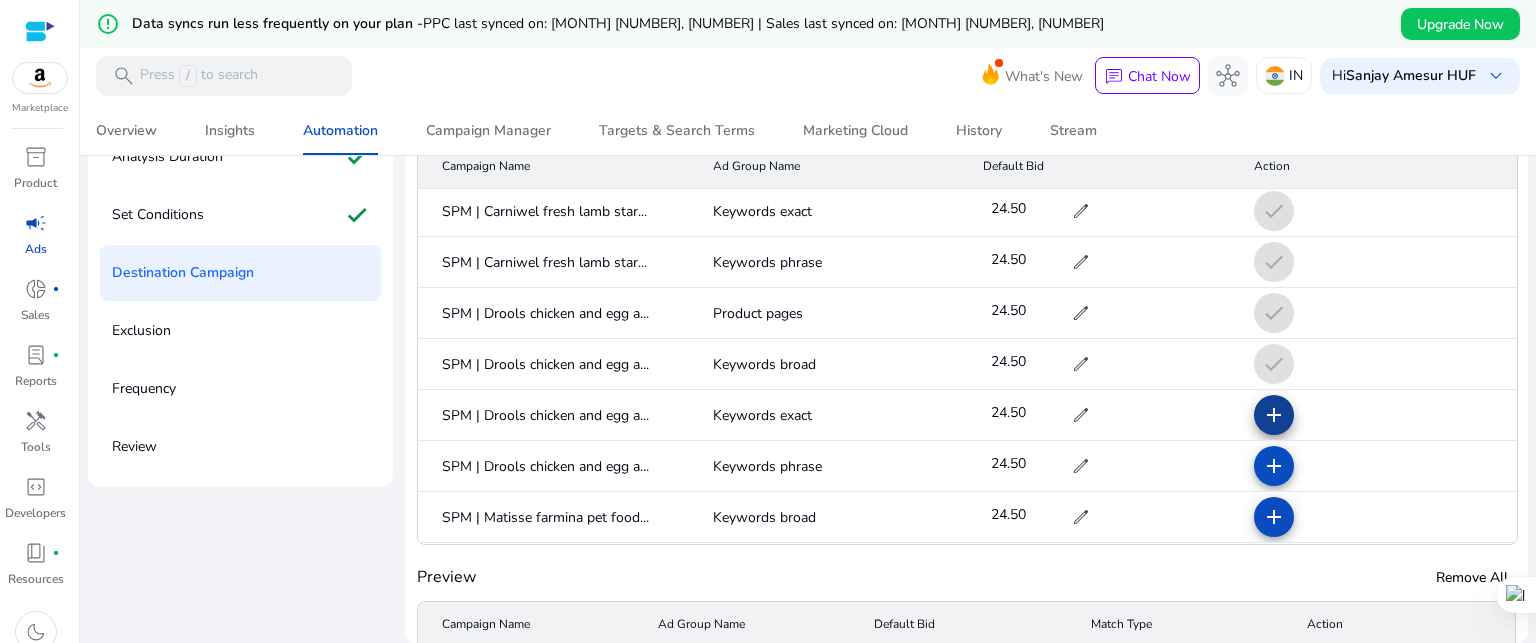 click on "add" at bounding box center [1274, 466] 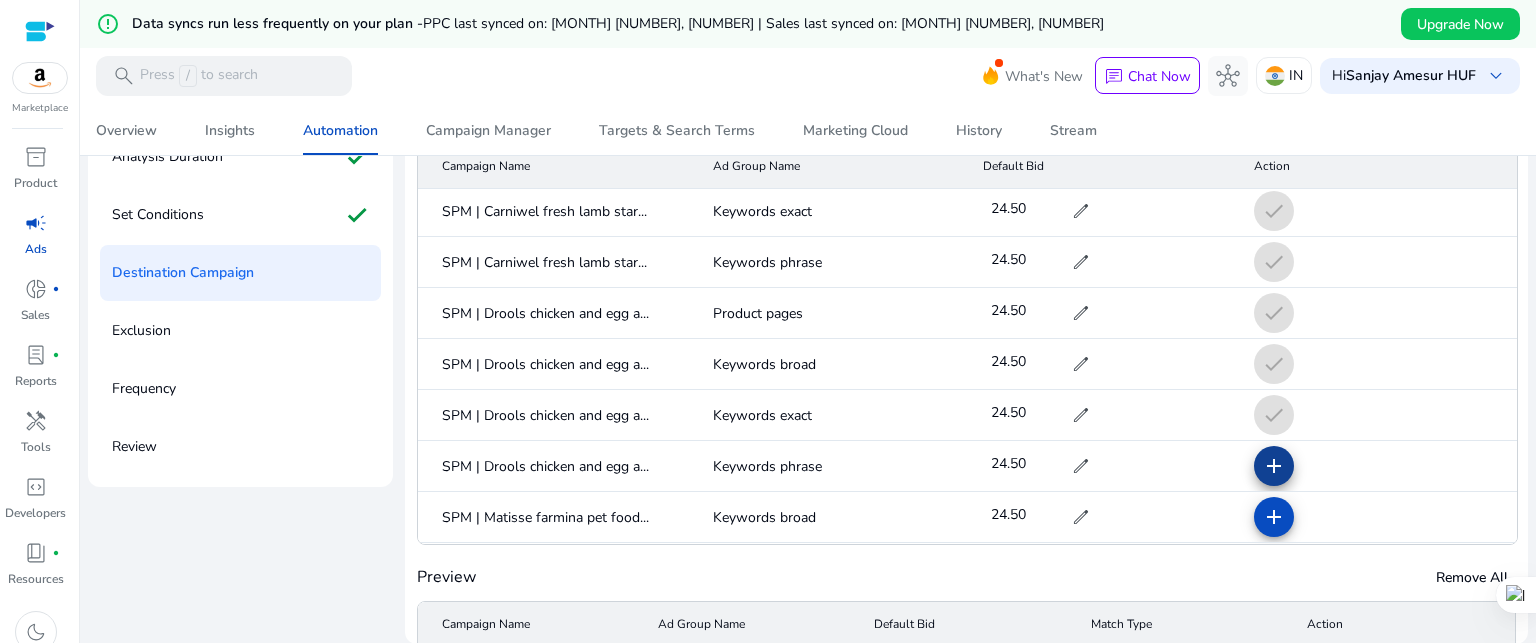 click on "add" at bounding box center [1274, 517] 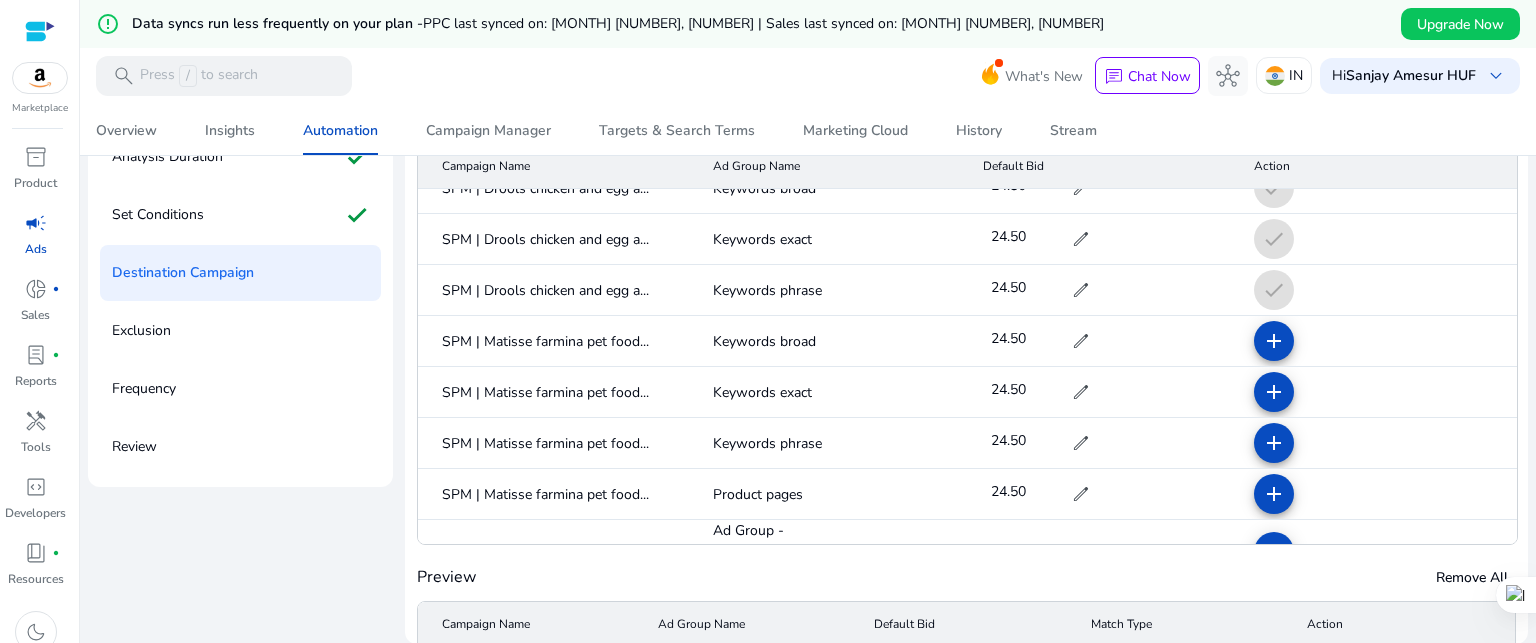 scroll, scrollTop: 2600, scrollLeft: 0, axis: vertical 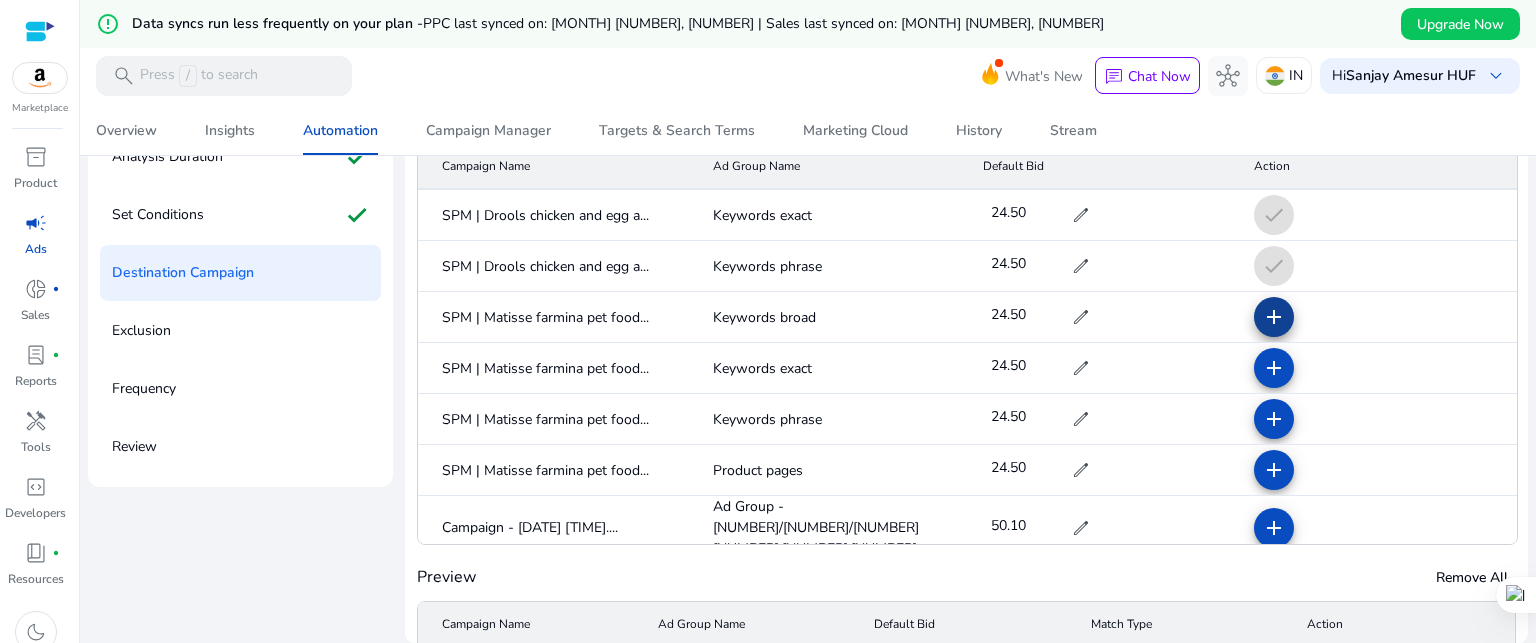 click on "add" at bounding box center (1274, 368) 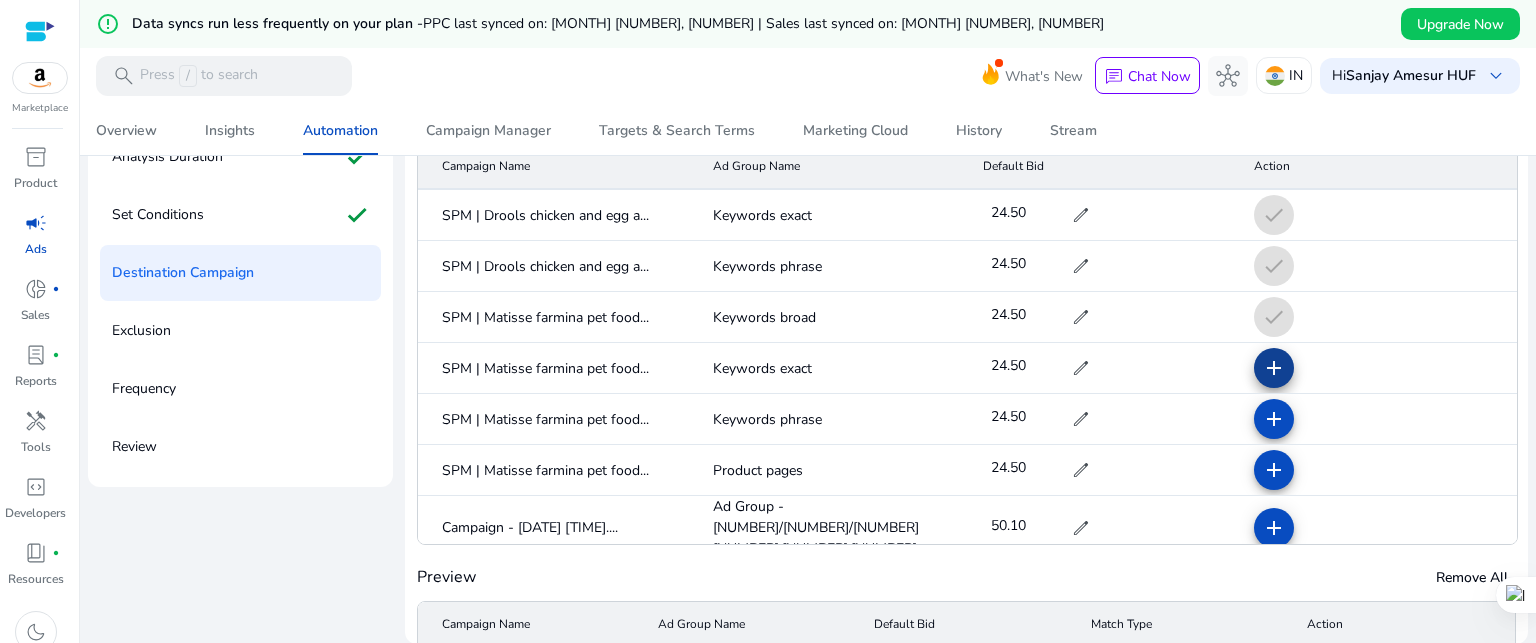 click on "add" at bounding box center (1274, 419) 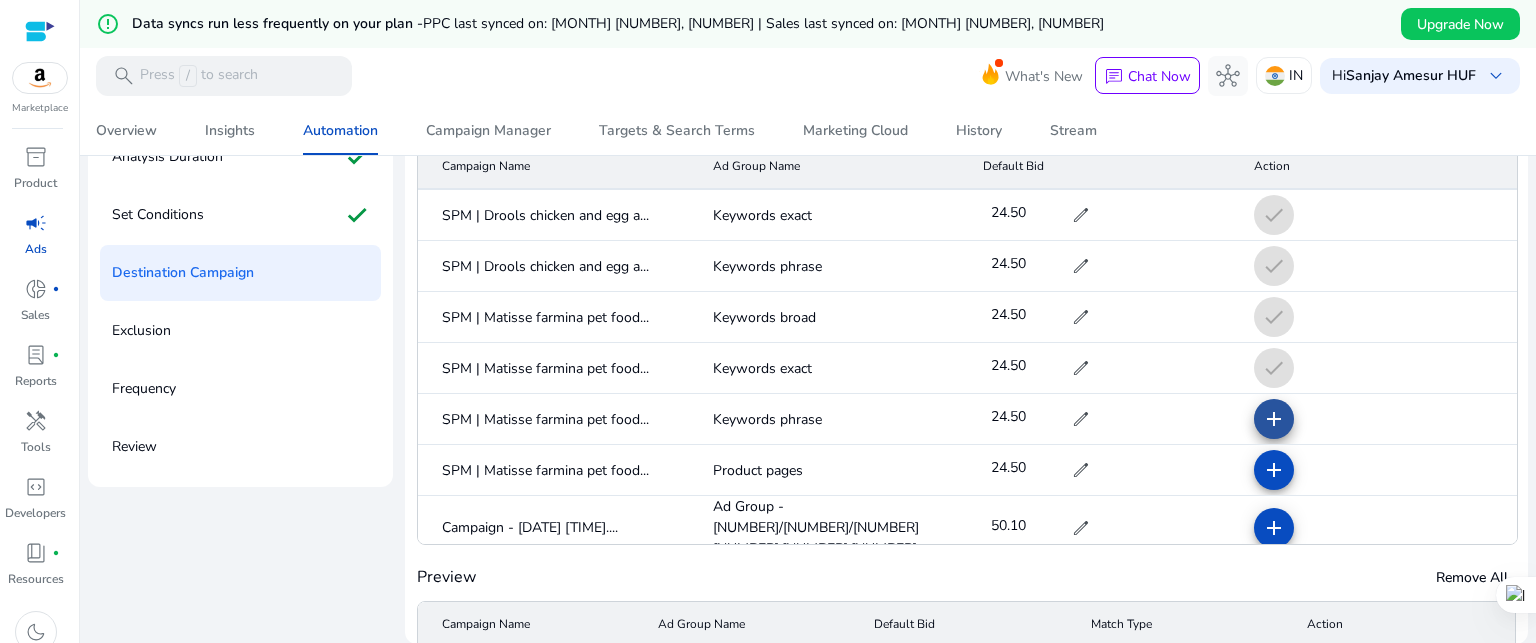 click on "add" 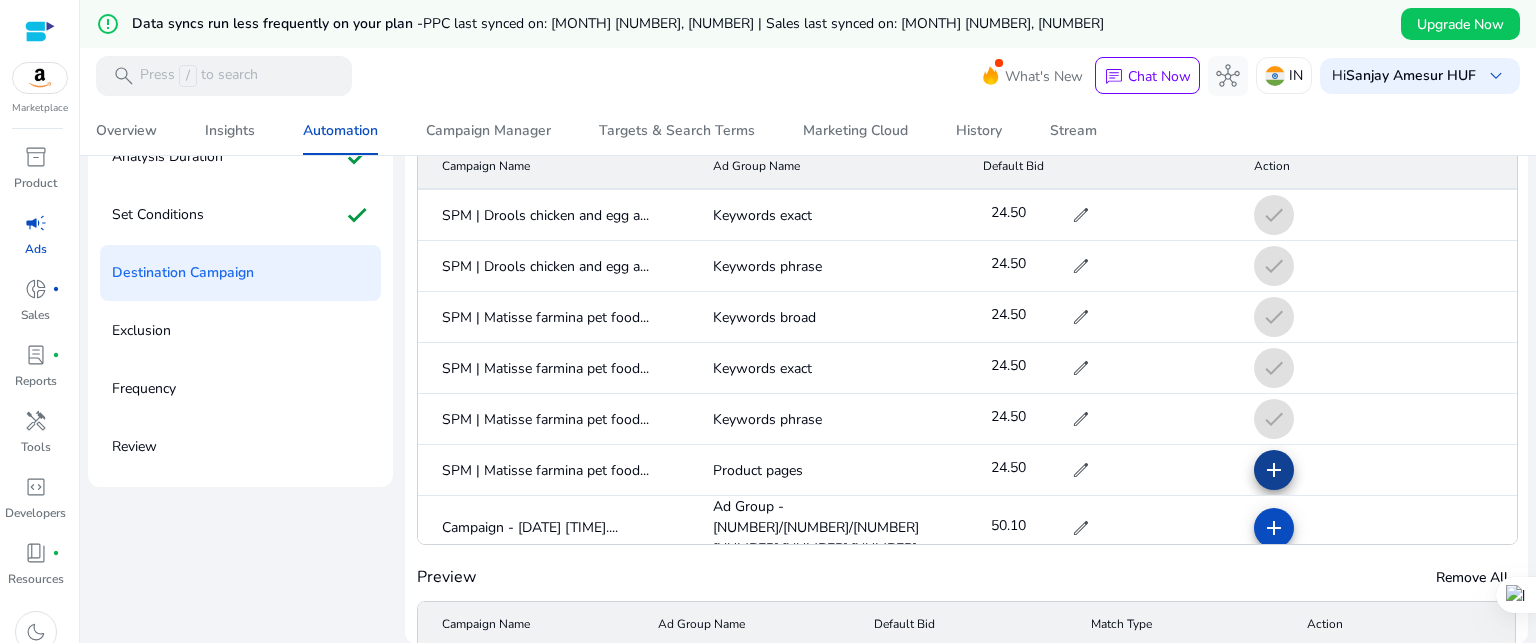 click on "add" at bounding box center [1274, 528] 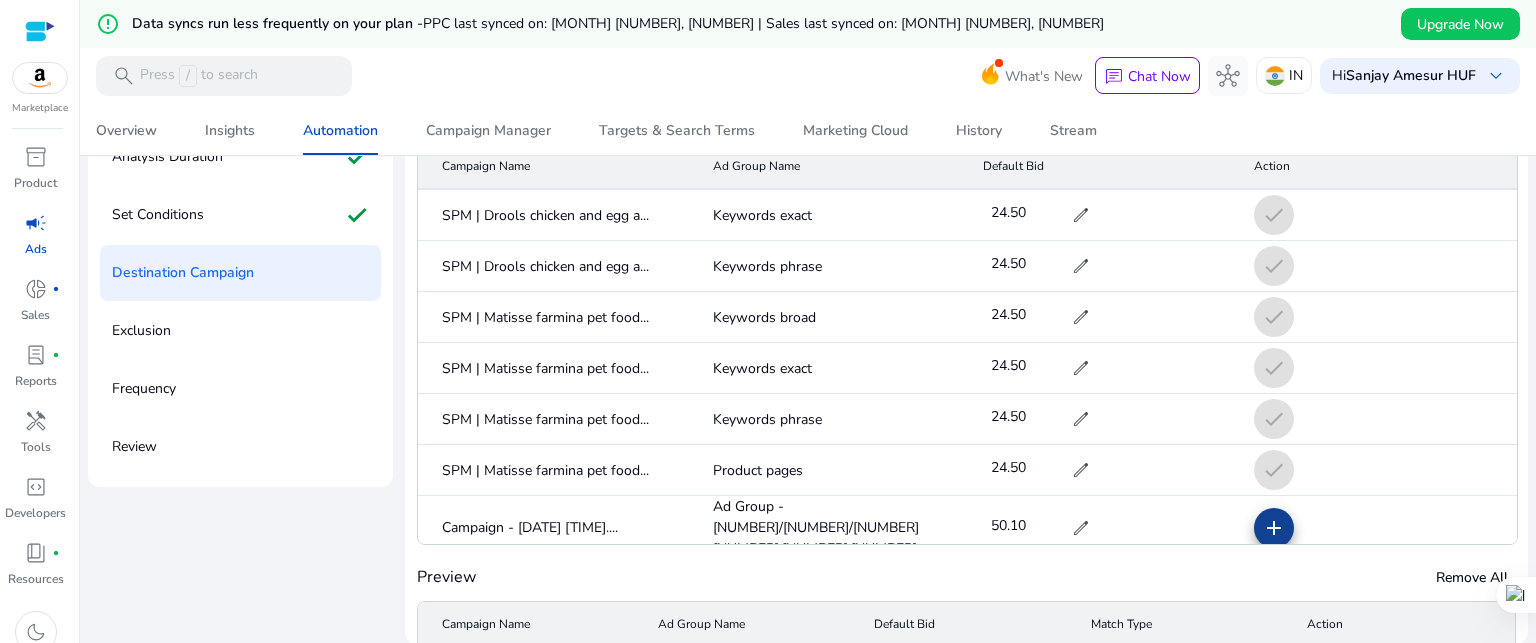 click on "add" at bounding box center [1274, 585] 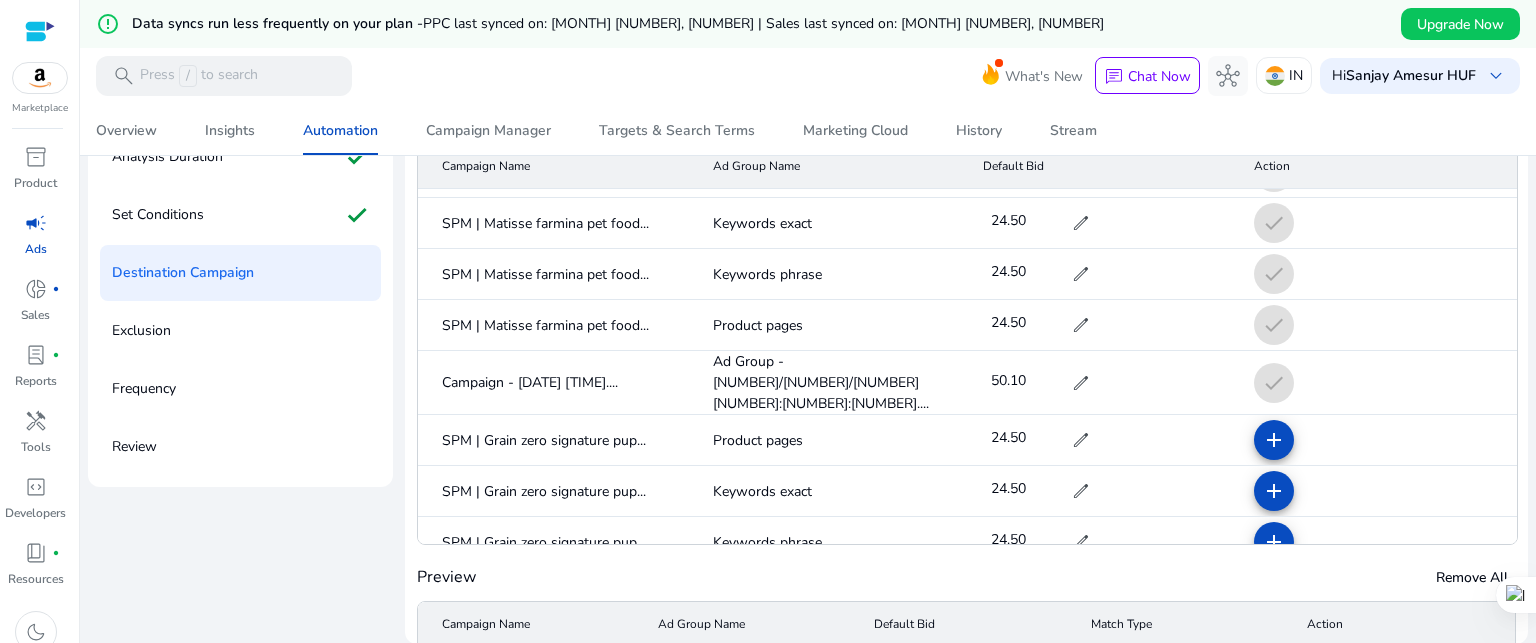 scroll, scrollTop: 2800, scrollLeft: 0, axis: vertical 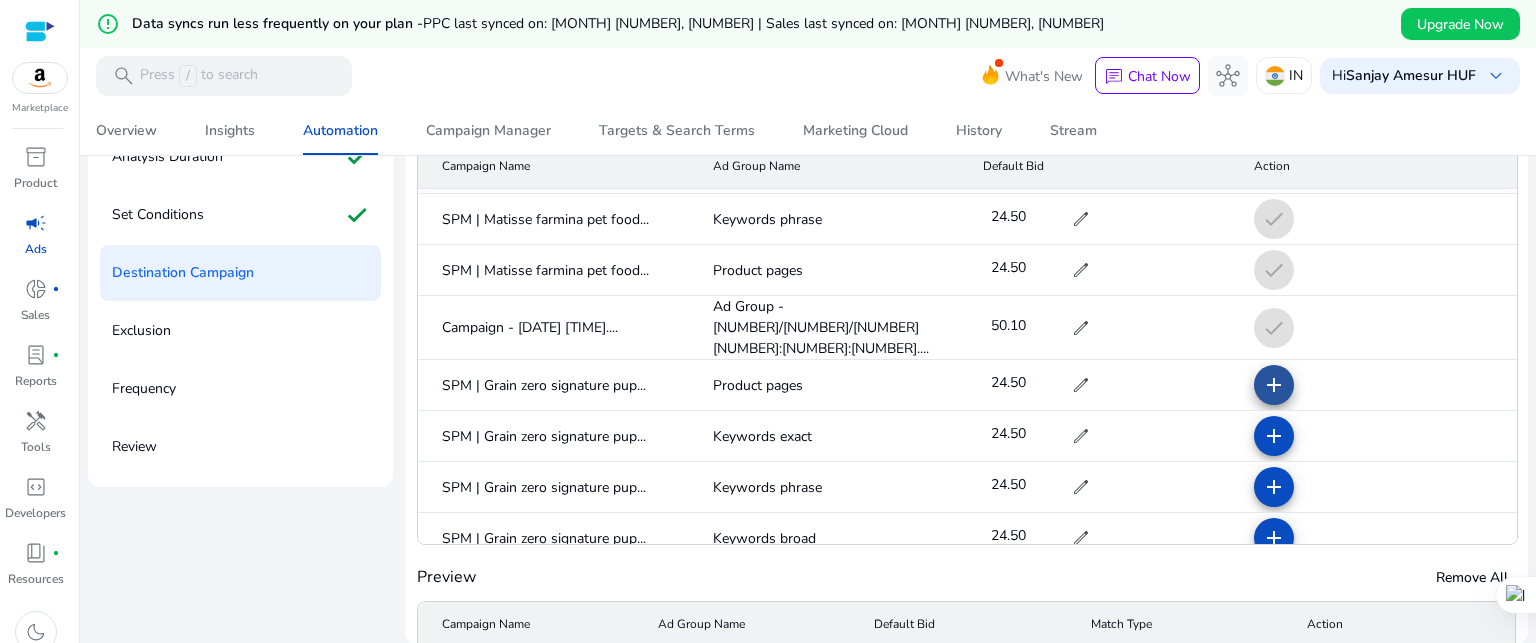click on "add" 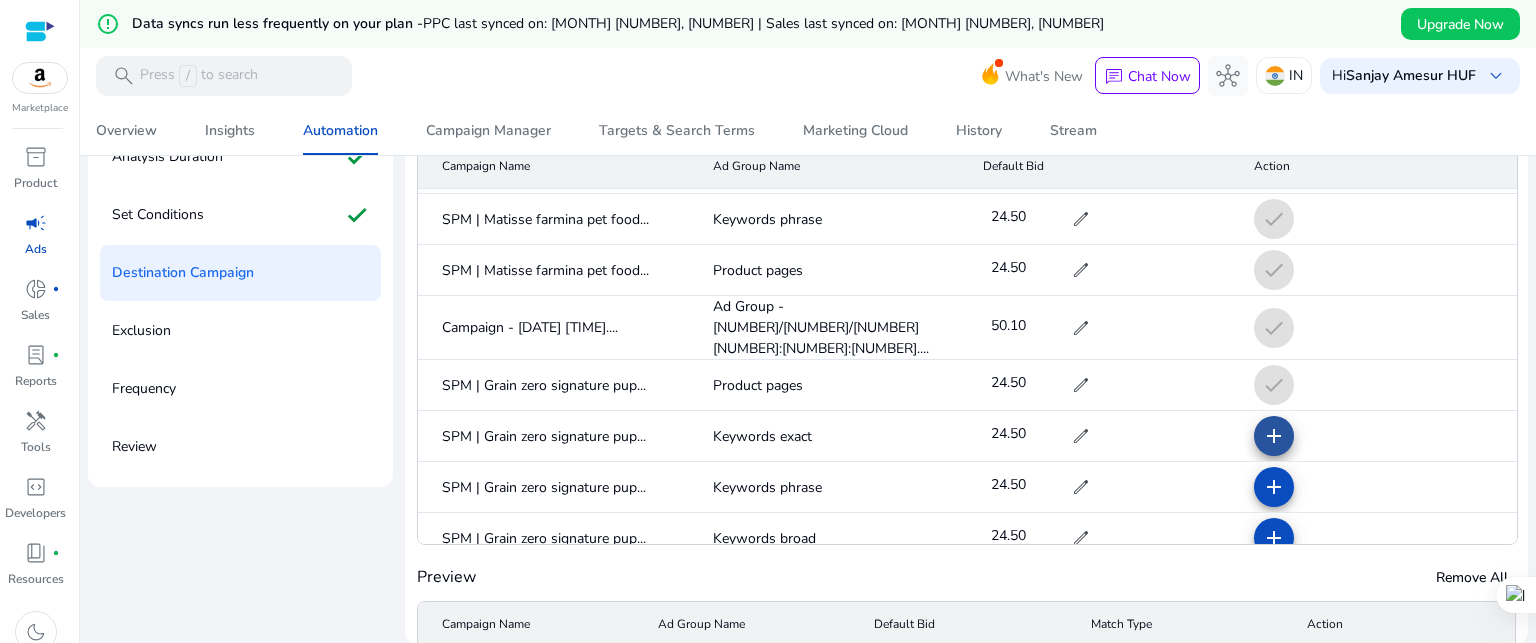 click on "add" 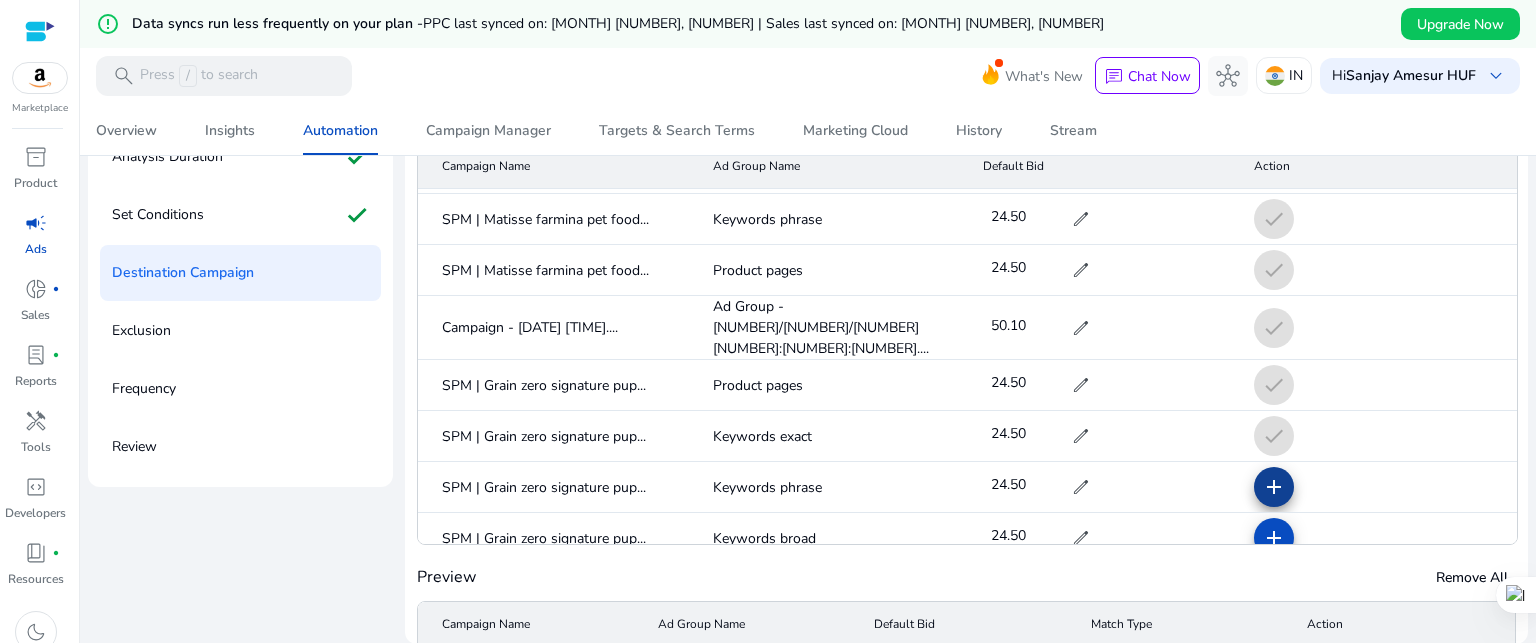 click on "add" at bounding box center (1274, 538) 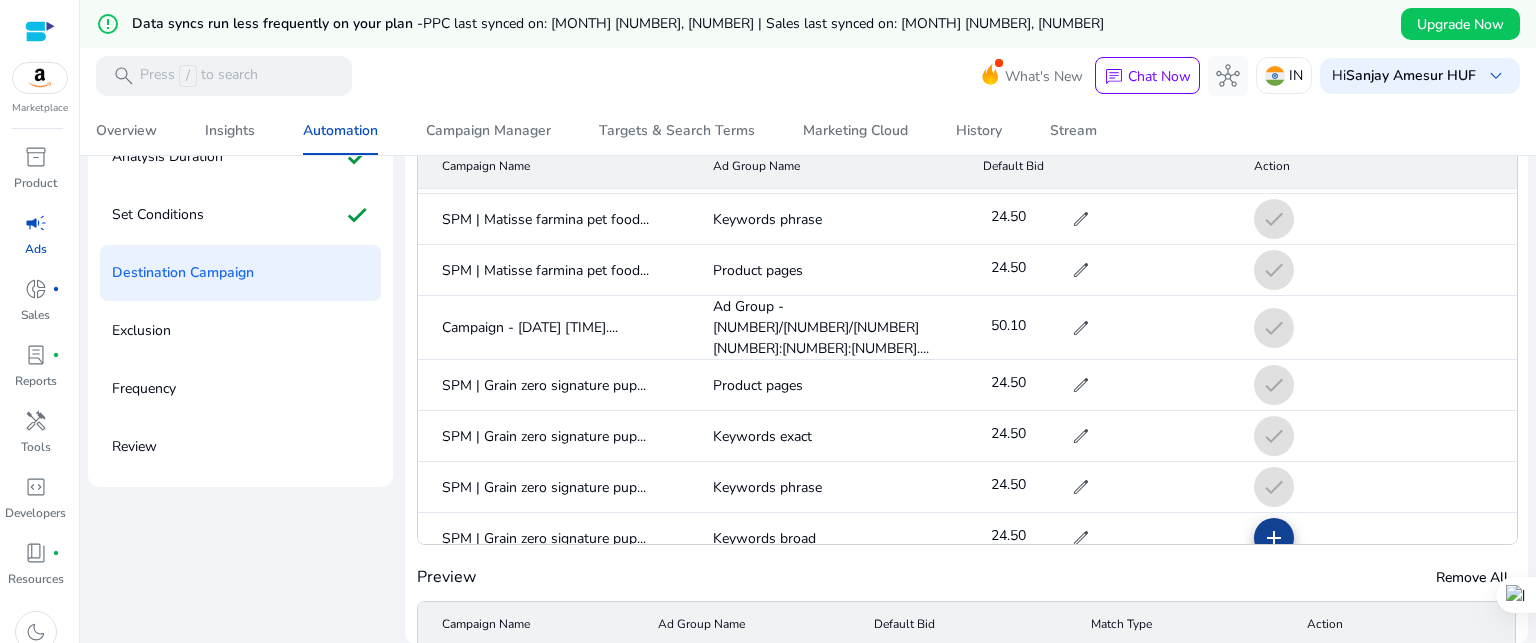 click on "add" at bounding box center (1274, 589) 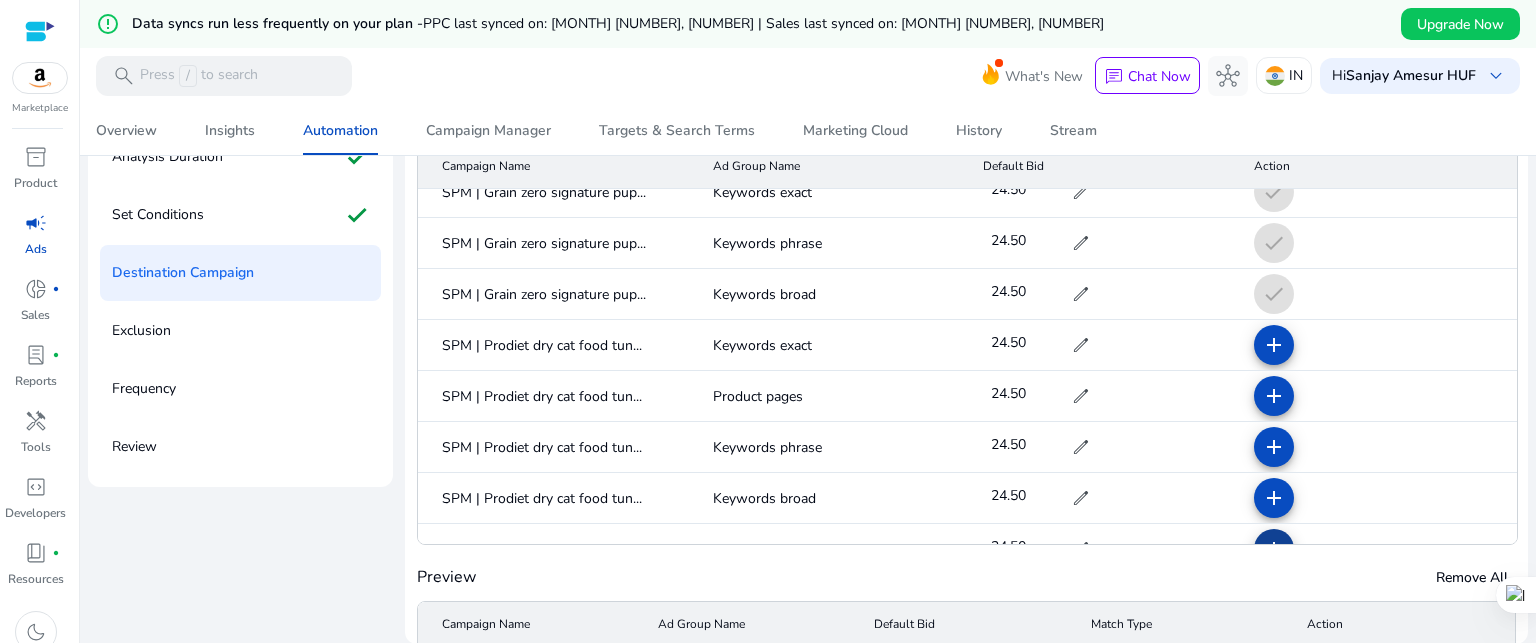scroll, scrollTop: 3000, scrollLeft: 0, axis: vertical 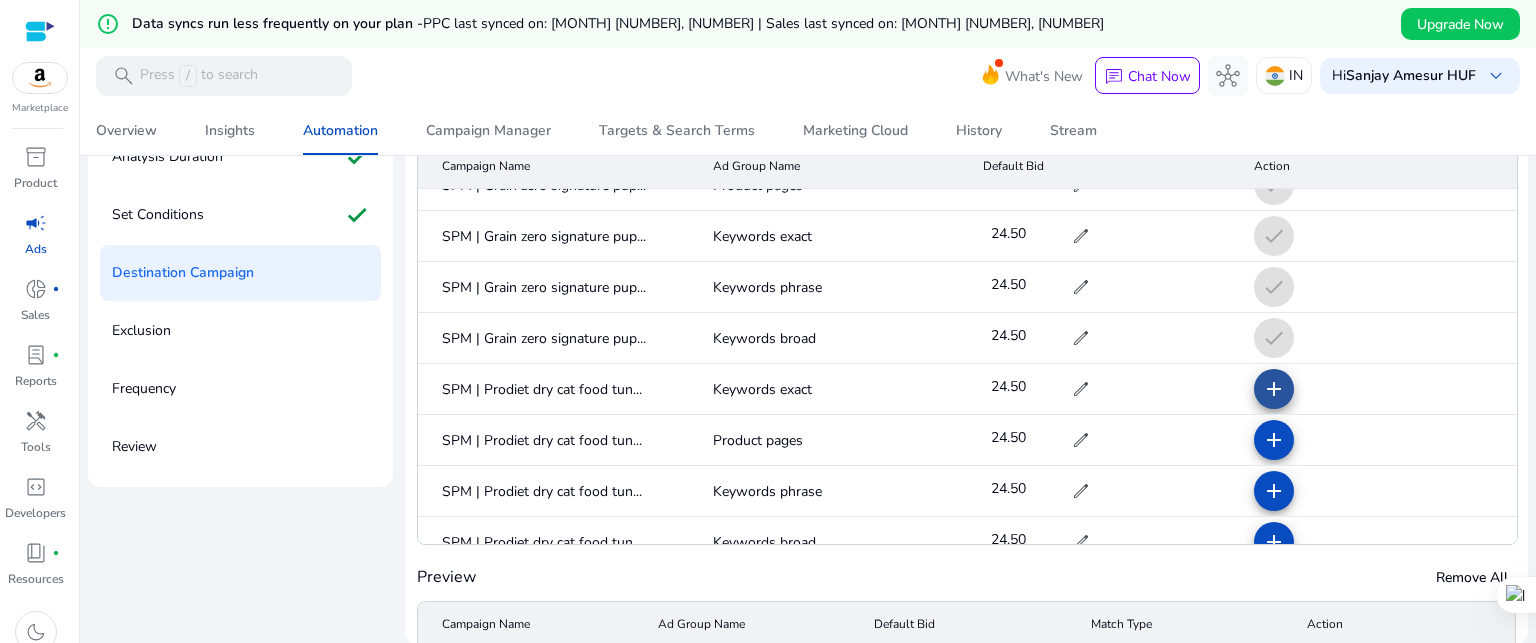 click on "add" 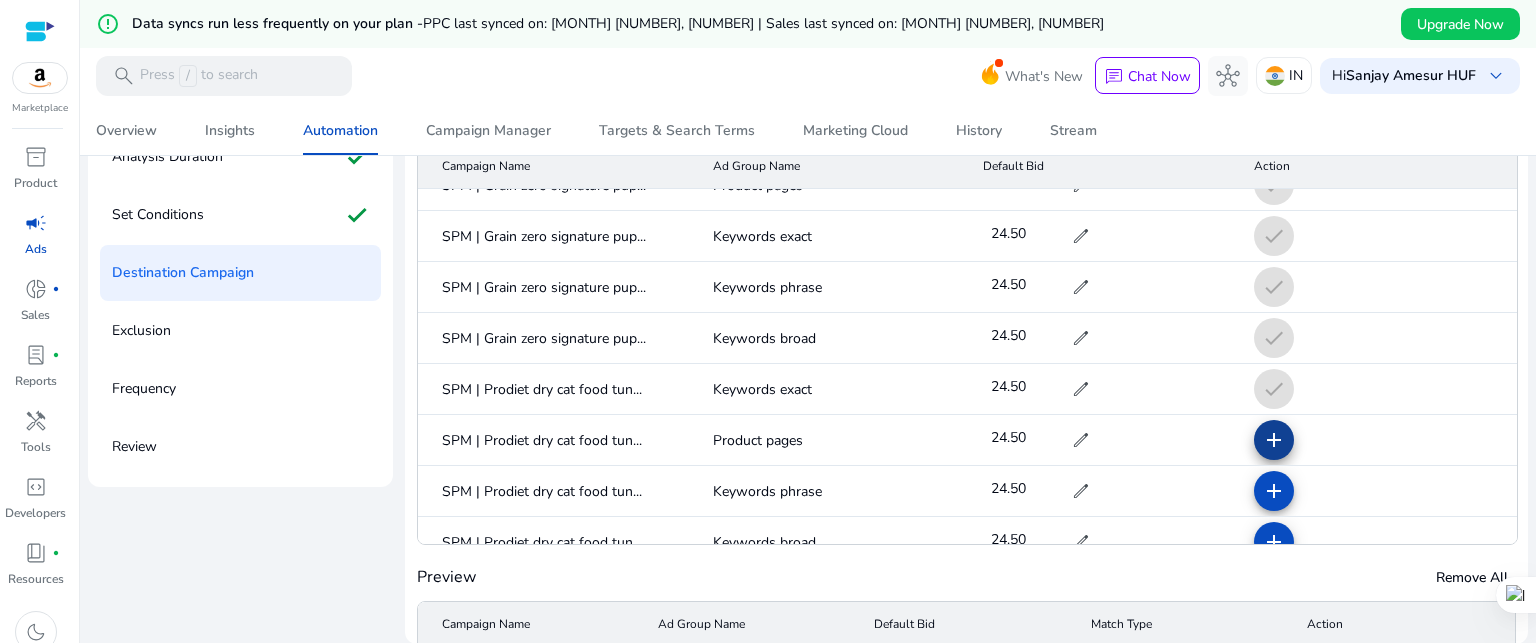click on "add" at bounding box center (1274, 491) 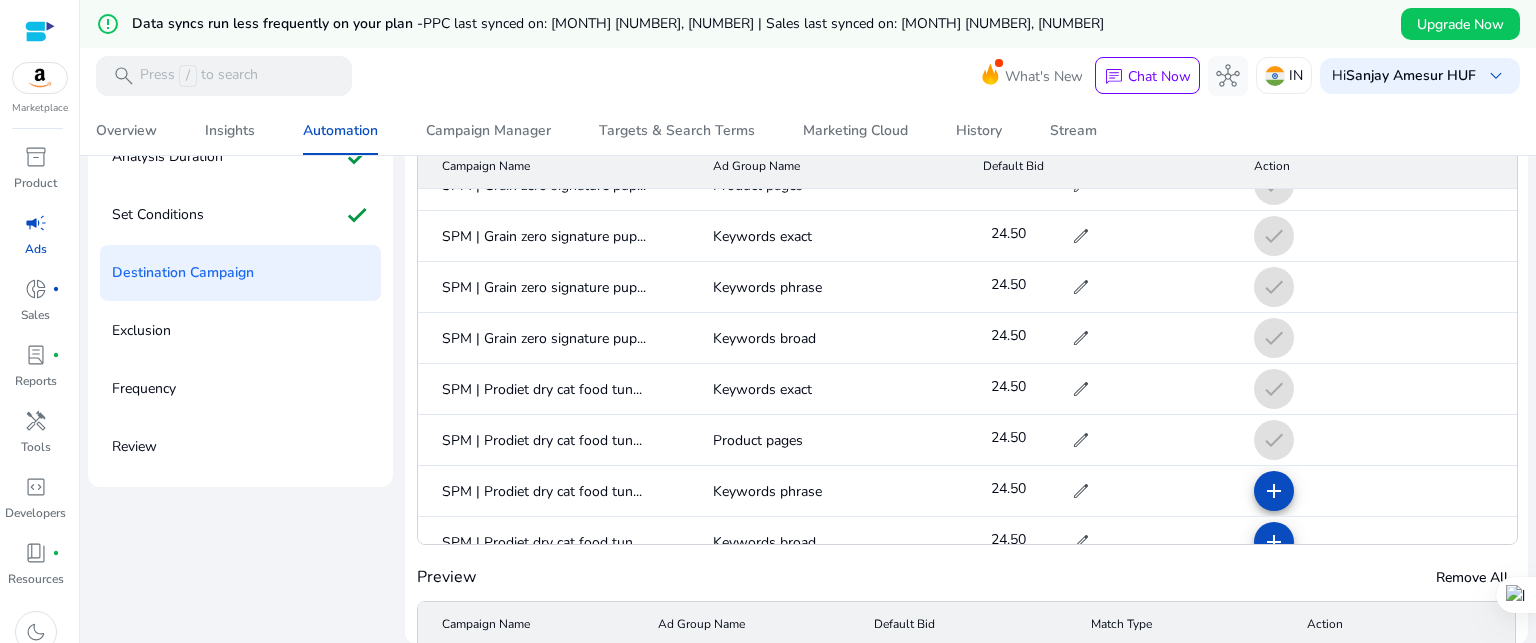 scroll, scrollTop: 3200, scrollLeft: 0, axis: vertical 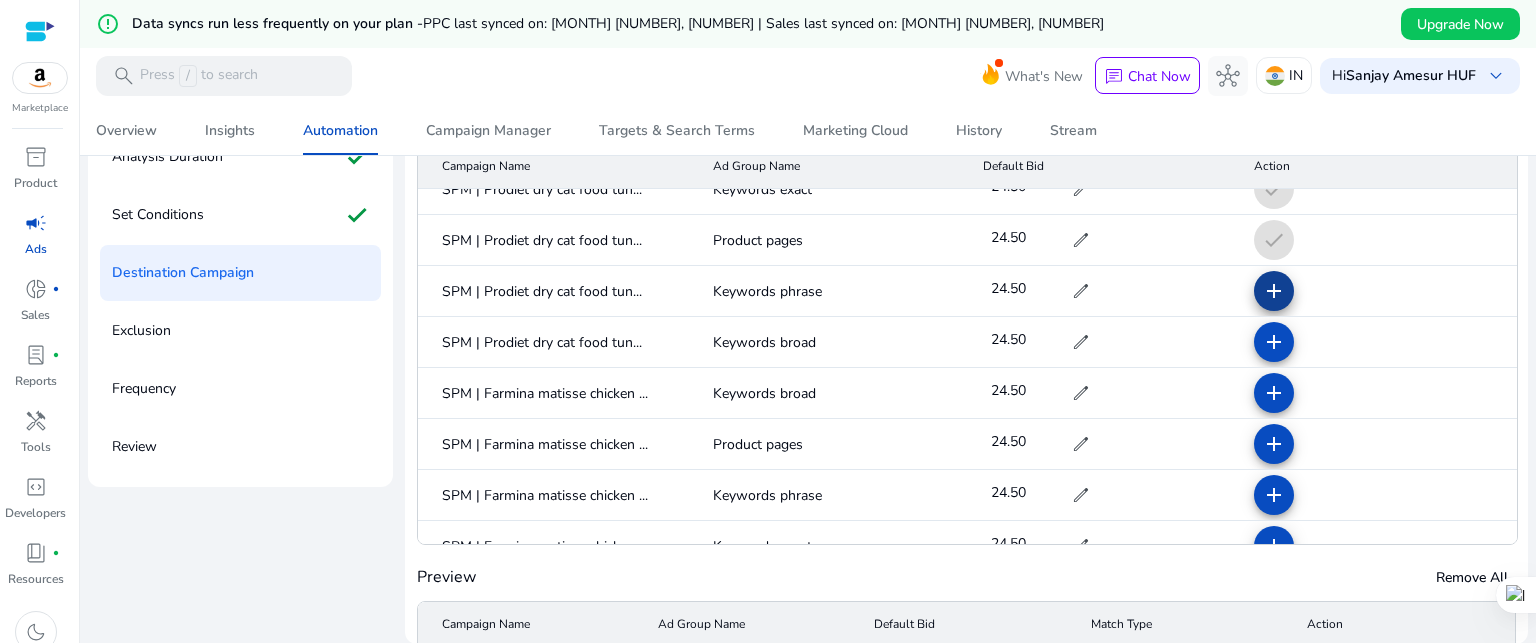 click on "add" at bounding box center [1274, 342] 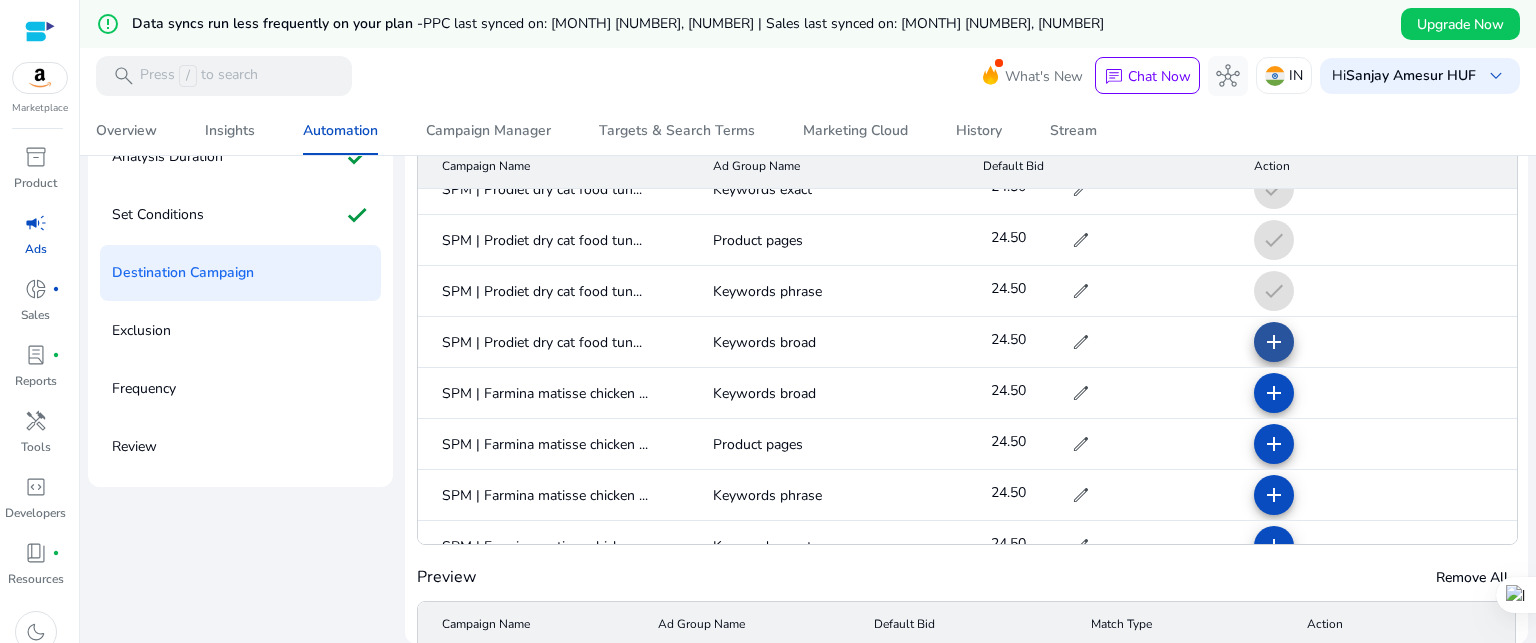 click on "add" 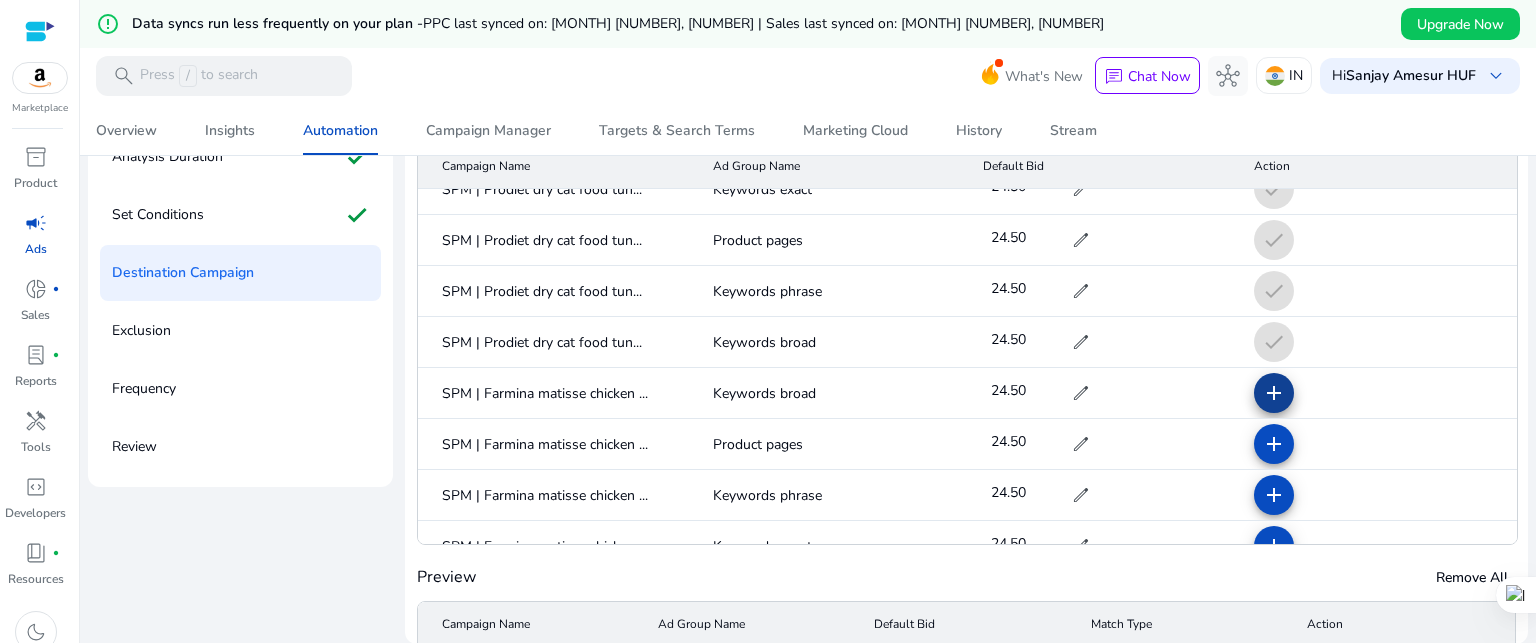 click on "add" at bounding box center [1274, 444] 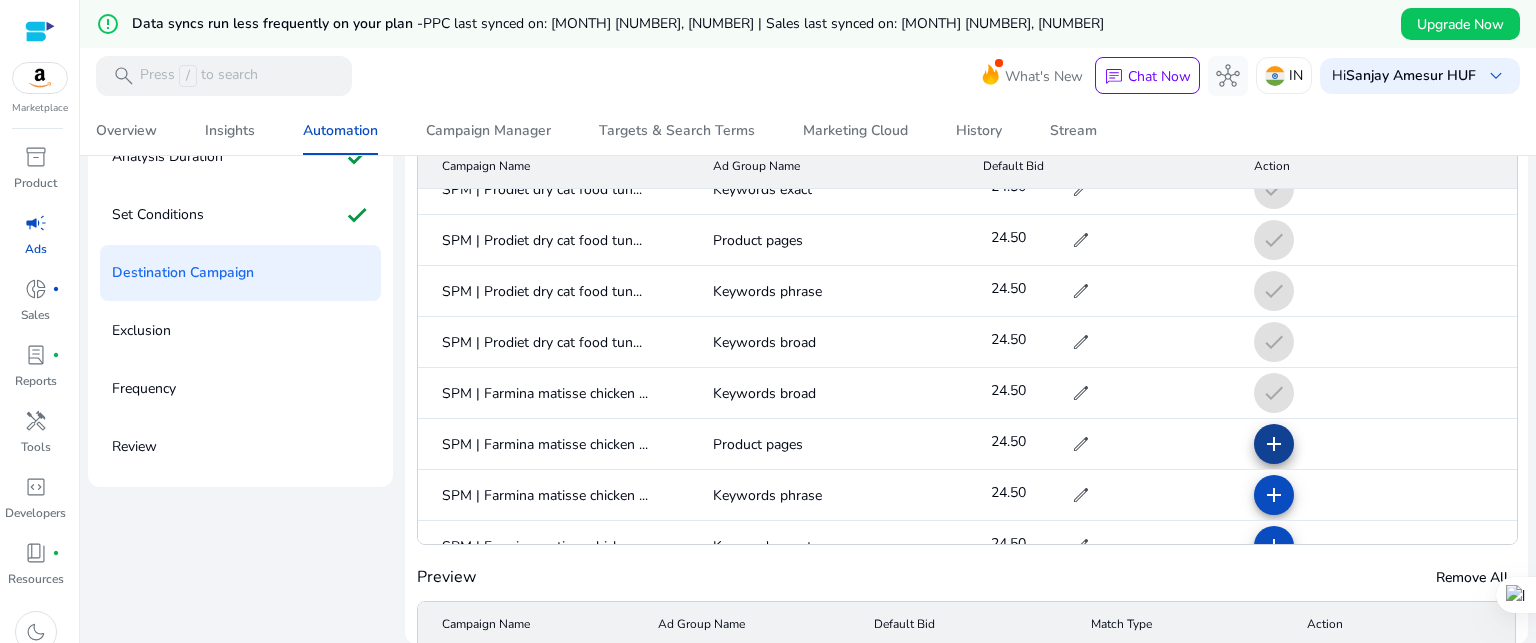 click on "add" at bounding box center [1274, 495] 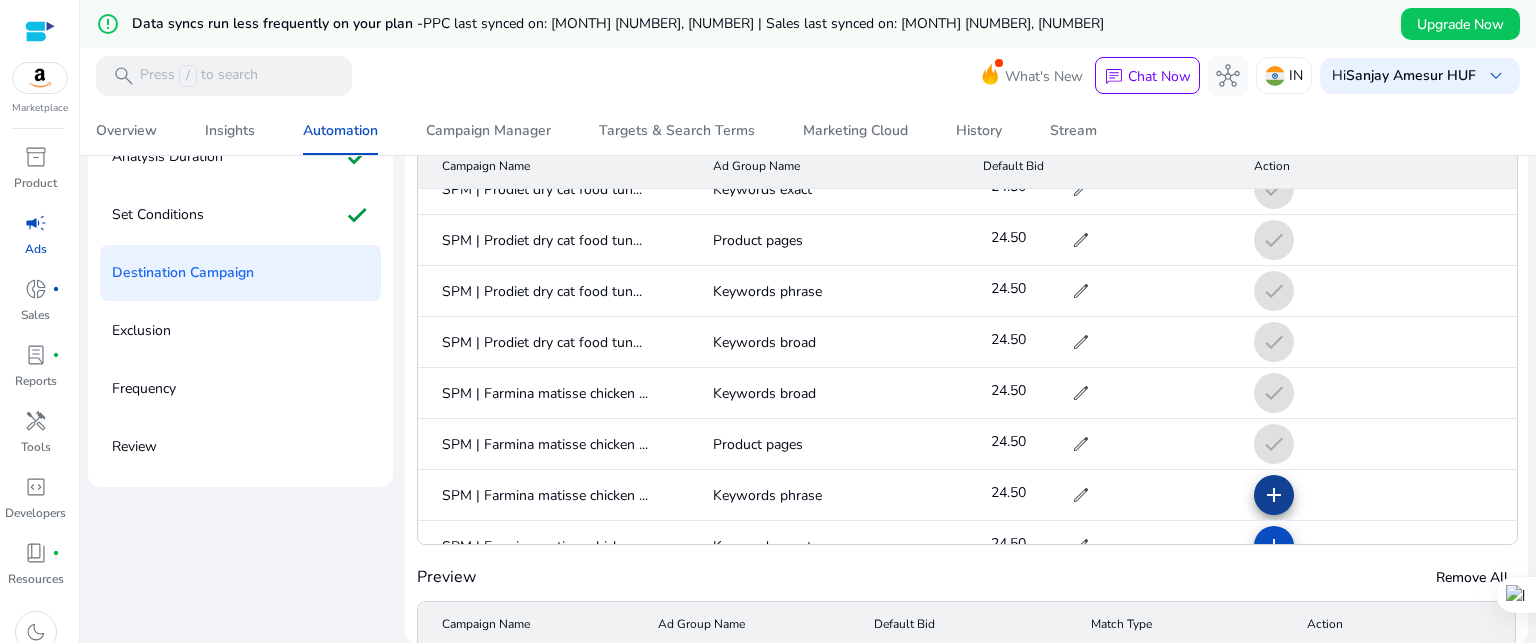 click on "add" at bounding box center [1274, 546] 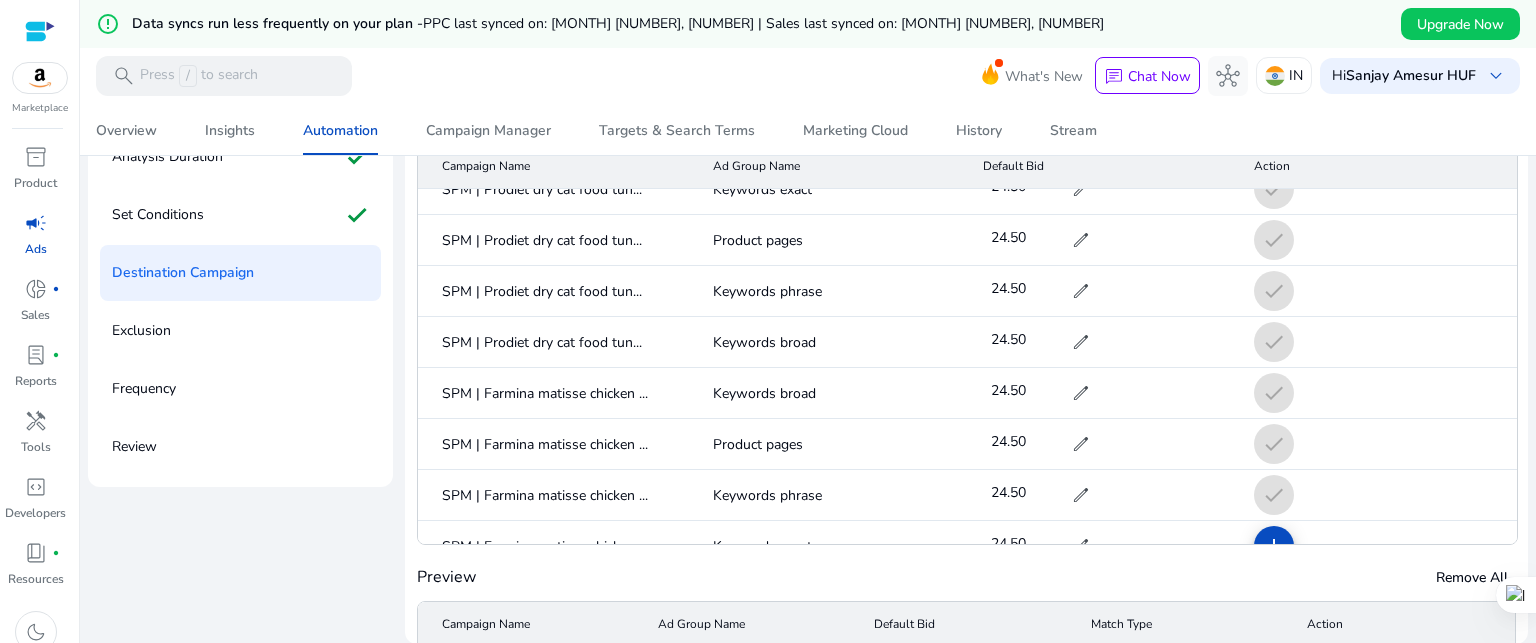 scroll, scrollTop: 3400, scrollLeft: 0, axis: vertical 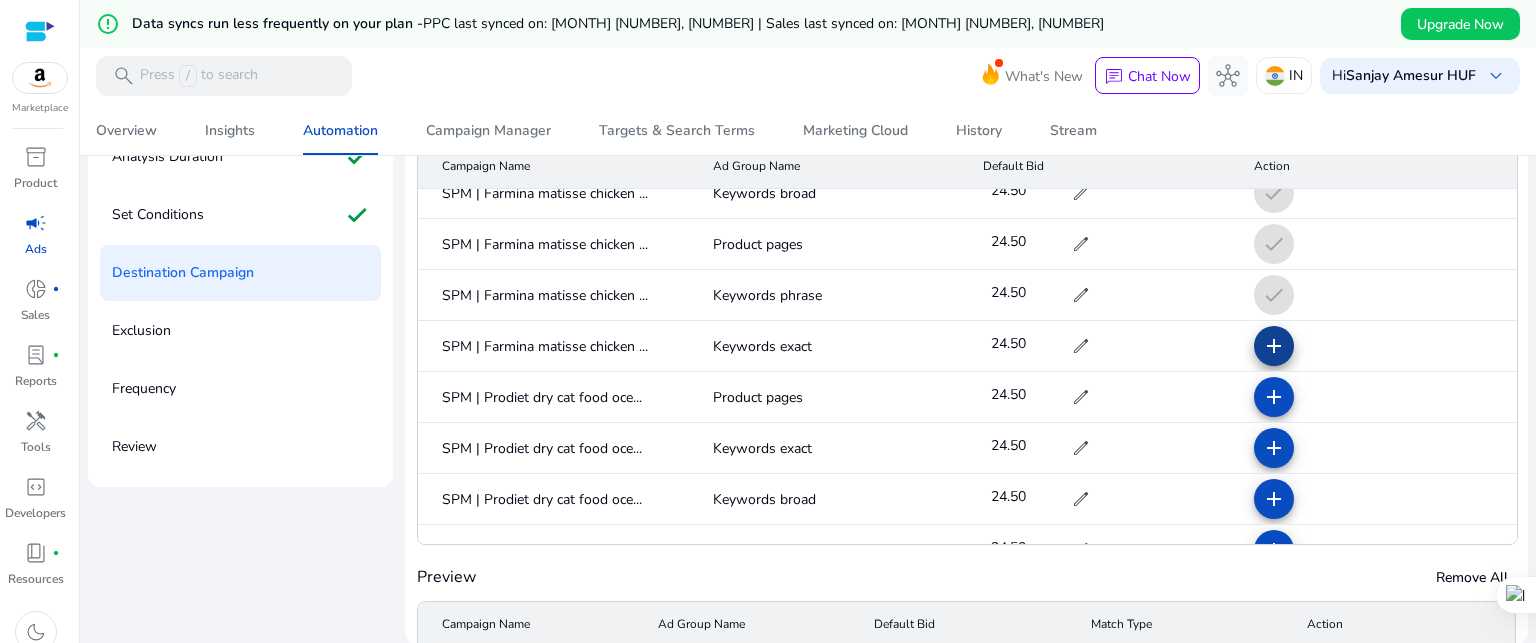 click on "add" at bounding box center (1274, 397) 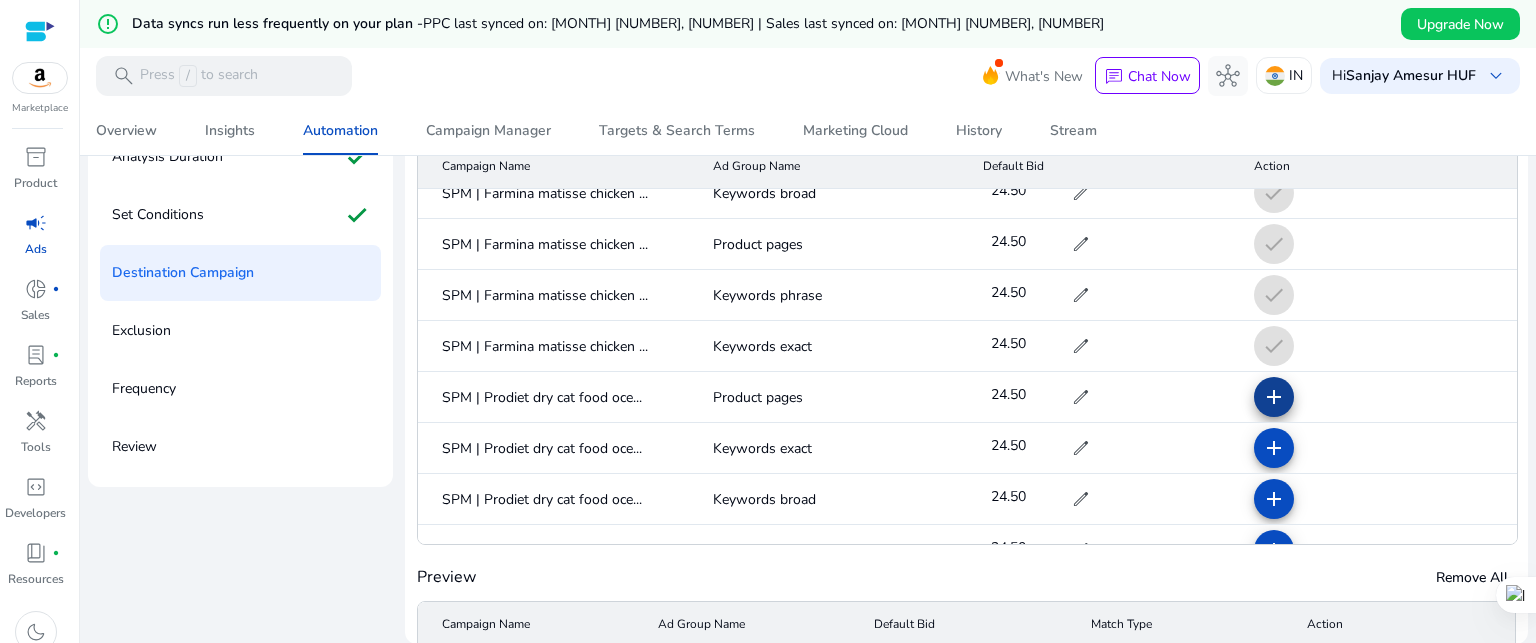 click on "add" at bounding box center [1274, 448] 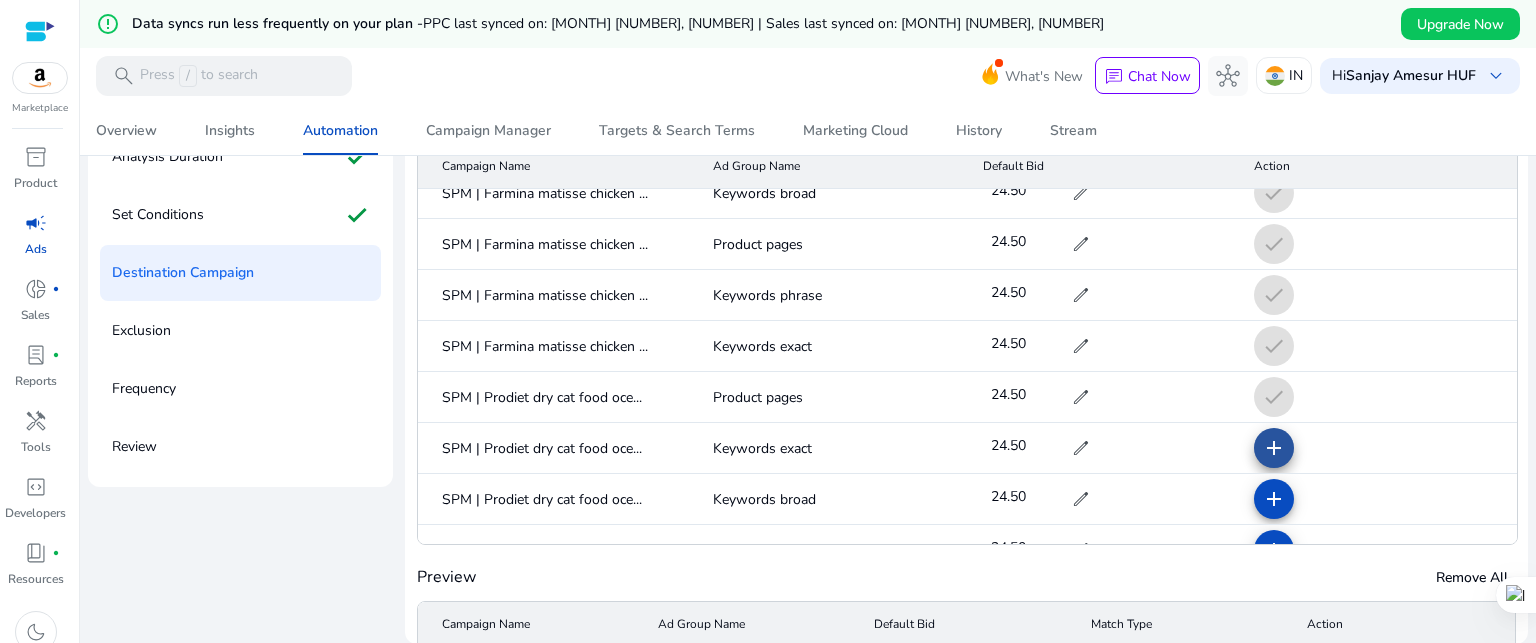 click on "add" 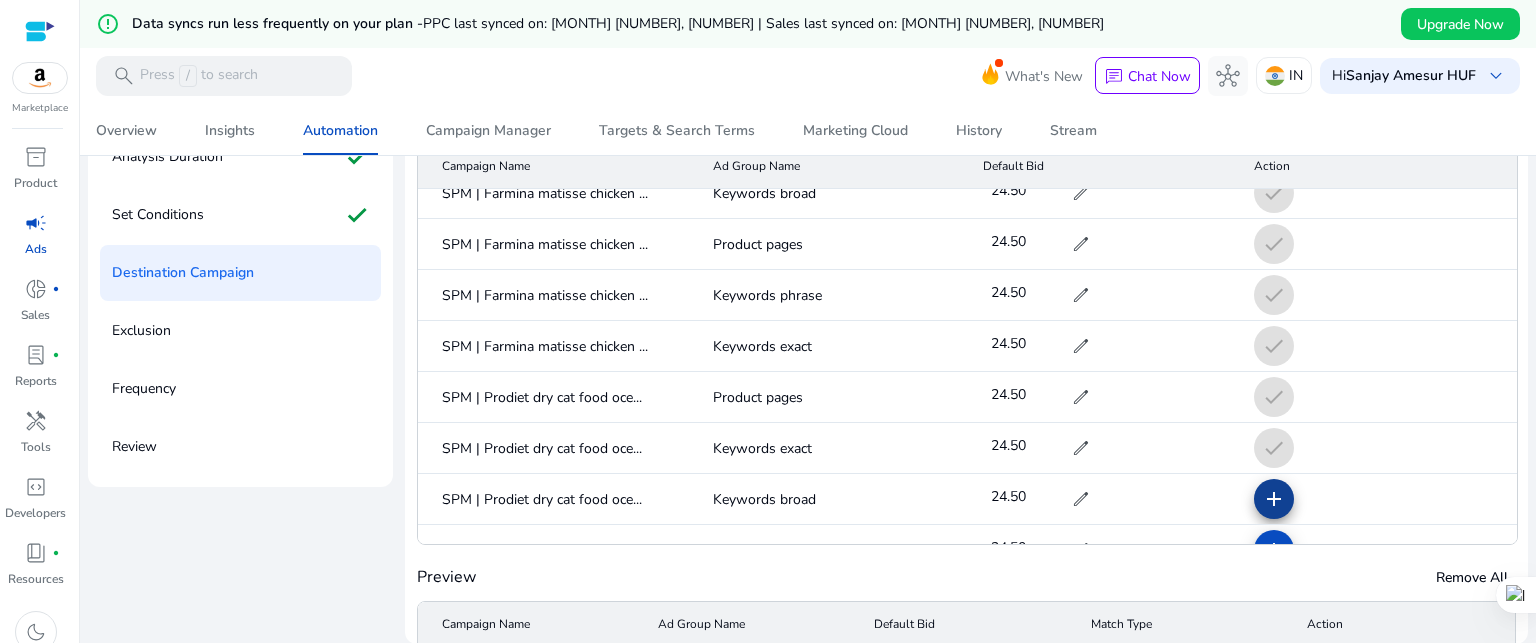 click on "add" at bounding box center (1274, 550) 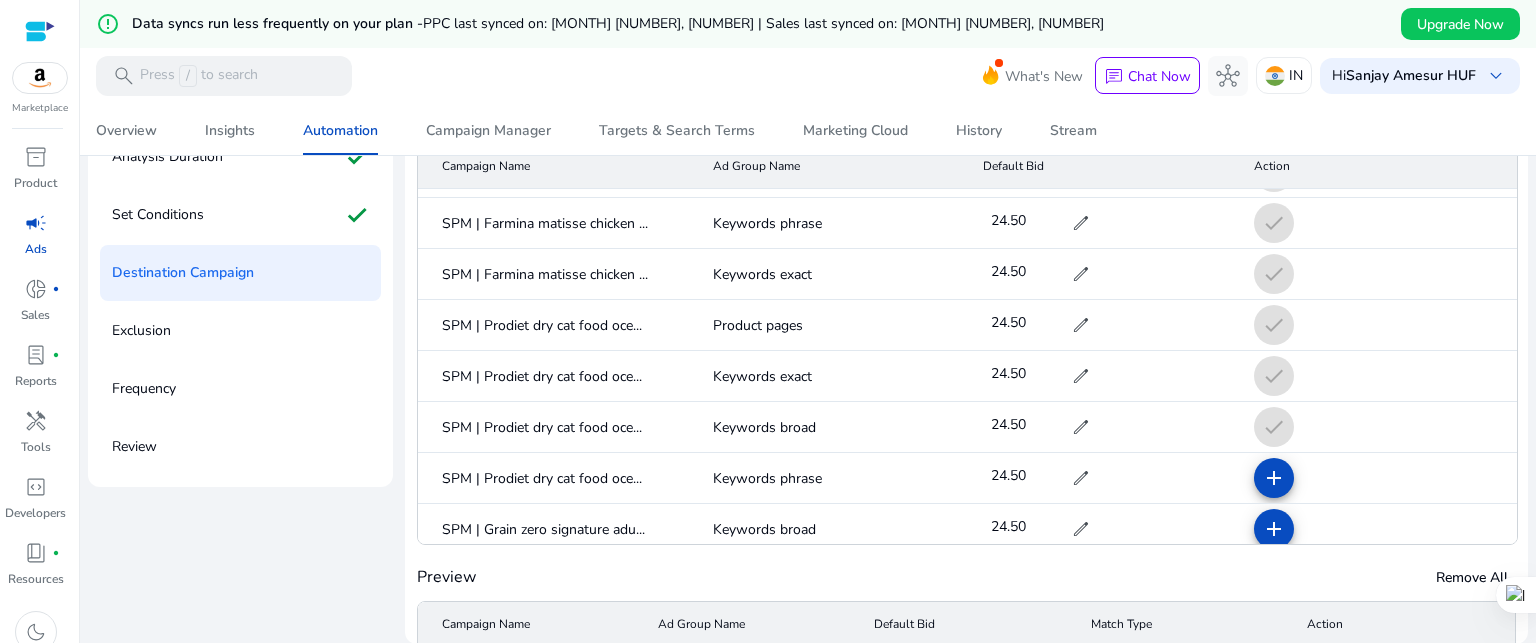 scroll, scrollTop: 3600, scrollLeft: 0, axis: vertical 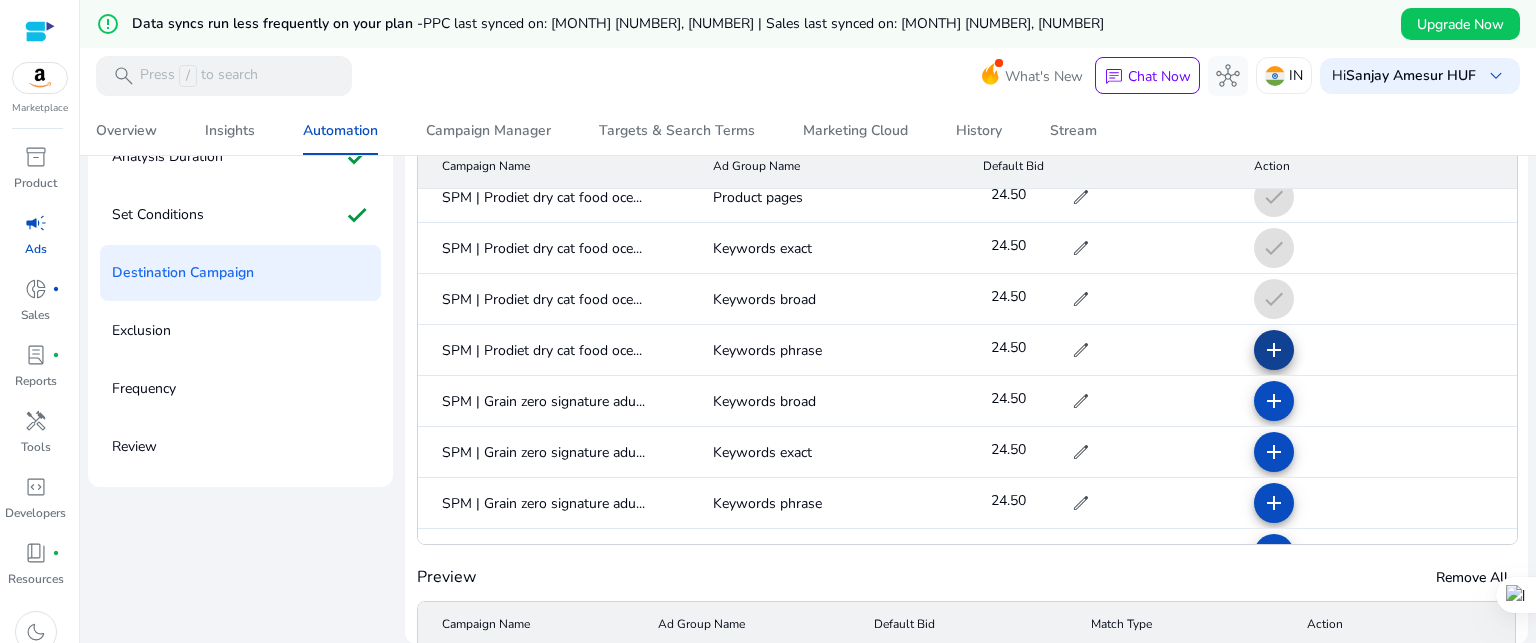 click at bounding box center [1274, 401] 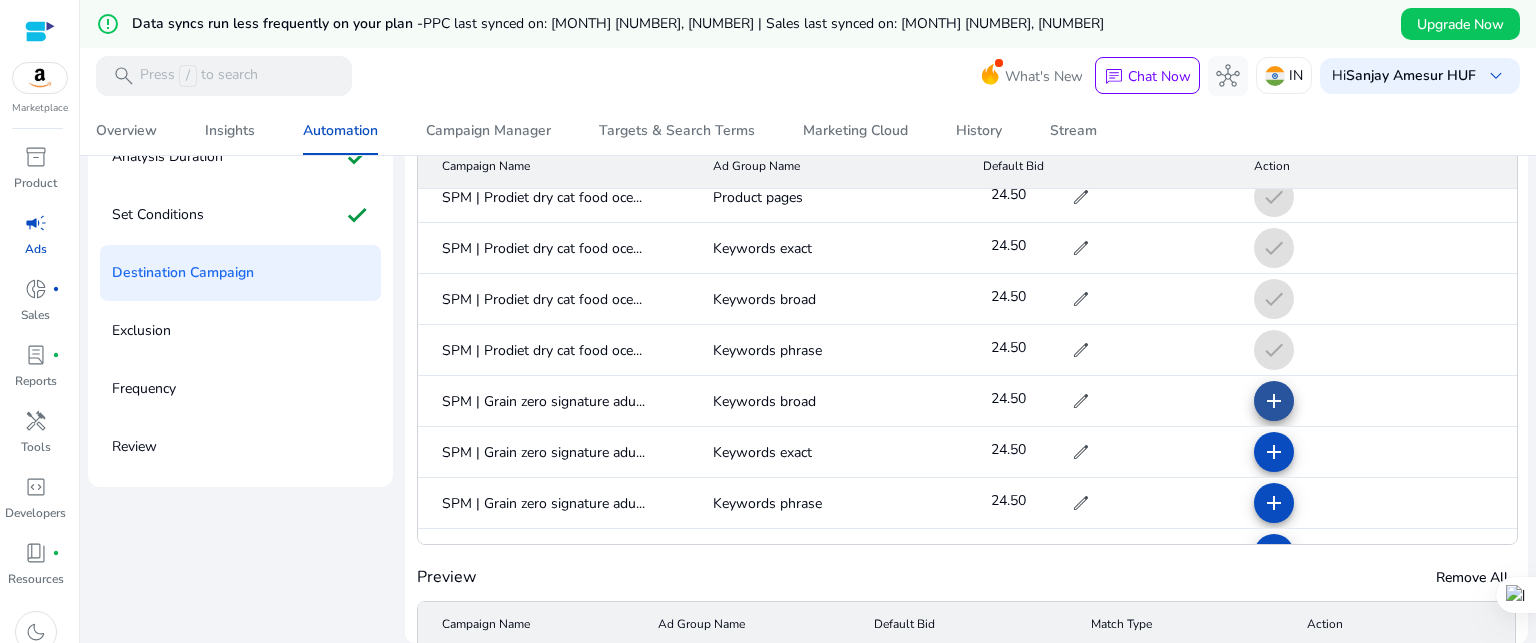 click on "add" 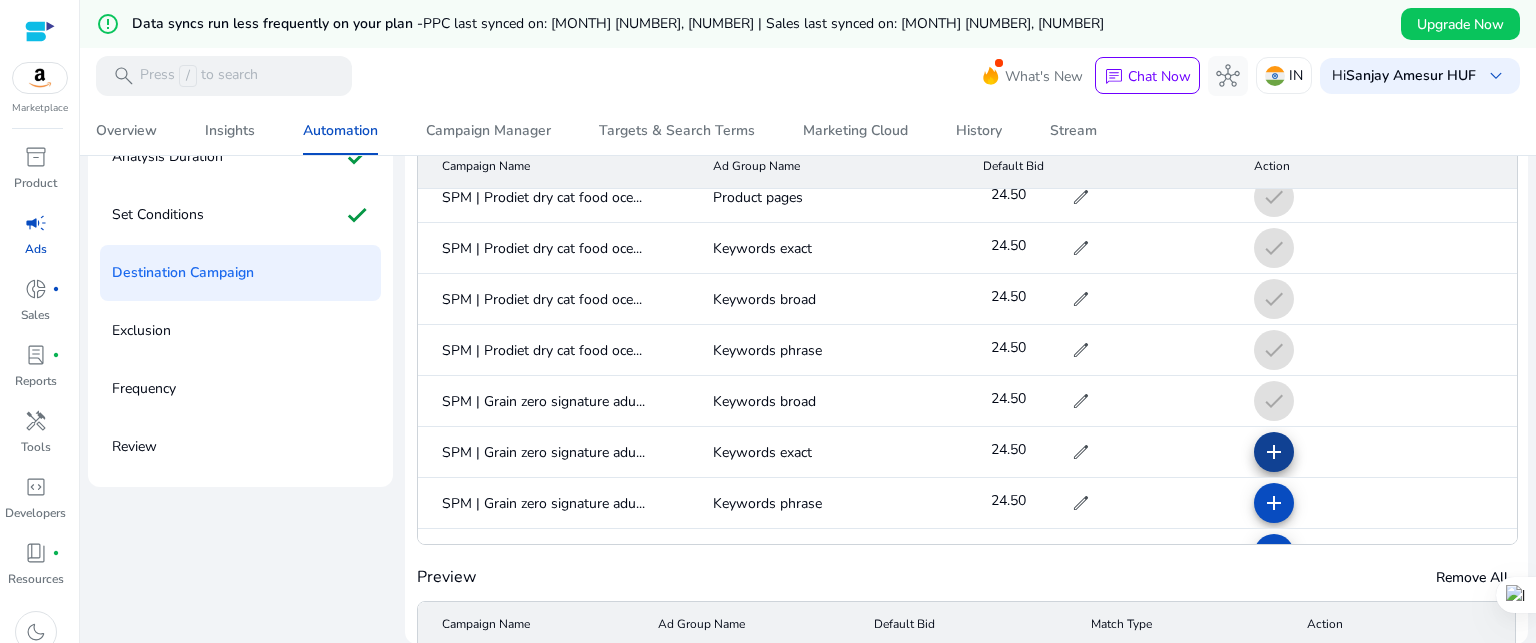click on "add" at bounding box center [1274, 503] 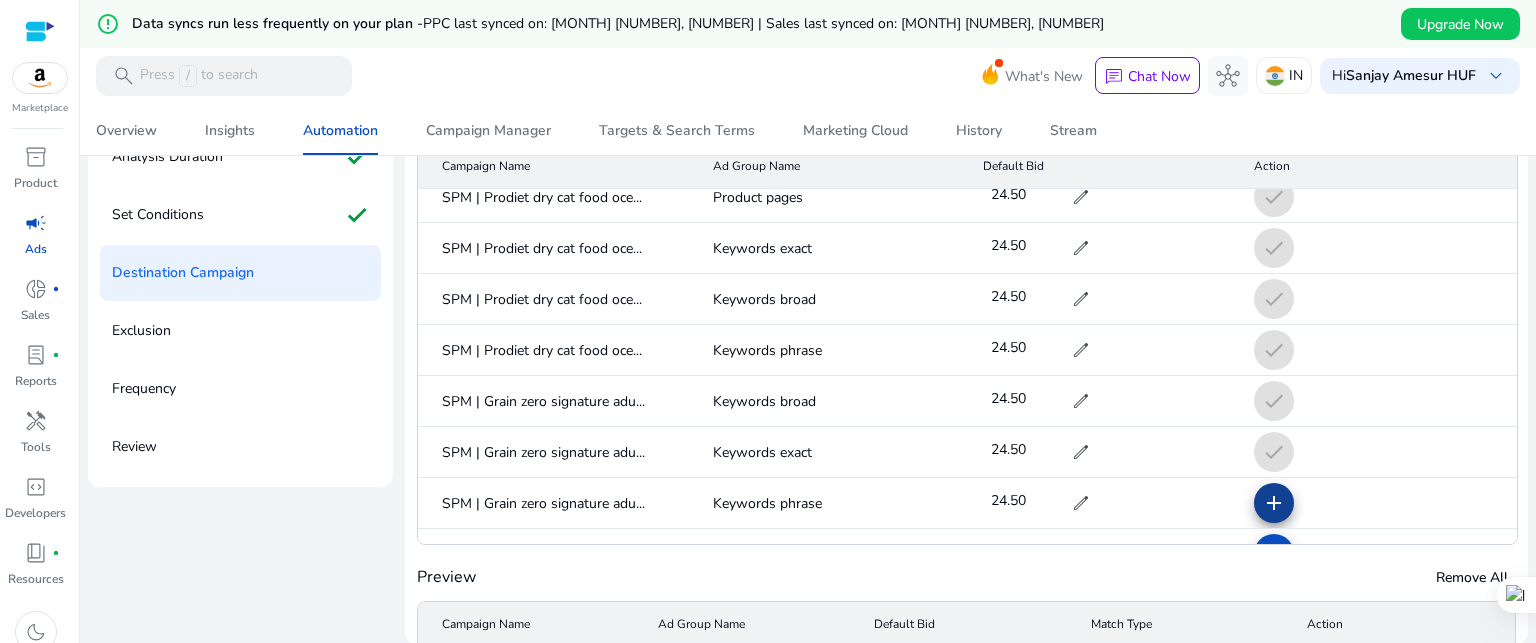 click on "add" at bounding box center [1274, 554] 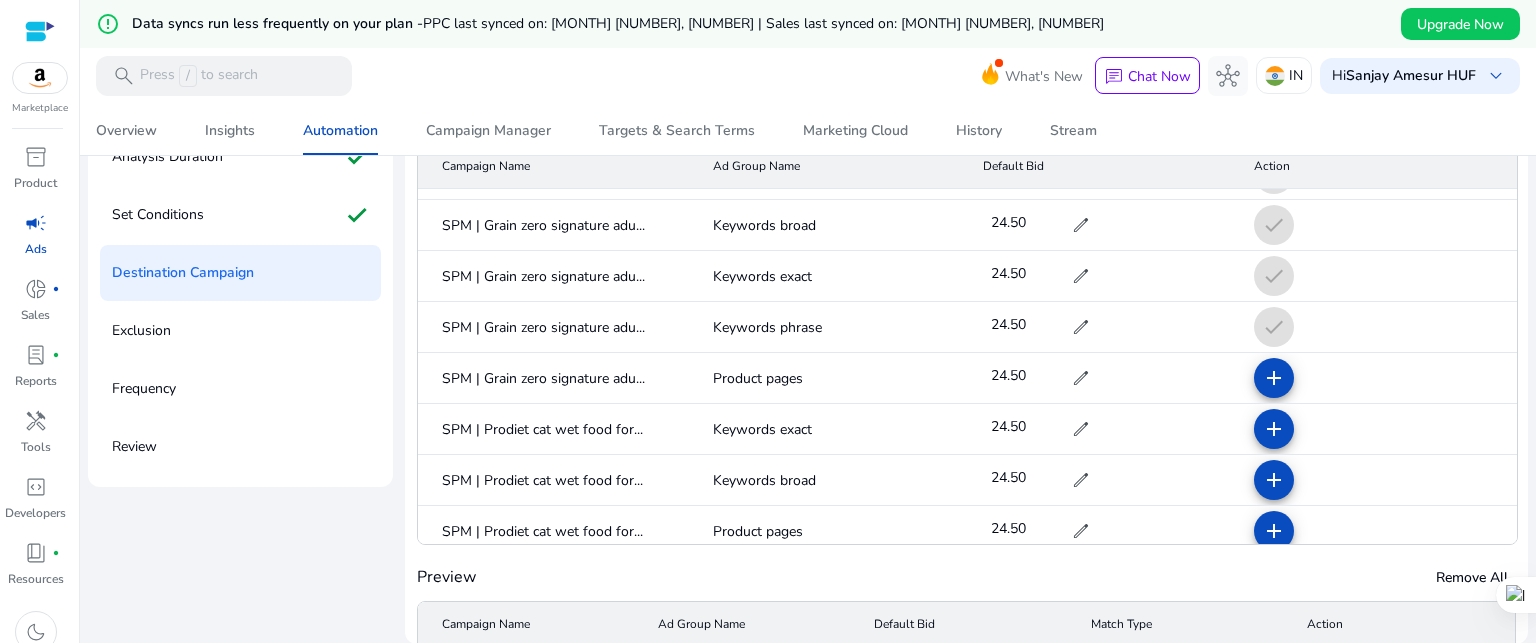 scroll, scrollTop: 3800, scrollLeft: 0, axis: vertical 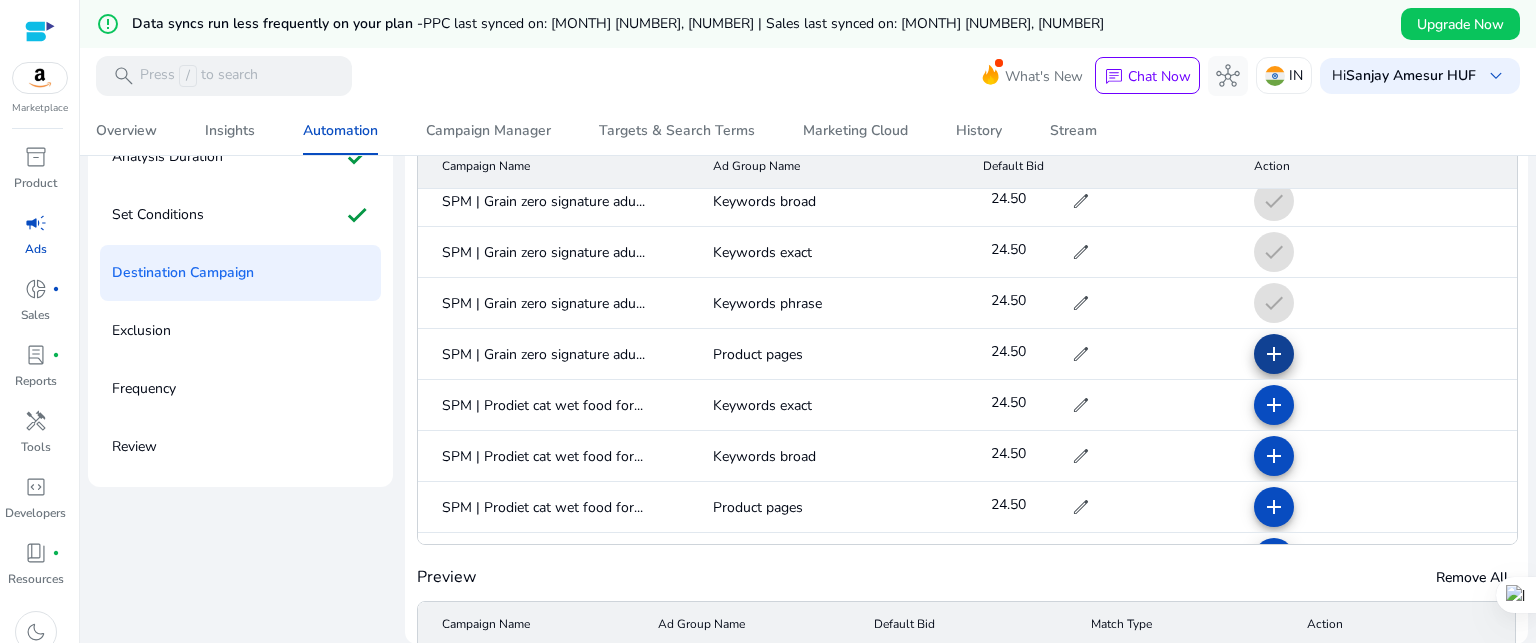 click at bounding box center (1274, 405) 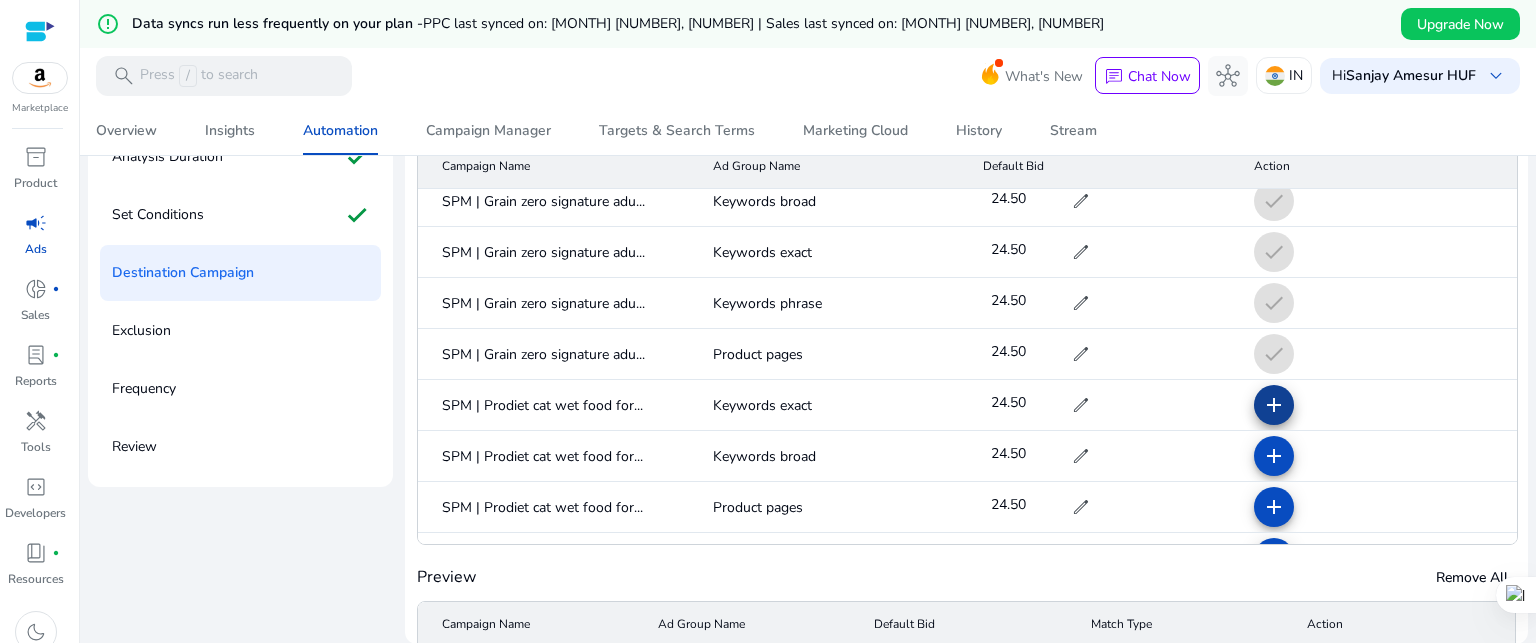 click at bounding box center [1274, 456] 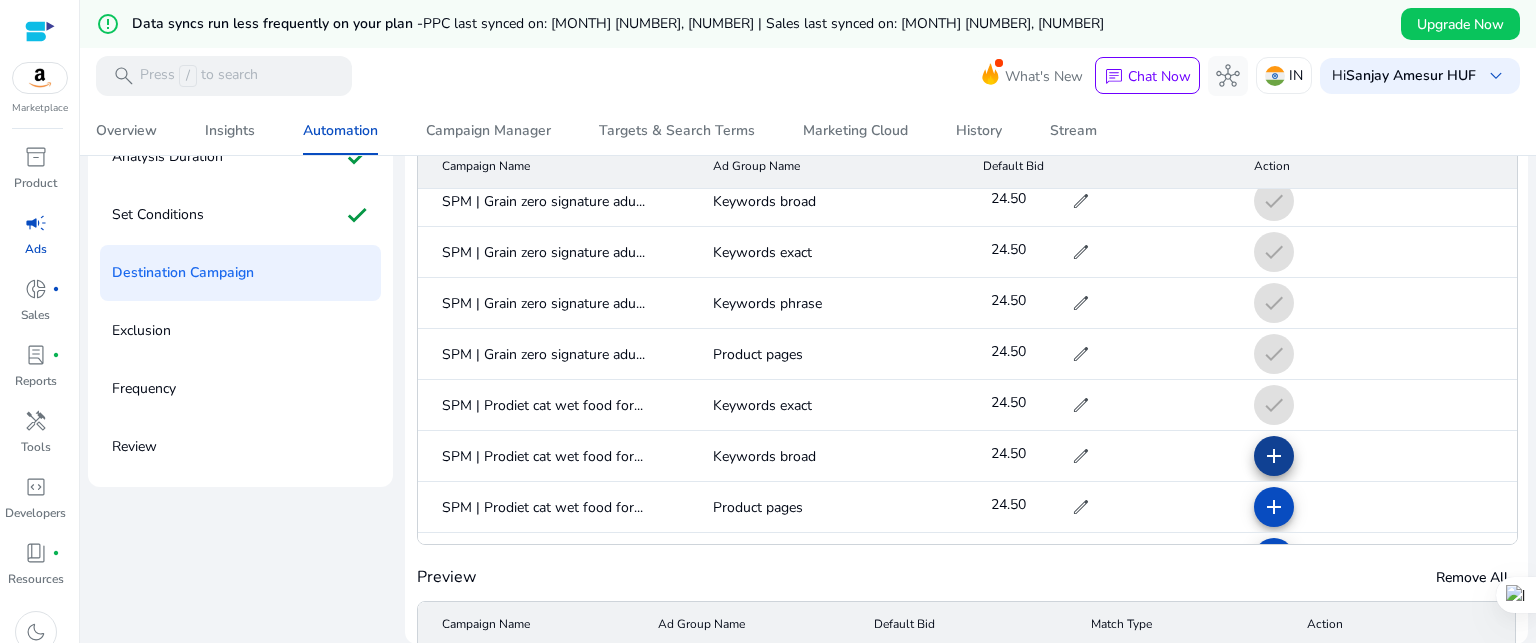 click on "add" at bounding box center (1274, 507) 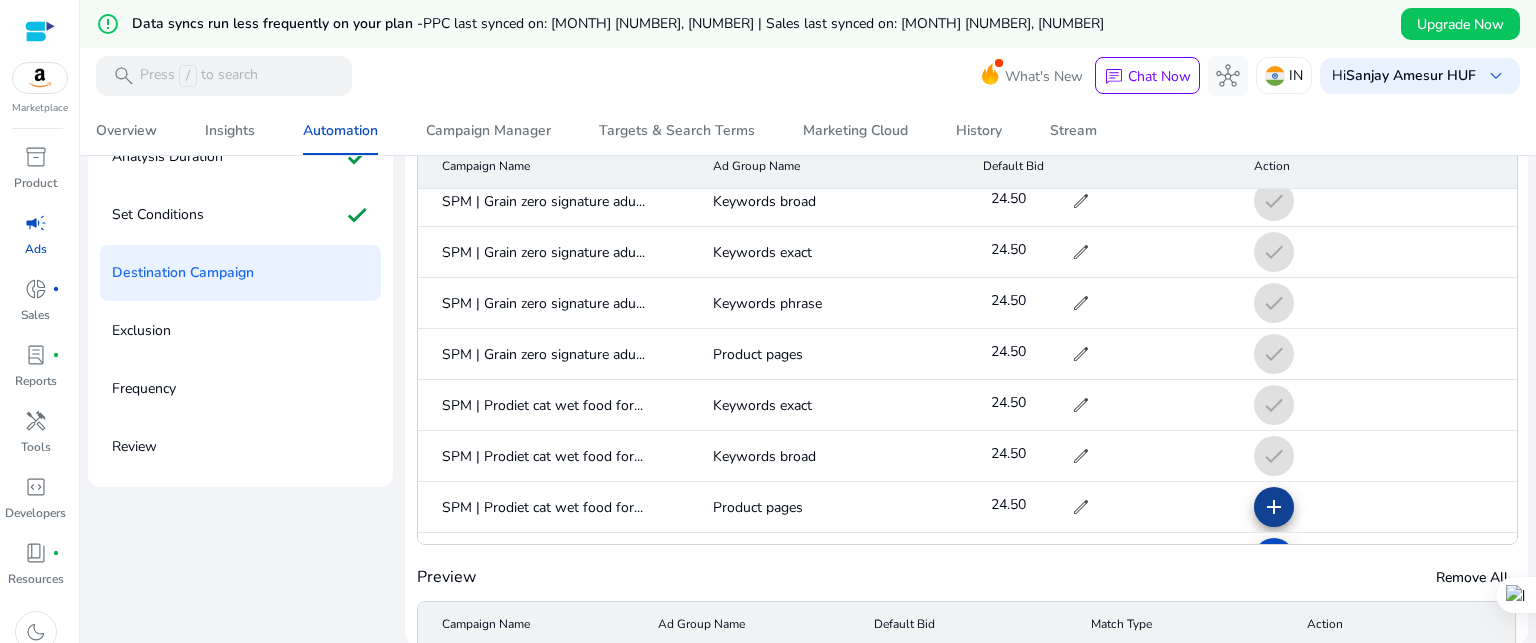 click on "add" at bounding box center [1274, 558] 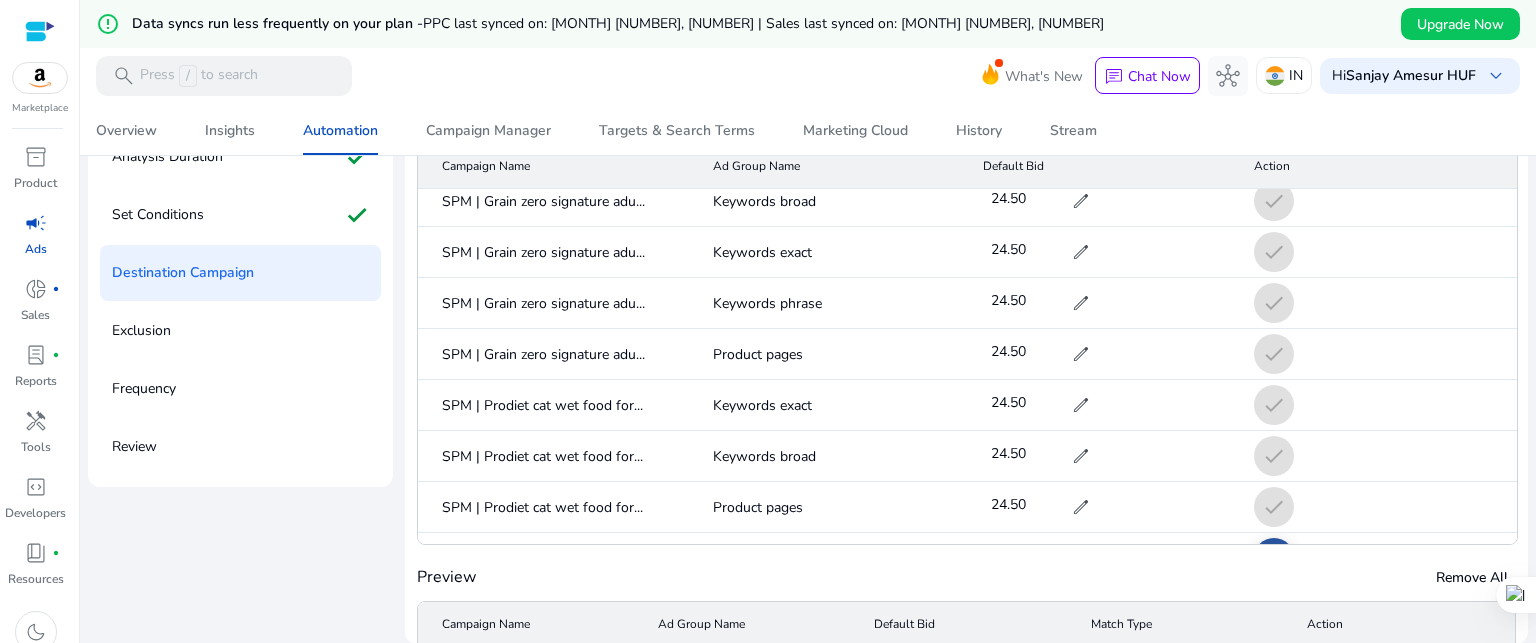 click on "add" 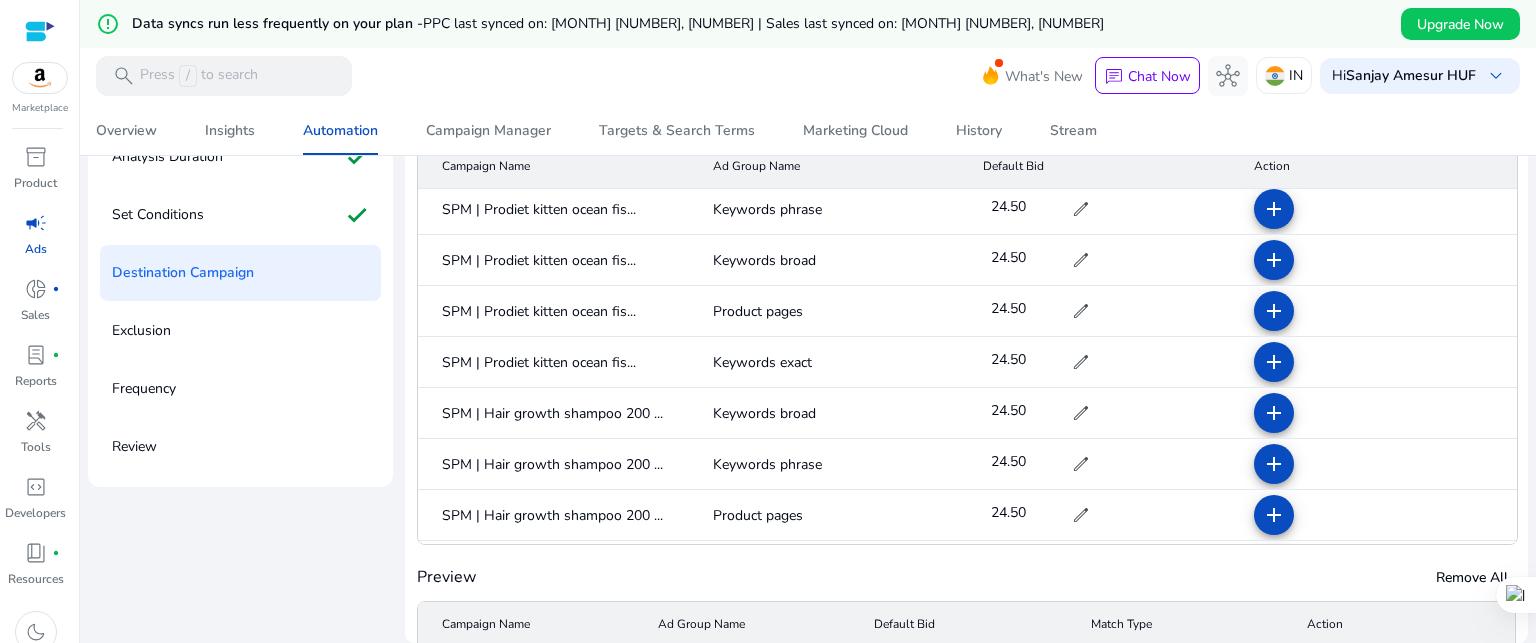 scroll, scrollTop: 4000, scrollLeft: 0, axis: vertical 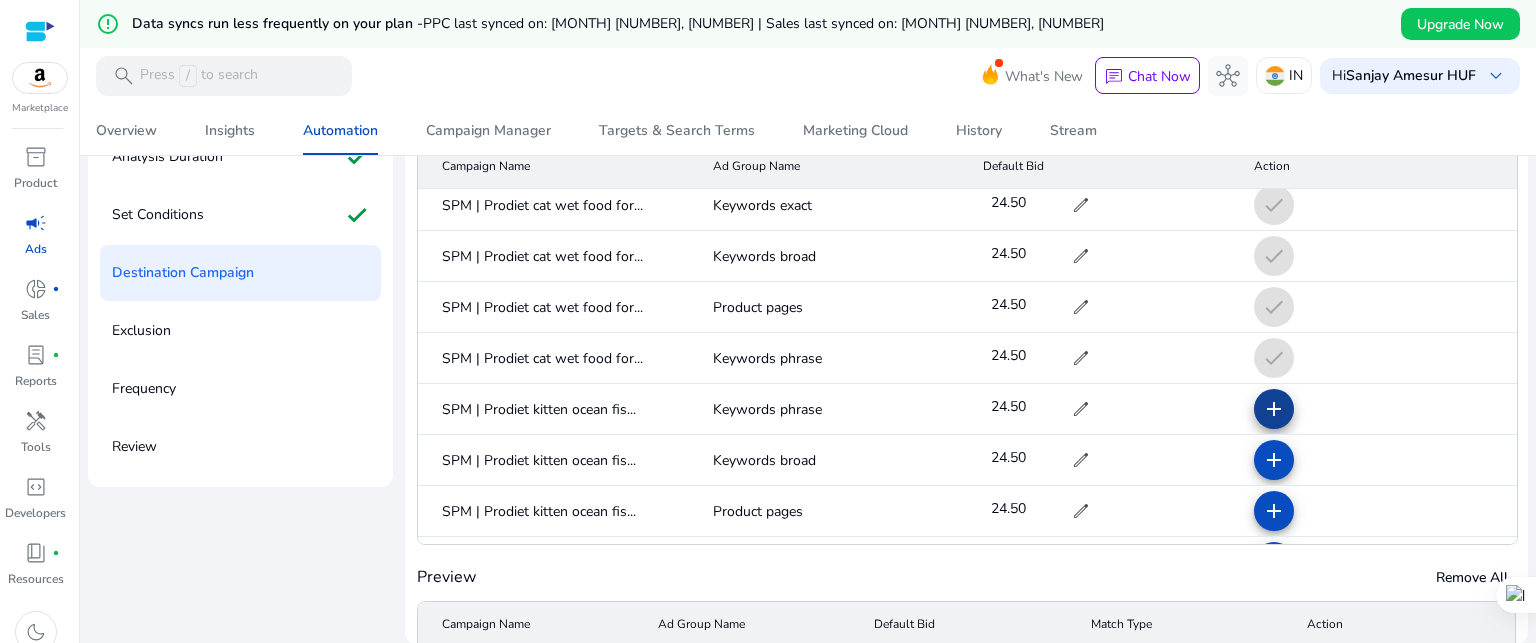 click on "add" at bounding box center (1274, 460) 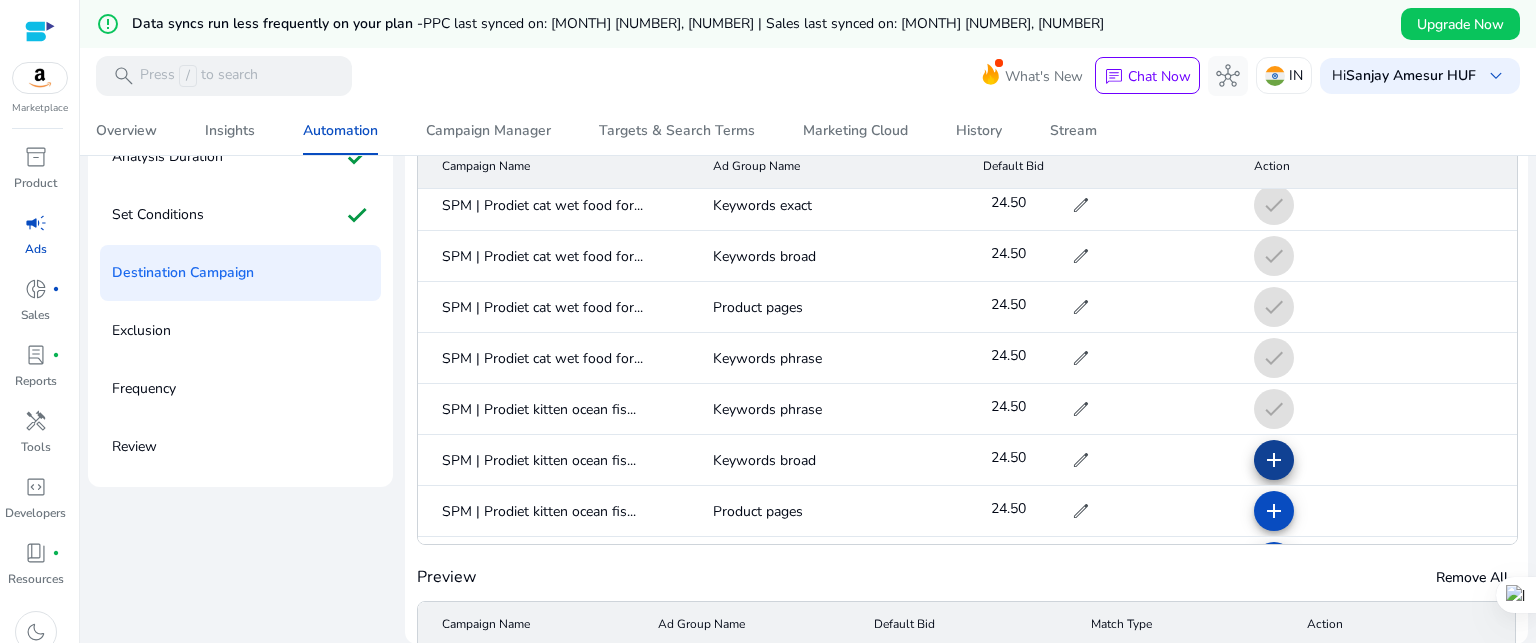 click on "add" at bounding box center (1274, 511) 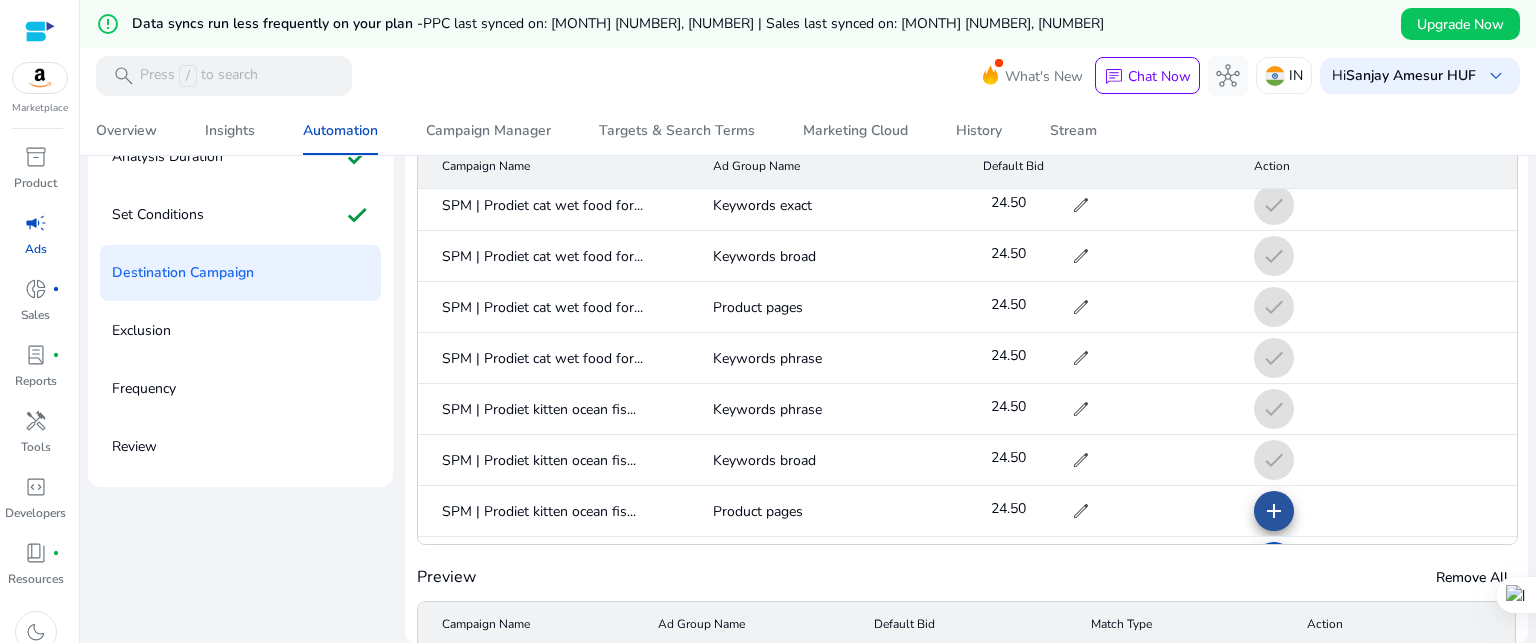 click on "add" 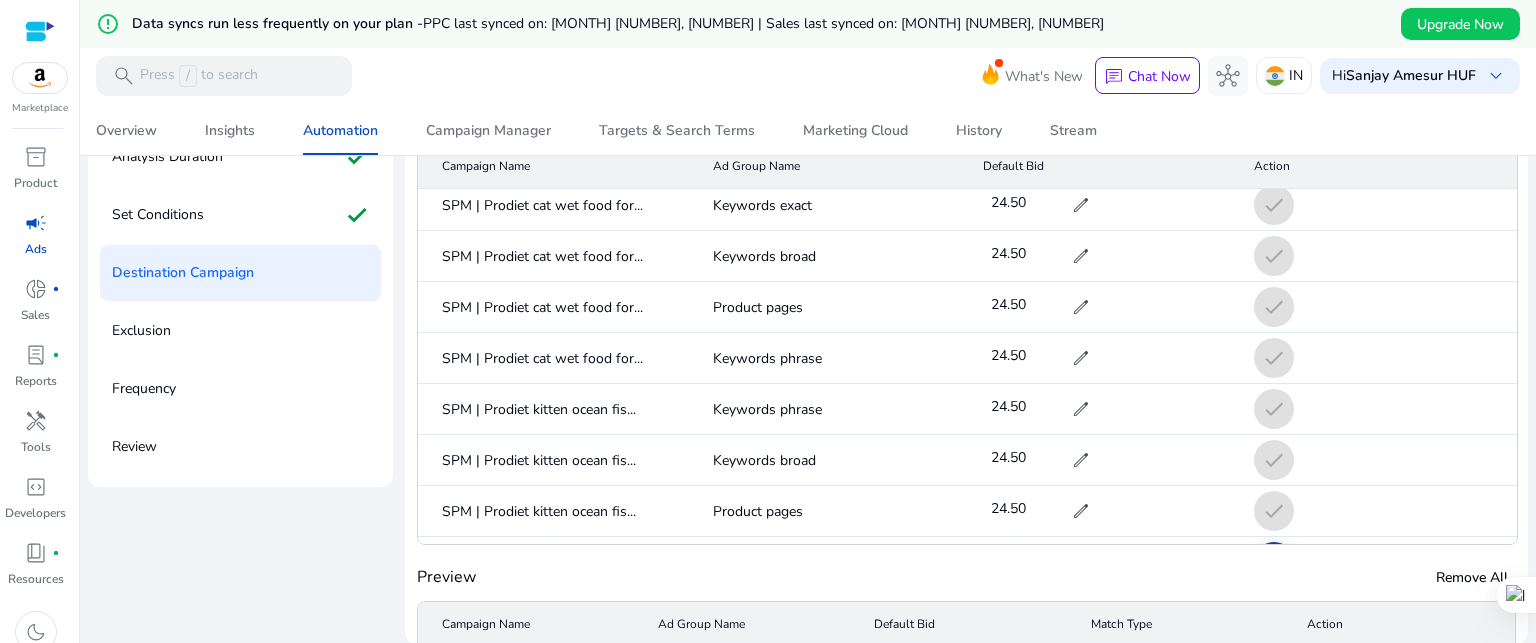click on "add" at bounding box center (1274, 613) 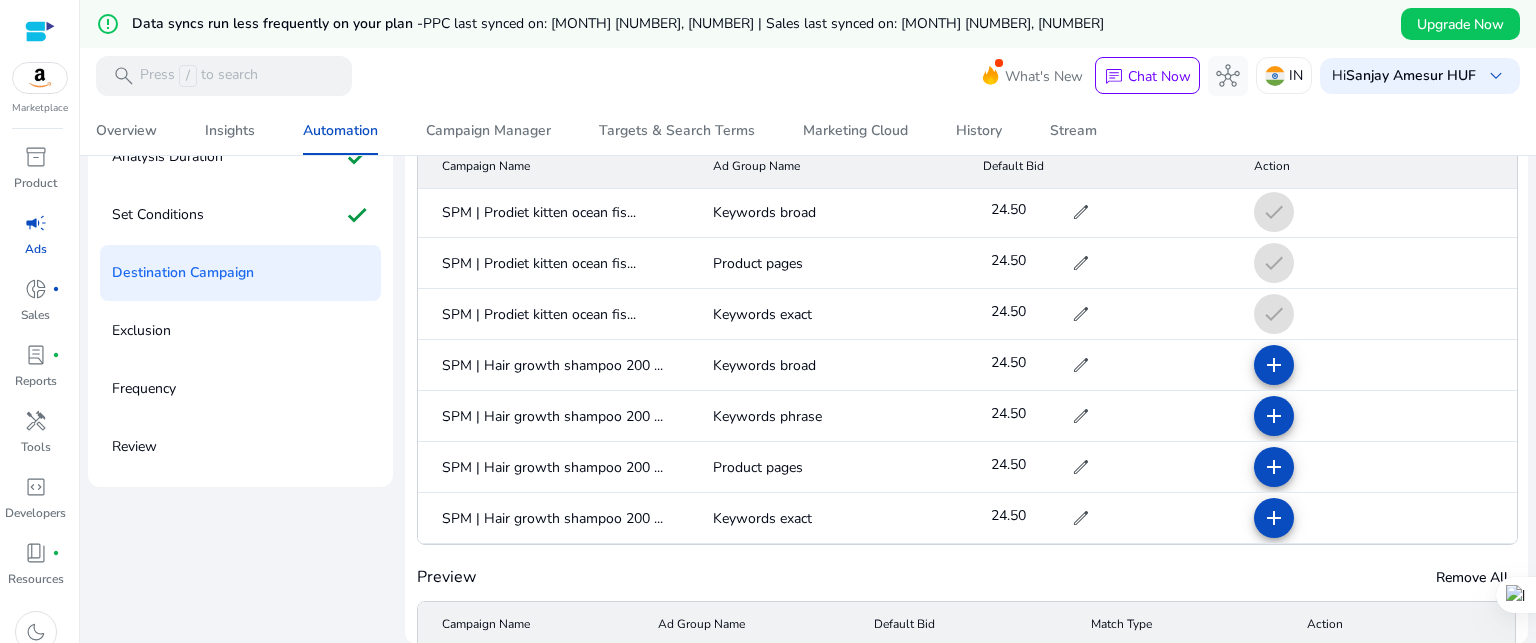 scroll, scrollTop: 4200, scrollLeft: 0, axis: vertical 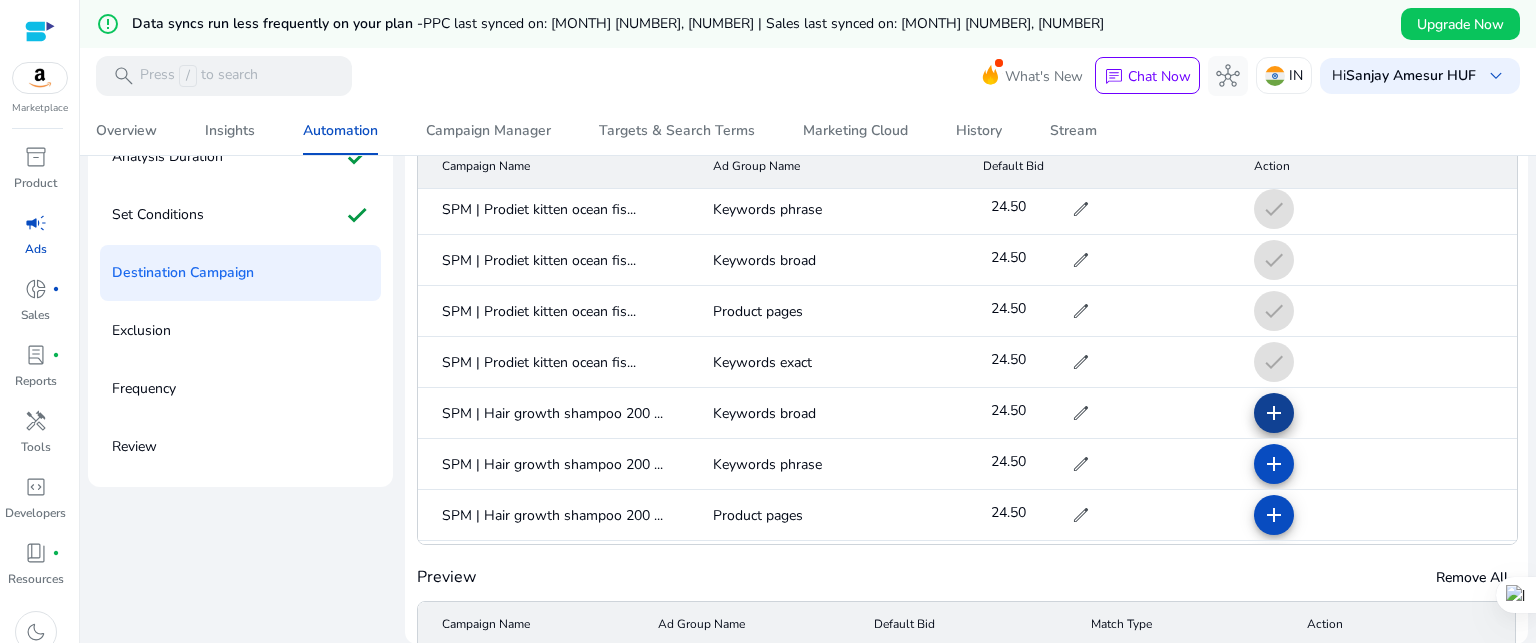 click on "add" at bounding box center (1274, 464) 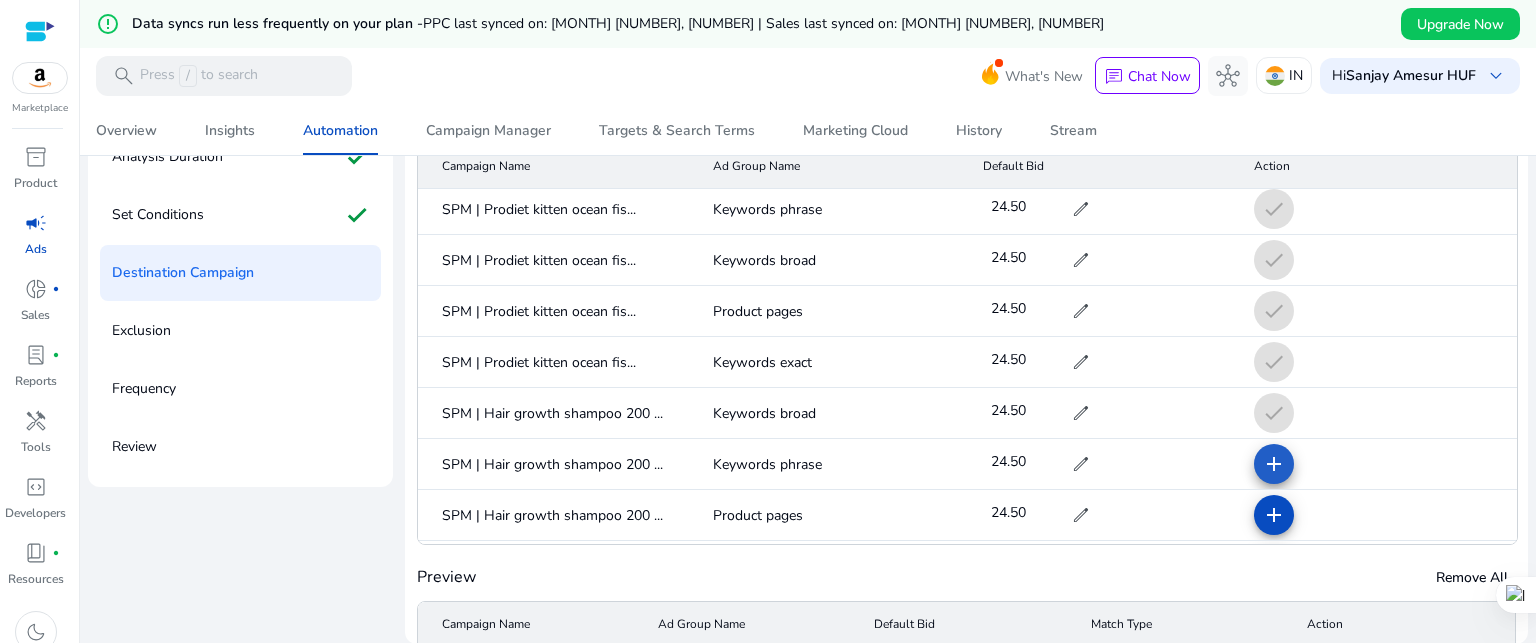 drag, startPoint x: 1248, startPoint y: 432, endPoint x: 1260, endPoint y: 455, distance: 25.942244 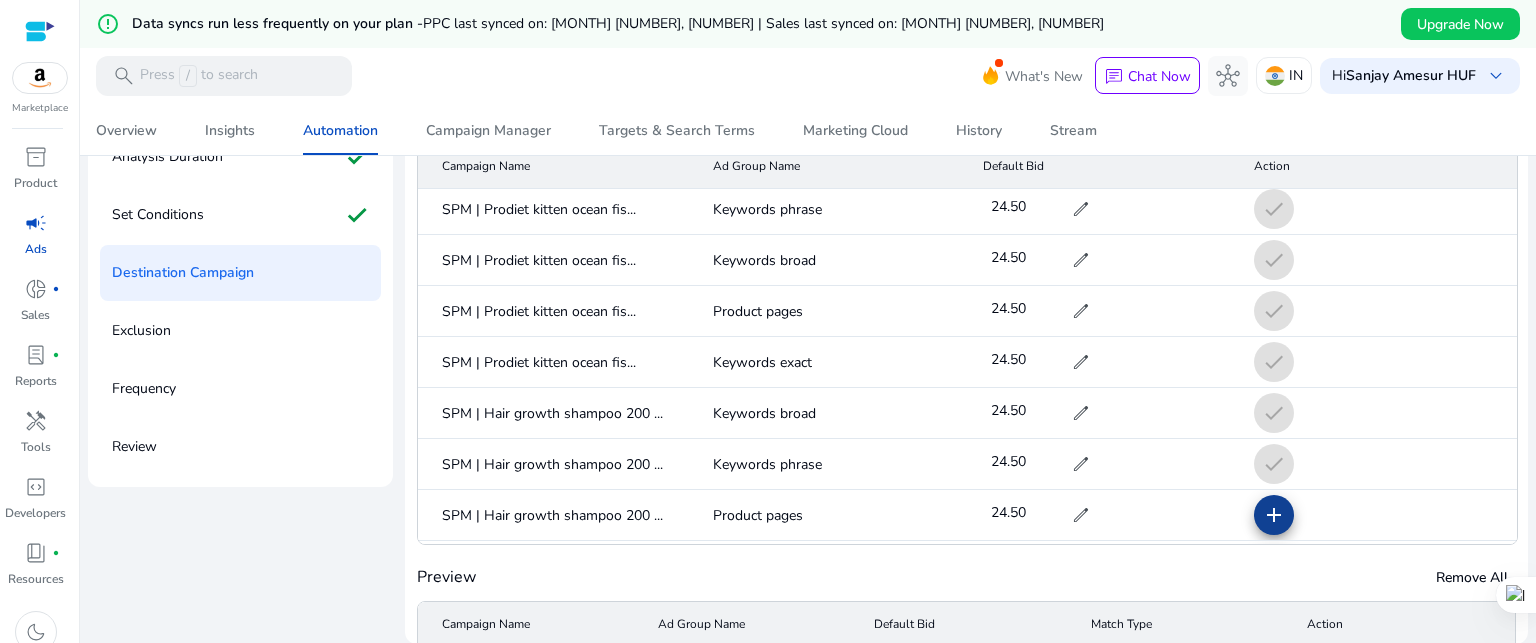 click on "add" at bounding box center (1274, 566) 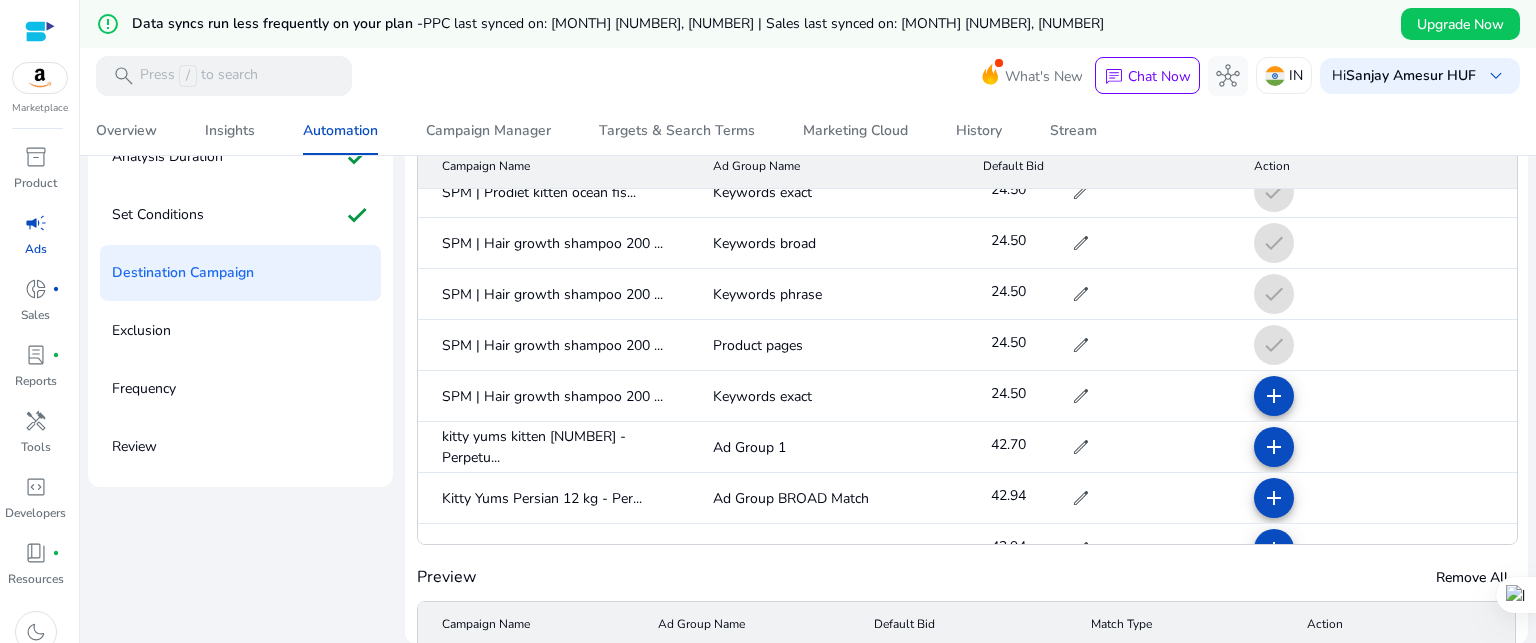 scroll, scrollTop: 4400, scrollLeft: 0, axis: vertical 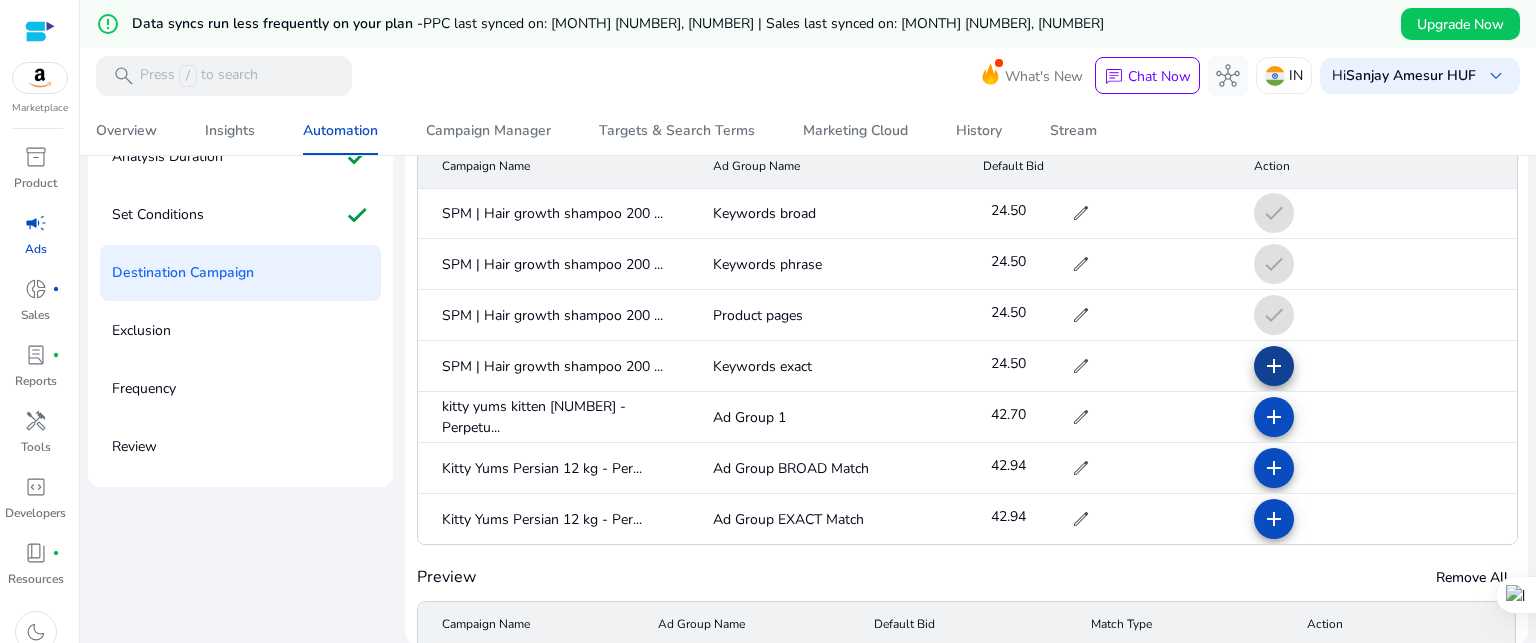 click on "add" at bounding box center [1274, 417] 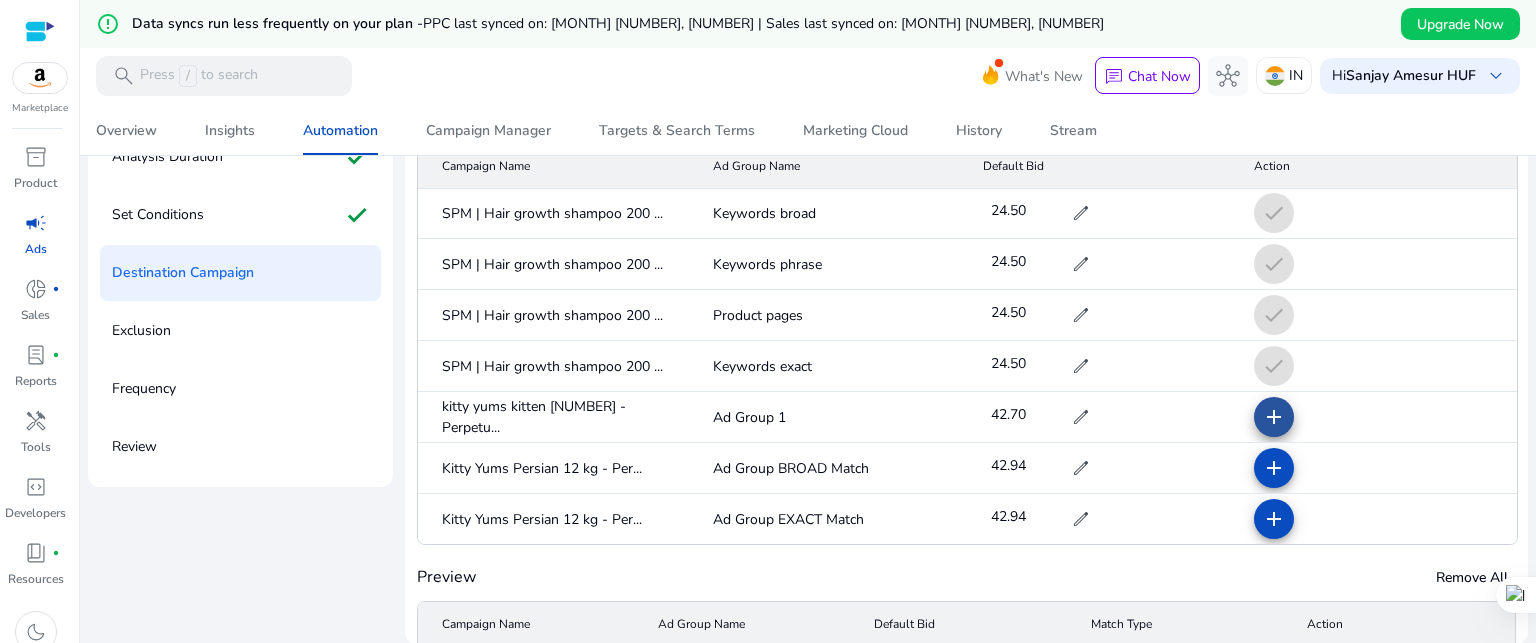 click on "add" 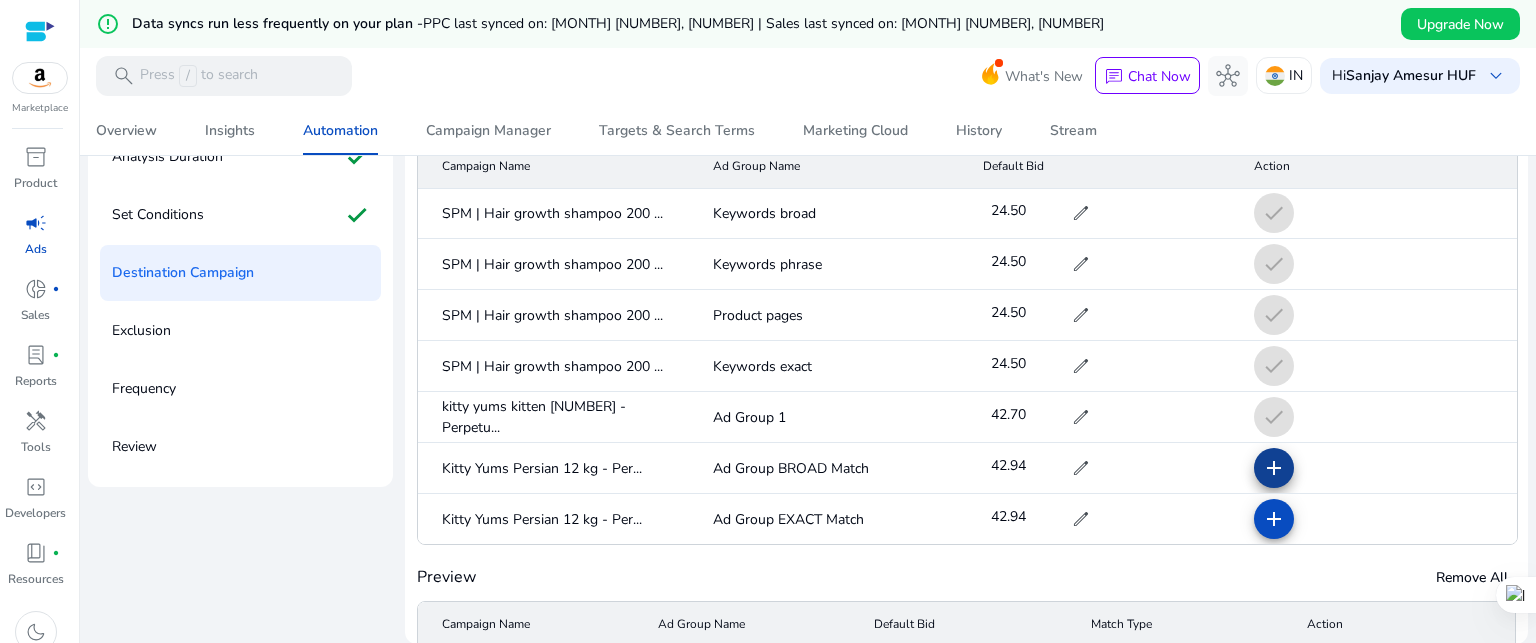 click on "add" at bounding box center (1274, 519) 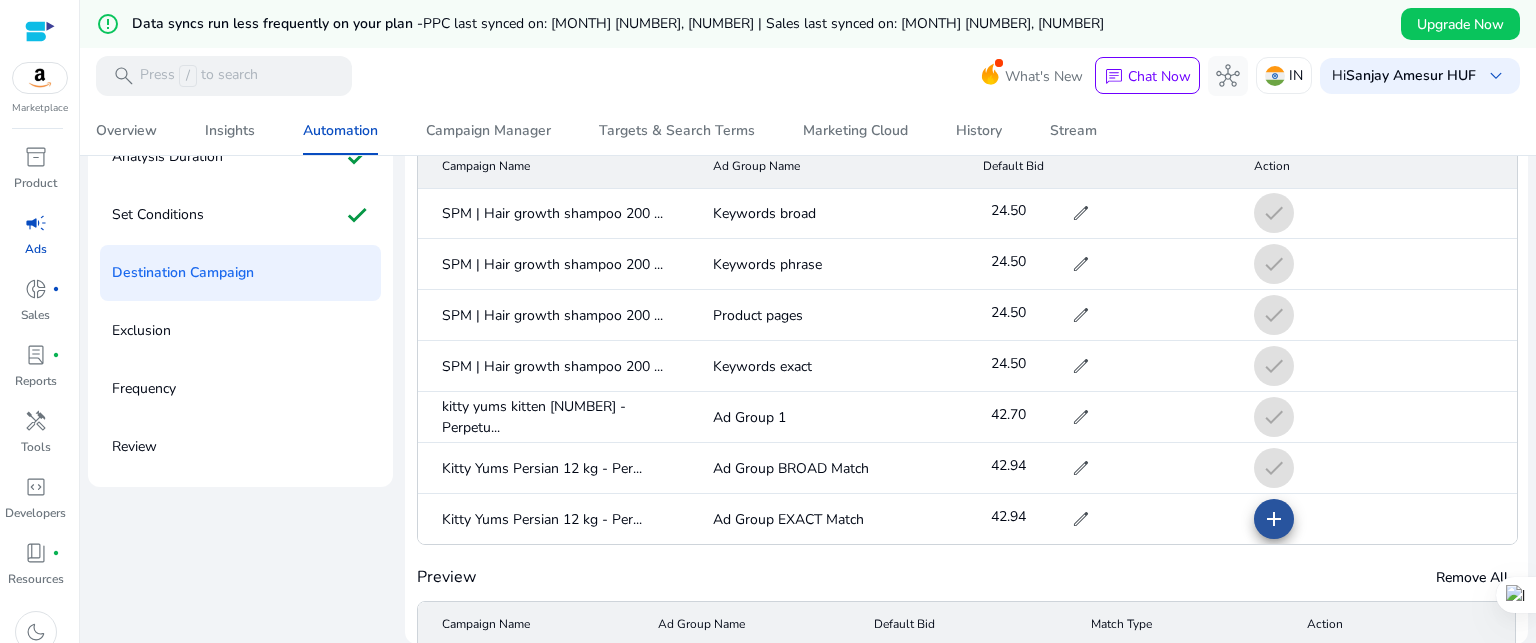 click on "add" 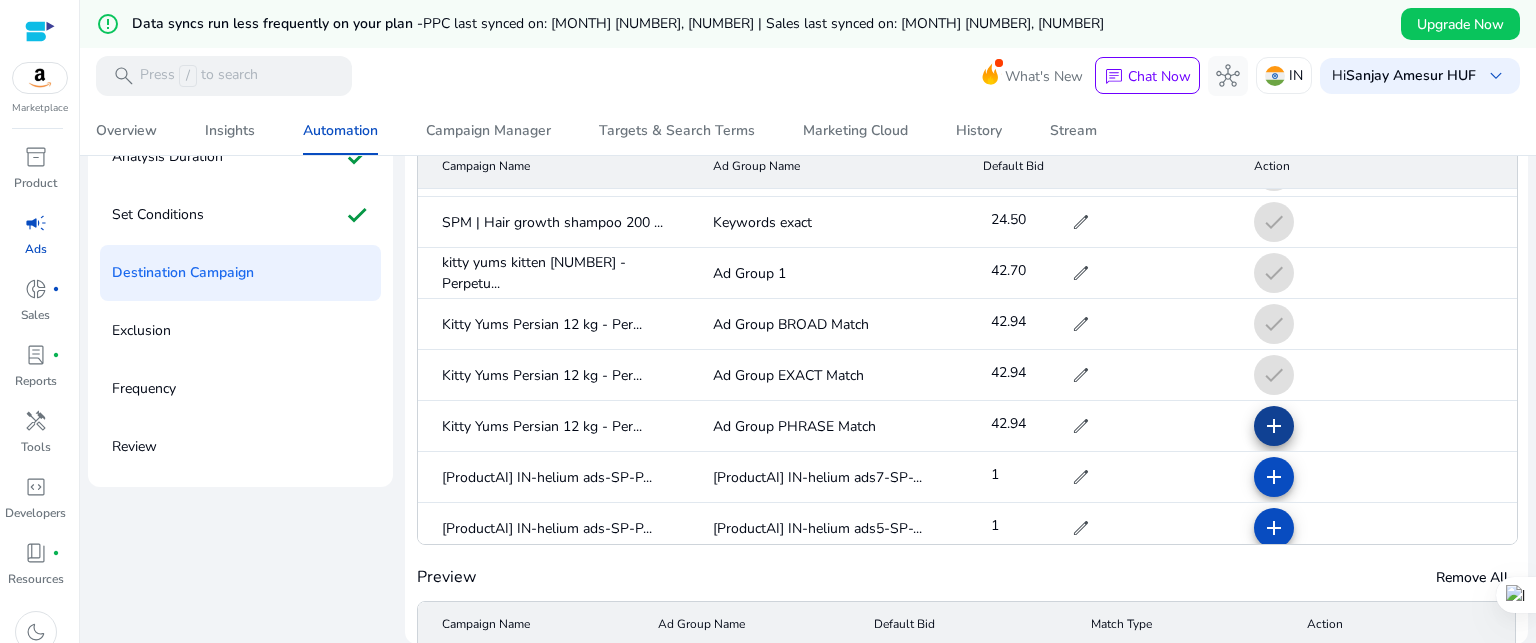 scroll, scrollTop: 4600, scrollLeft: 0, axis: vertical 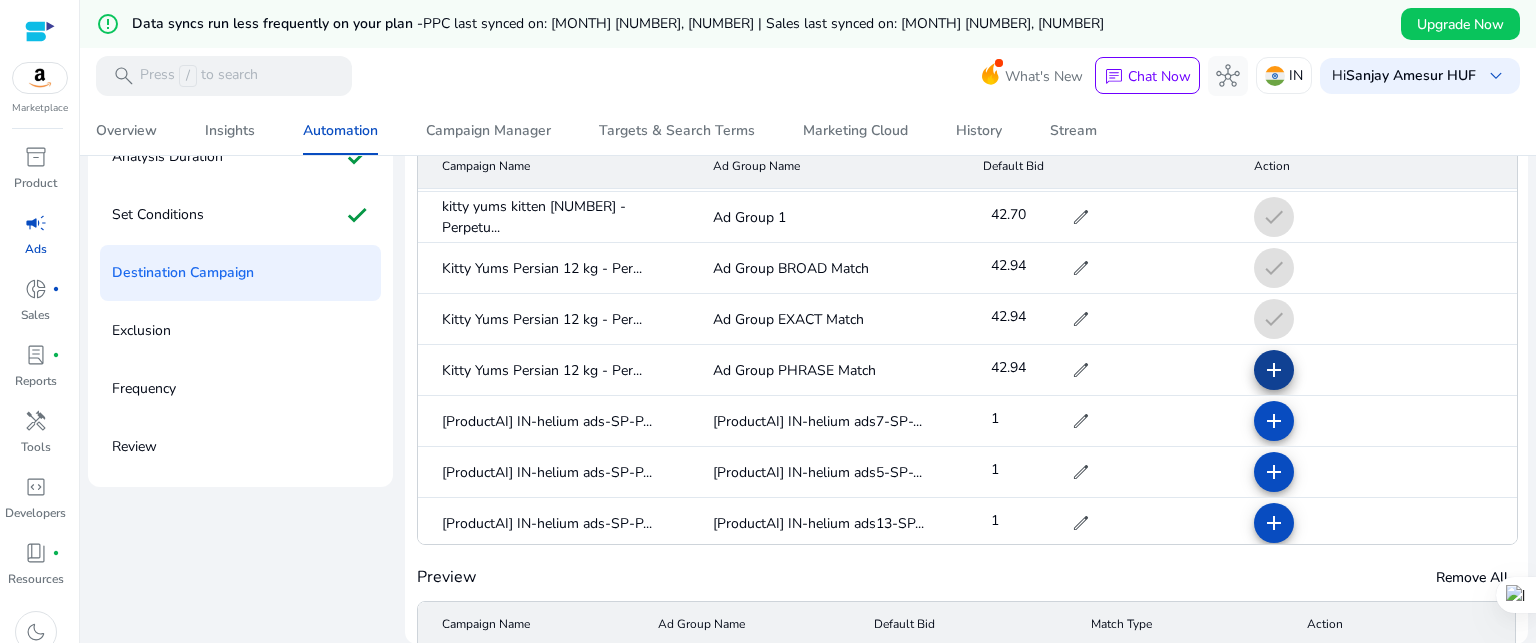 click at bounding box center (1274, 421) 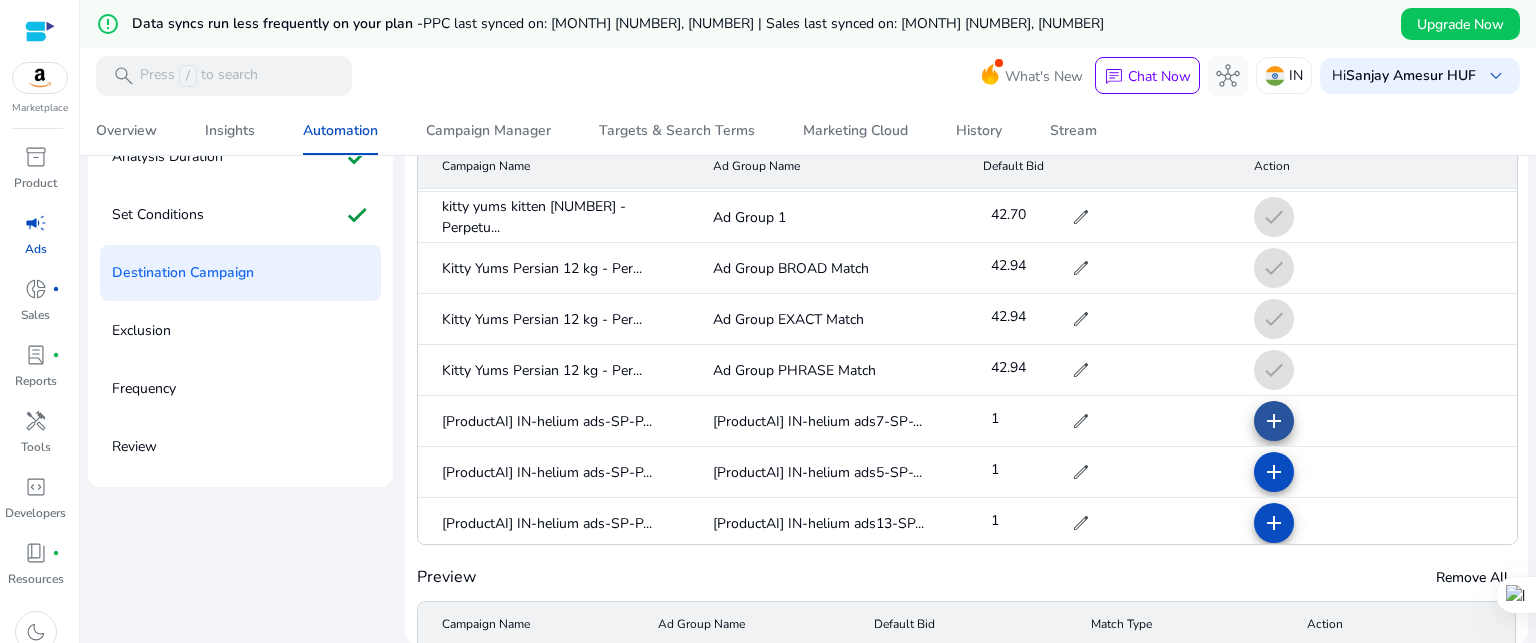 click 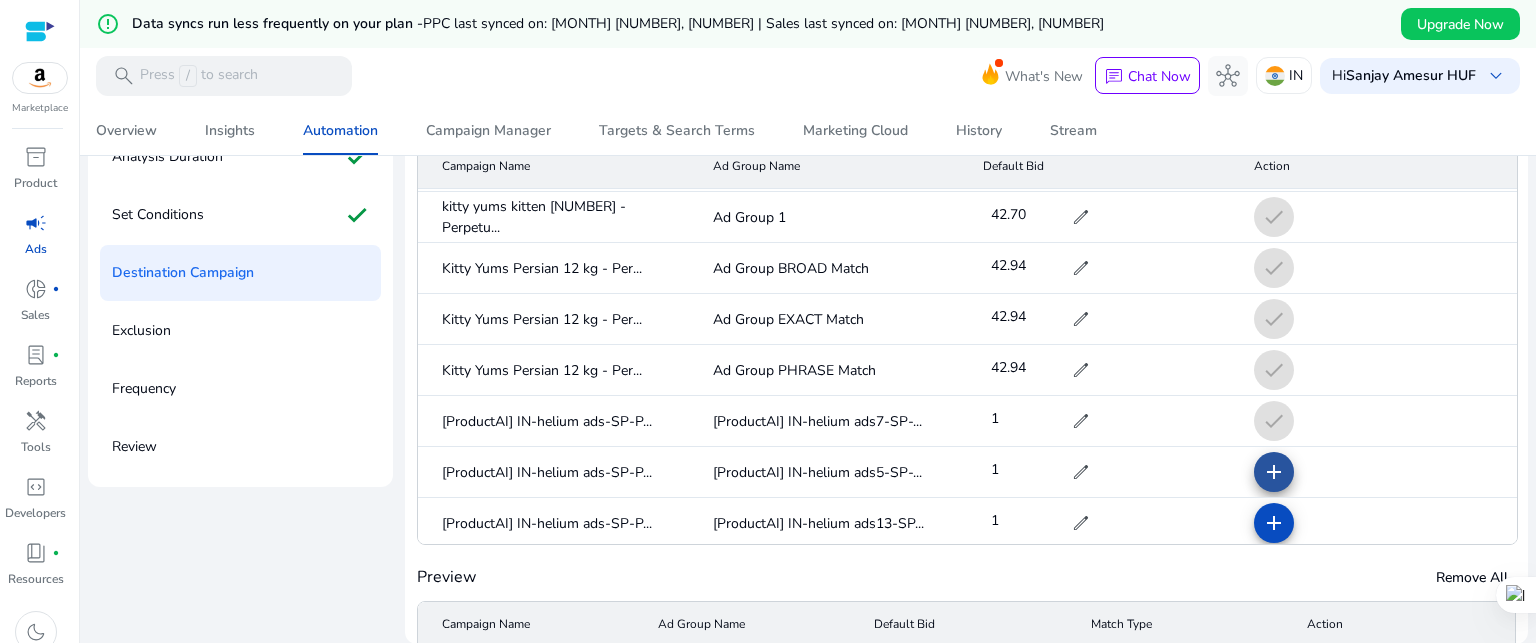 click 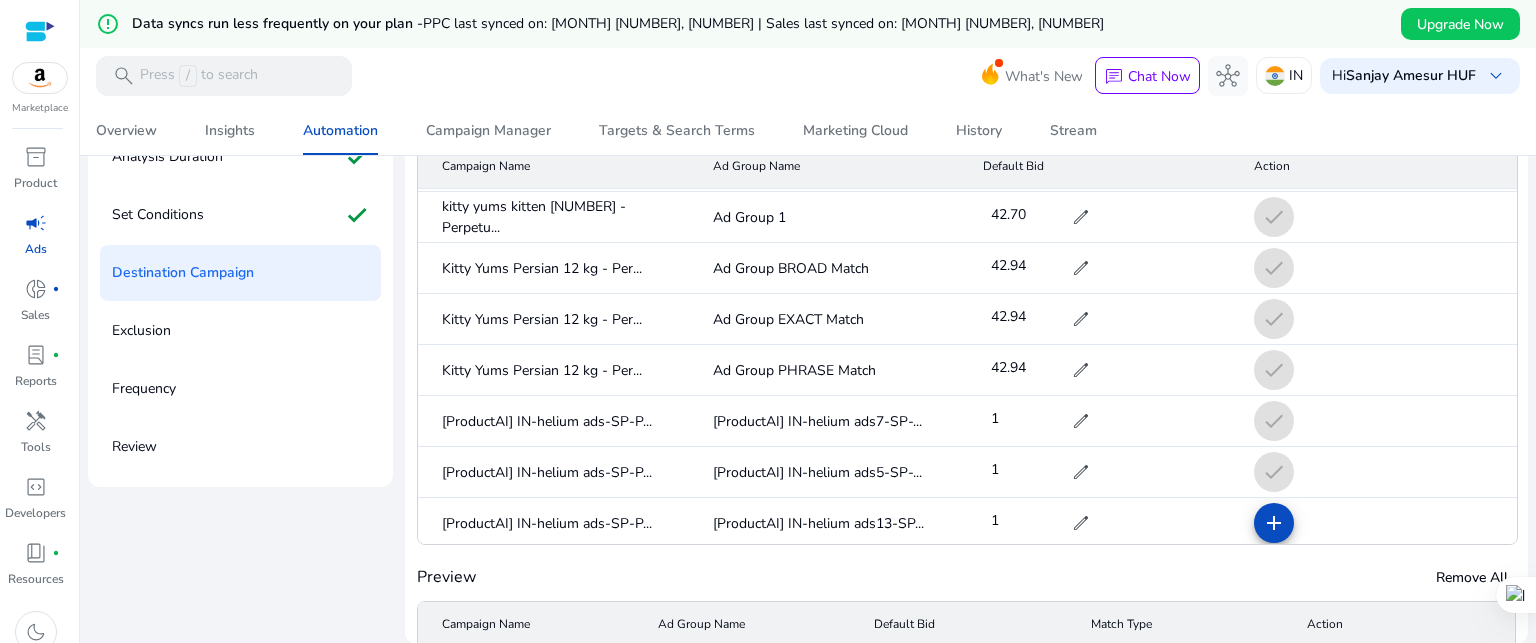 click on "check" at bounding box center (1377, 523) 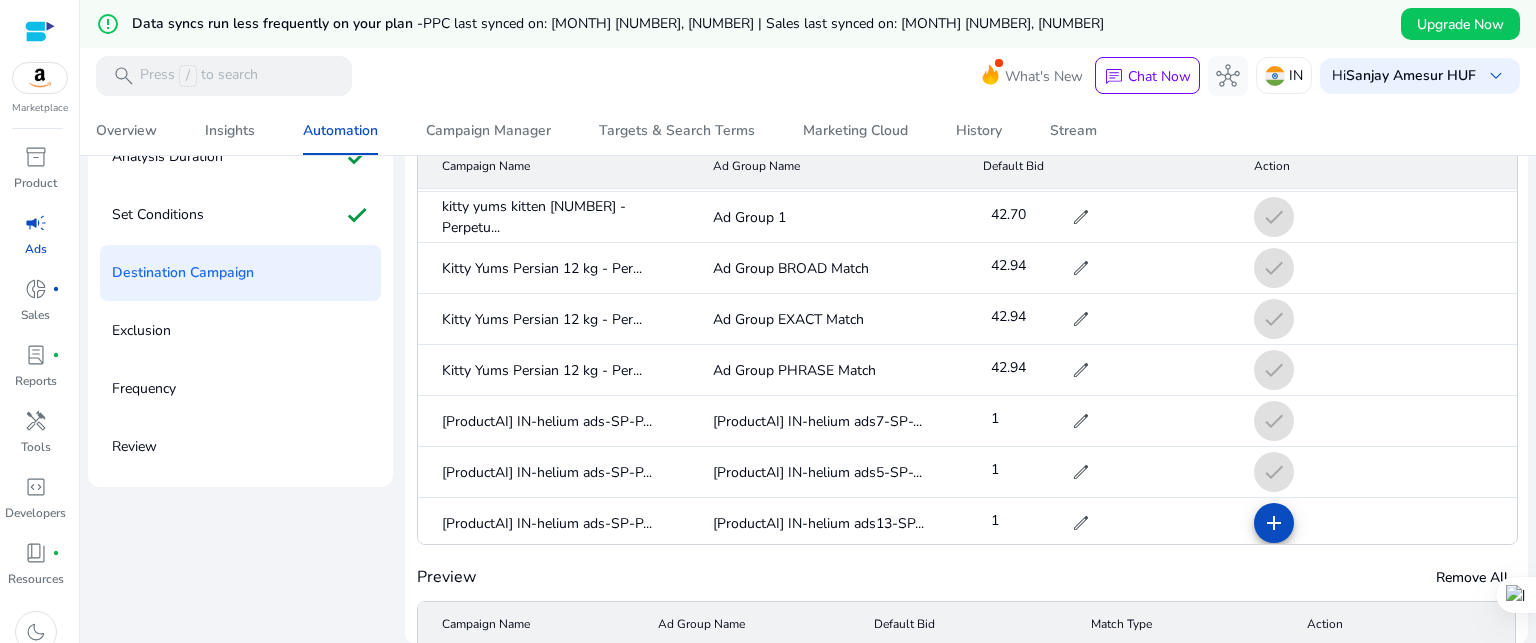 click on "check" at bounding box center (1377, 472) 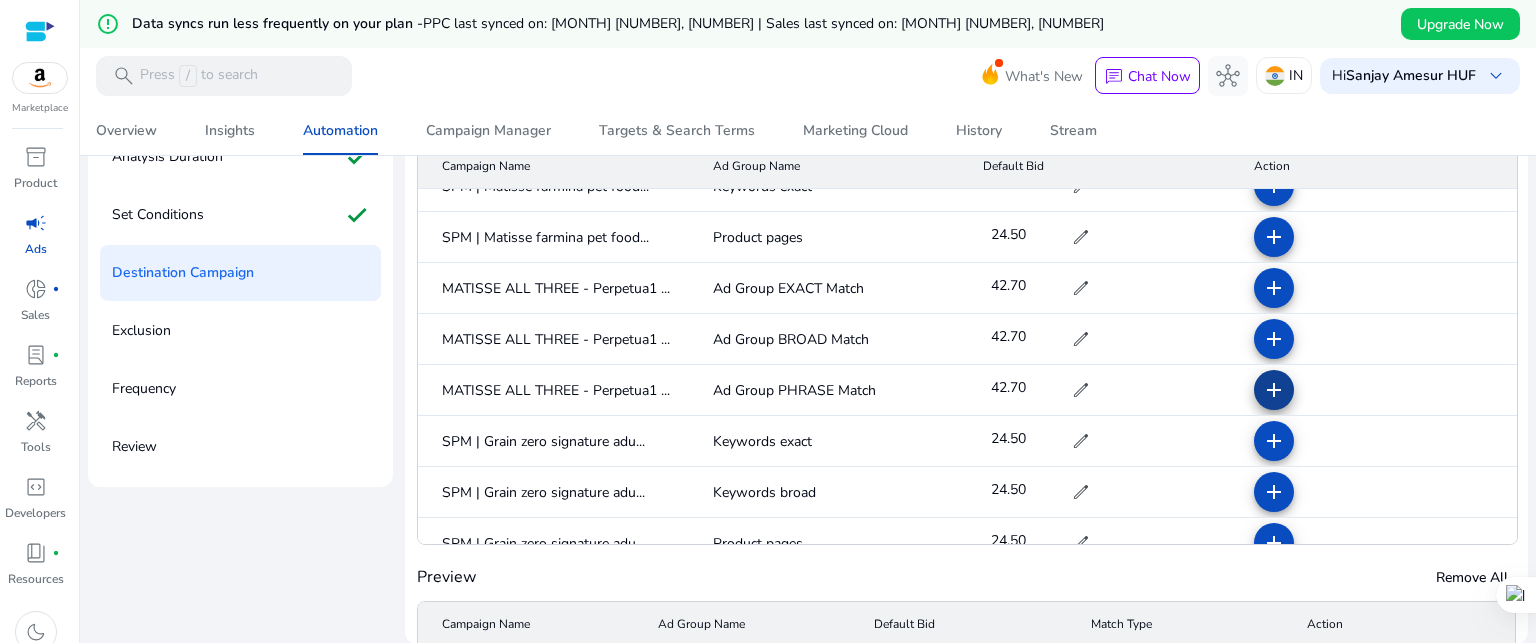 scroll, scrollTop: 5740, scrollLeft: 0, axis: vertical 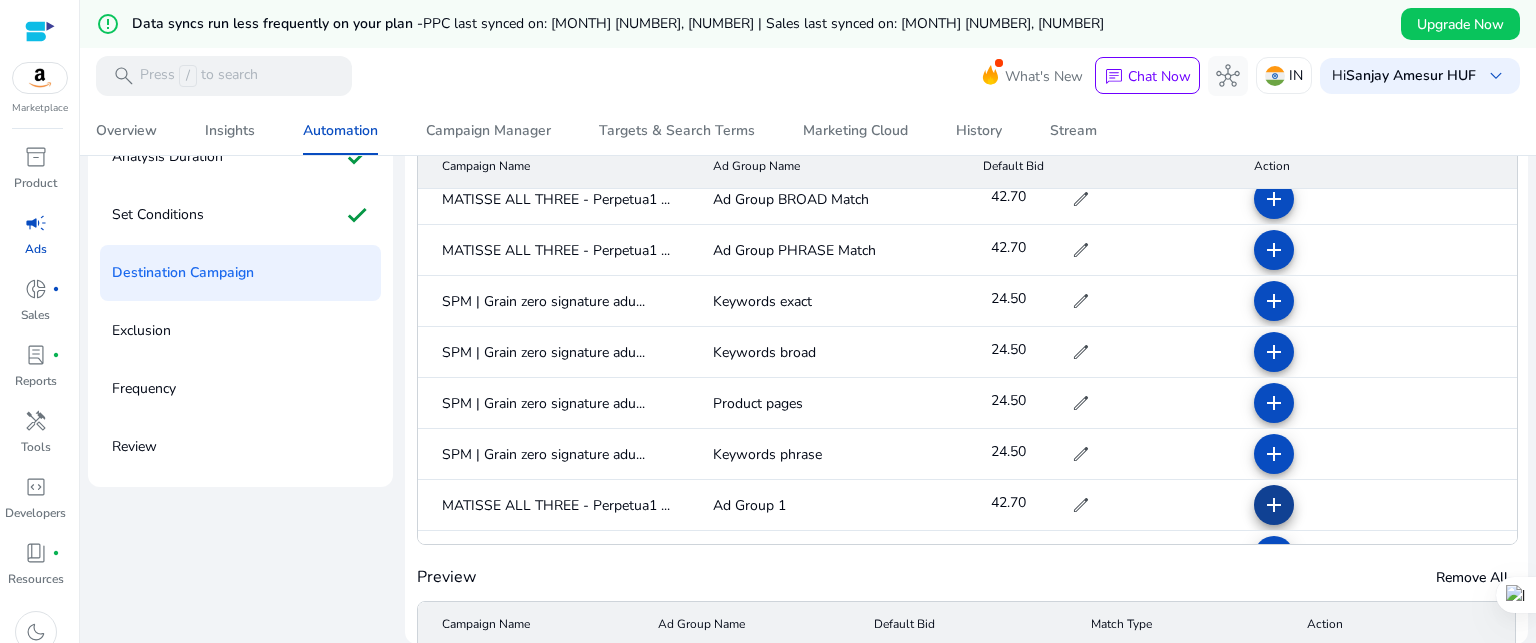 click on "add" at bounding box center [1274, 556] 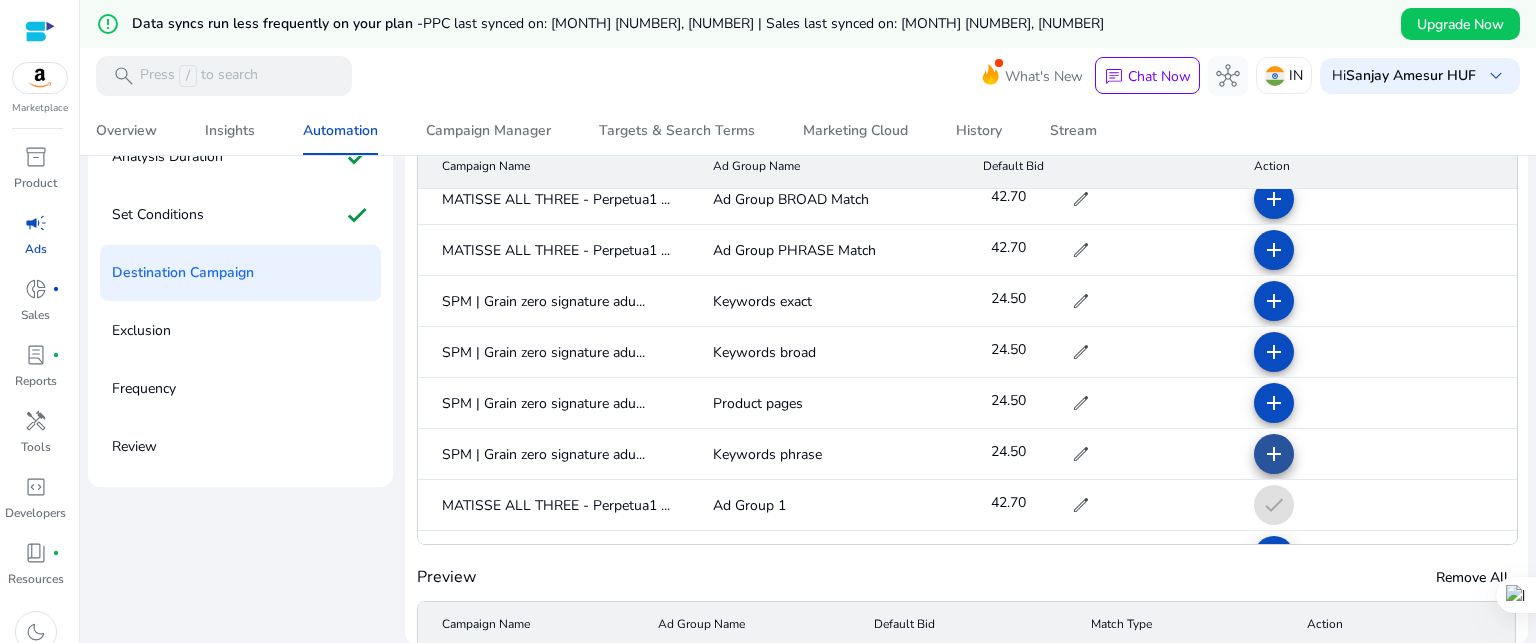 click on "add" 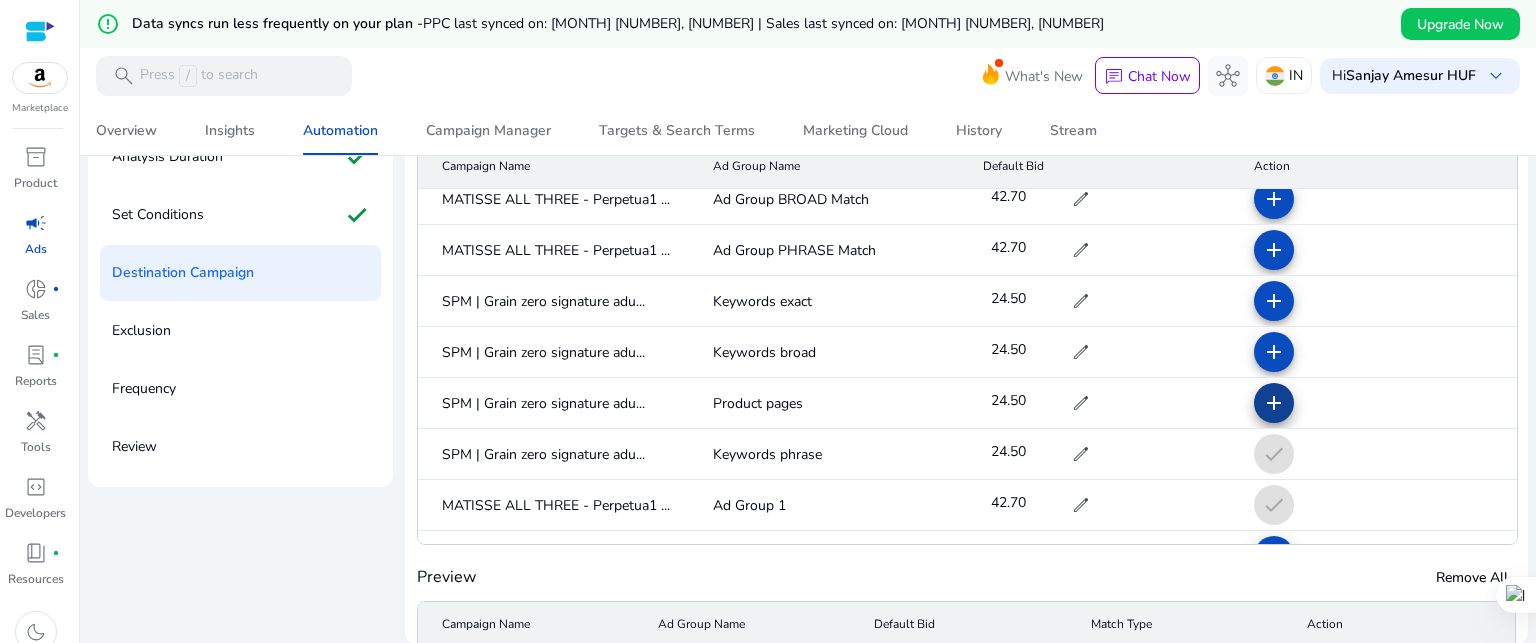 click on "add" 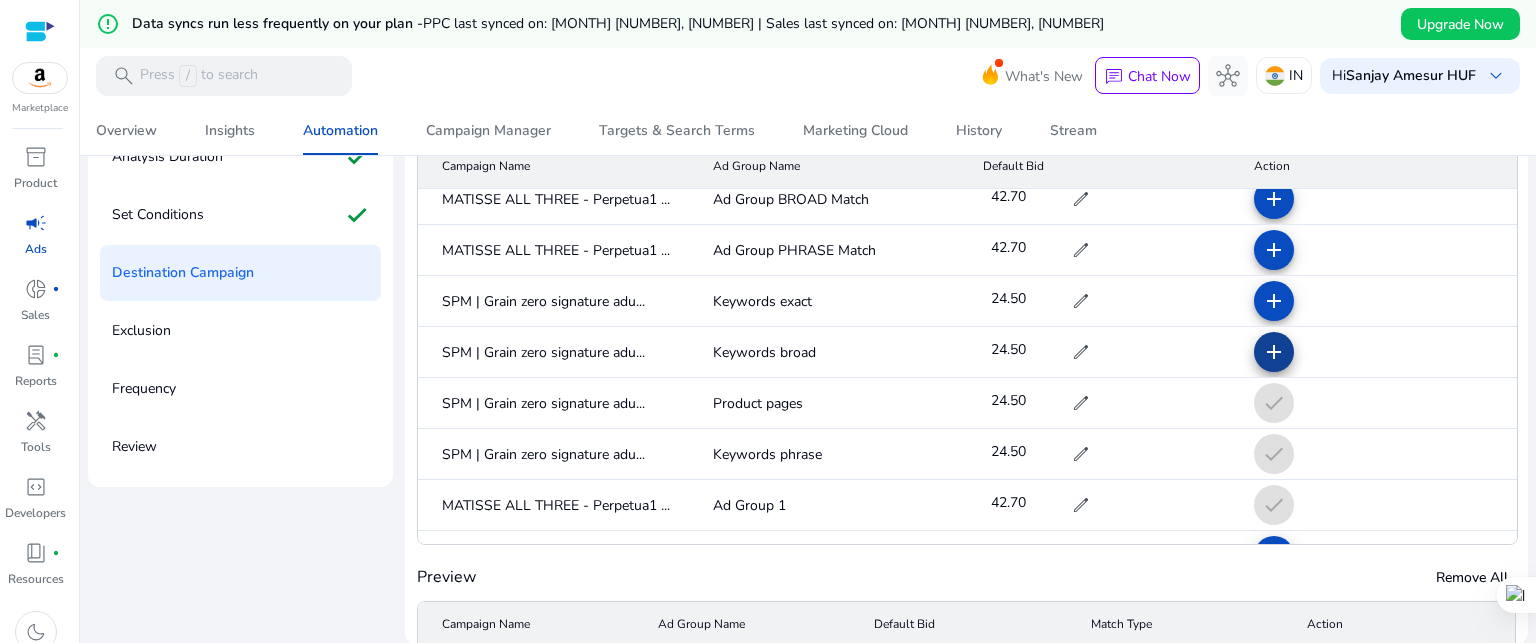 click on "add" 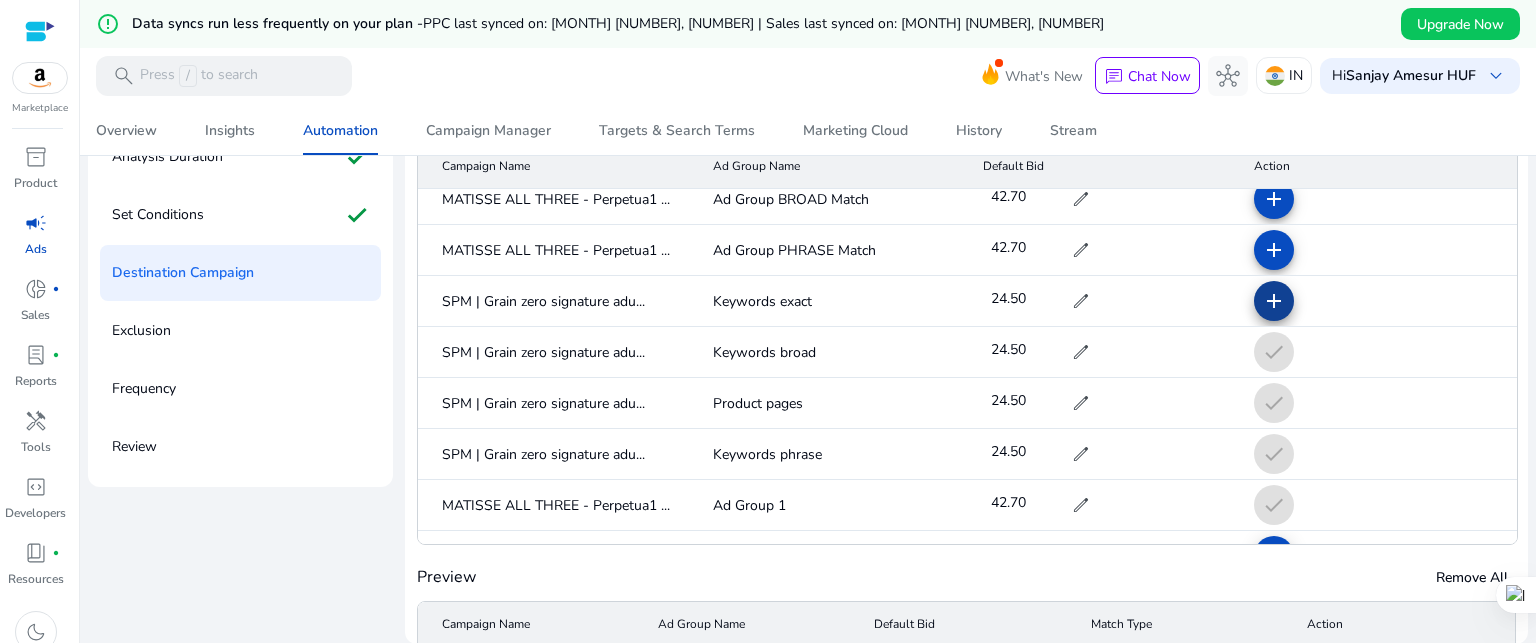 click on "add" 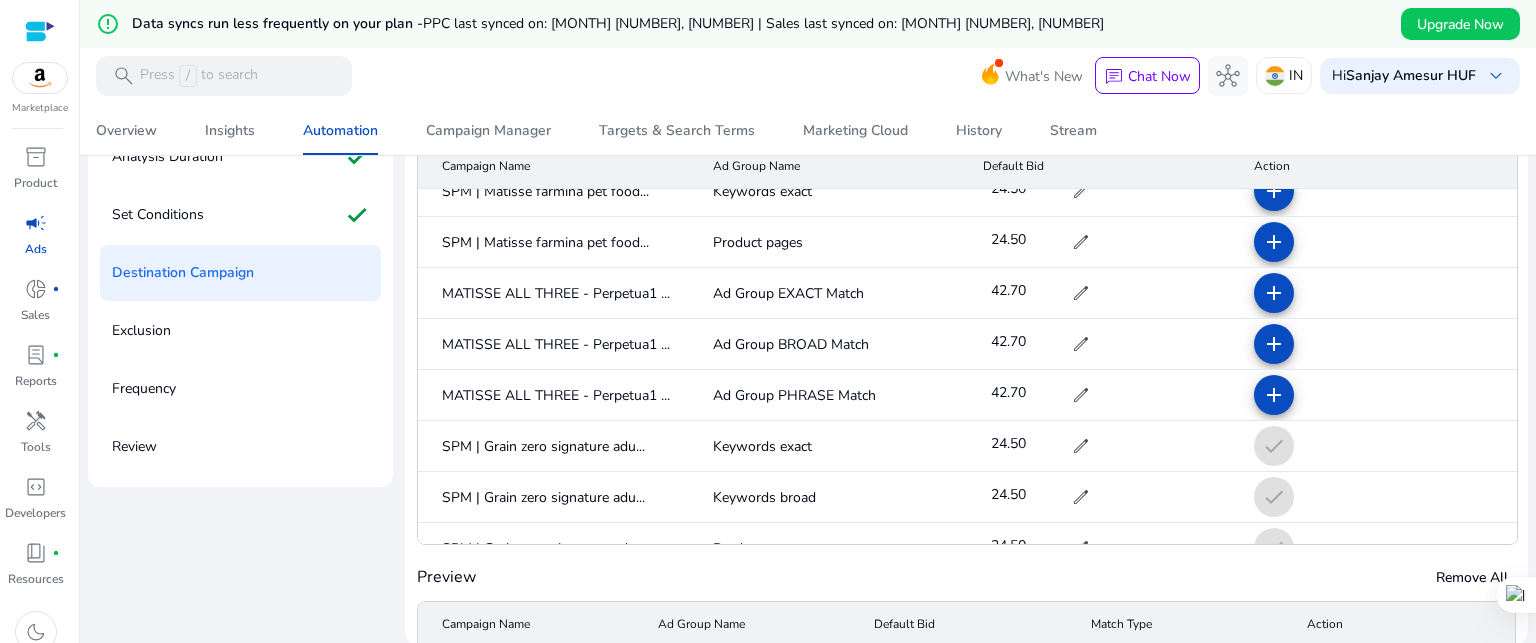 scroll, scrollTop: 5540, scrollLeft: 0, axis: vertical 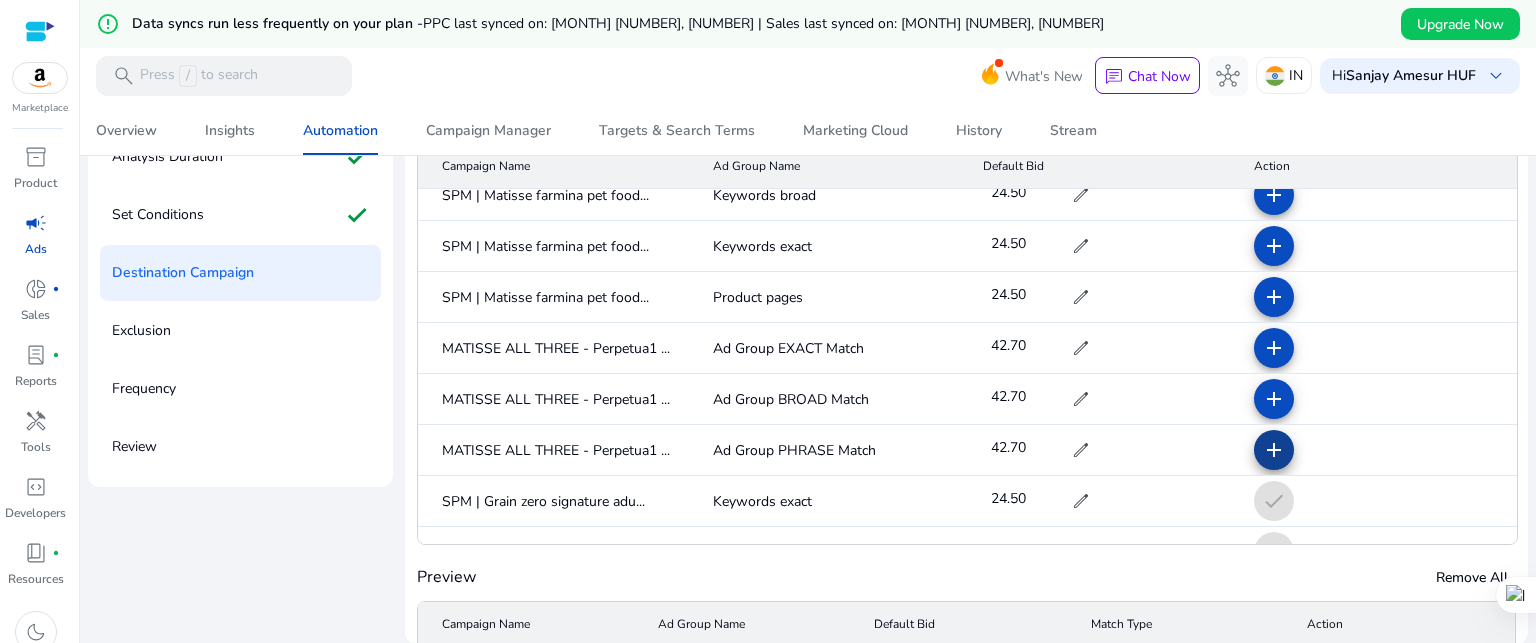 click on "add" 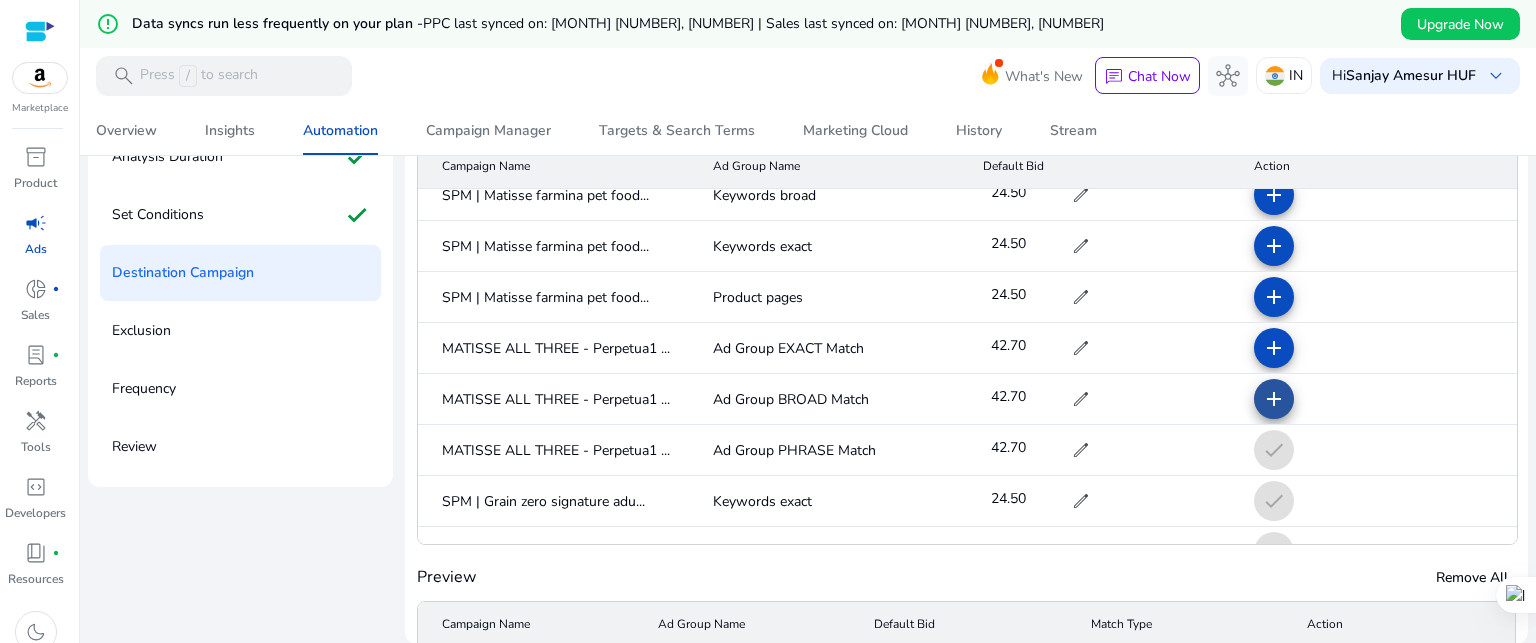 click on "add" 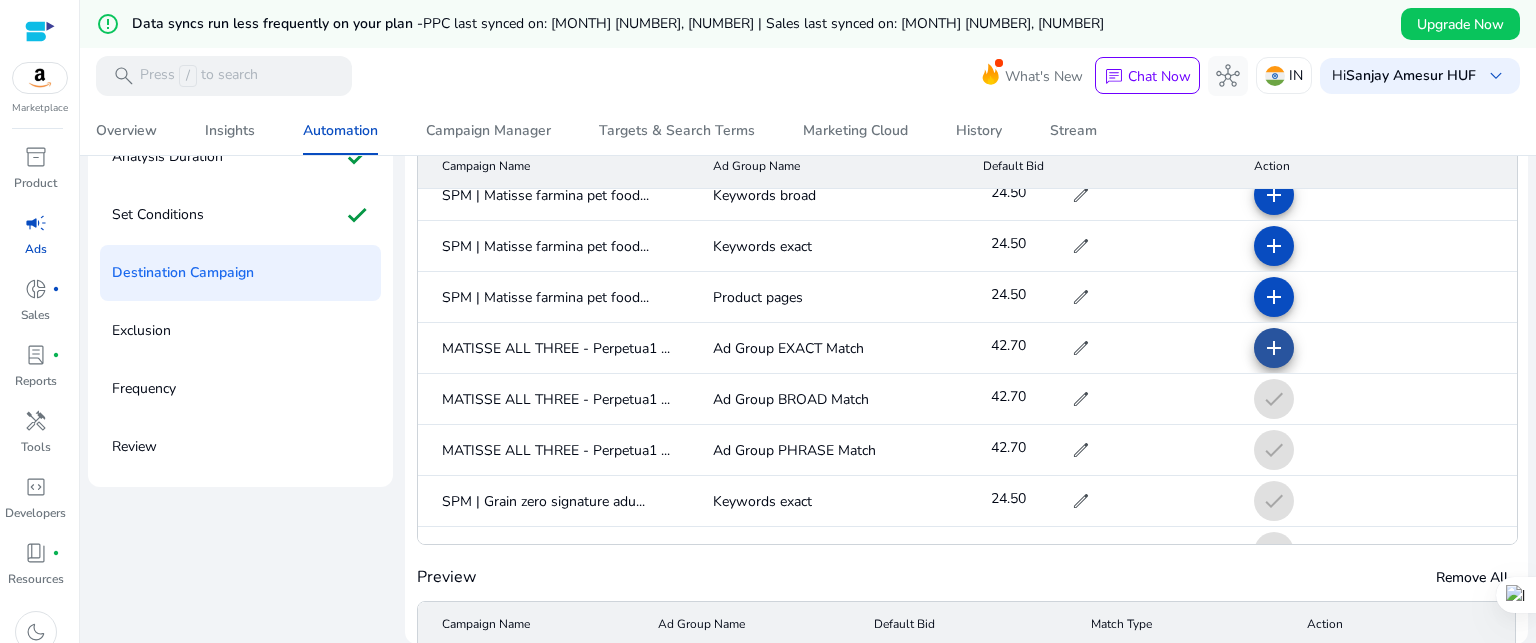 click 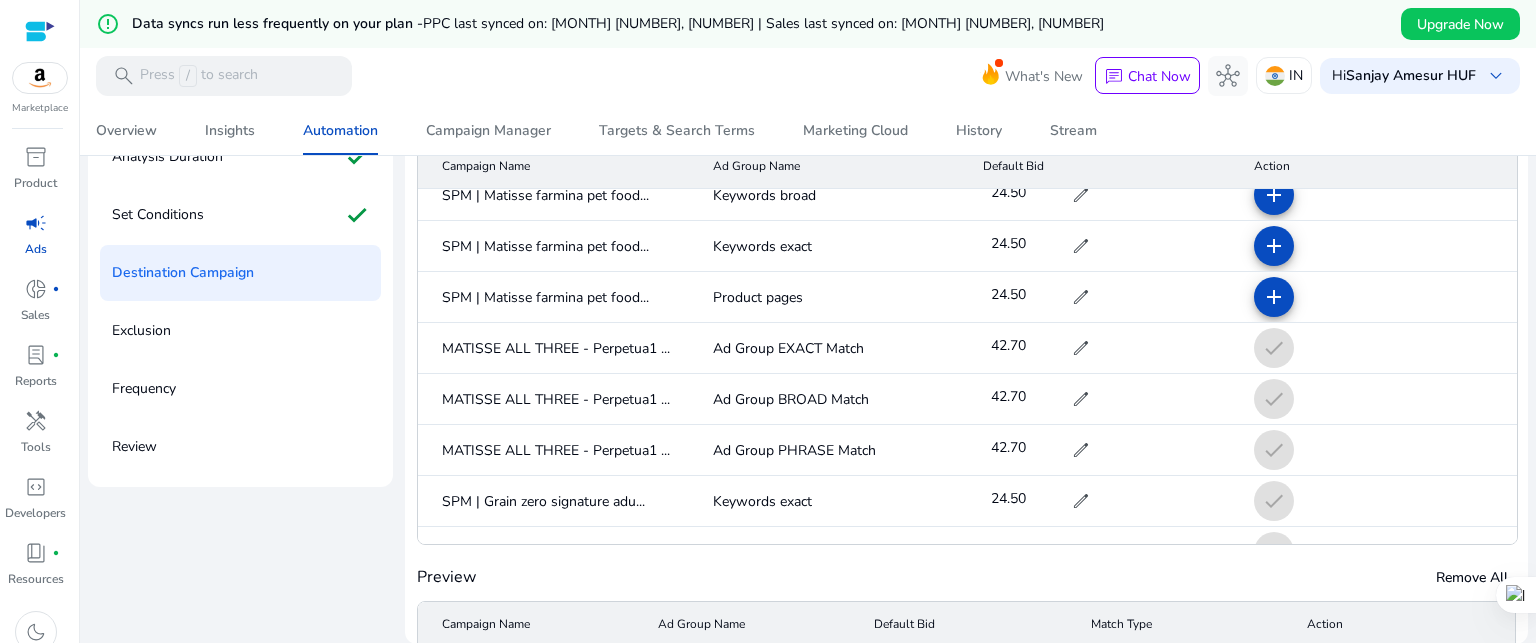 click on "check" at bounding box center [1377, 399] 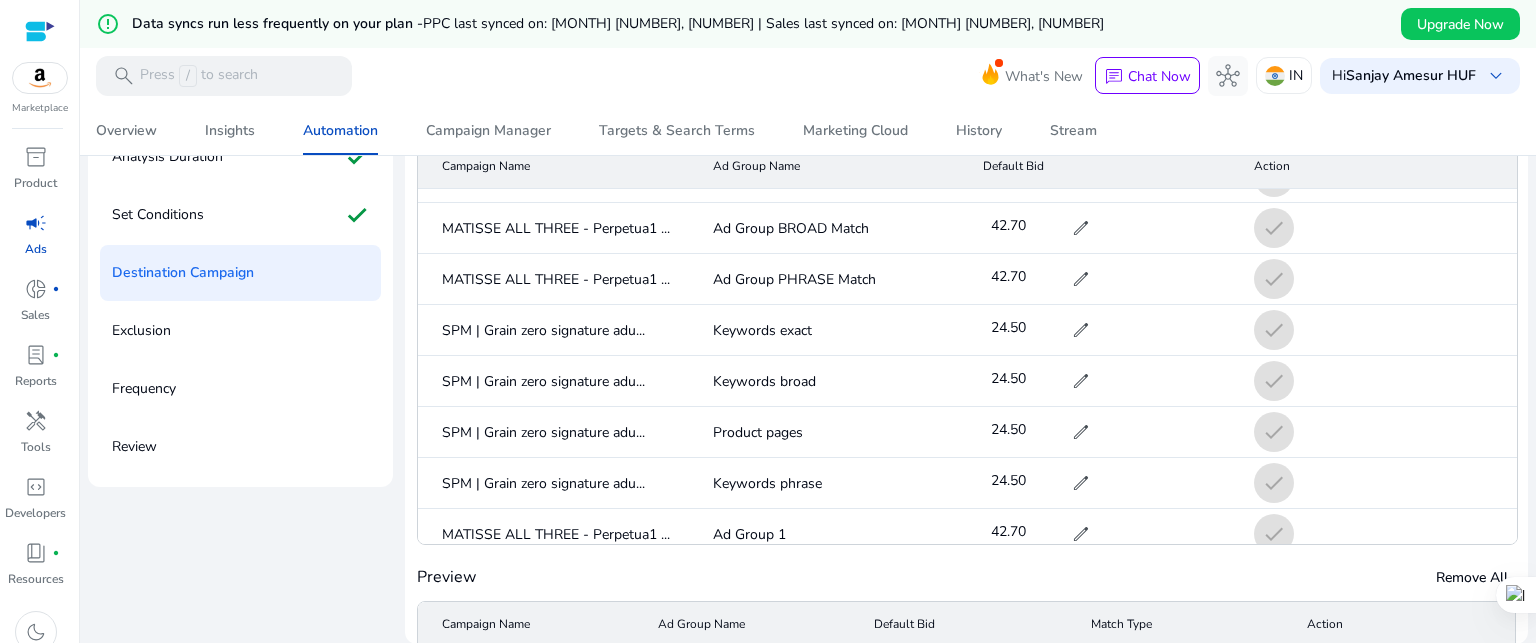 scroll, scrollTop: 5740, scrollLeft: 0, axis: vertical 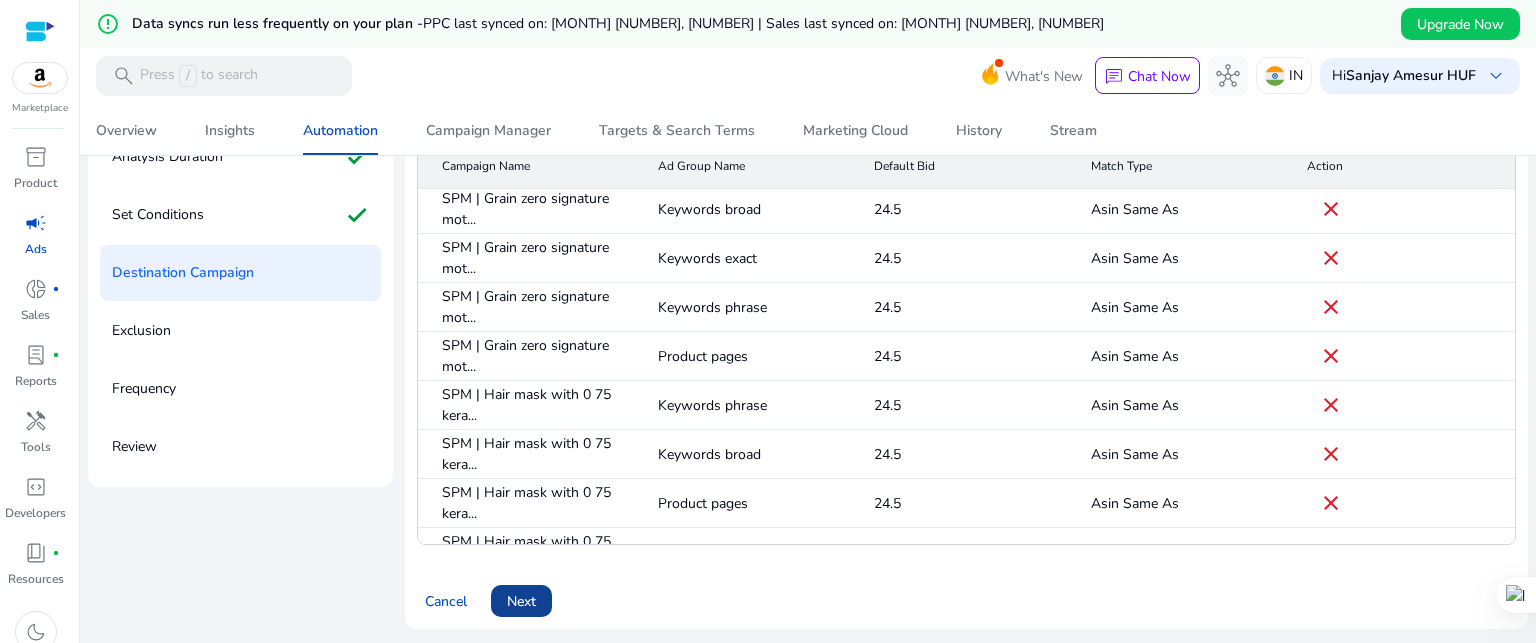 click on "Next" at bounding box center (521, 601) 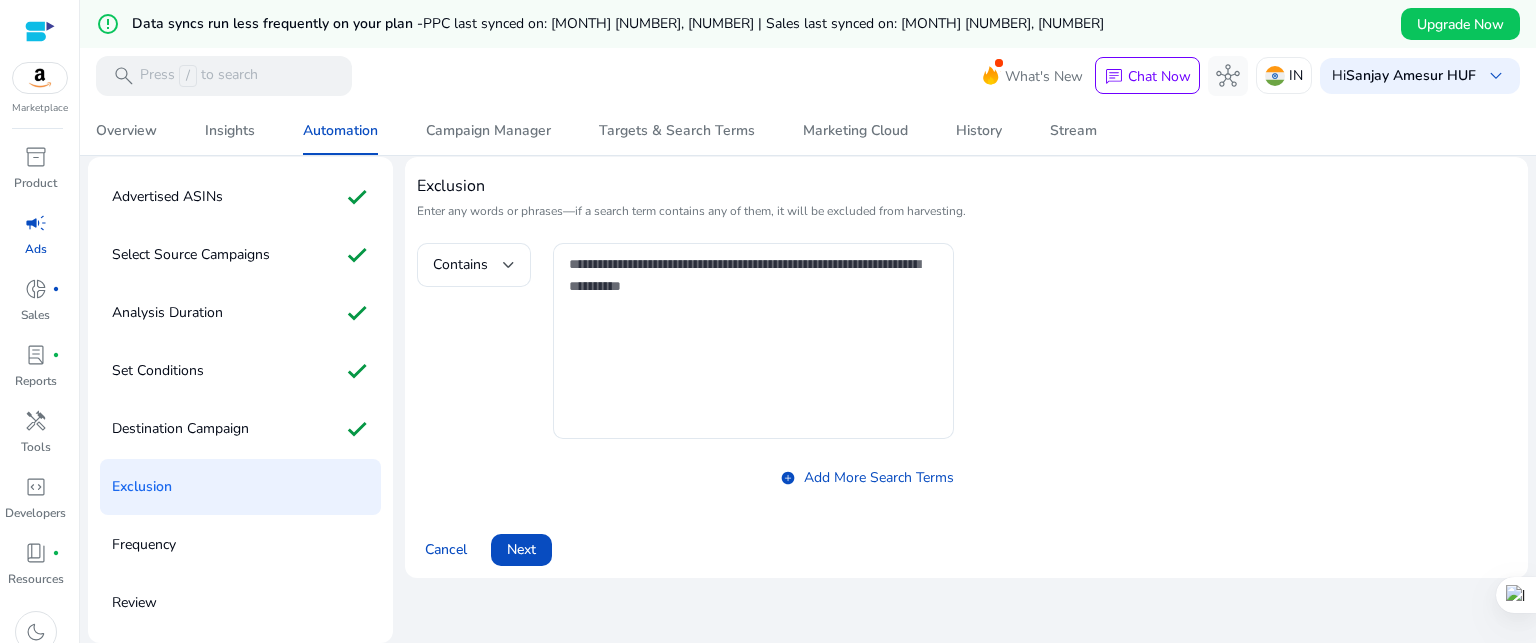 scroll, scrollTop: 0, scrollLeft: 0, axis: both 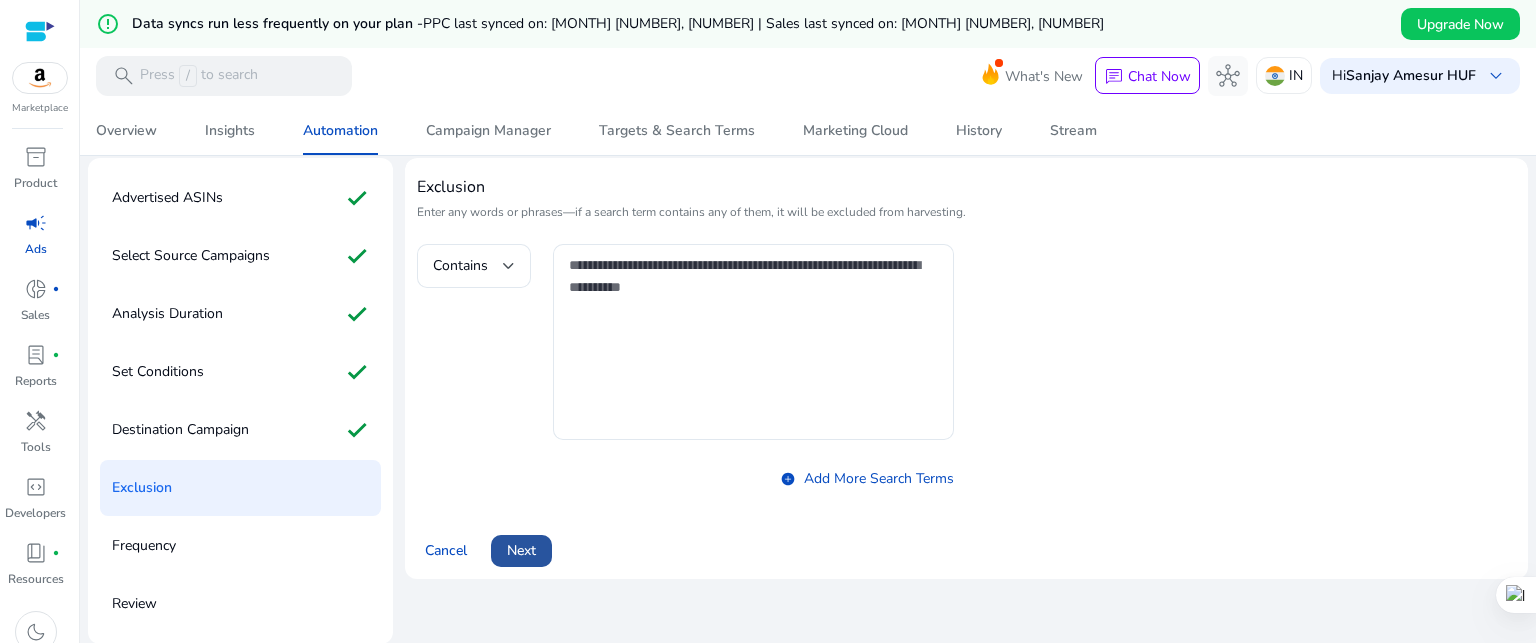 click on "Next" at bounding box center [521, 550] 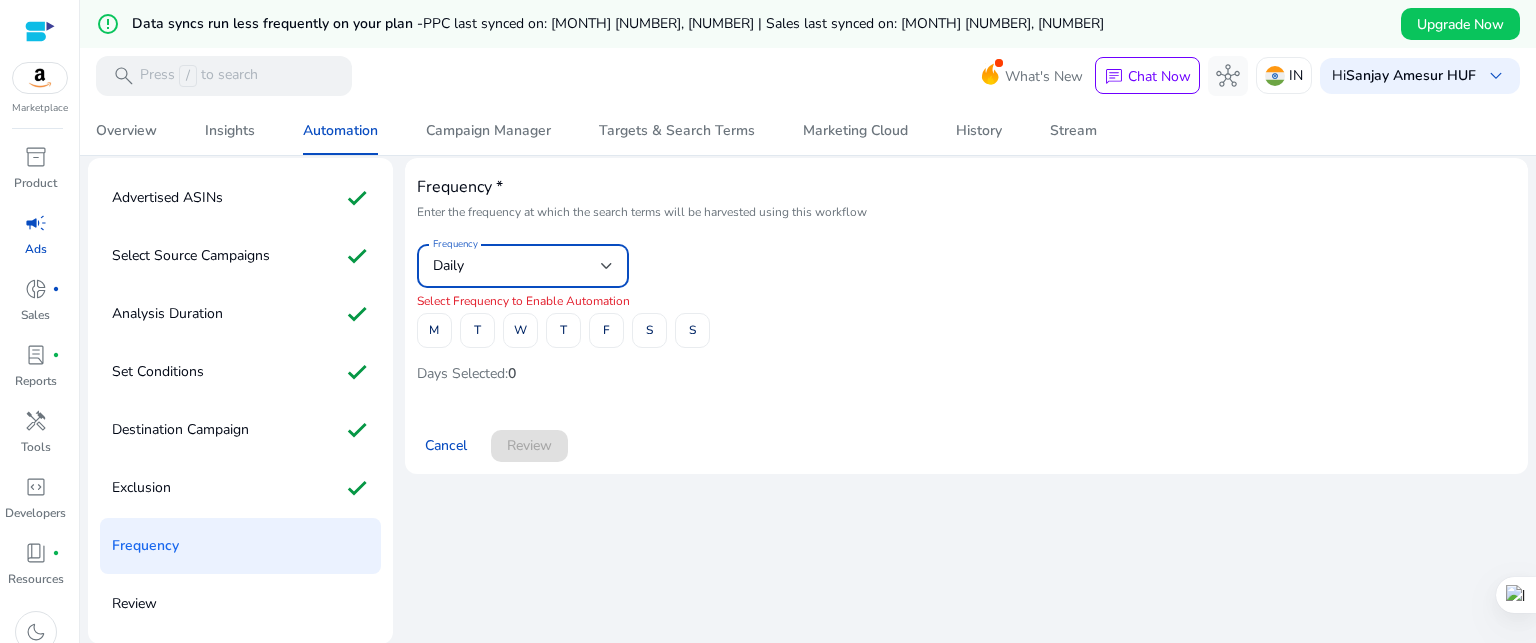 click at bounding box center (607, 266) 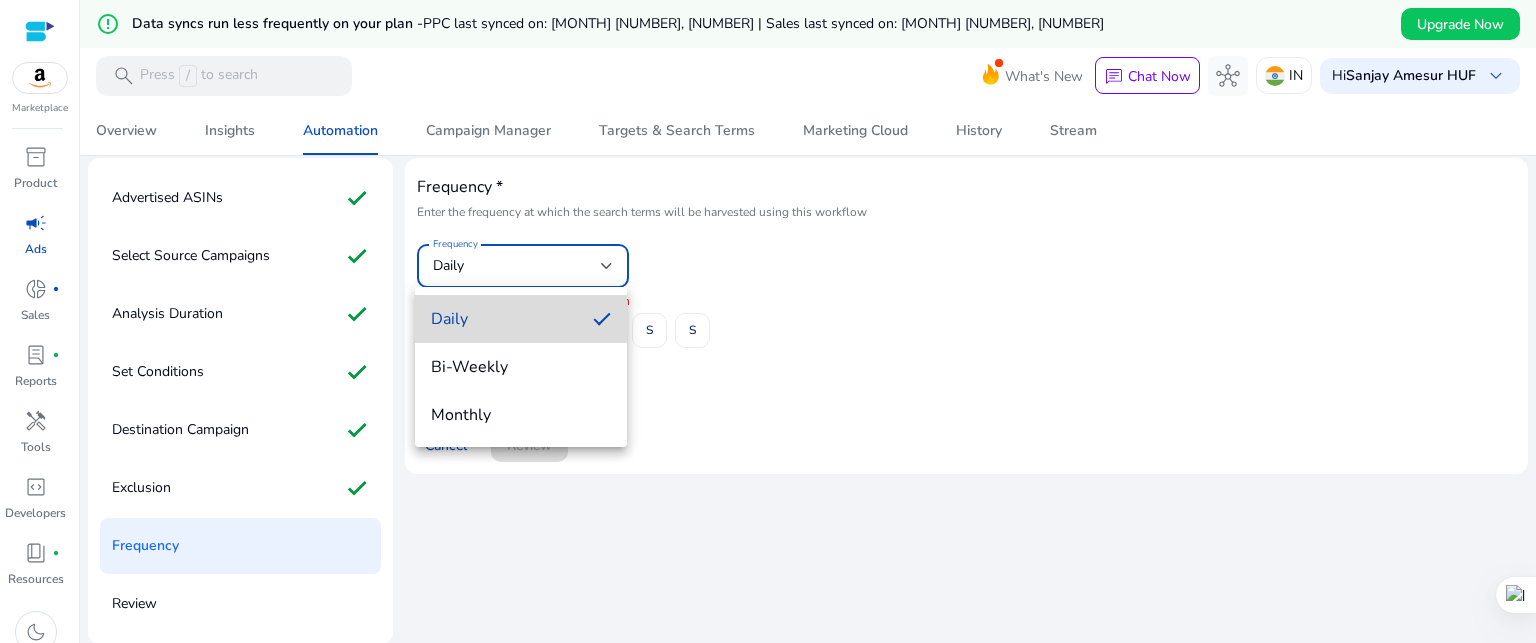 click on "Daily" at bounding box center (504, 319) 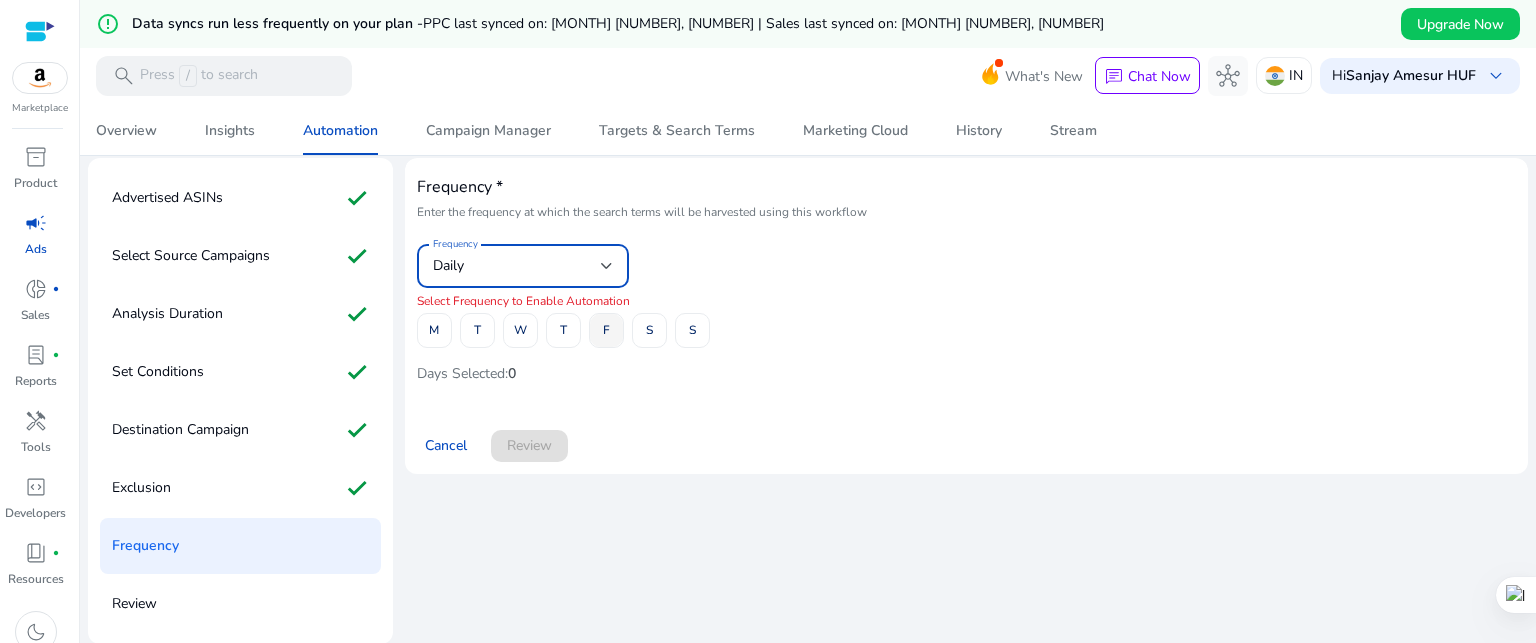 click at bounding box center [606, 331] 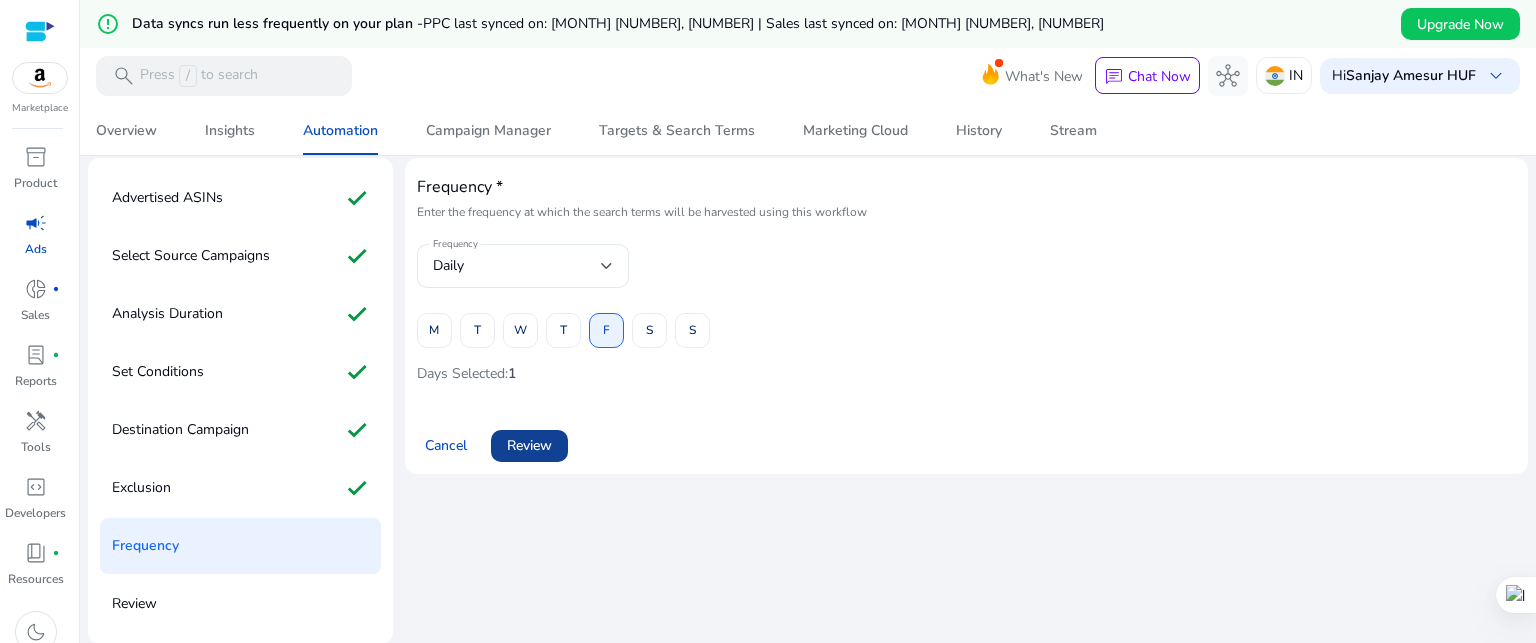 click on "Review" at bounding box center [529, 445] 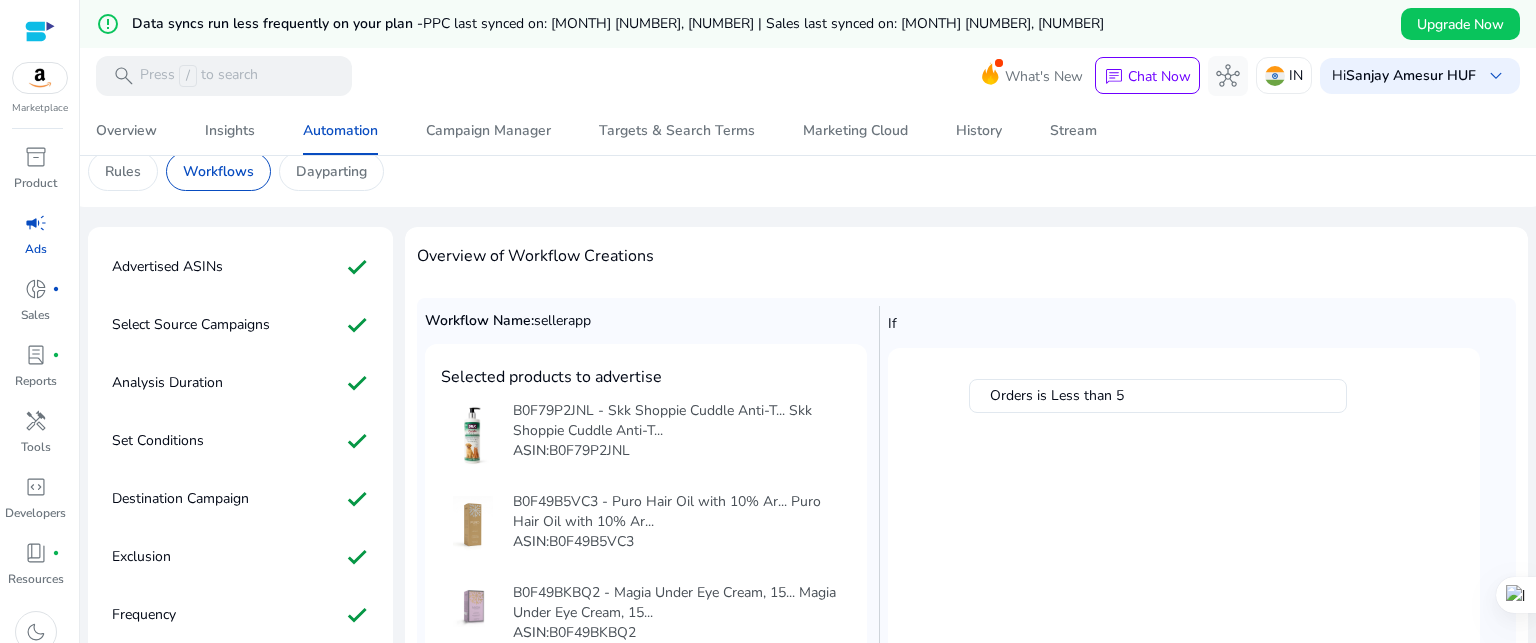 scroll, scrollTop: 0, scrollLeft: 0, axis: both 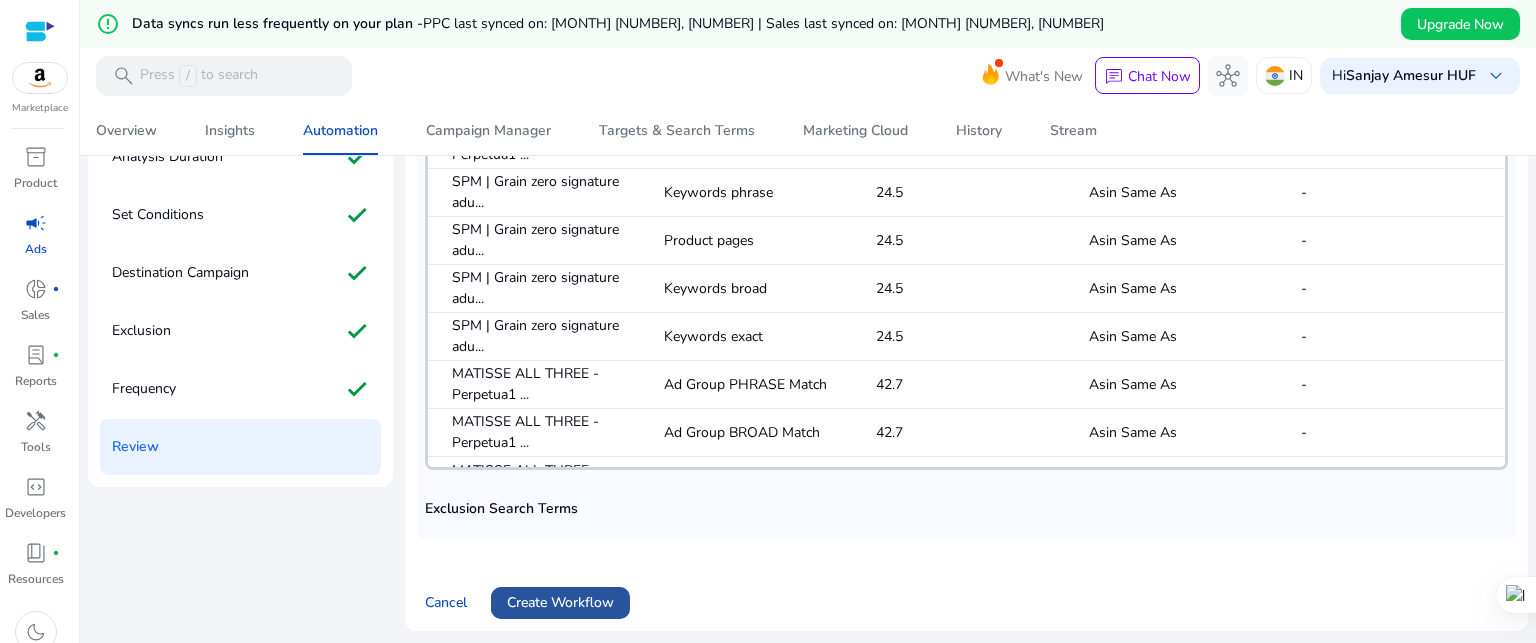 click on "Create Workflow" at bounding box center (560, 602) 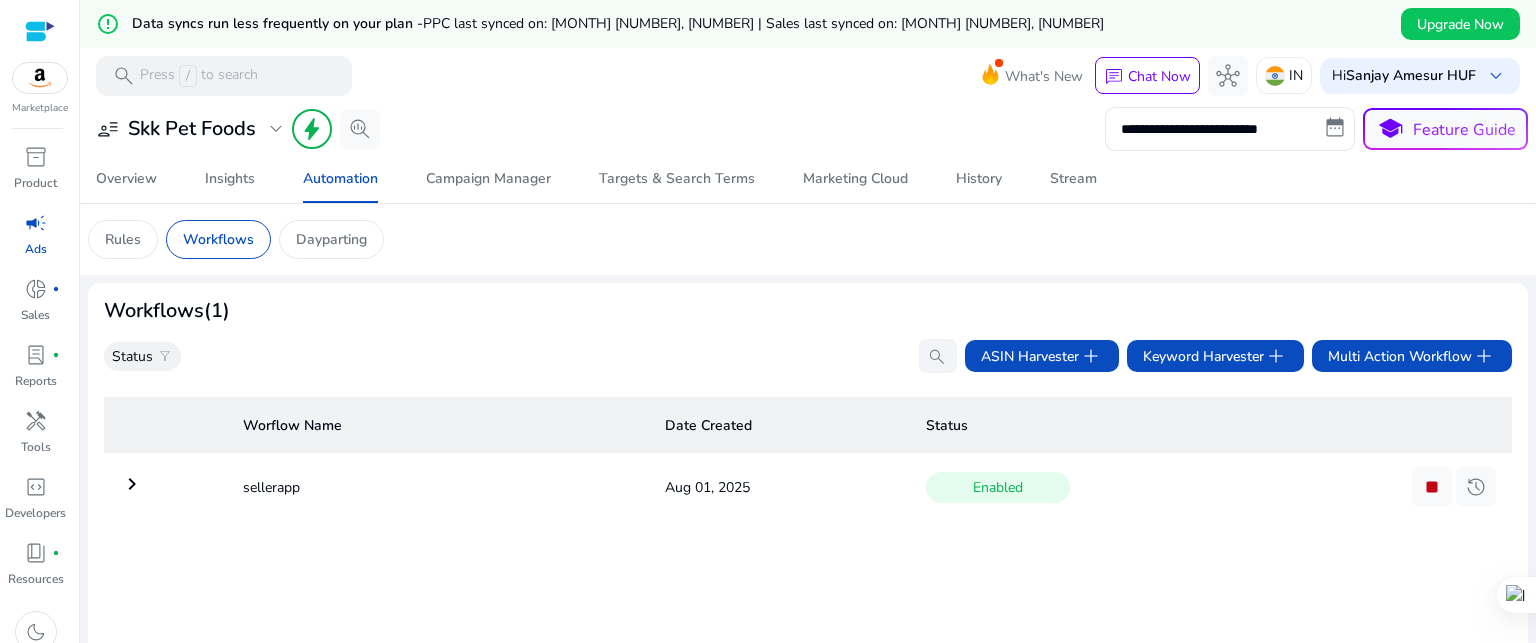 scroll, scrollTop: 56, scrollLeft: 0, axis: vertical 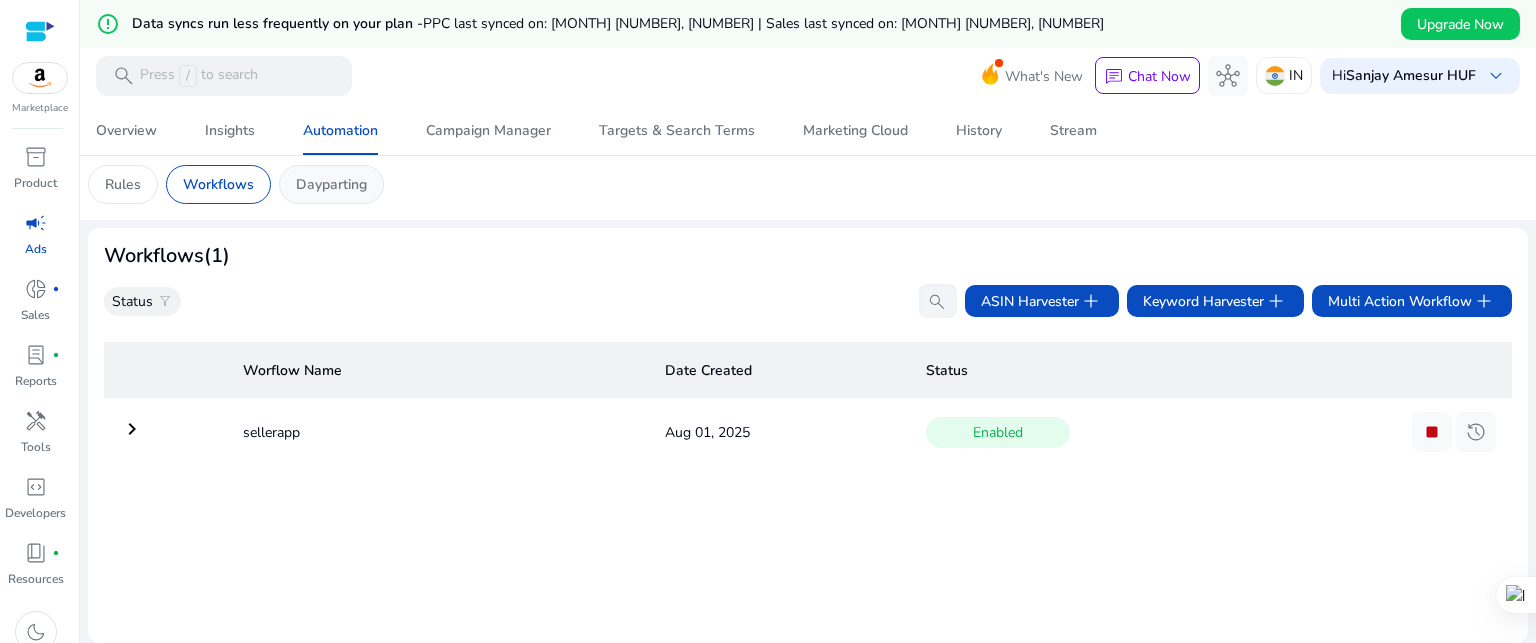 click on "Dayparting" 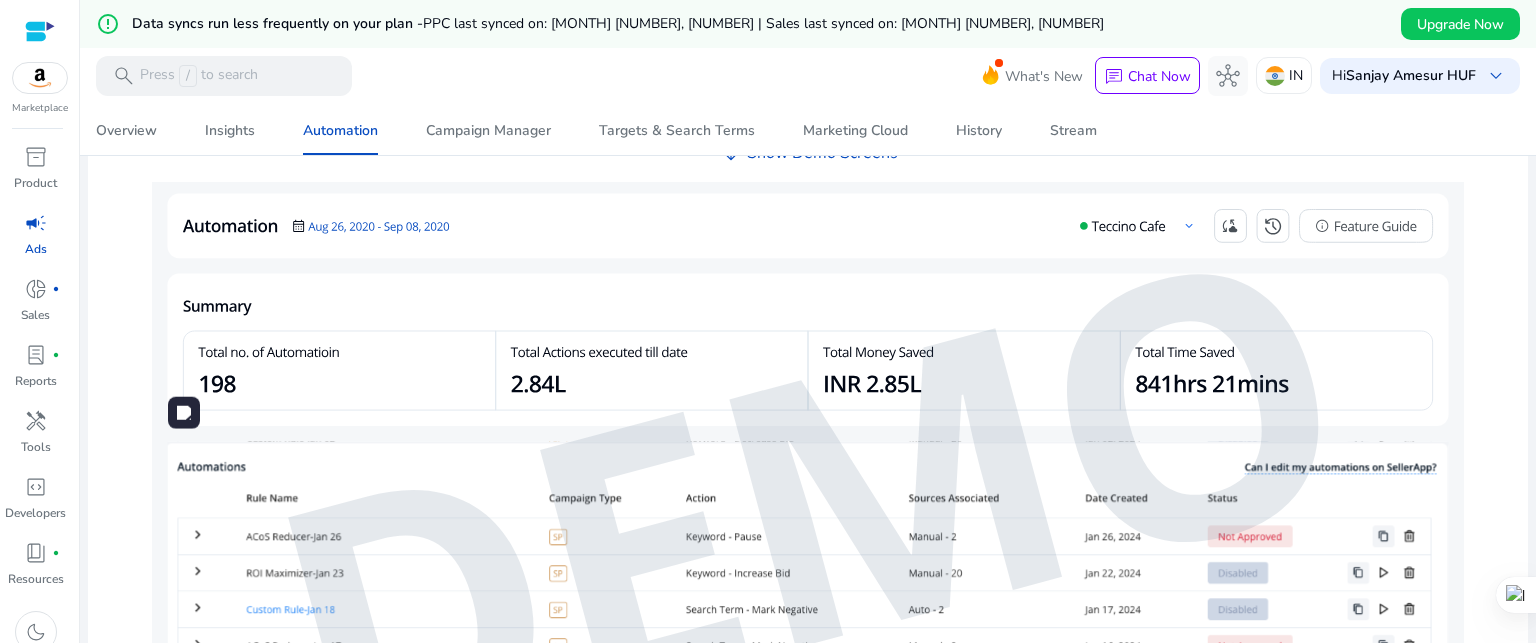 scroll, scrollTop: 0, scrollLeft: 0, axis: both 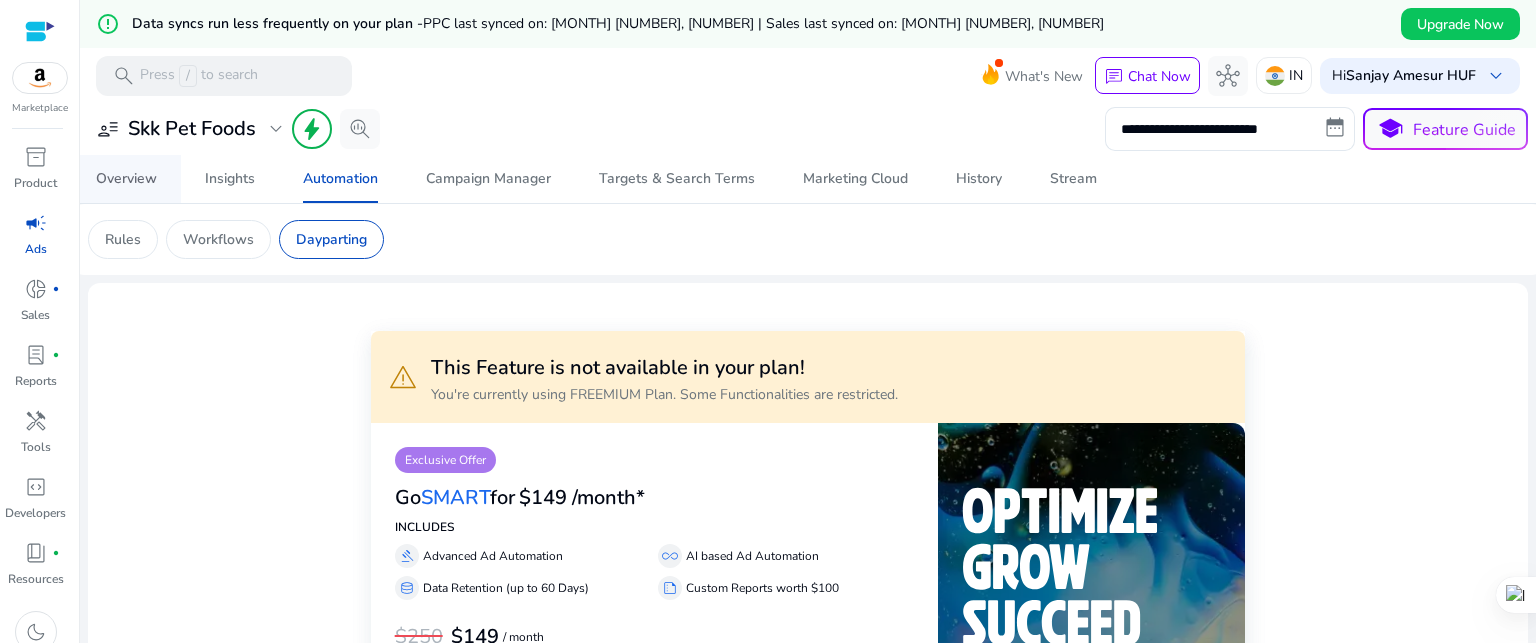 click on "Overview" at bounding box center (126, 179) 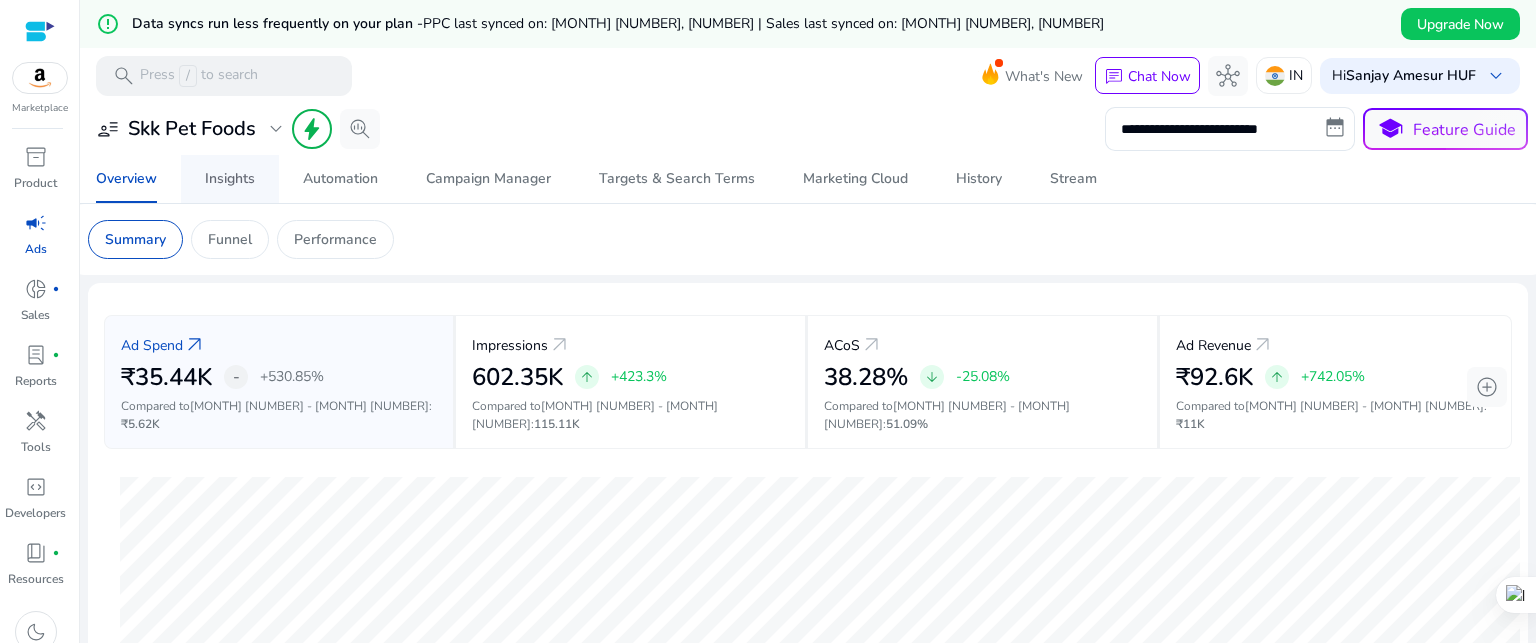 click on "Insights" at bounding box center (230, 179) 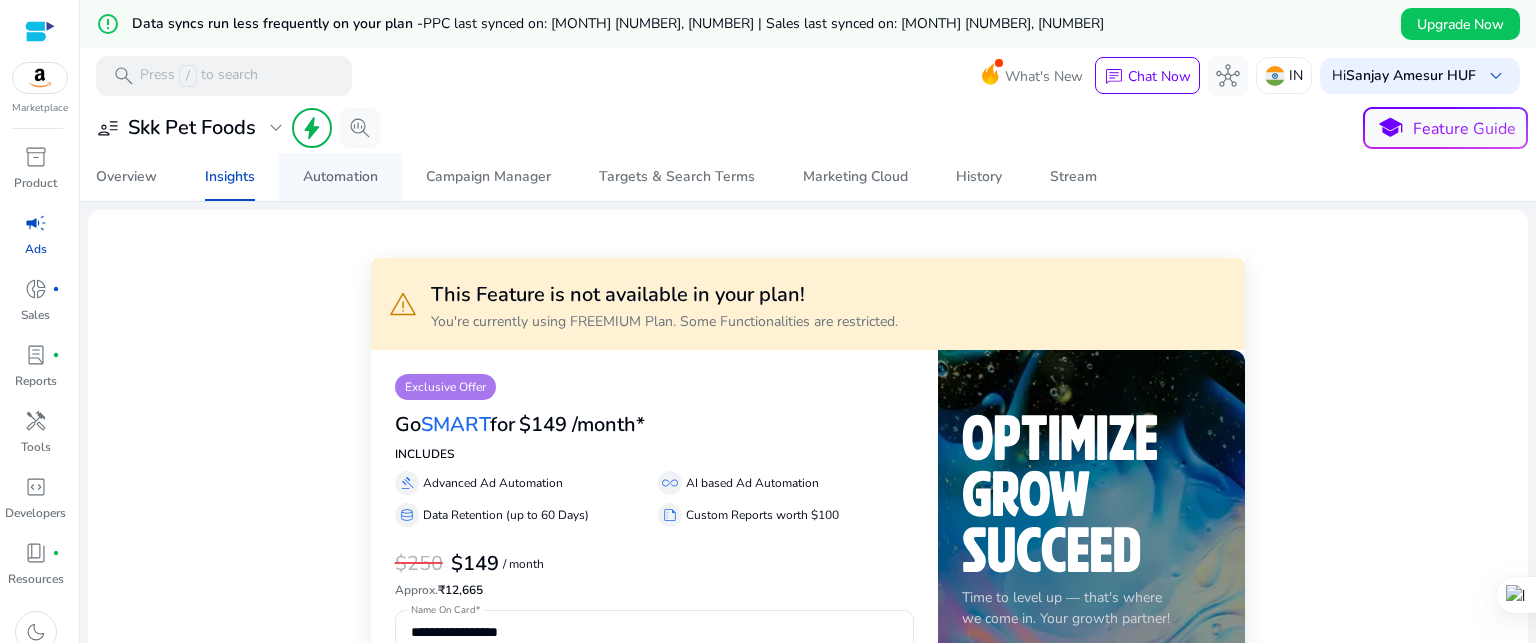 click on "Automation" at bounding box center [340, 177] 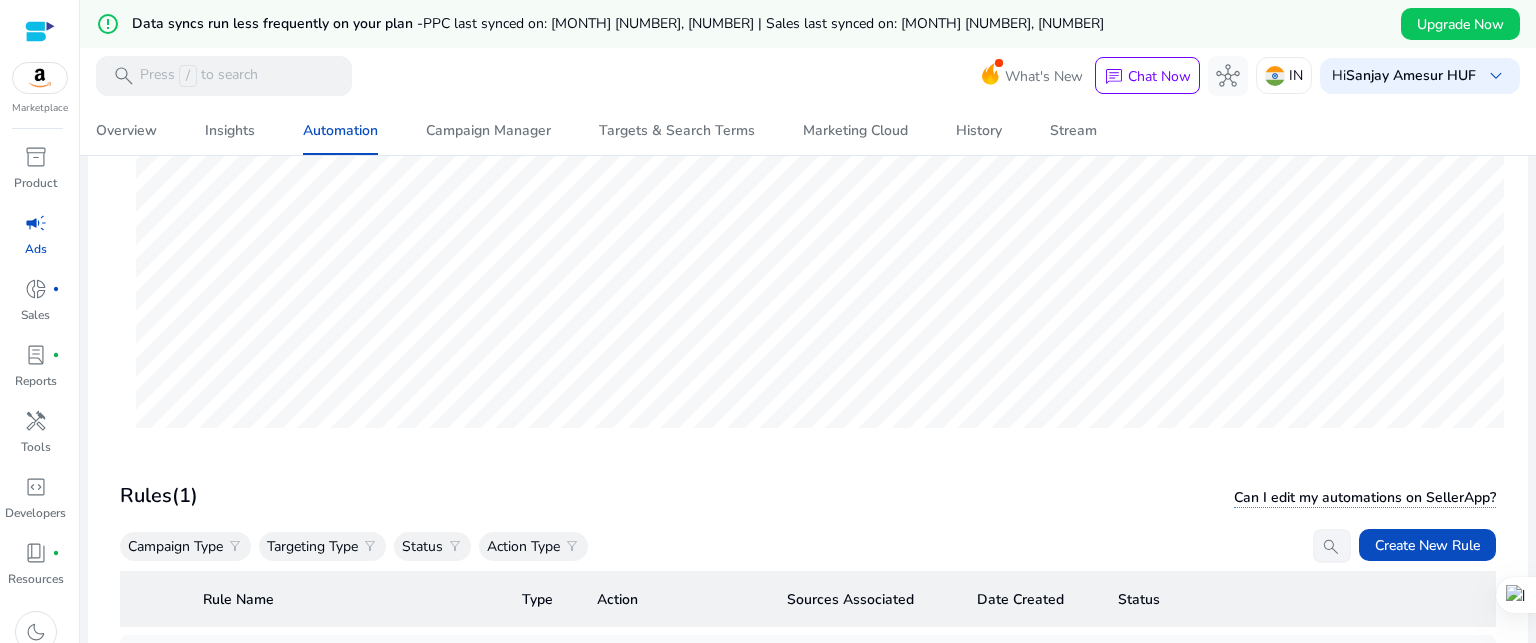 scroll, scrollTop: 226, scrollLeft: 0, axis: vertical 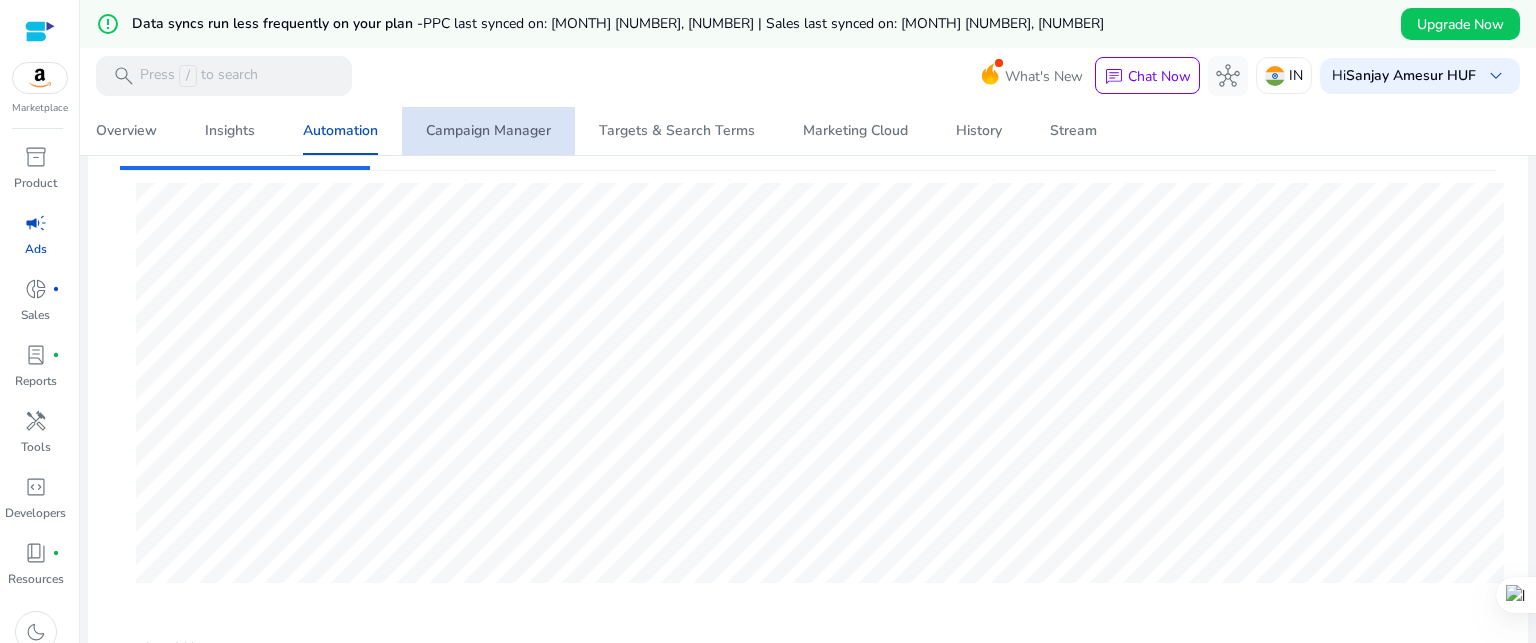 click on "Campaign Manager" at bounding box center (488, 131) 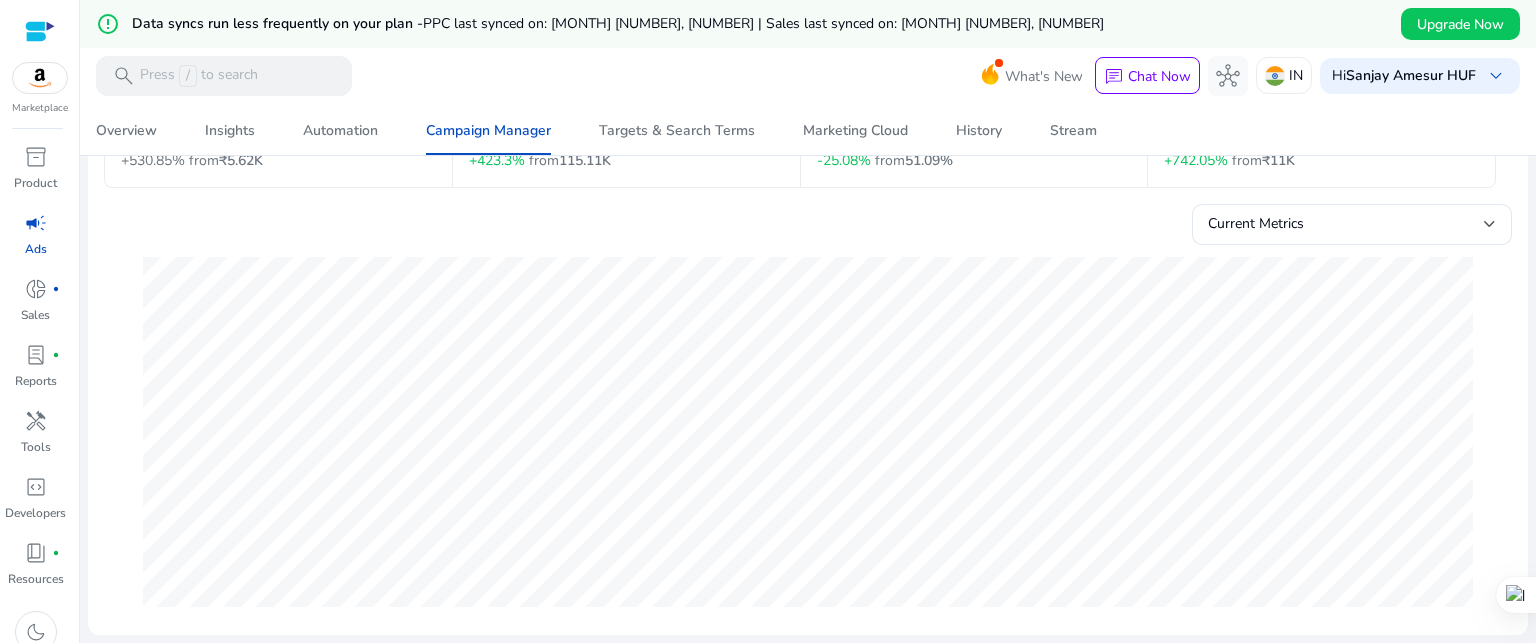 scroll, scrollTop: 200, scrollLeft: 0, axis: vertical 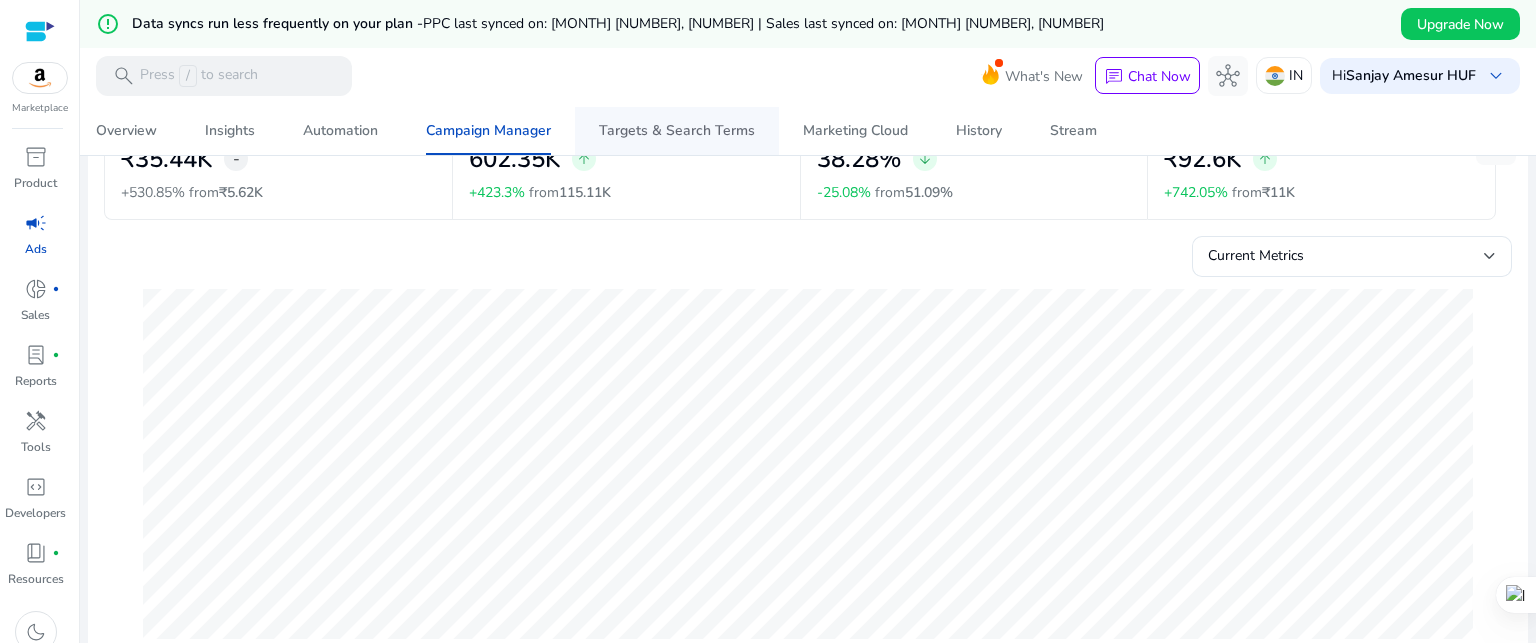 click on "Targets & Search Terms" at bounding box center [677, 131] 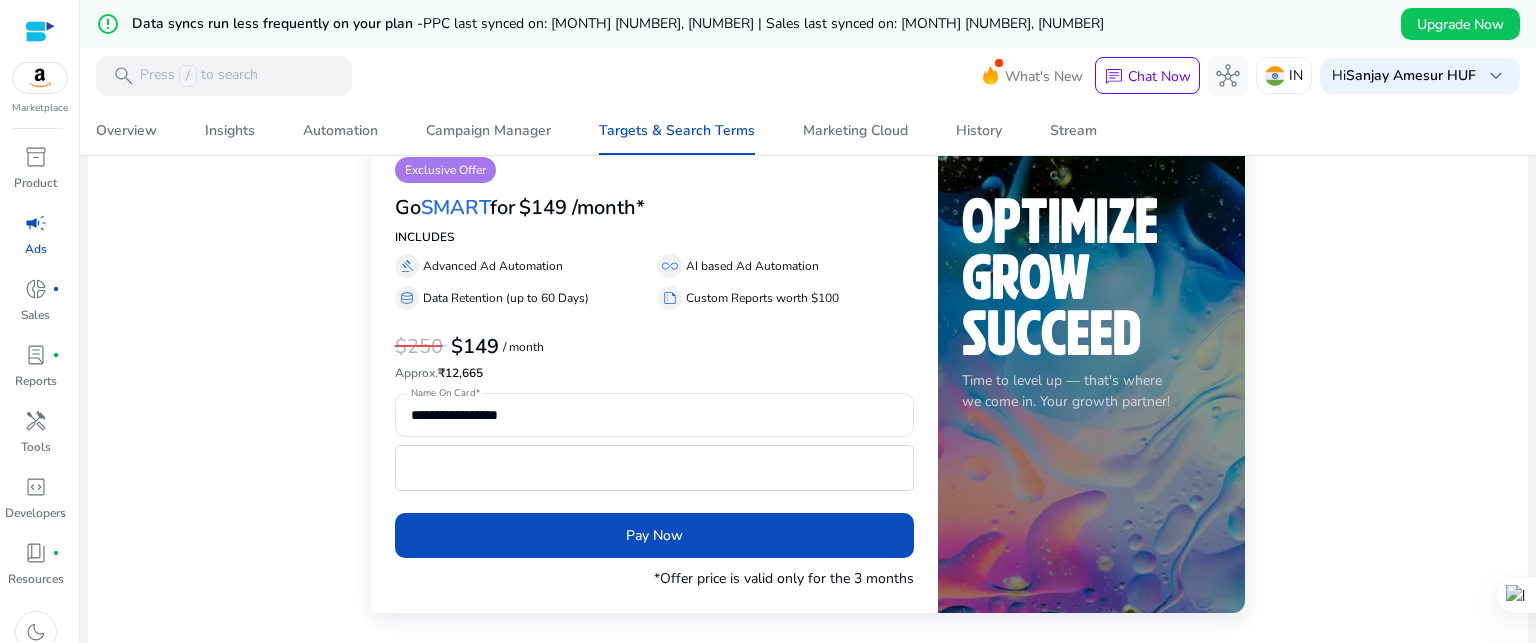 scroll, scrollTop: 0, scrollLeft: 0, axis: both 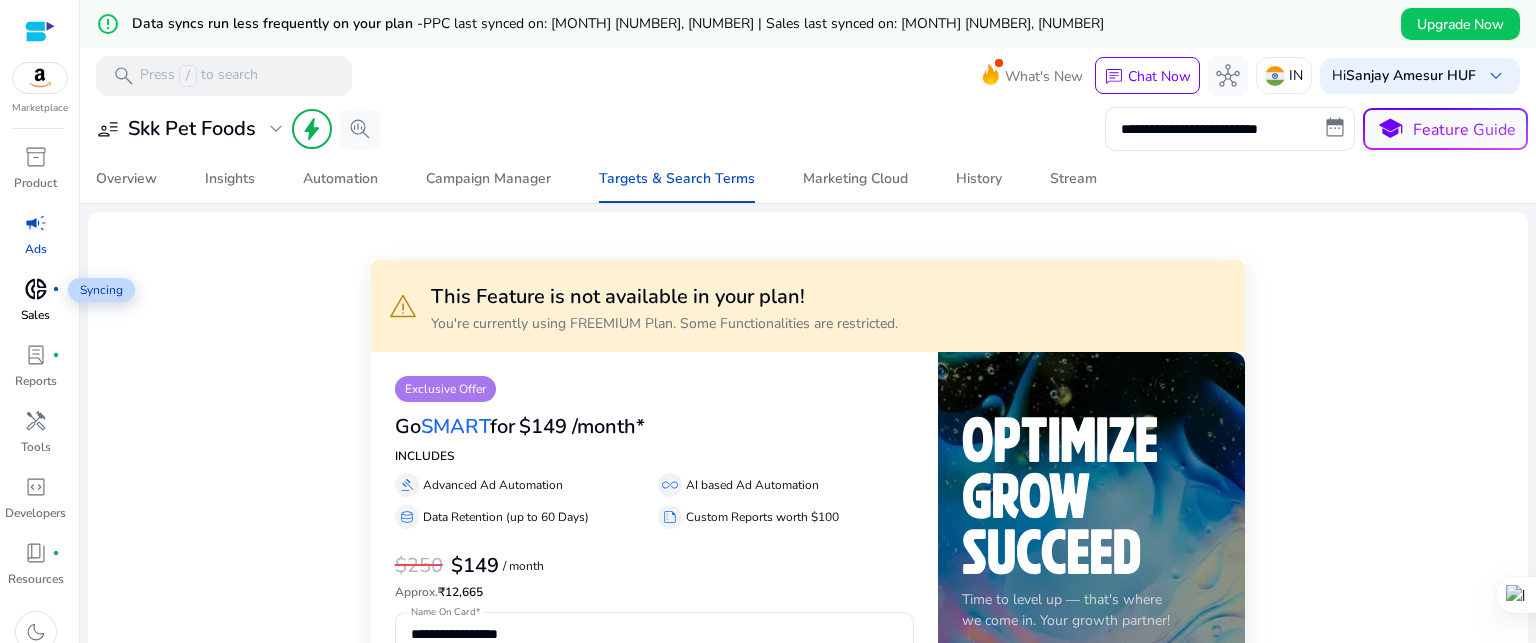 click on "donut_small" at bounding box center [36, 289] 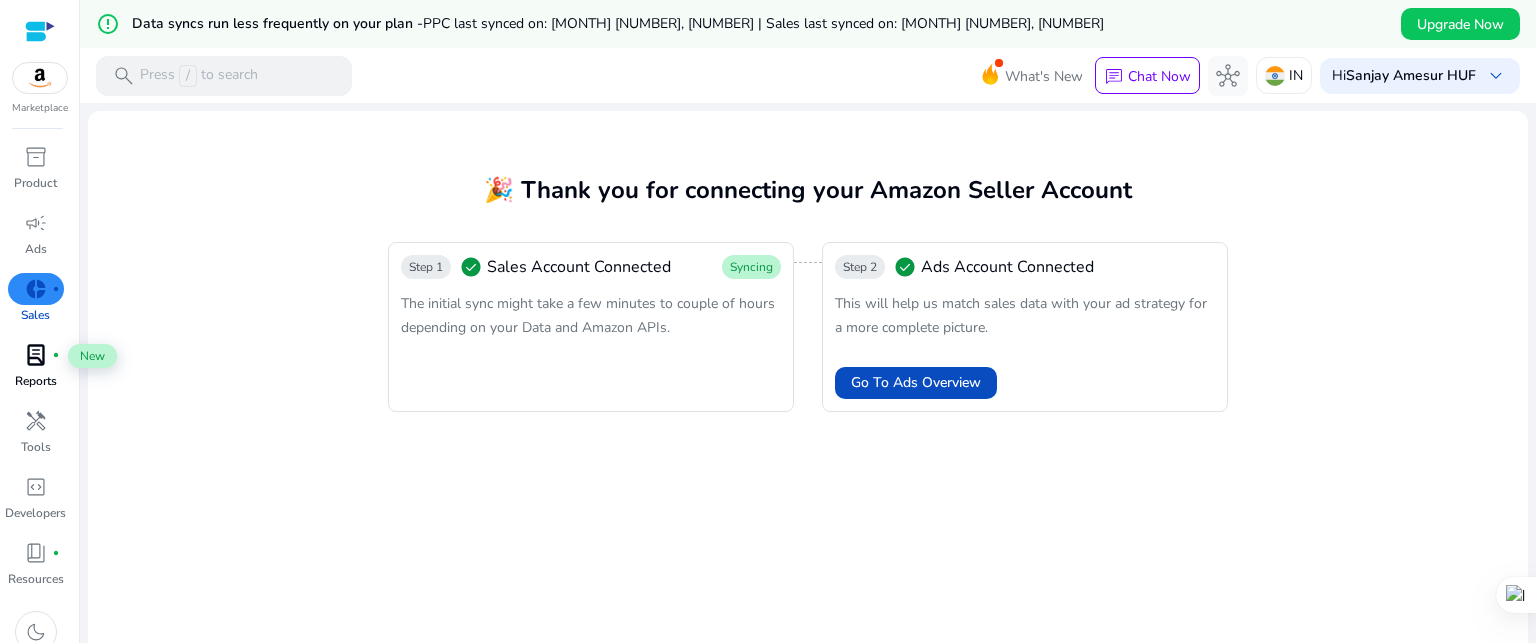 click on "lab_profile" at bounding box center (36, 355) 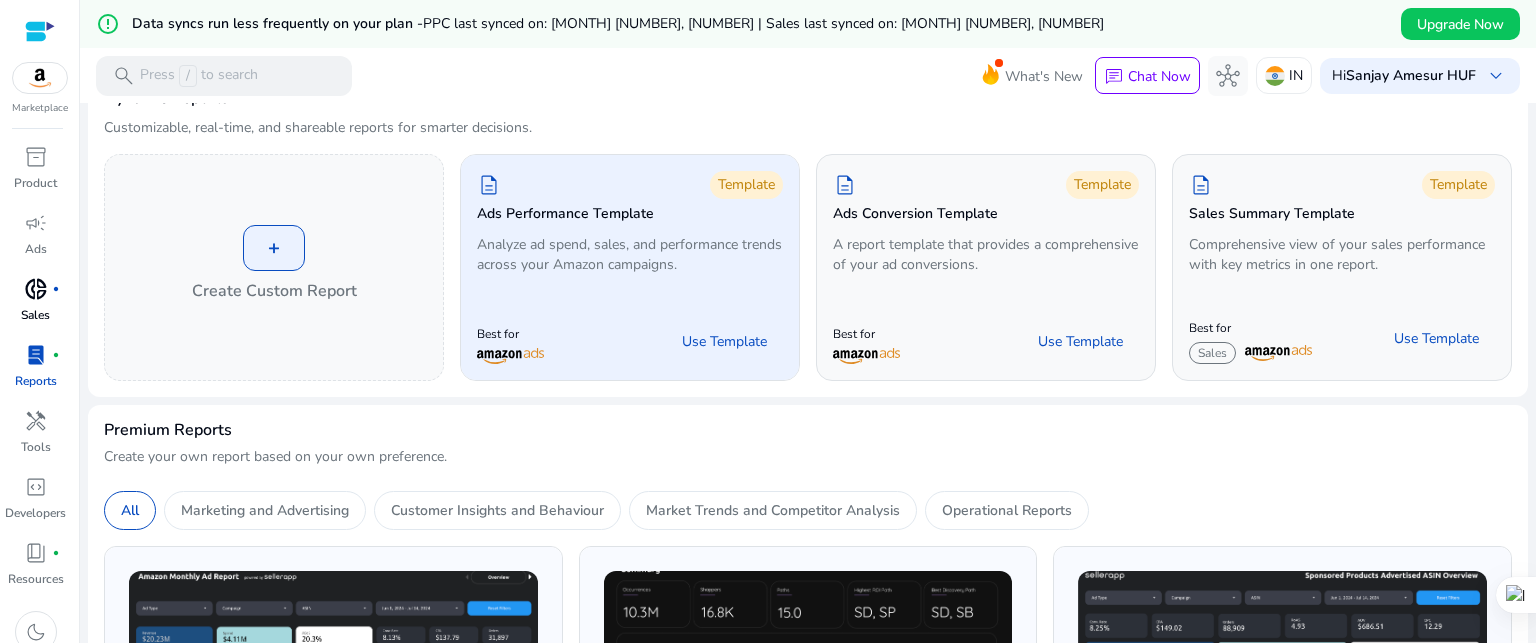 scroll, scrollTop: 0, scrollLeft: 0, axis: both 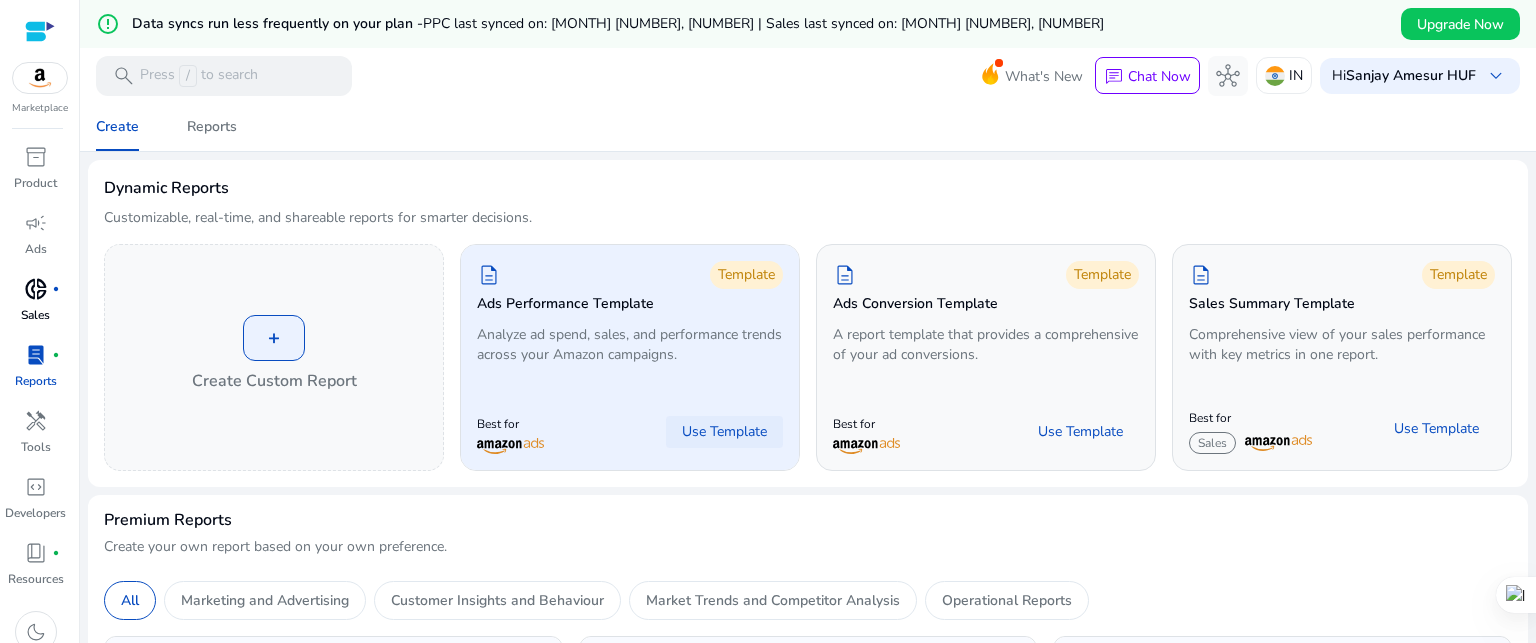 click on "Use Template" 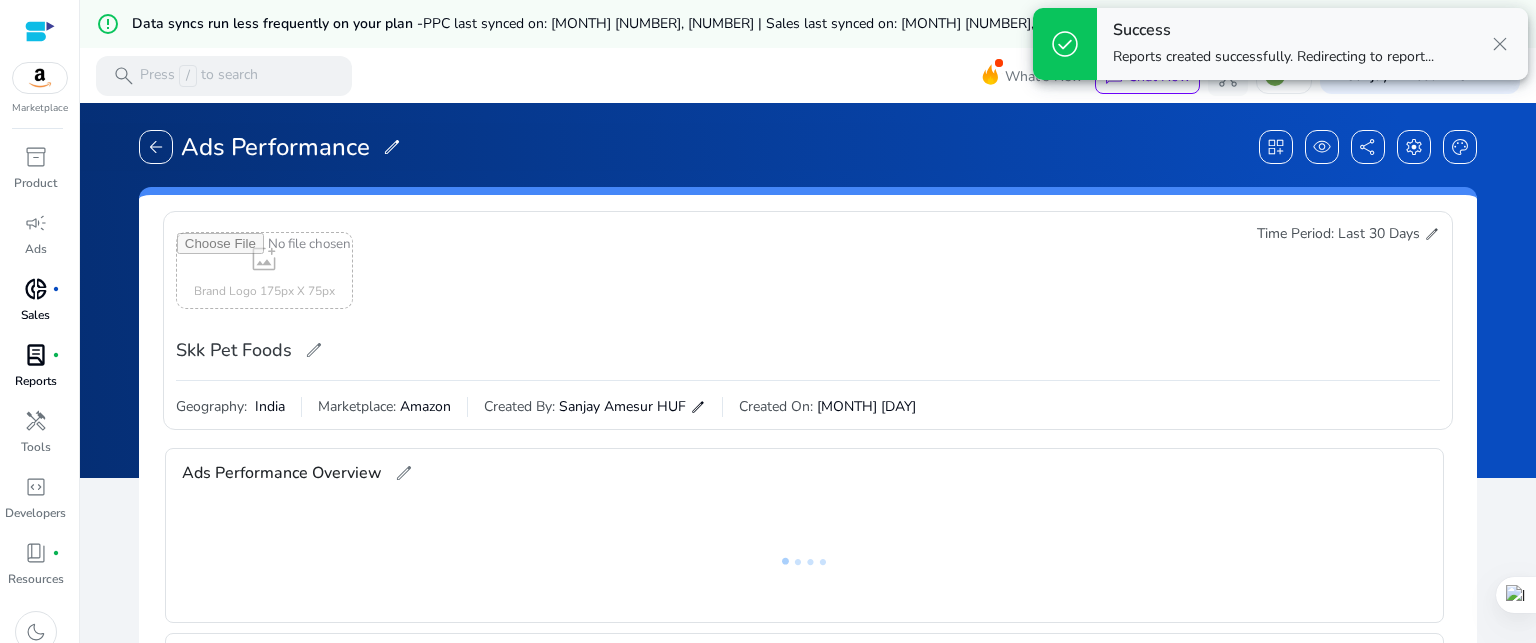 scroll, scrollTop: 0, scrollLeft: 0, axis: both 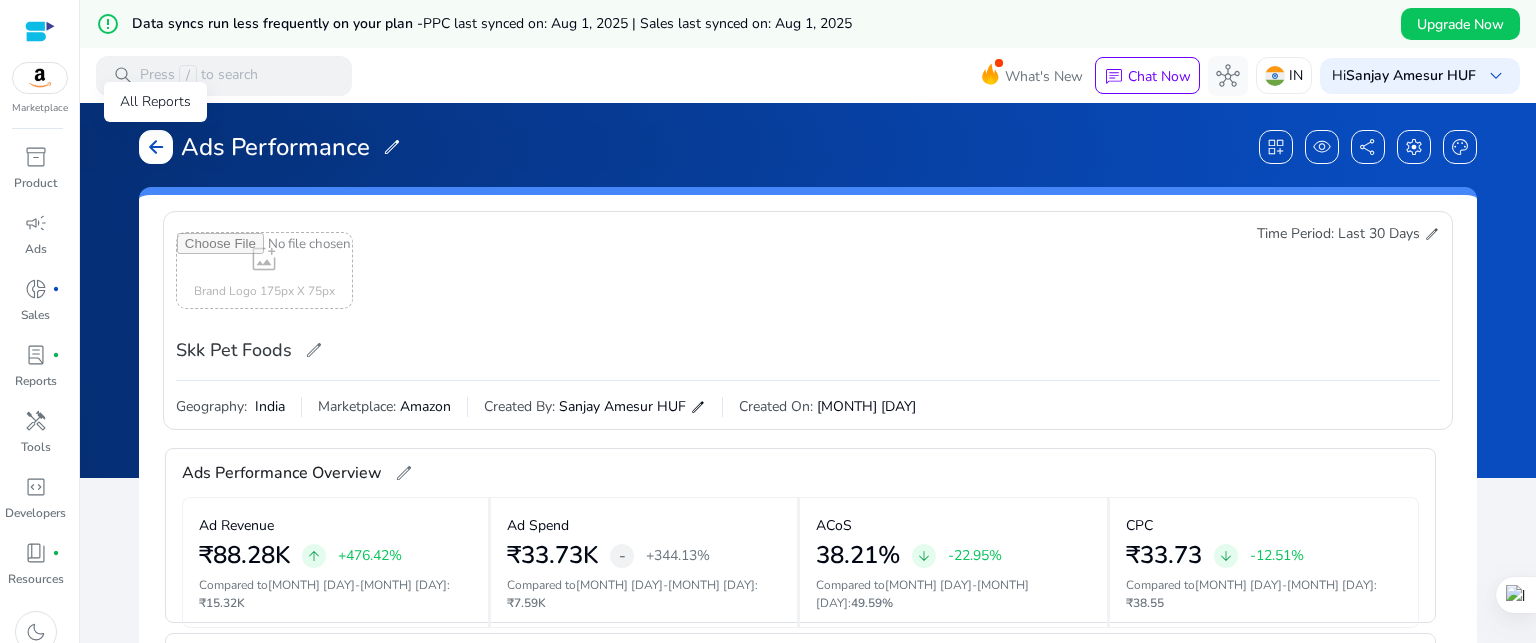 click on "arrow_back" 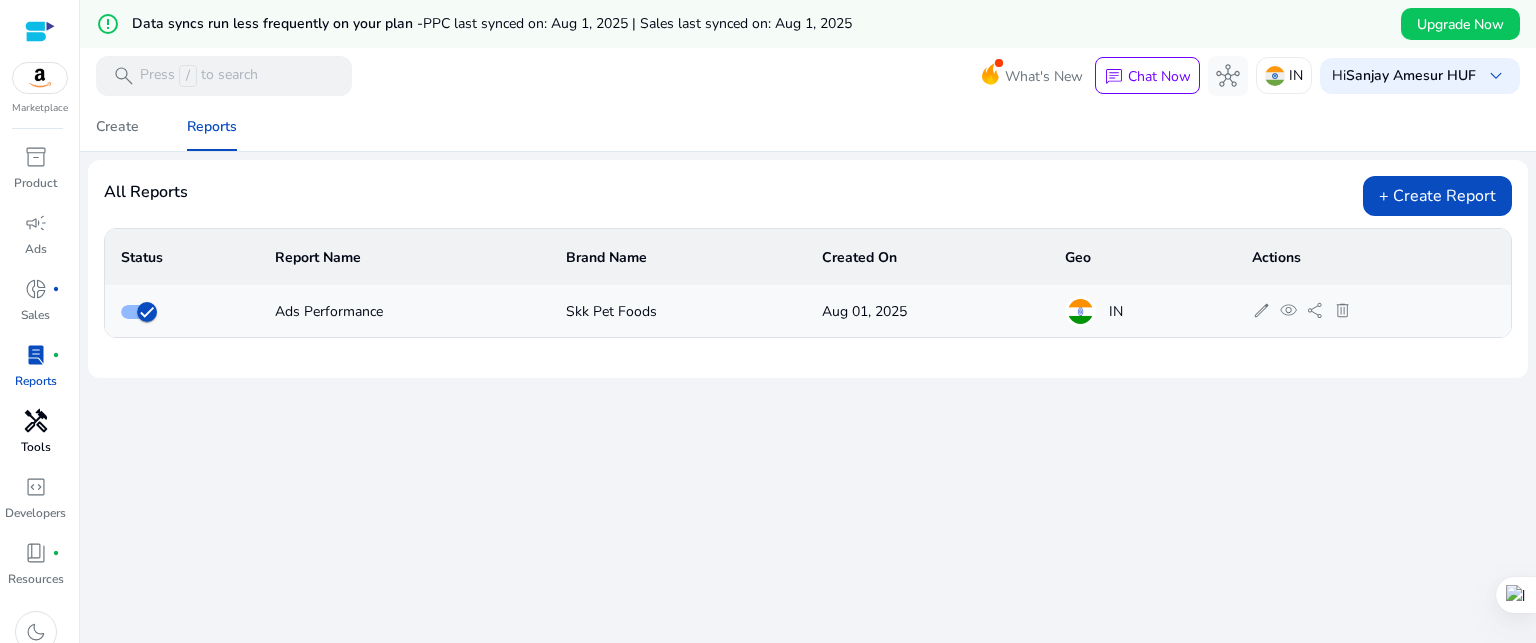 click on "handyman" at bounding box center [36, 421] 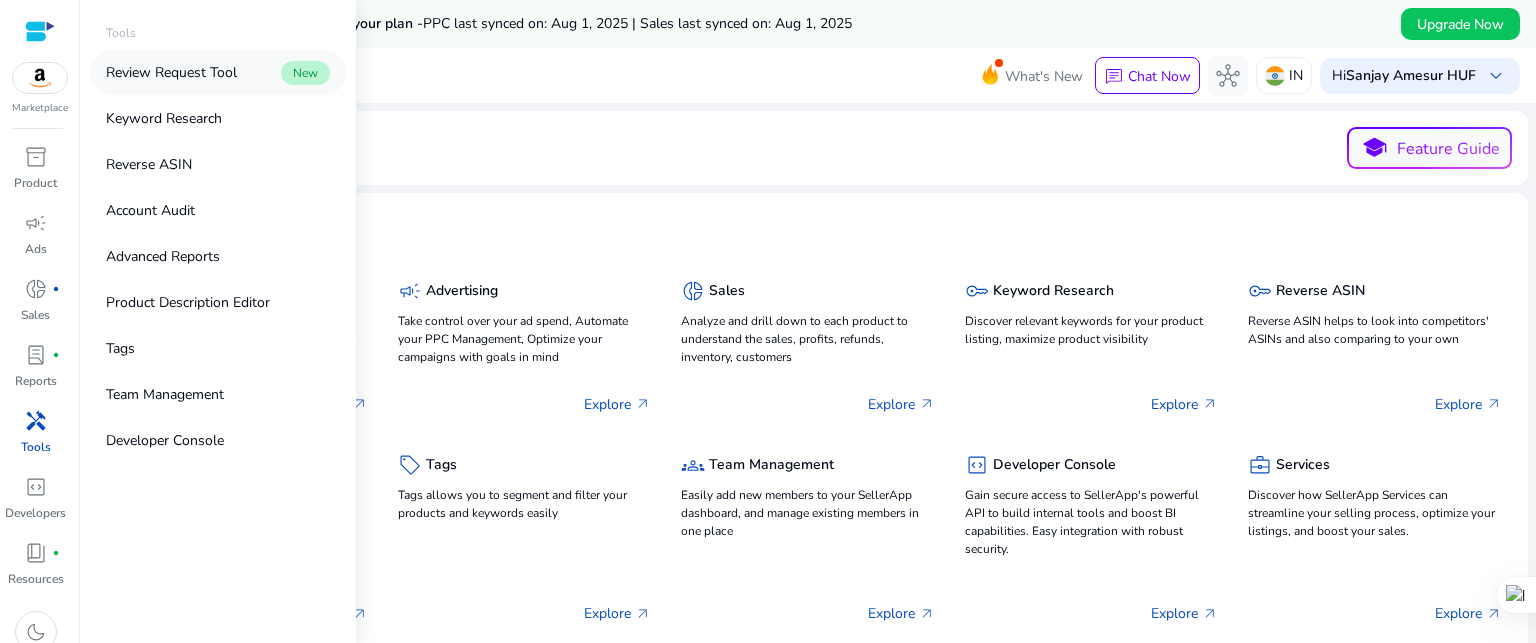 click on "Review Request Tool" at bounding box center (171, 72) 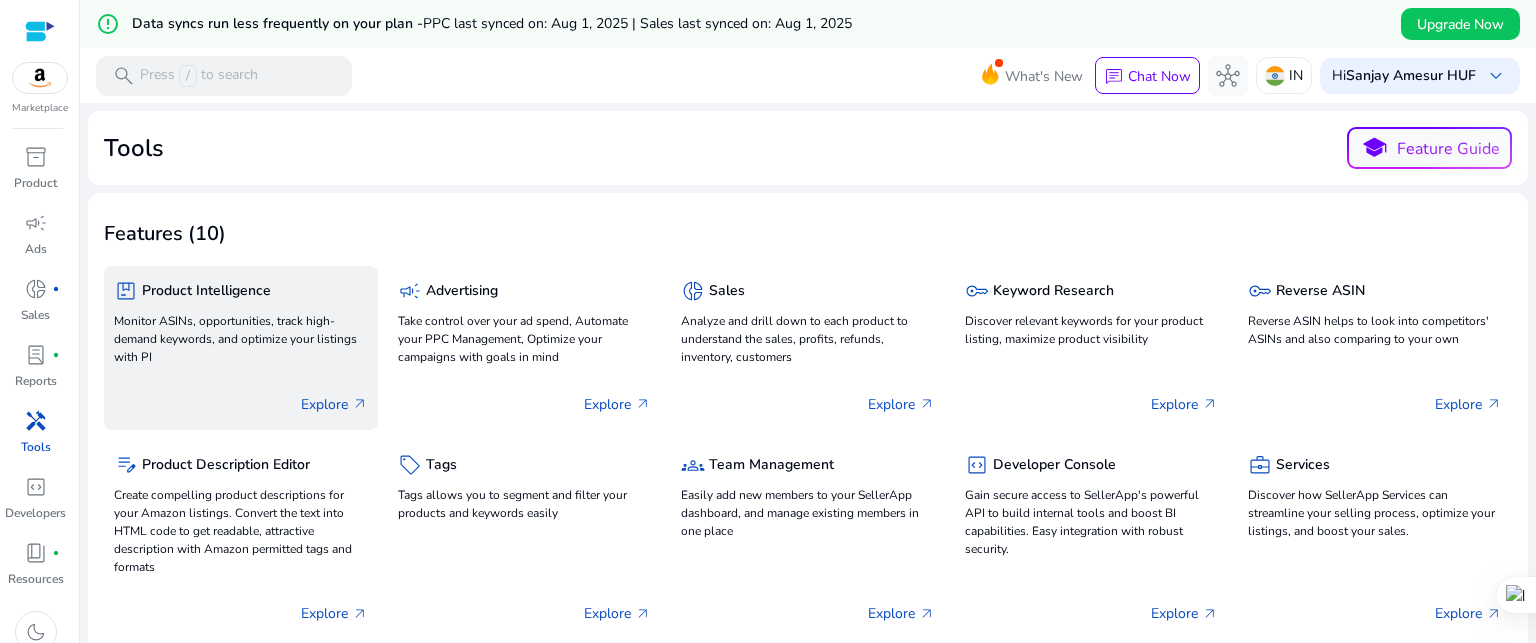 click on "Explore   arrow_outward" 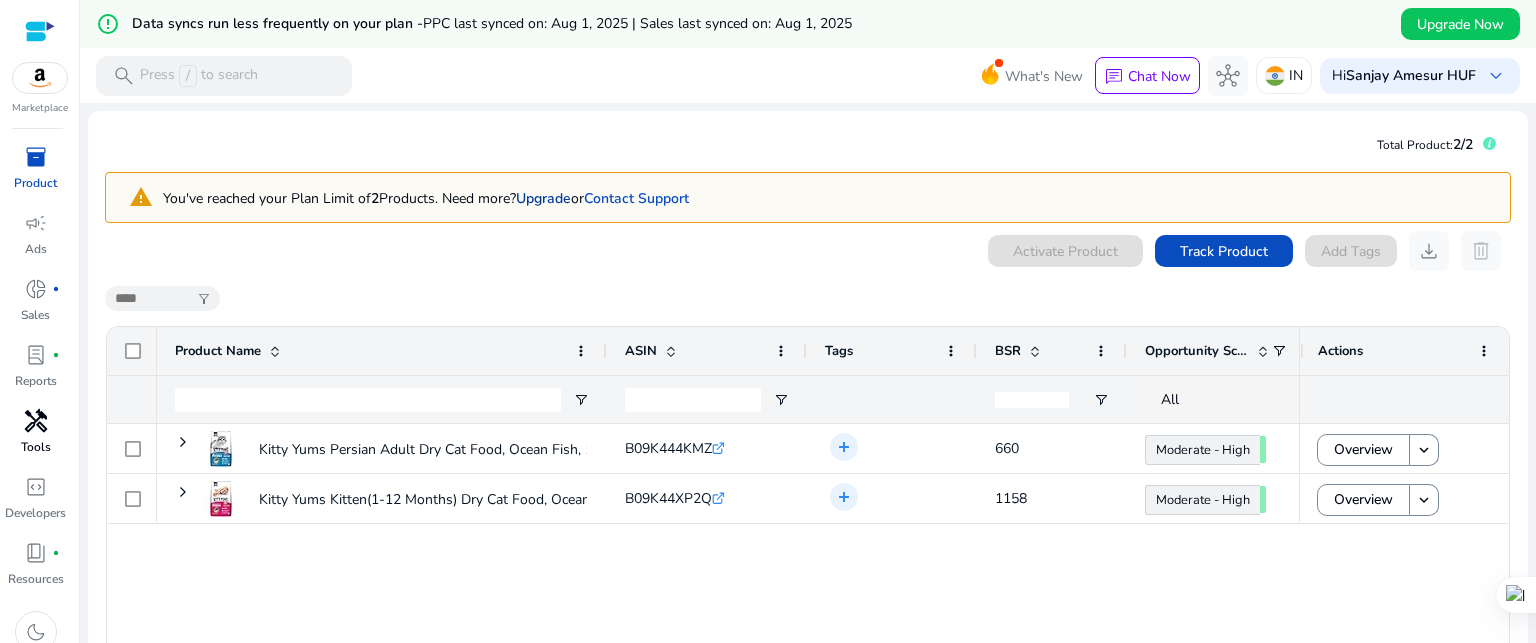 click on "Upgrade" 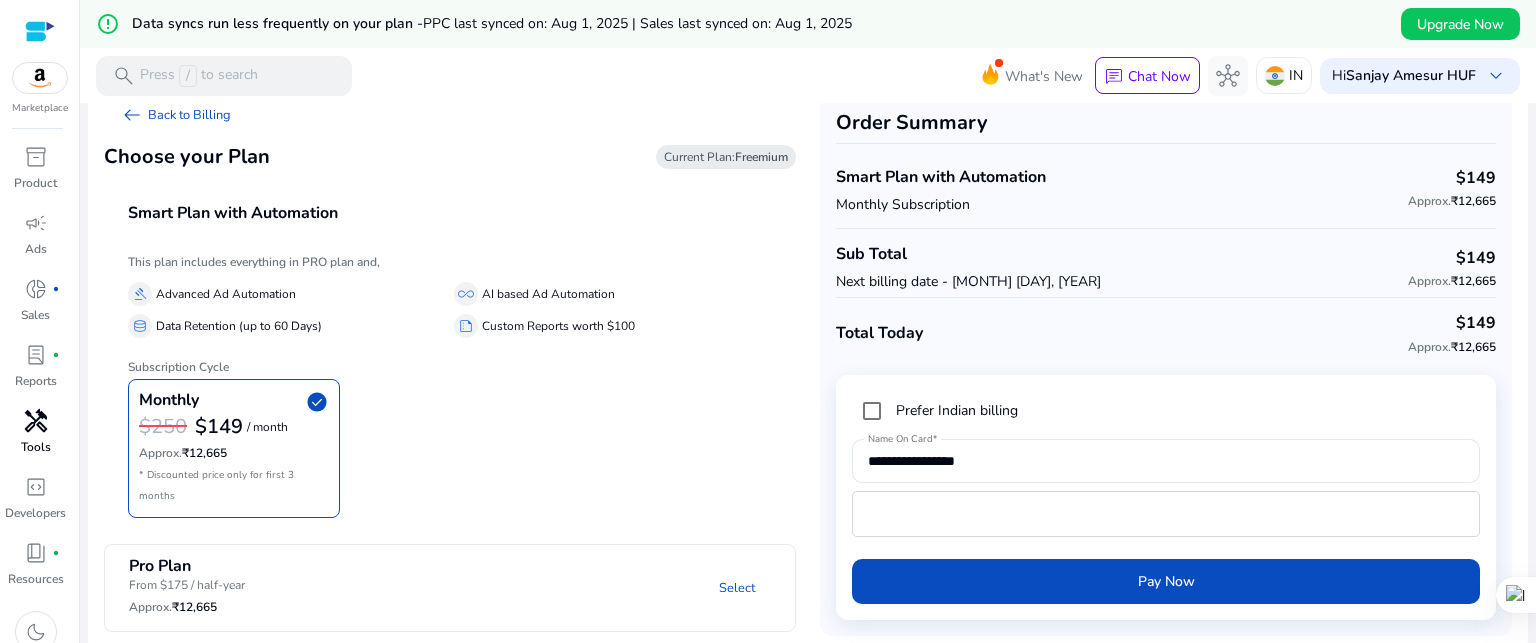 scroll, scrollTop: 48, scrollLeft: 0, axis: vertical 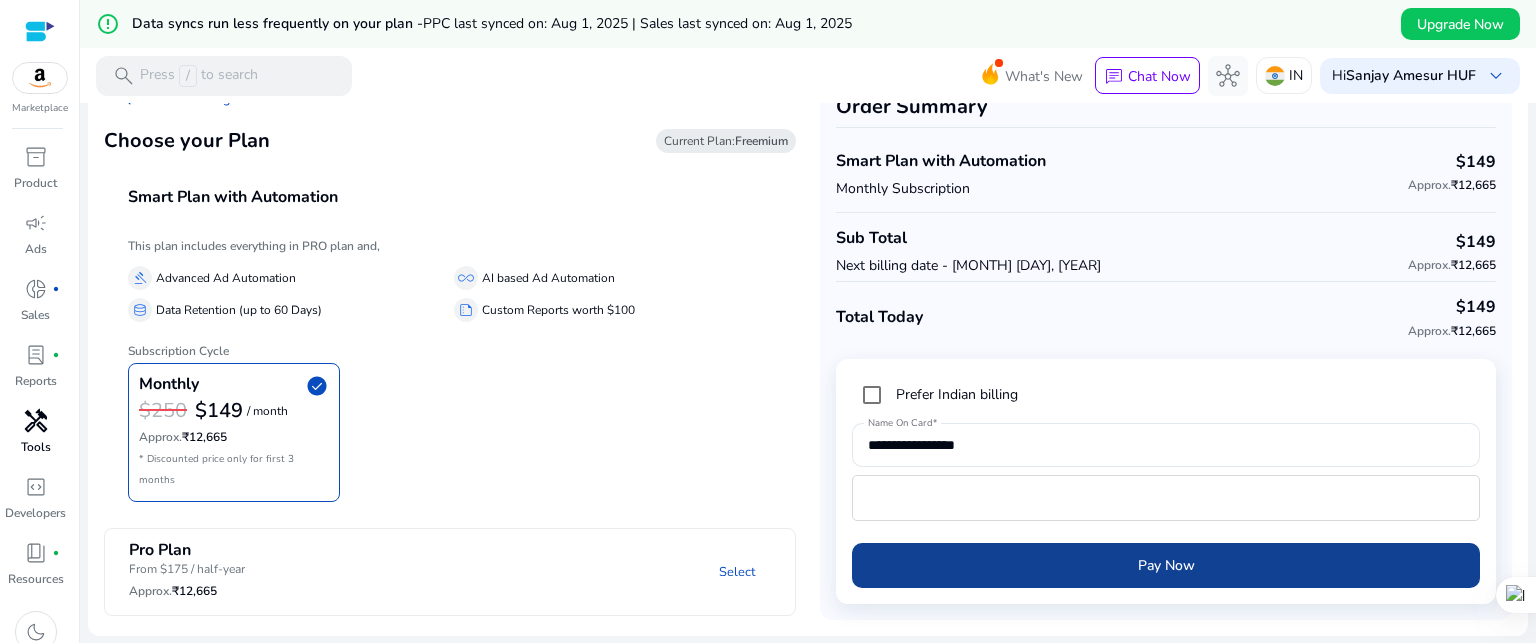 click 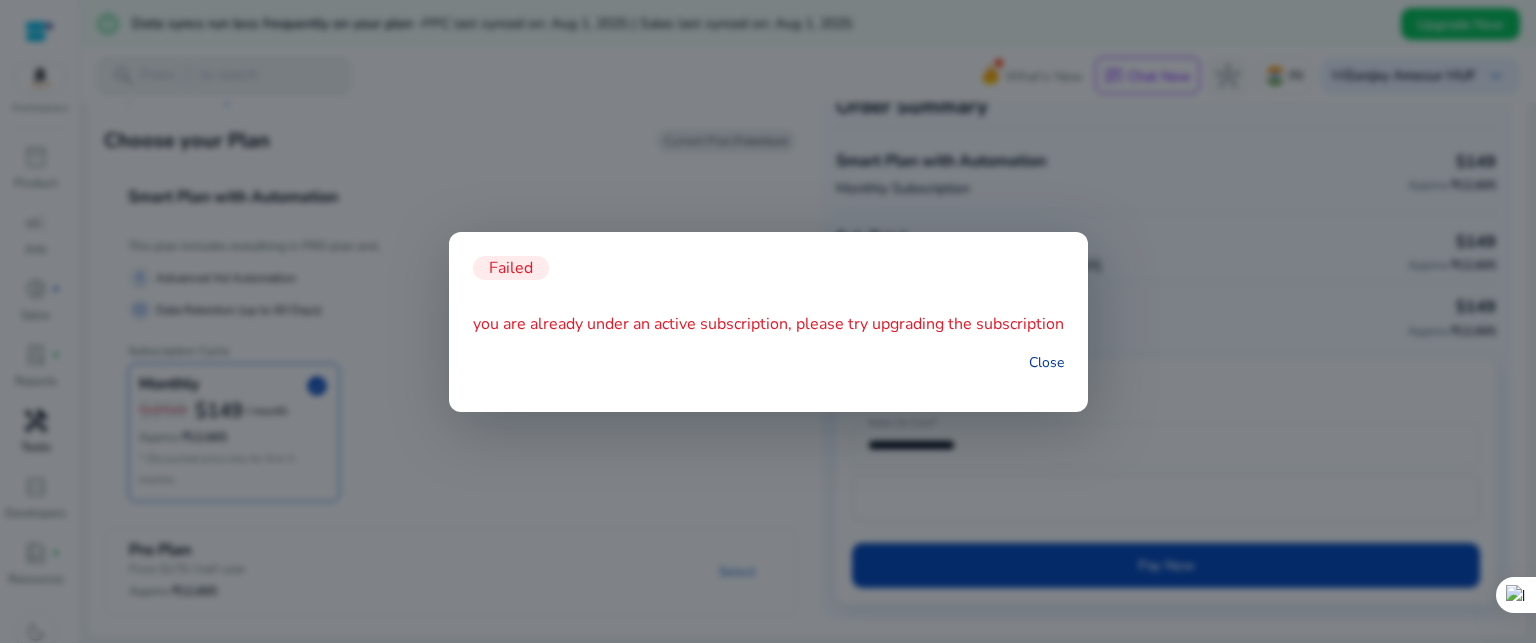 click on "Close" at bounding box center [1046, 362] 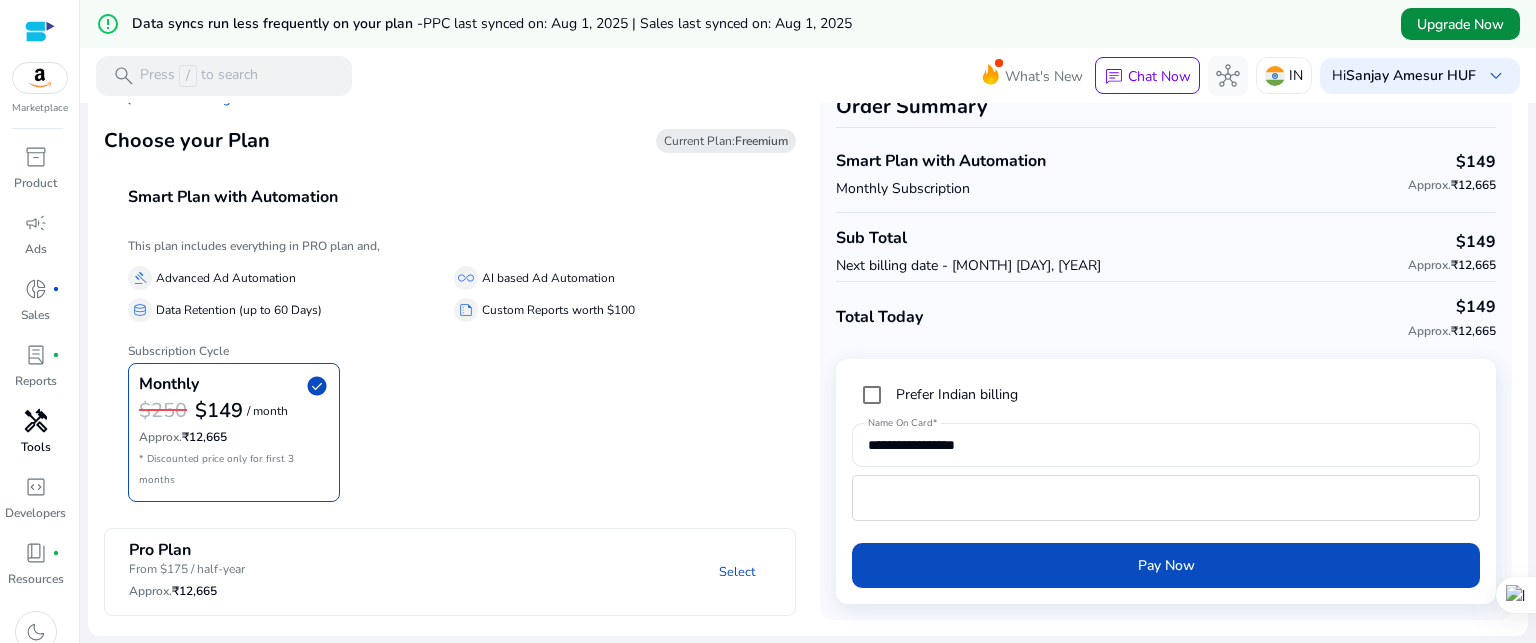 click on "Upgrade Now" at bounding box center (1460, 24) 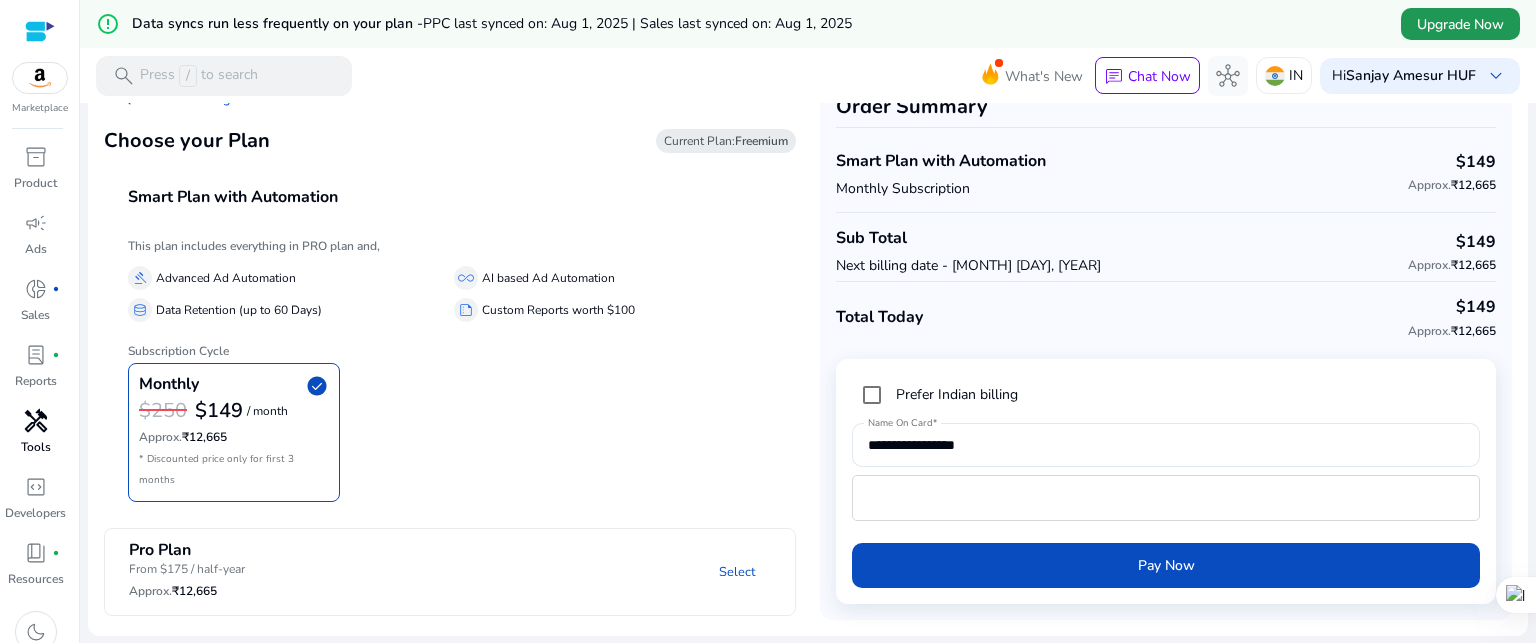 scroll, scrollTop: 0, scrollLeft: 0, axis: both 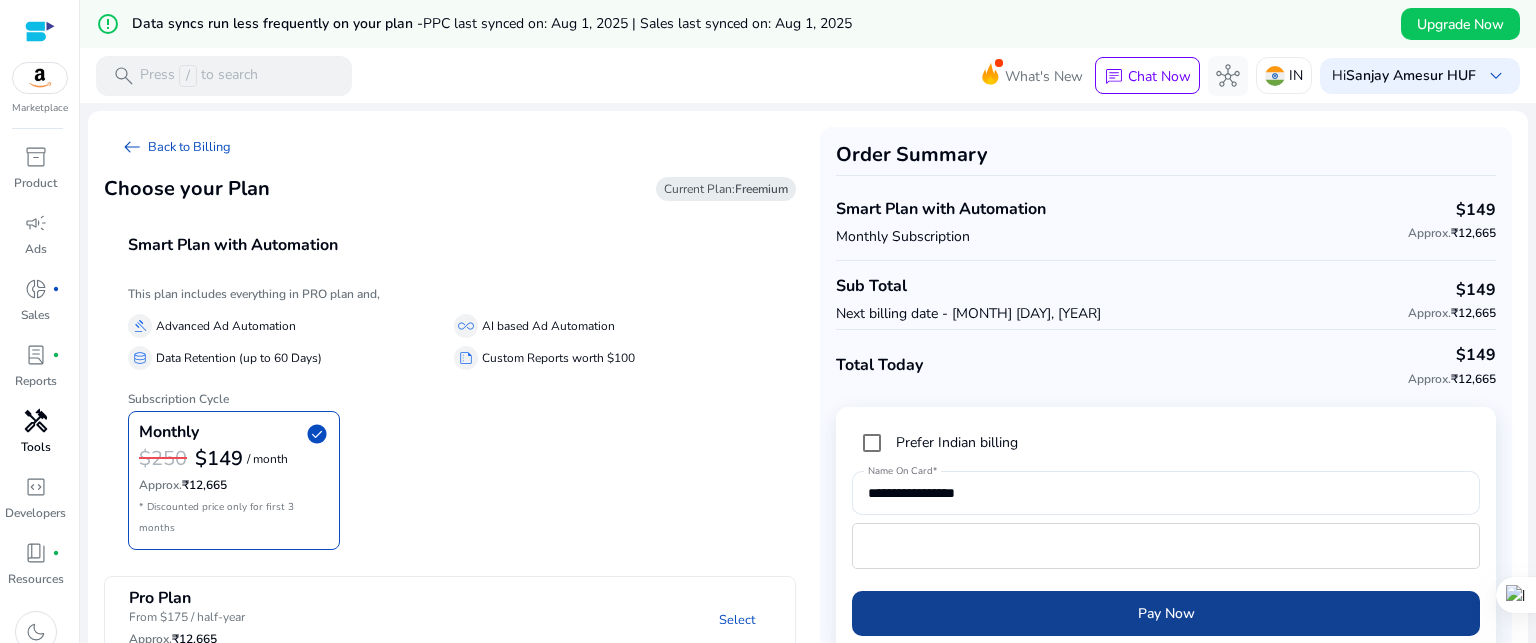 click on "Pay Now" 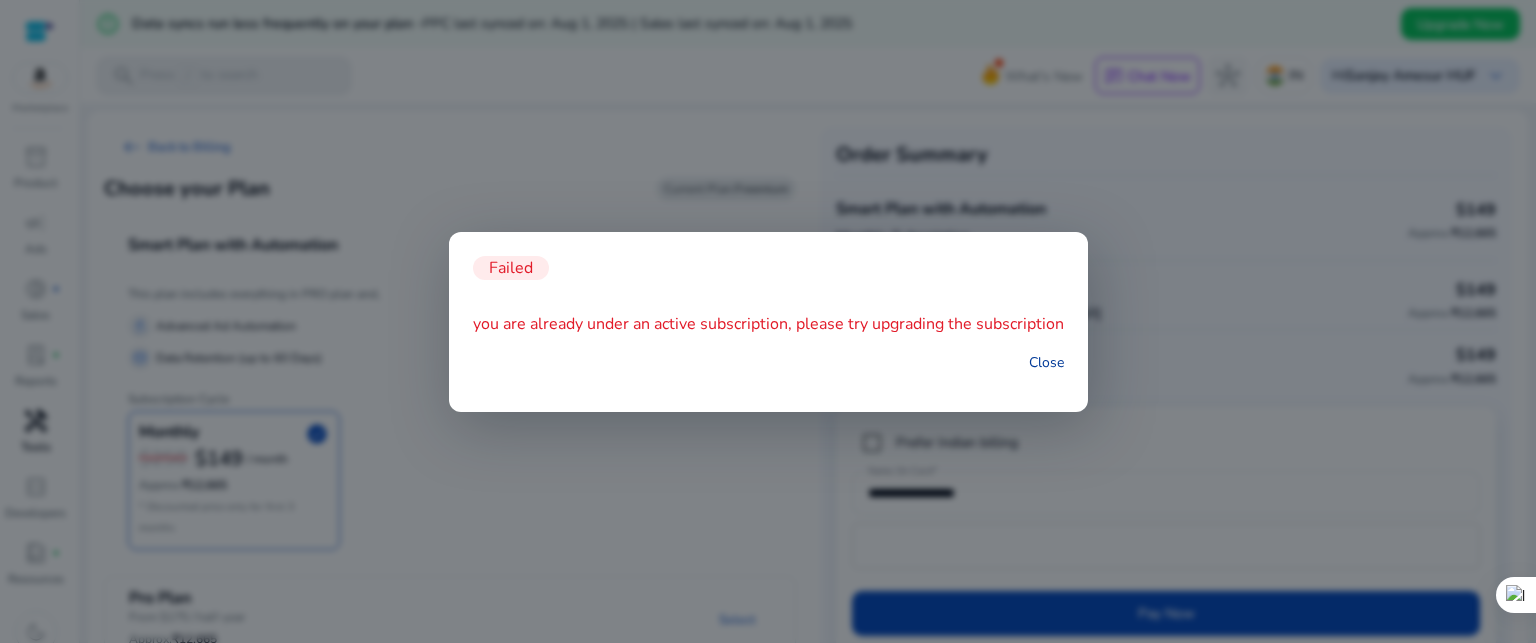click on "Close" at bounding box center (1046, 362) 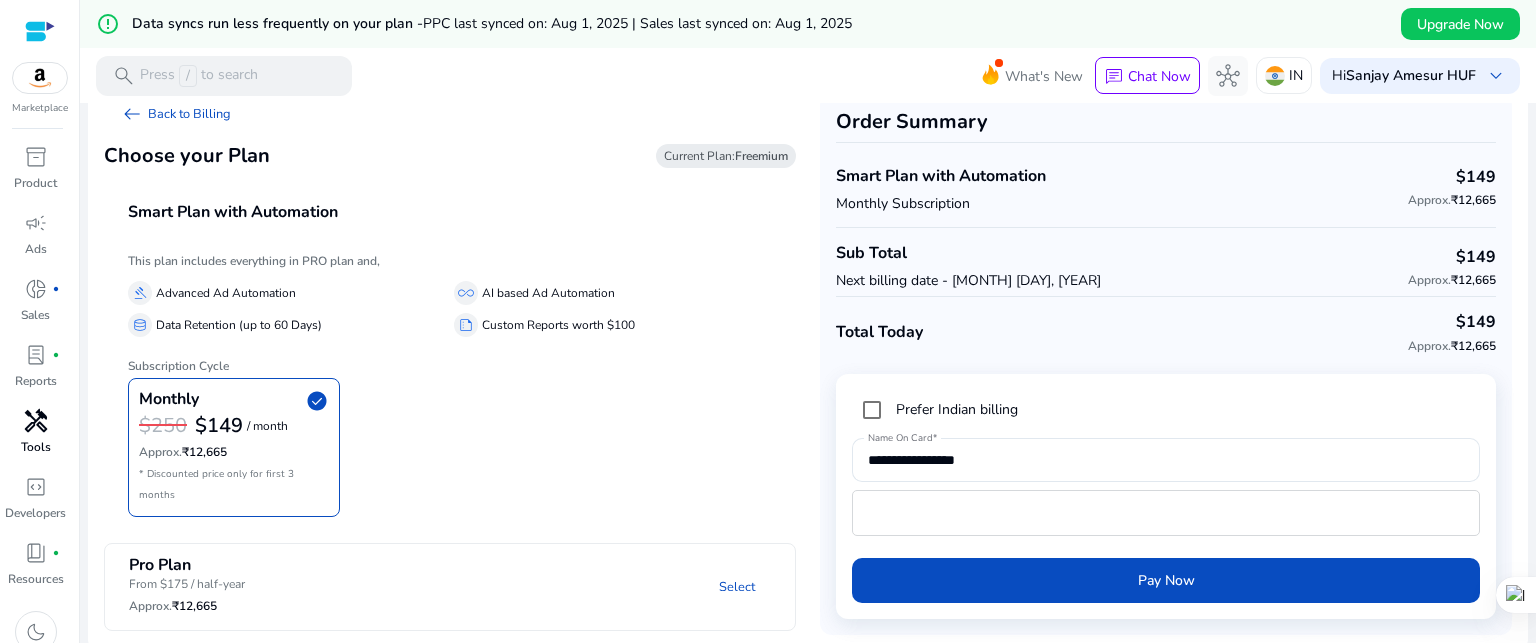 scroll, scrollTop: 48, scrollLeft: 0, axis: vertical 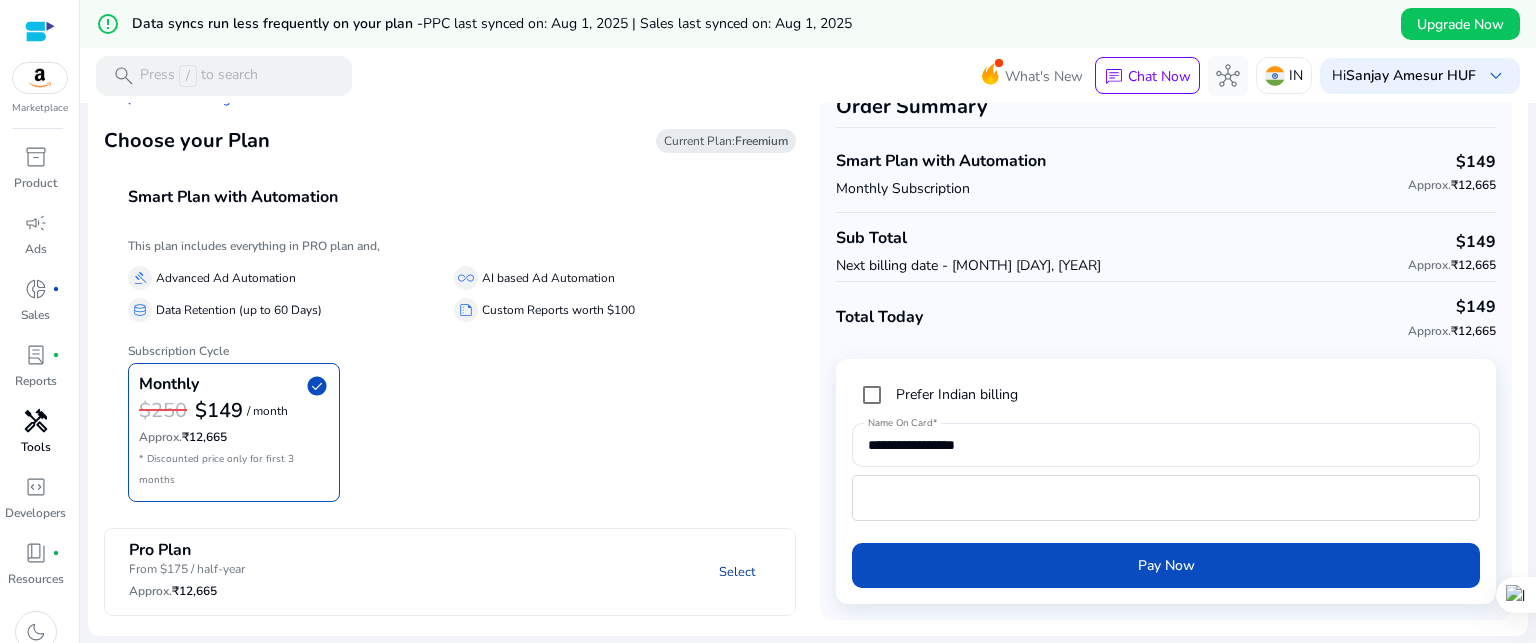 click on "Select" 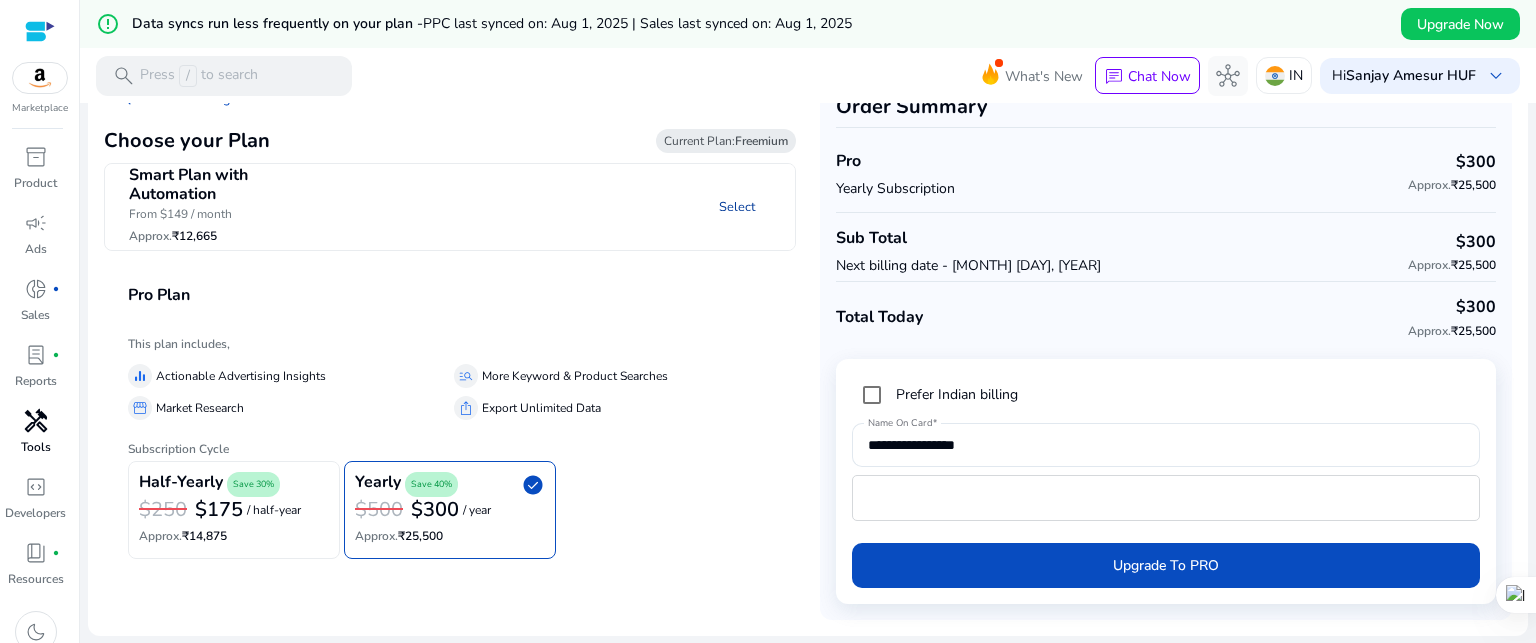 click on "Select" 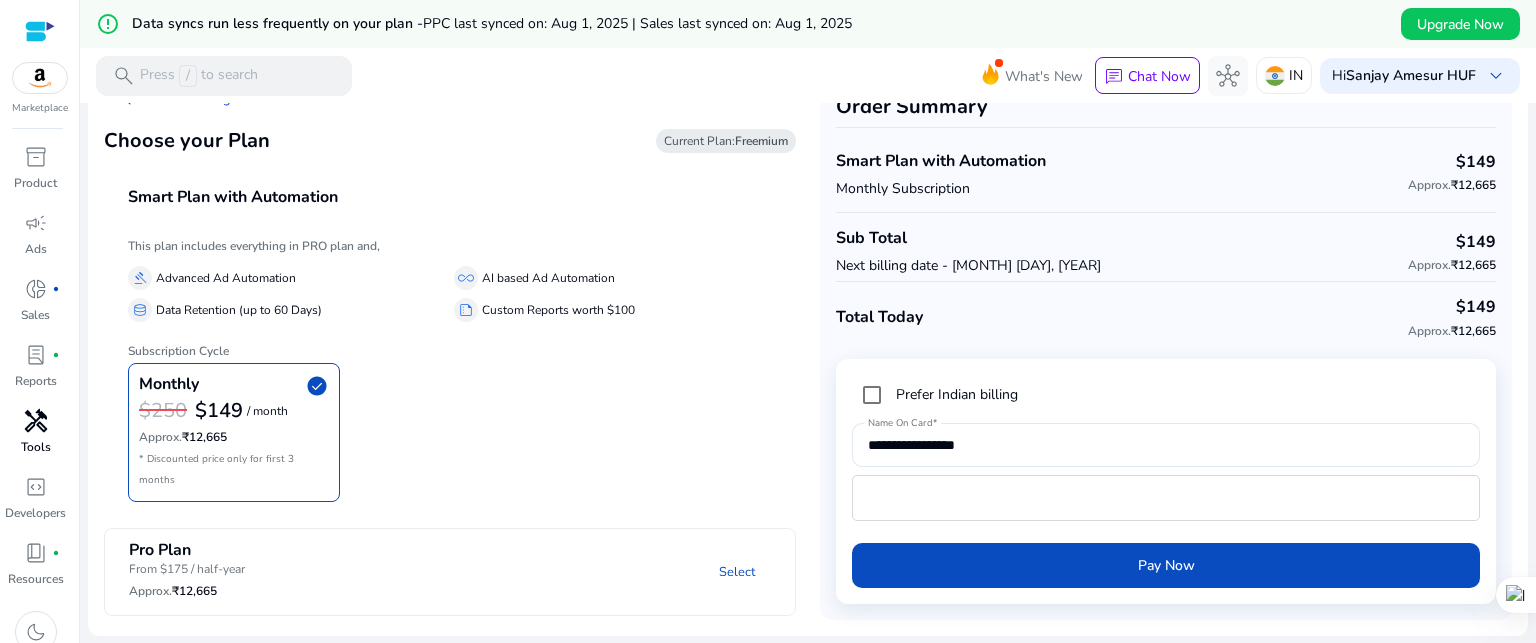 click on "Select" 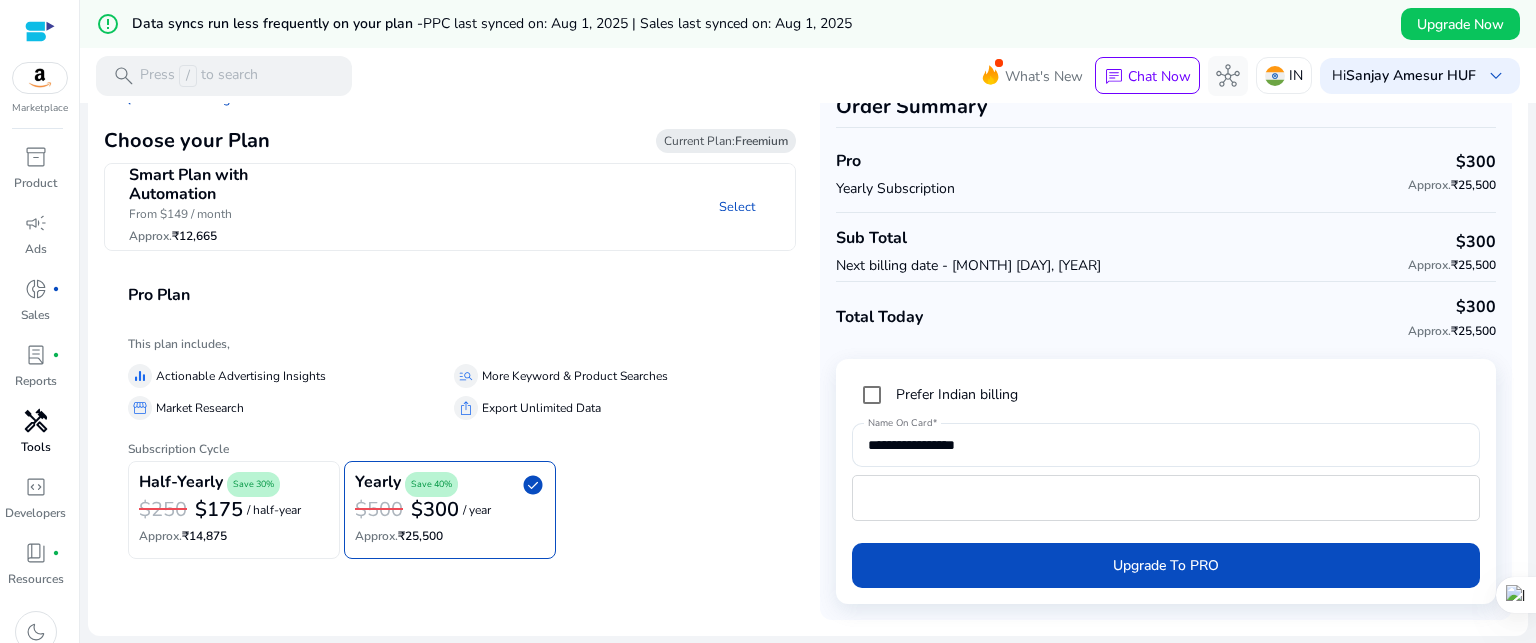 click on "/ half-year" 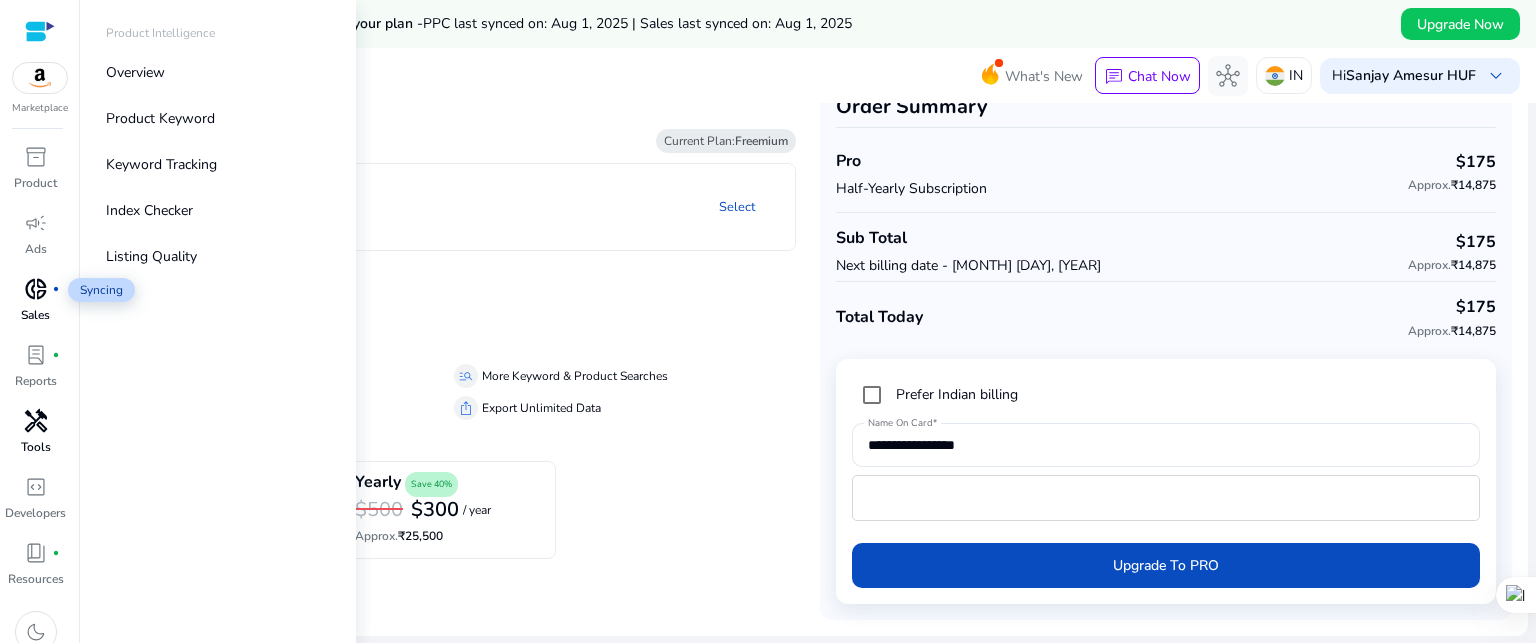 click on "donut_small" at bounding box center [36, 289] 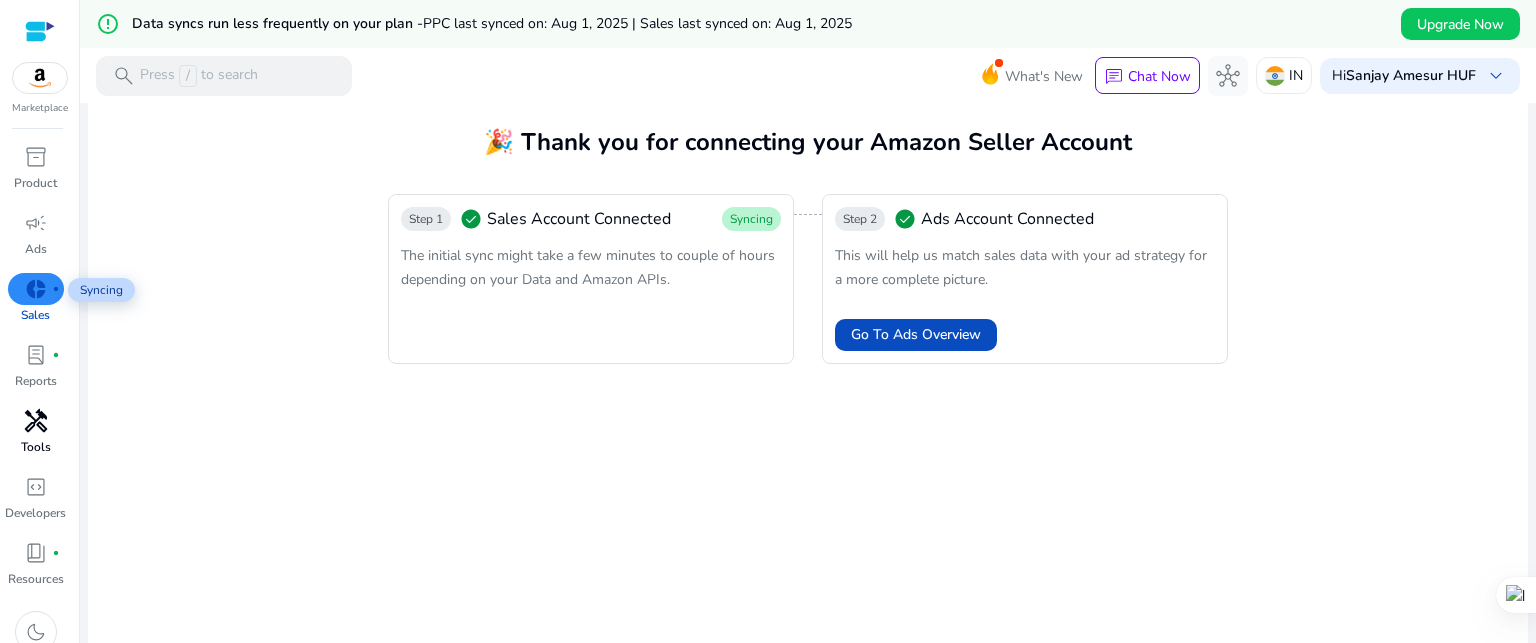 scroll, scrollTop: 0, scrollLeft: 0, axis: both 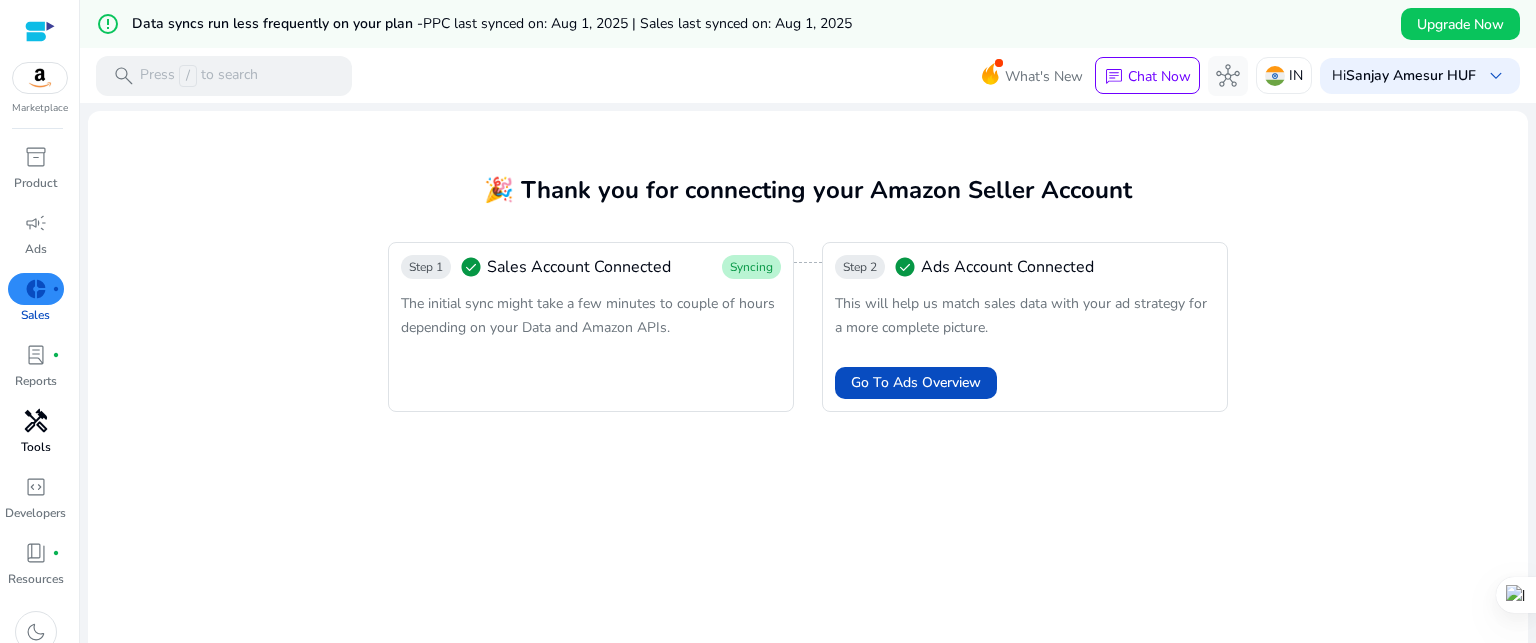 click at bounding box center (40, 78) 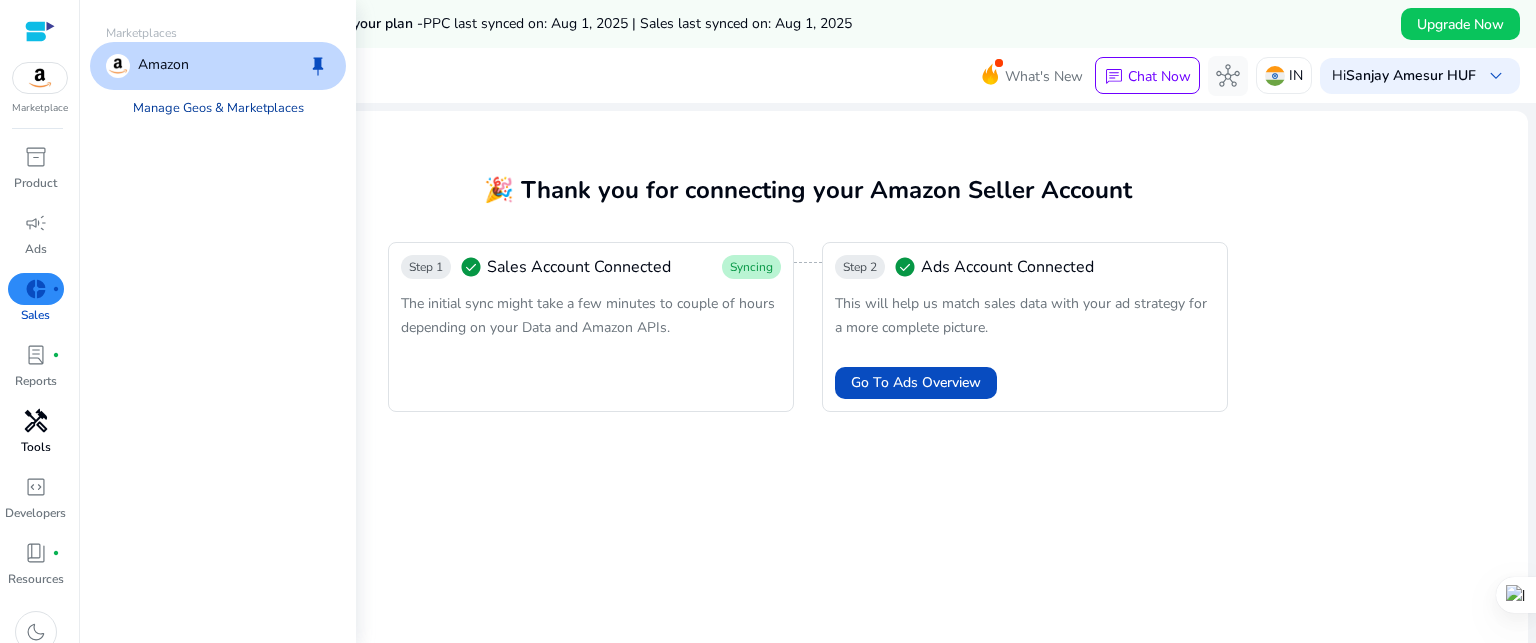 click on "Manage Geos & Marketplaces" at bounding box center (218, 108) 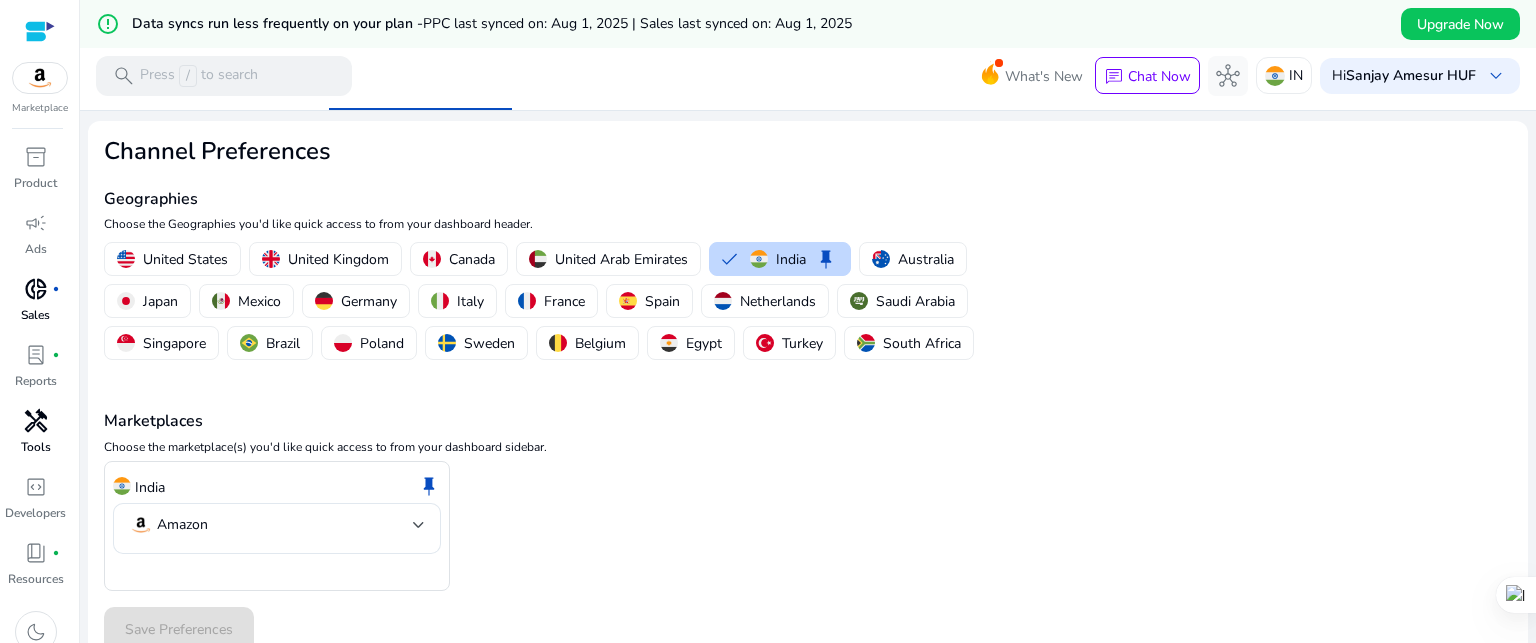 scroll, scrollTop: 64, scrollLeft: 0, axis: vertical 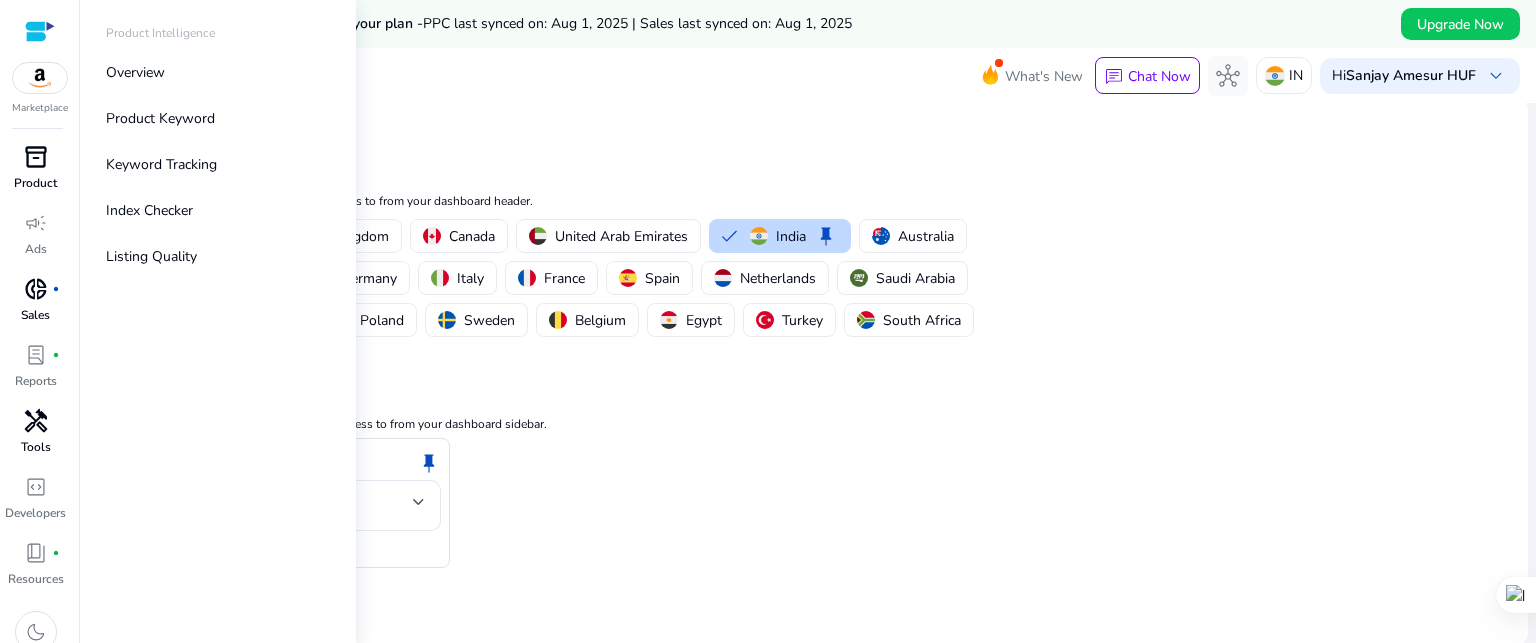click on "inventory_2" at bounding box center [36, 157] 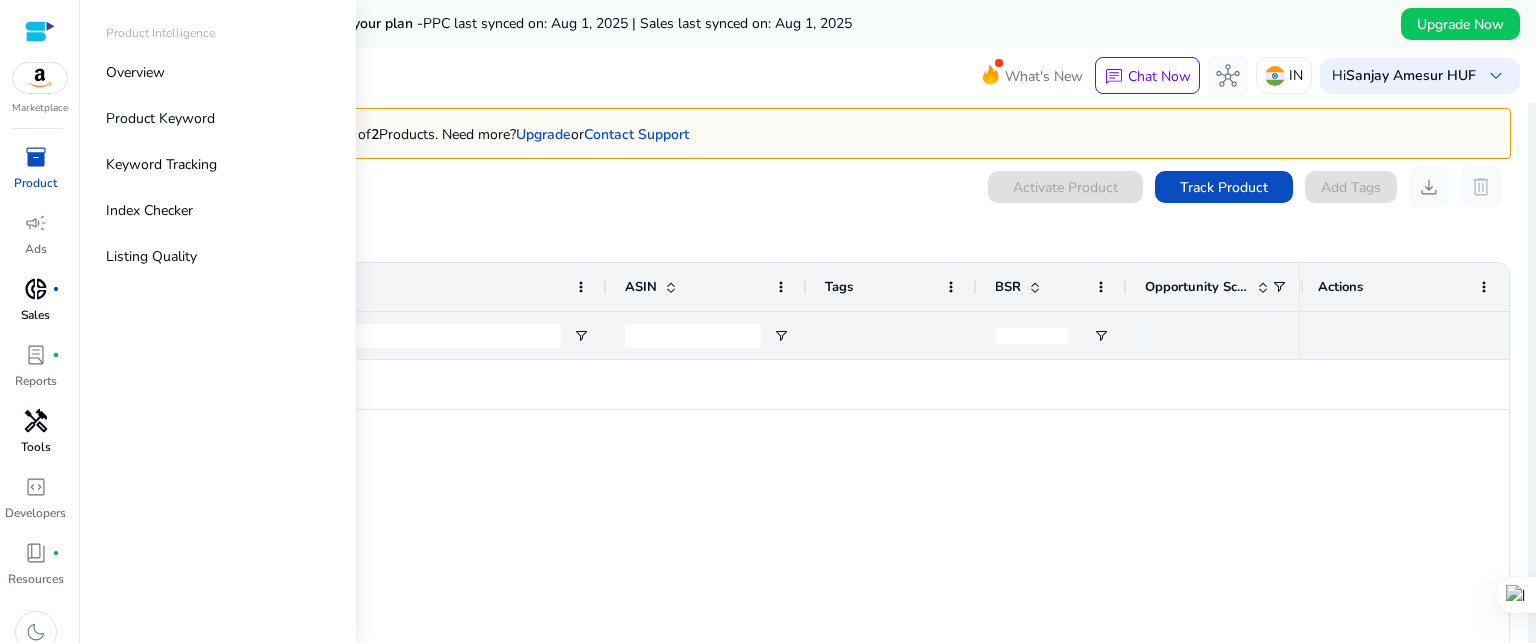 scroll, scrollTop: 0, scrollLeft: 0, axis: both 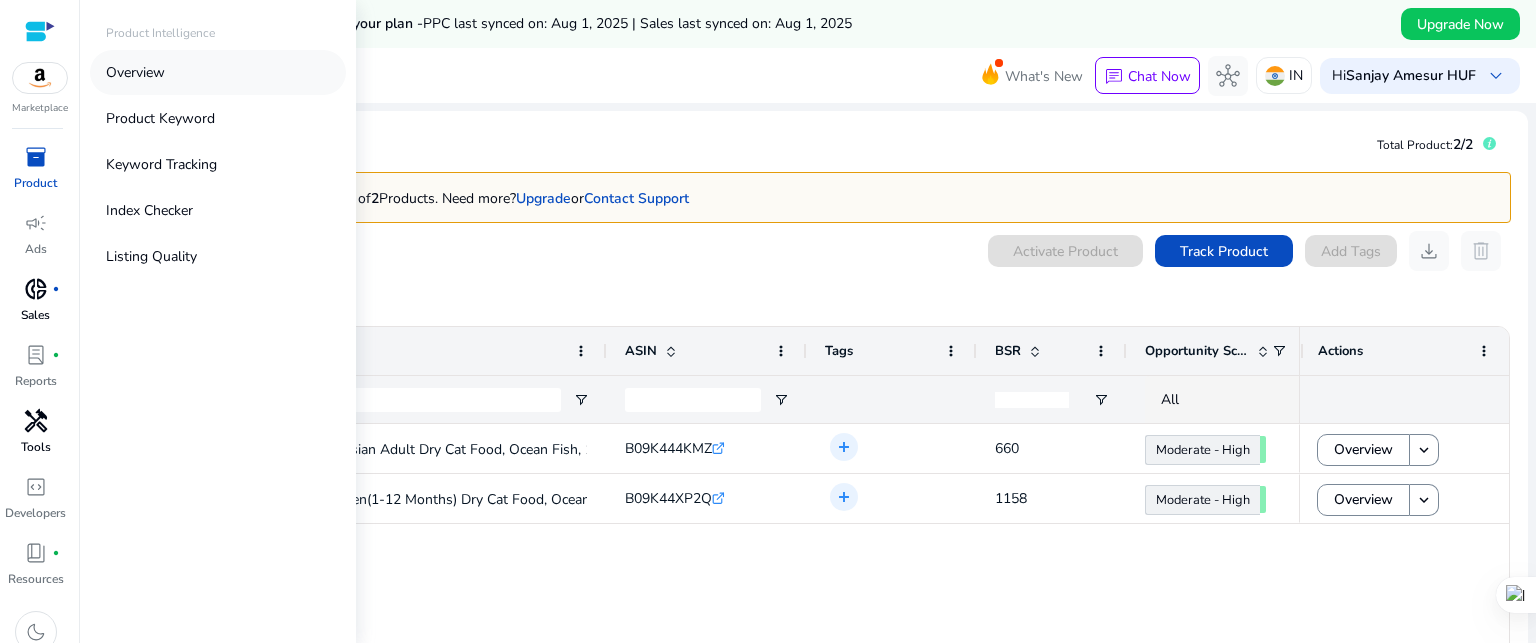 click on "Overview" at bounding box center (135, 72) 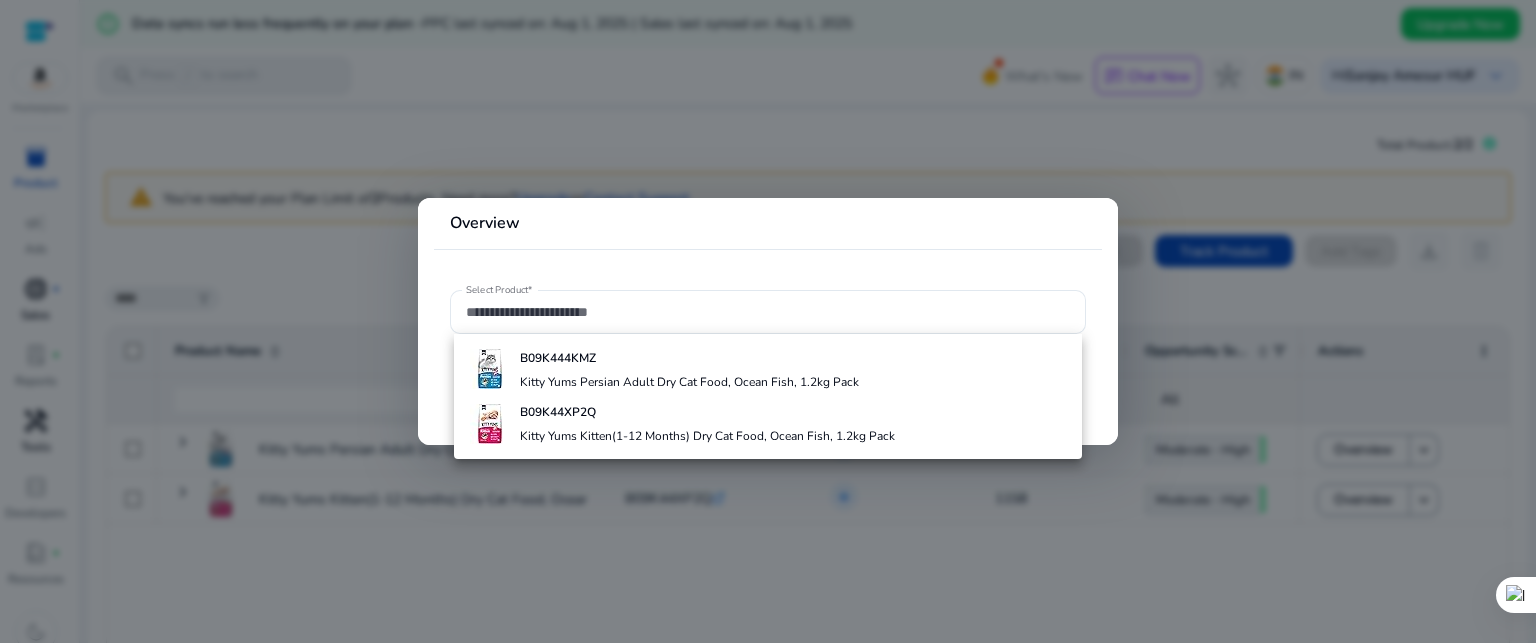 click on "Overview" at bounding box center [768, 231] 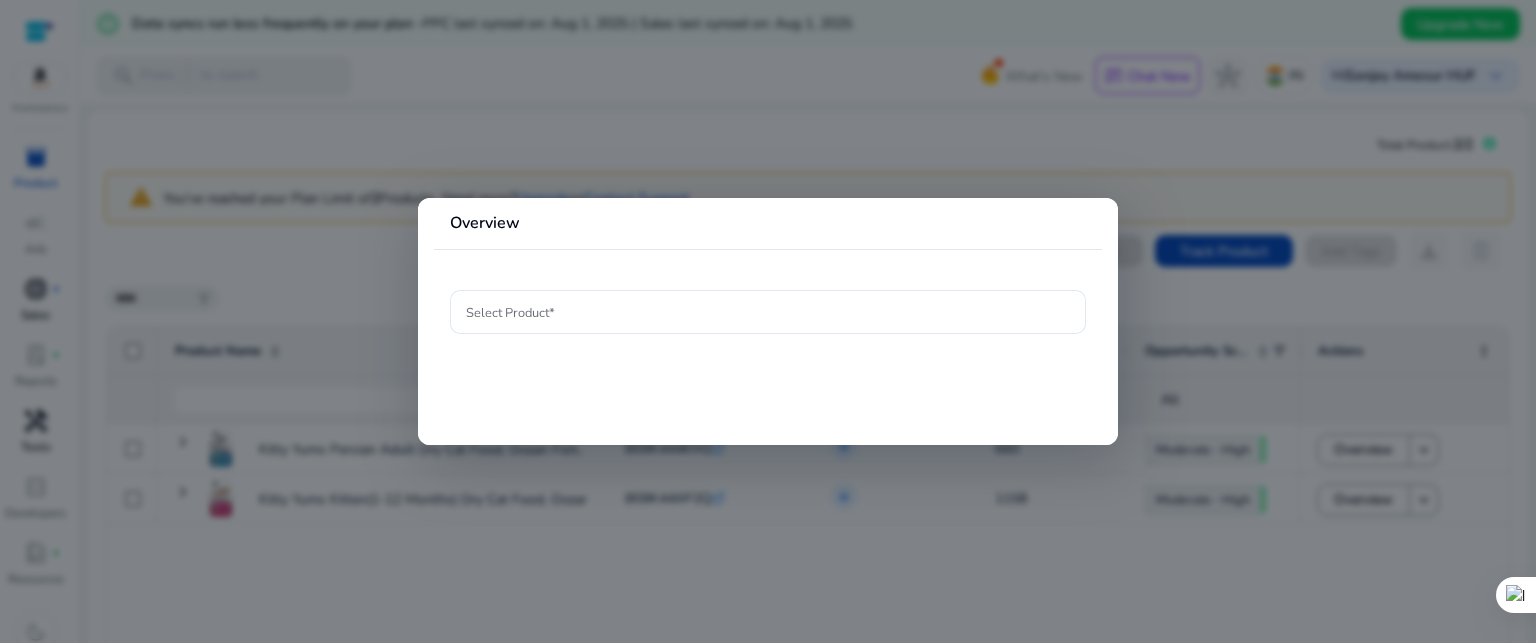 click at bounding box center (768, 321) 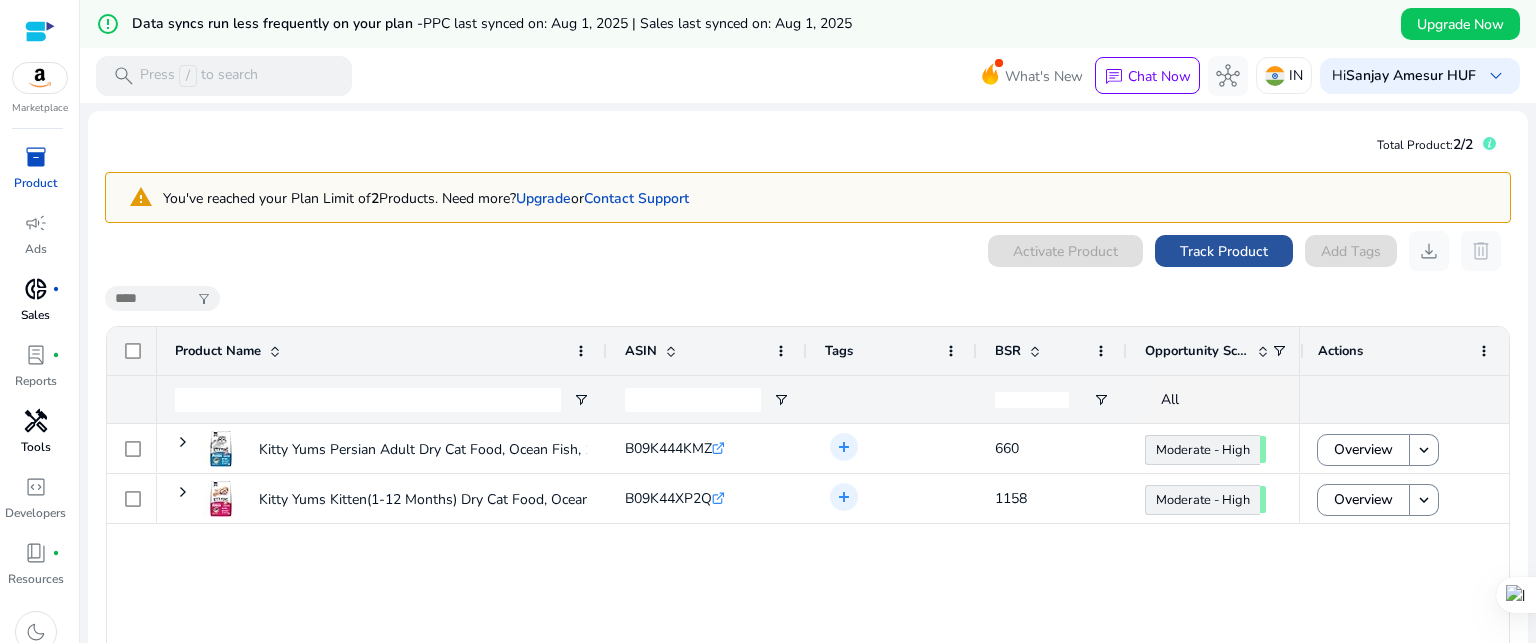 click on "Track Product" 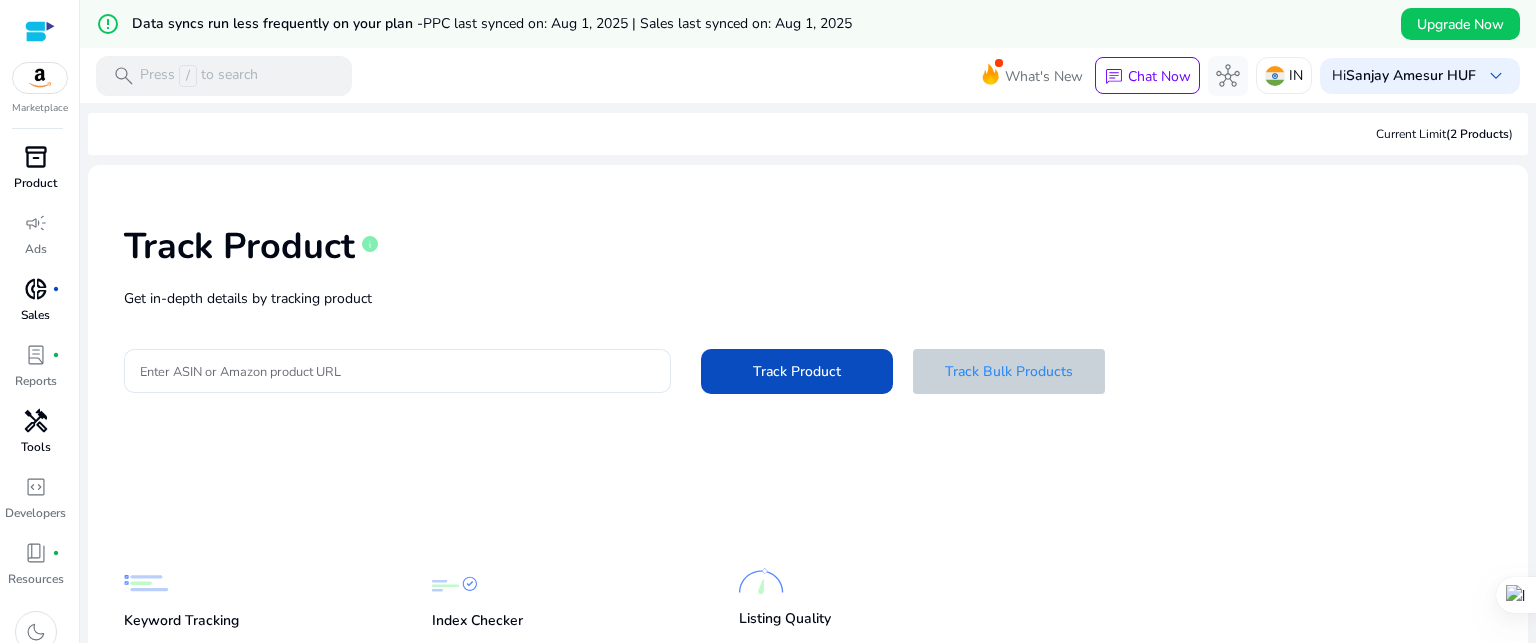 click on "Track Bulk Products" 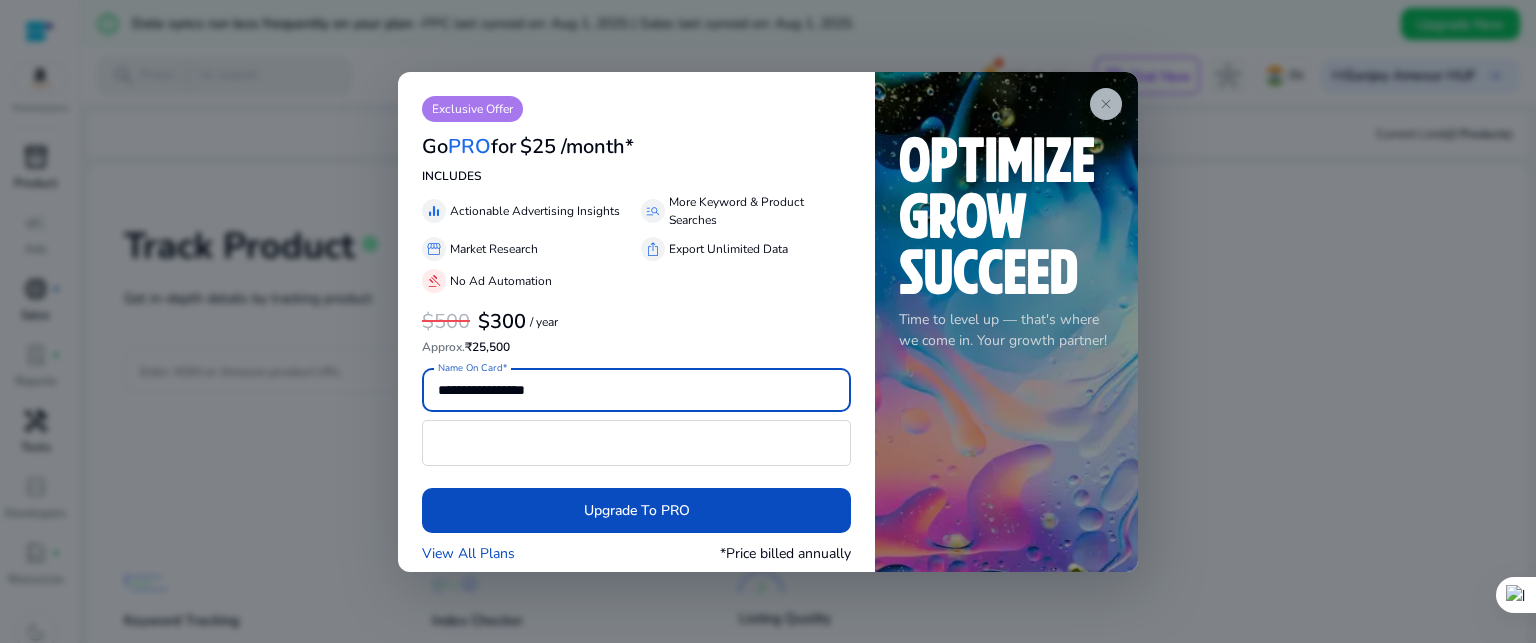 click on "close" at bounding box center (1106, 104) 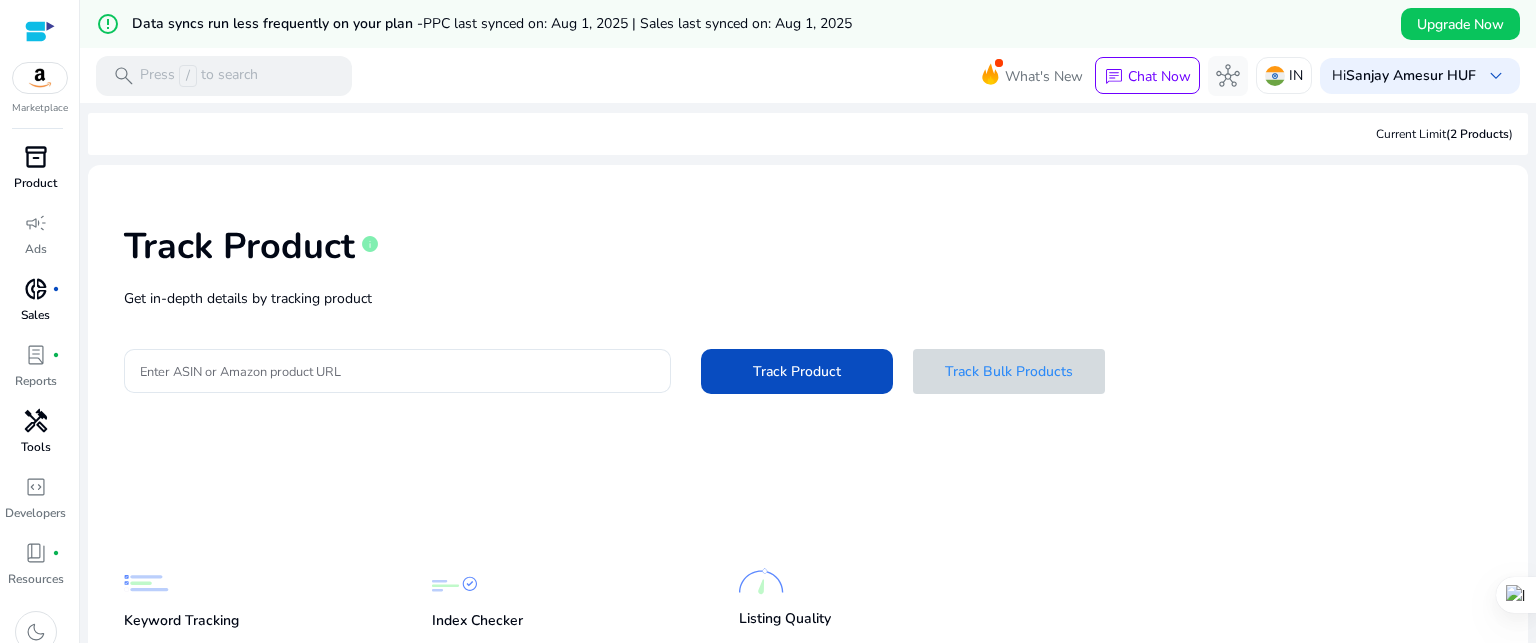 scroll, scrollTop: 128, scrollLeft: 0, axis: vertical 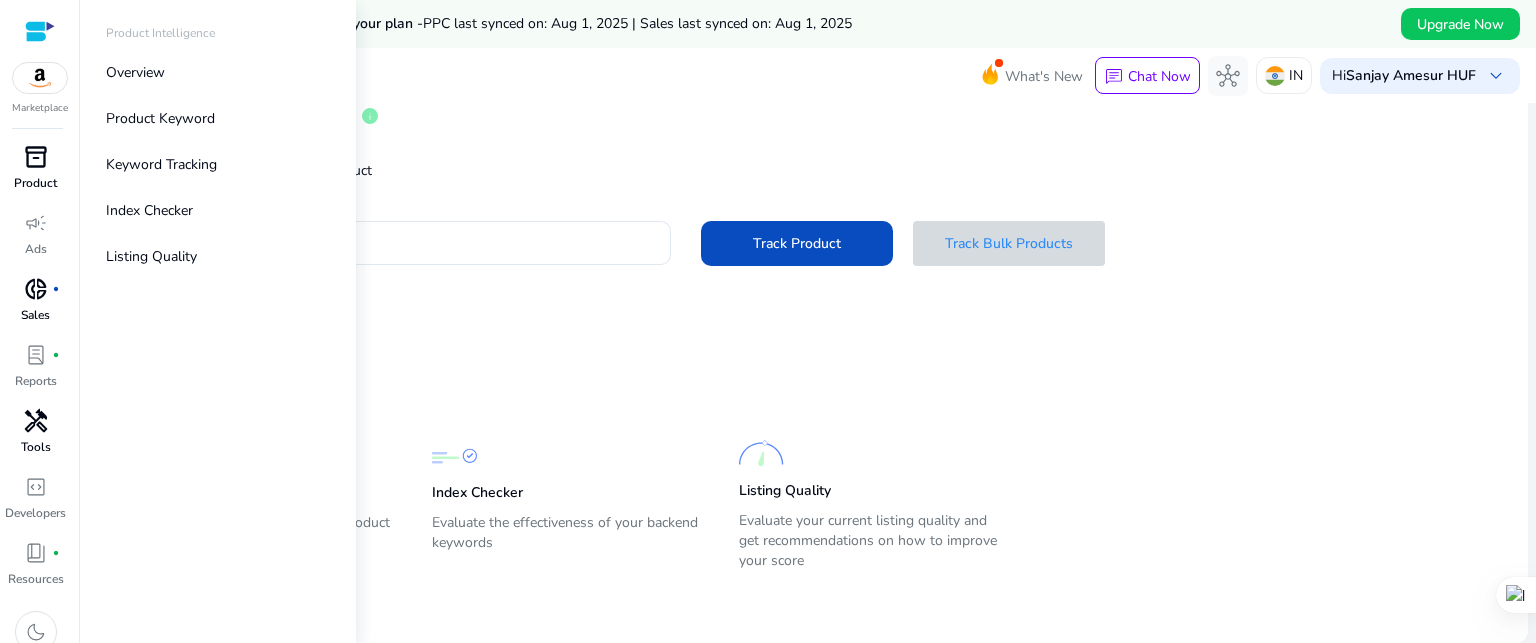 click on "inventory_2" at bounding box center (36, 157) 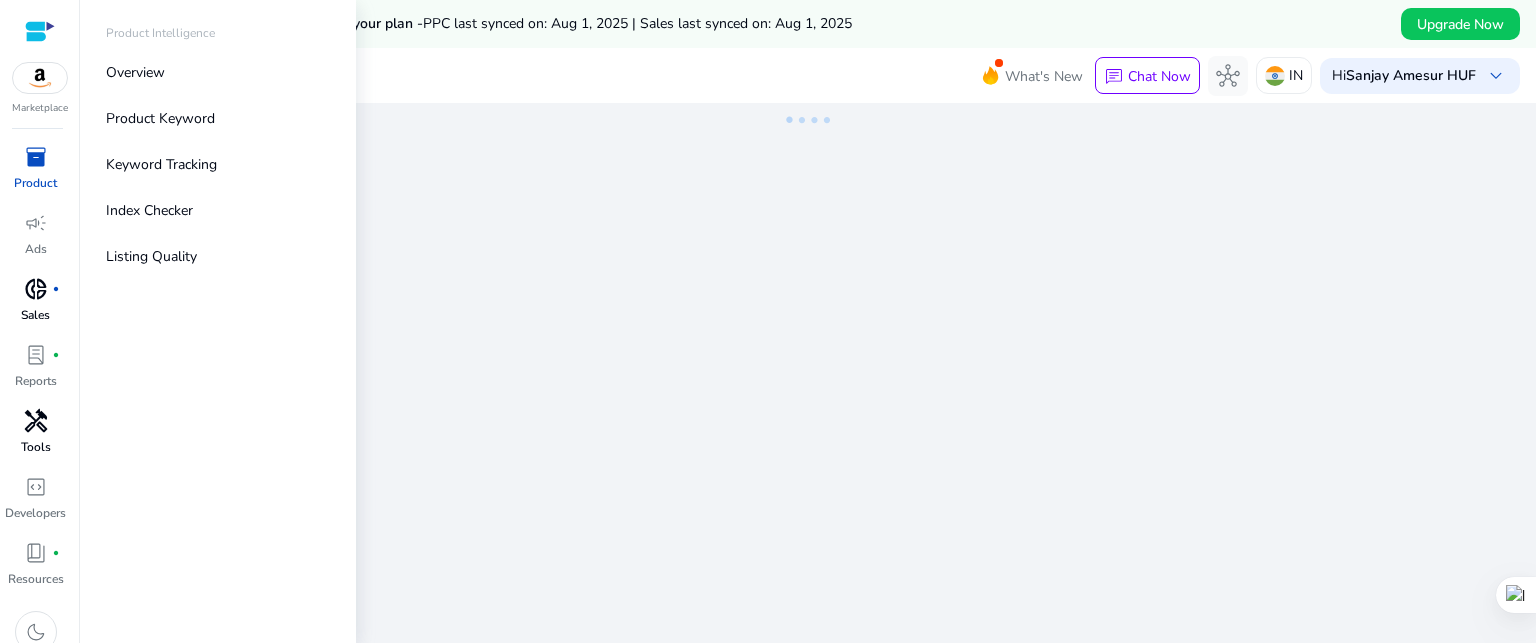 scroll, scrollTop: 0, scrollLeft: 0, axis: both 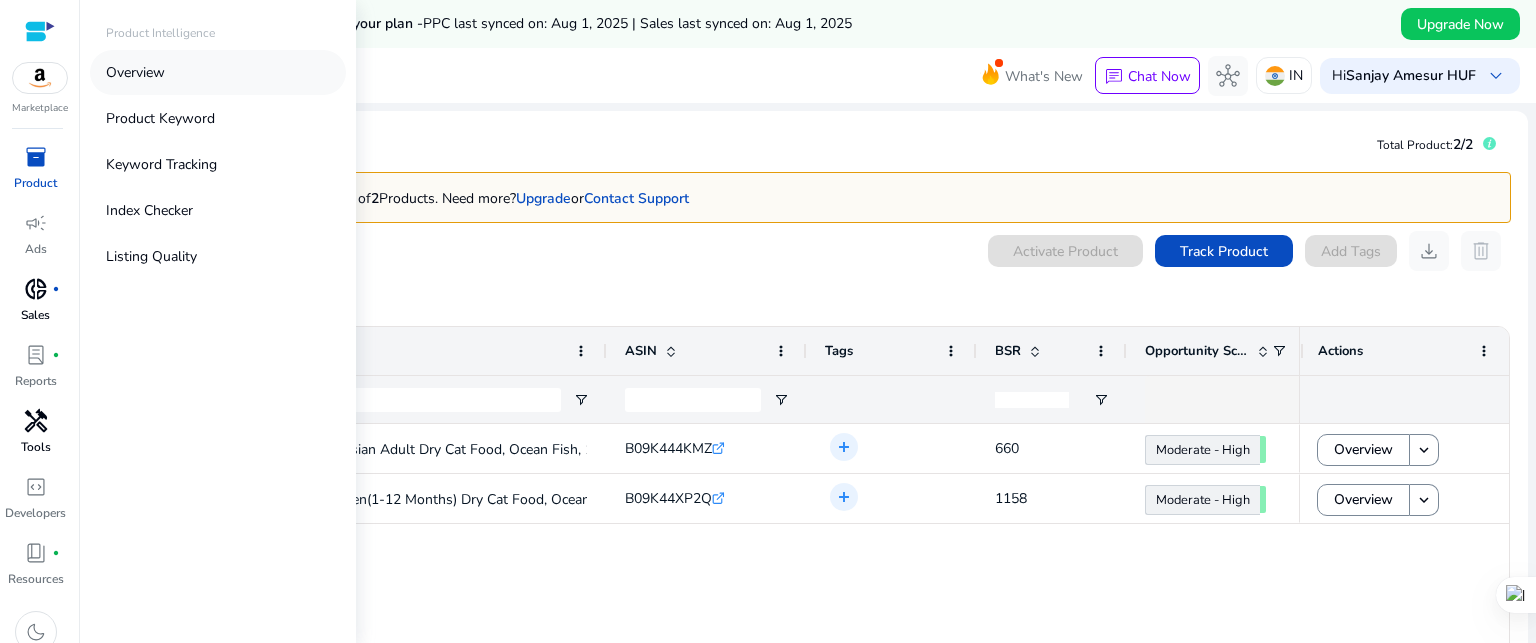 click on "Overview" at bounding box center [135, 72] 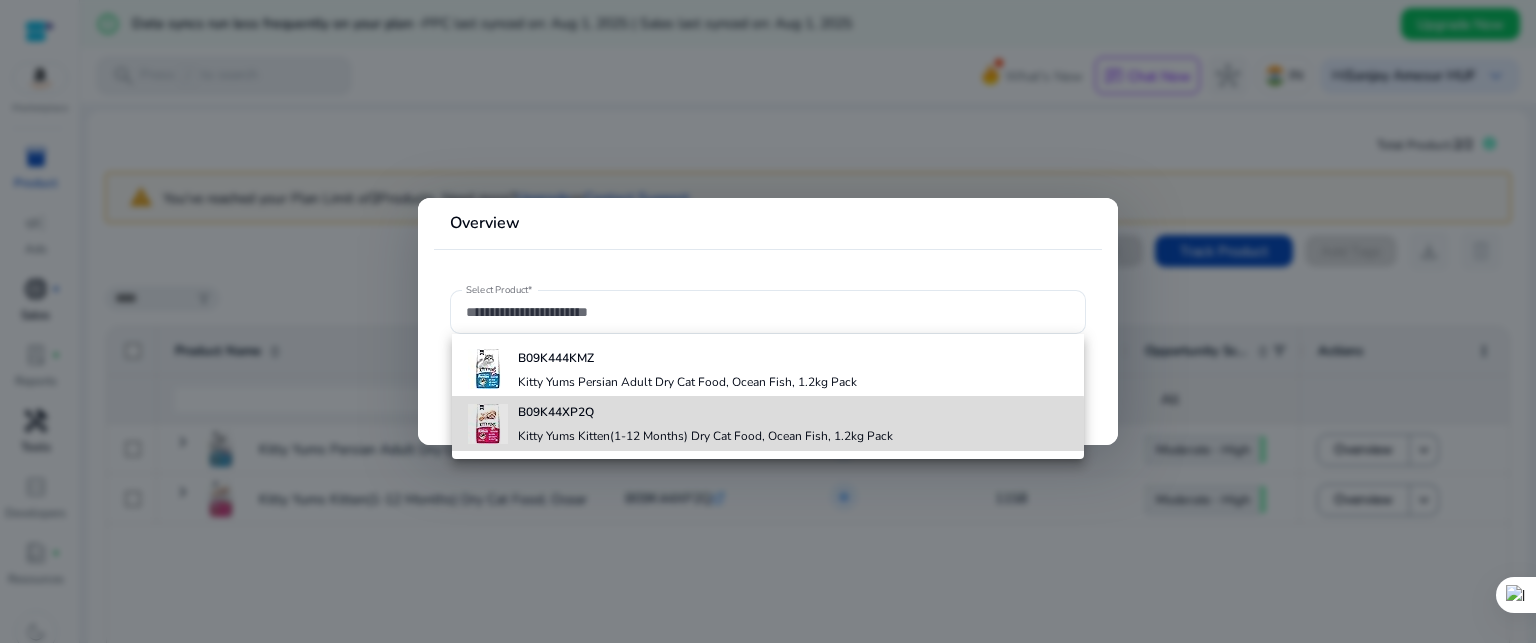 click on "Kitty Yums Kitten(1-12 Months) Dry Cat Food, Ocean Fish, 1.2kg Pack" at bounding box center (705, 436) 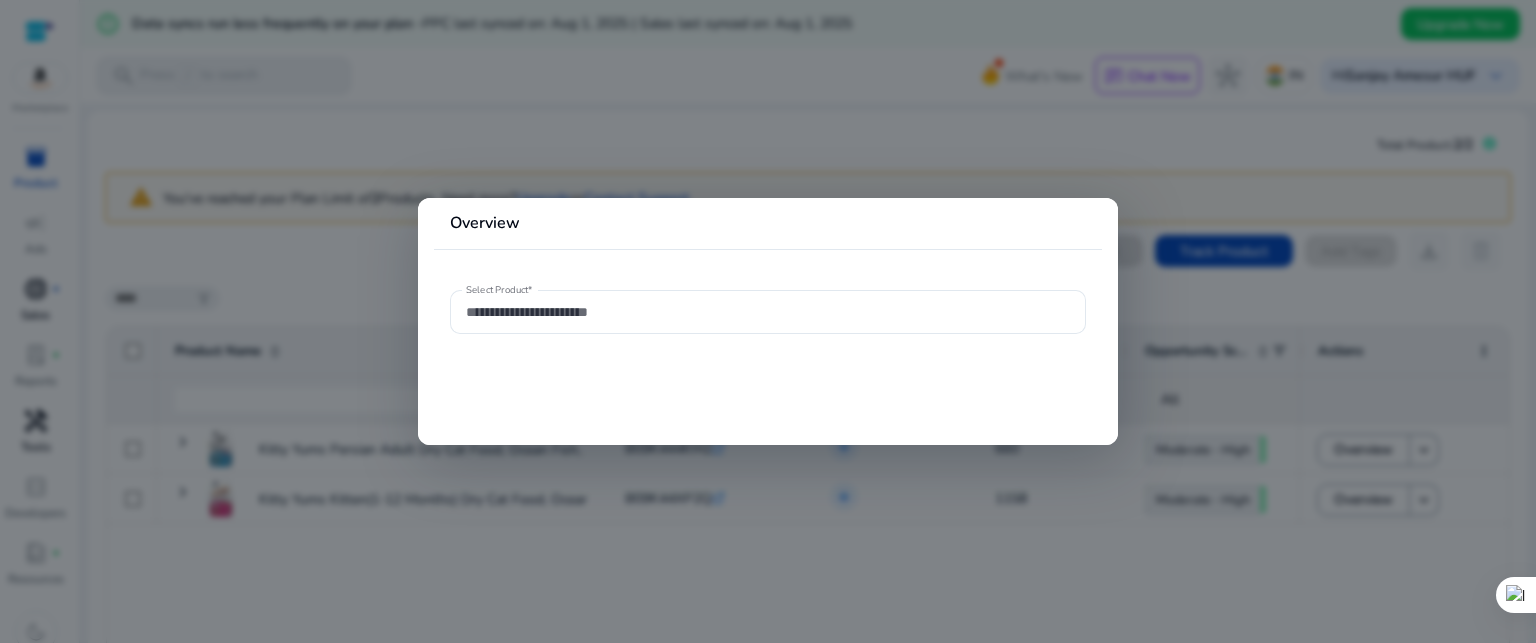 type on "**********" 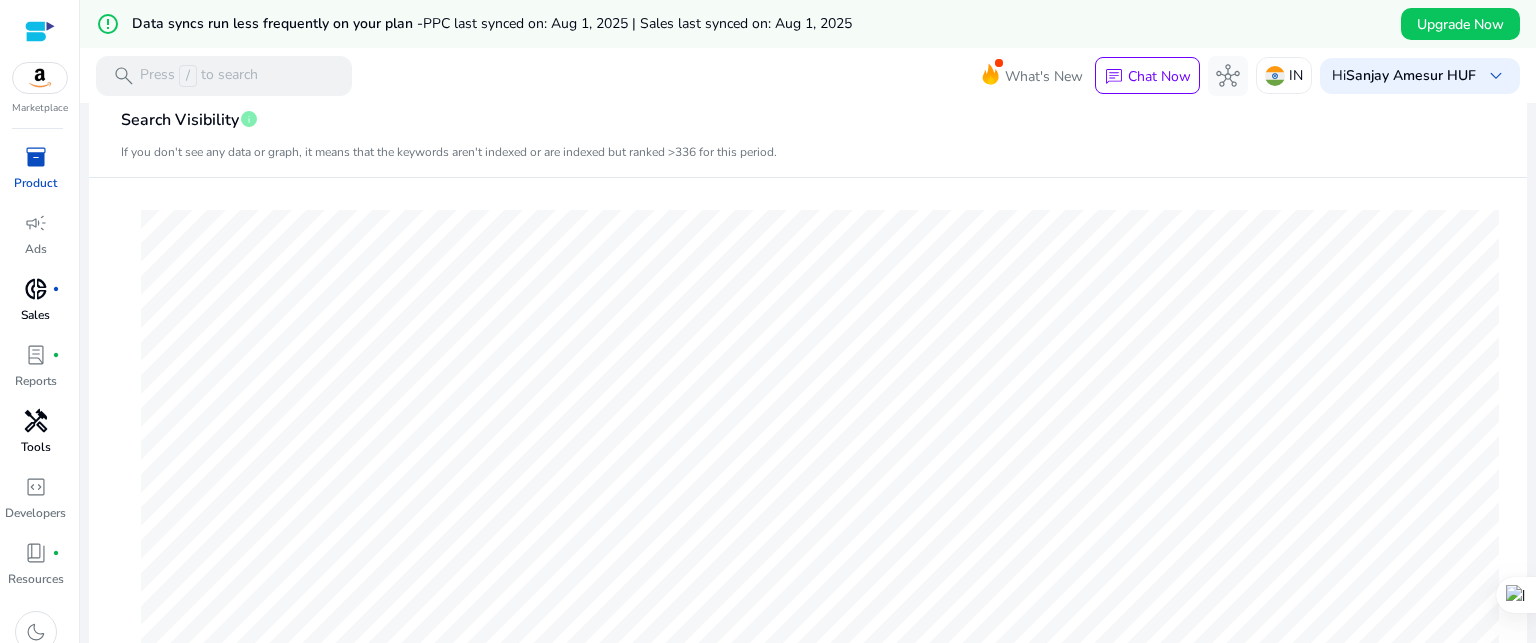 scroll, scrollTop: 89, scrollLeft: 0, axis: vertical 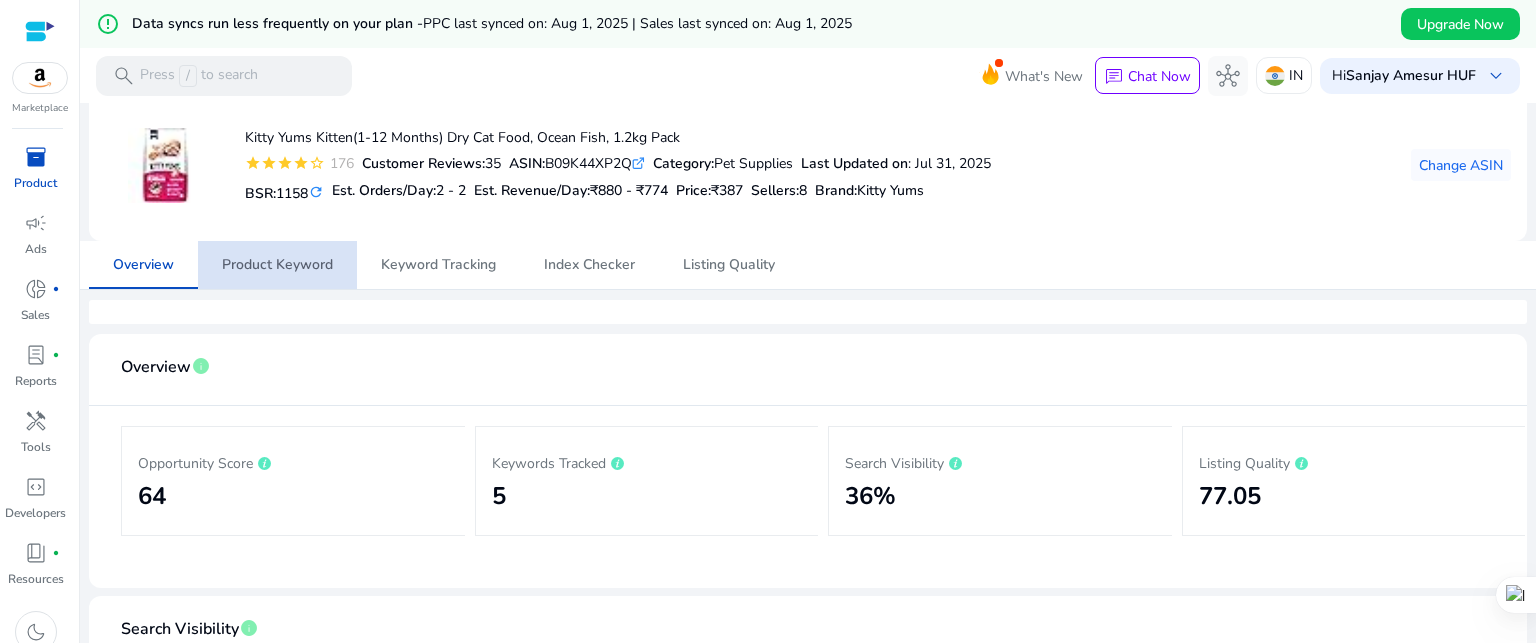 click on "Product Keyword" at bounding box center (277, 265) 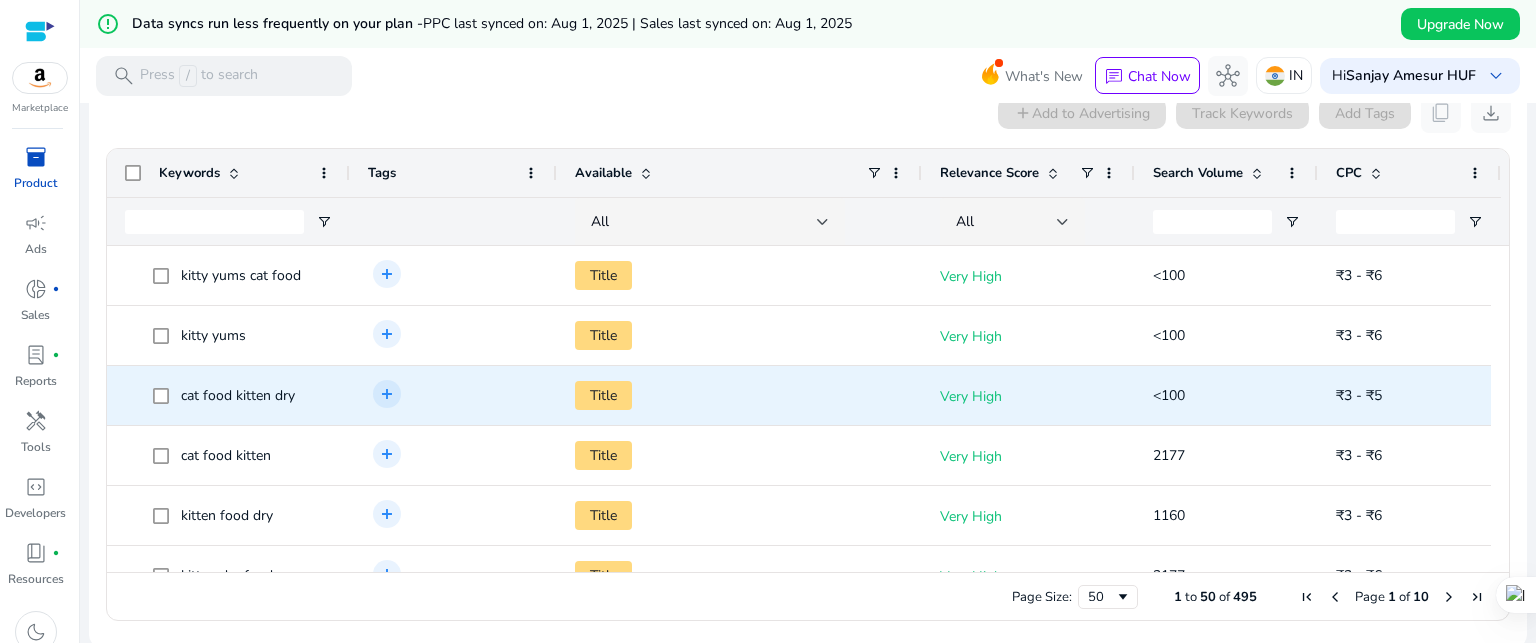 scroll, scrollTop: 421, scrollLeft: 0, axis: vertical 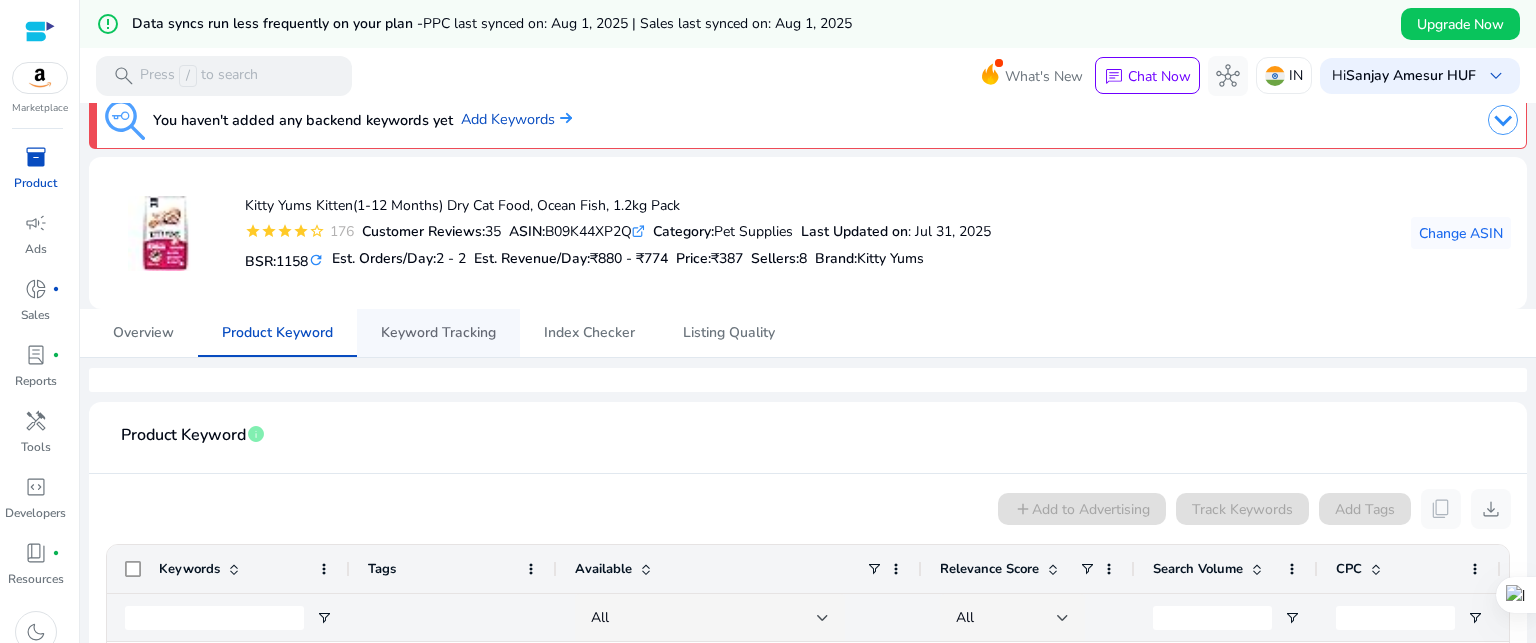 click on "Keyword Tracking" at bounding box center (438, 333) 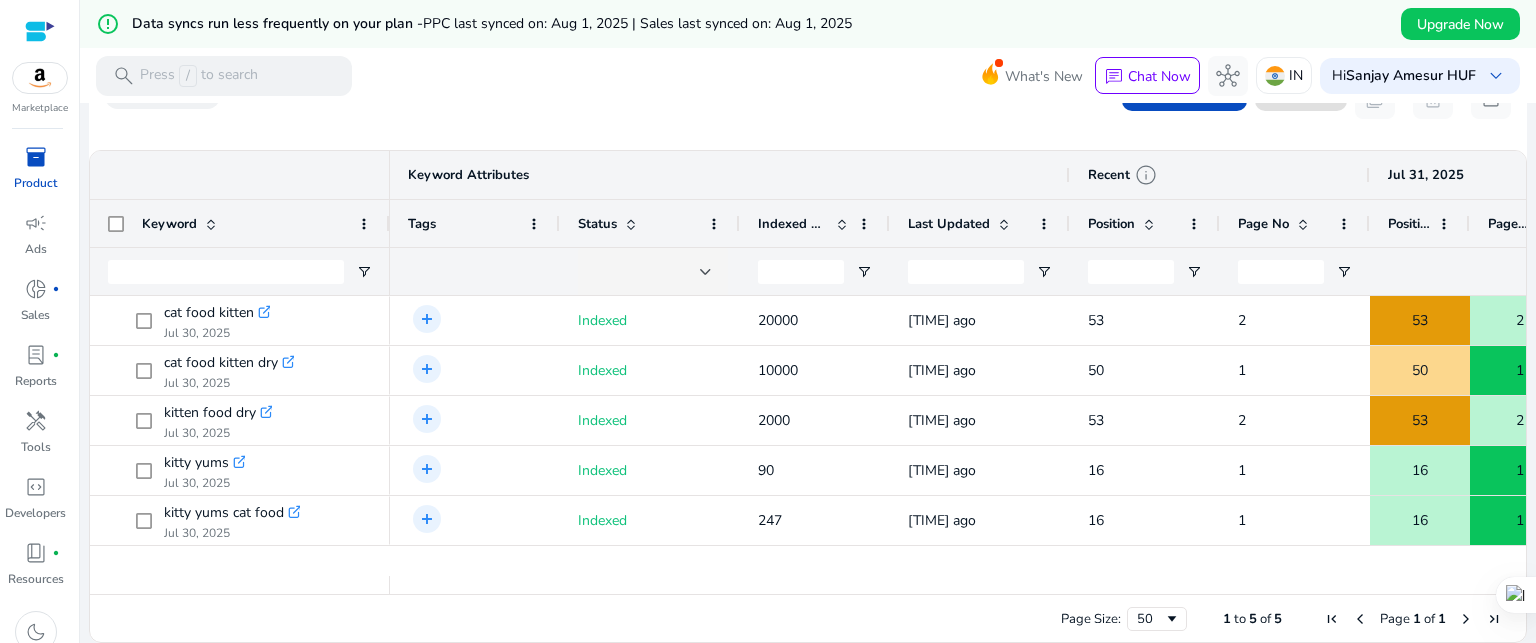 scroll, scrollTop: 0, scrollLeft: 0, axis: both 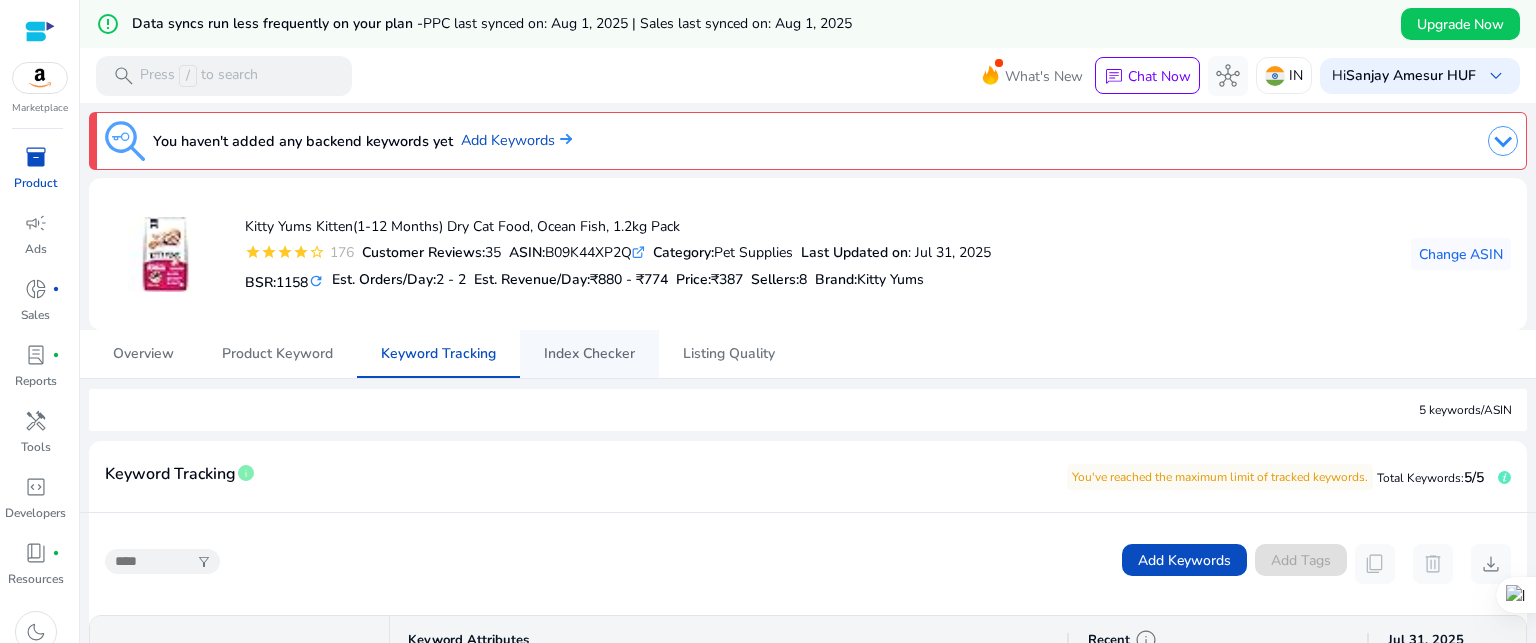 click on "Index Checker" at bounding box center [589, 354] 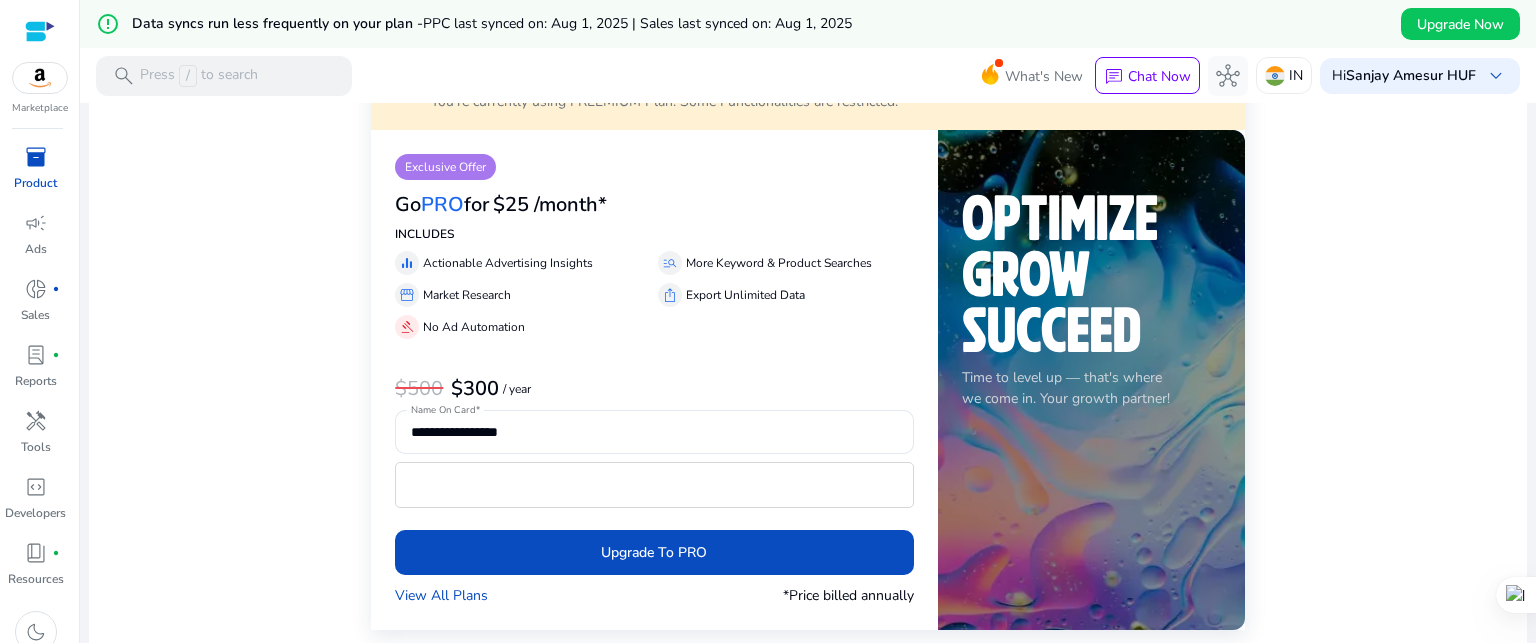 scroll 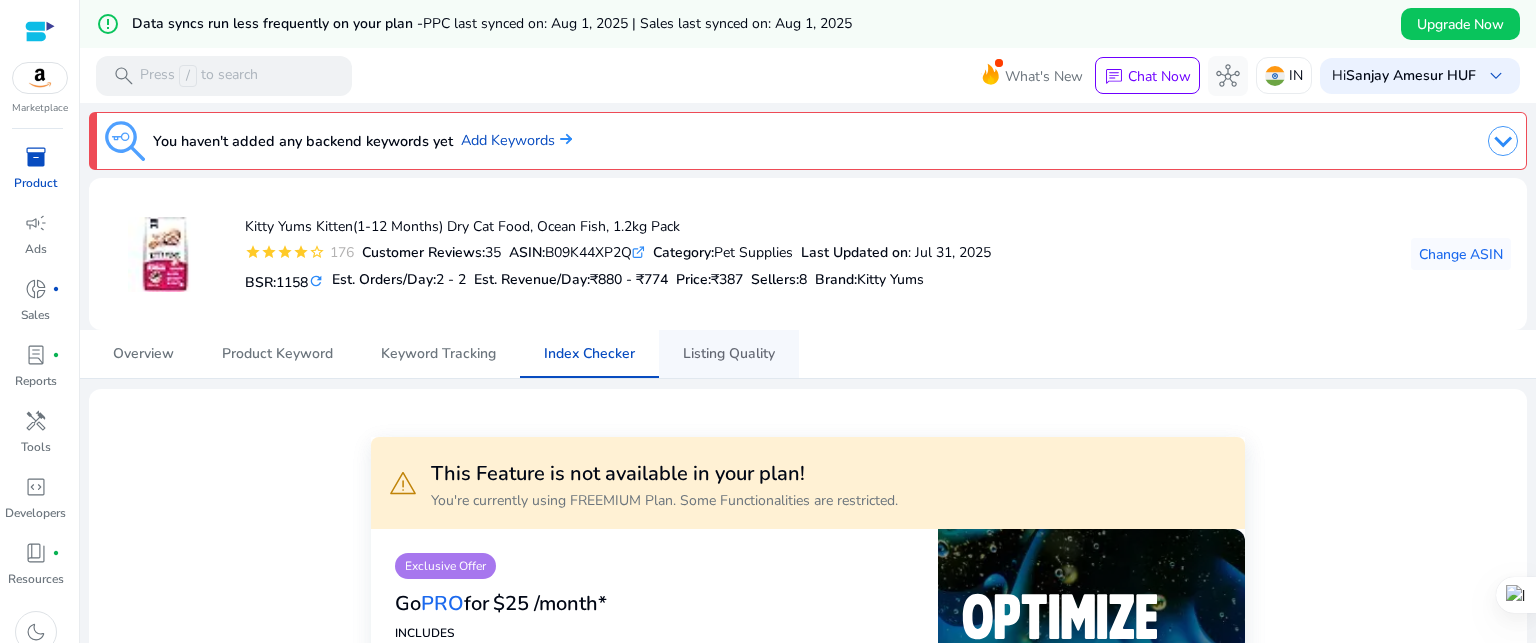 click on "Listing Quality" at bounding box center (729, 354) 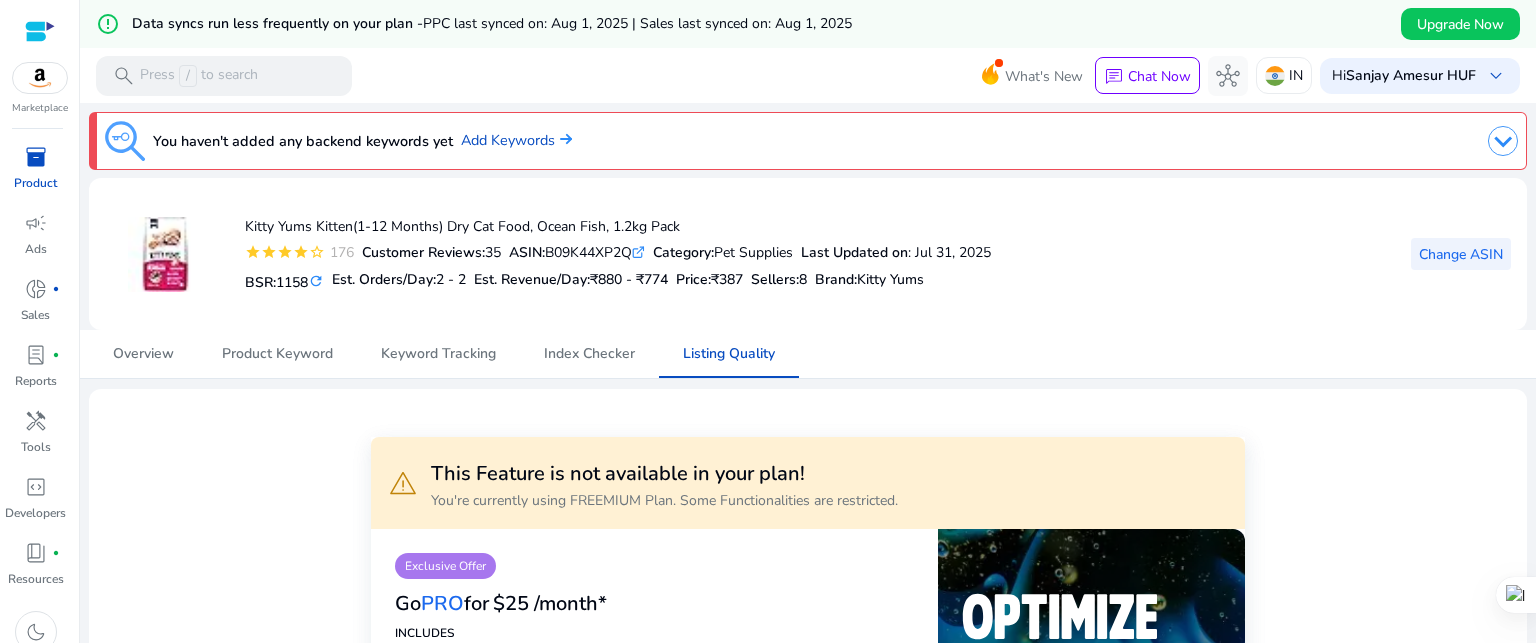 click on "Change ASIN" 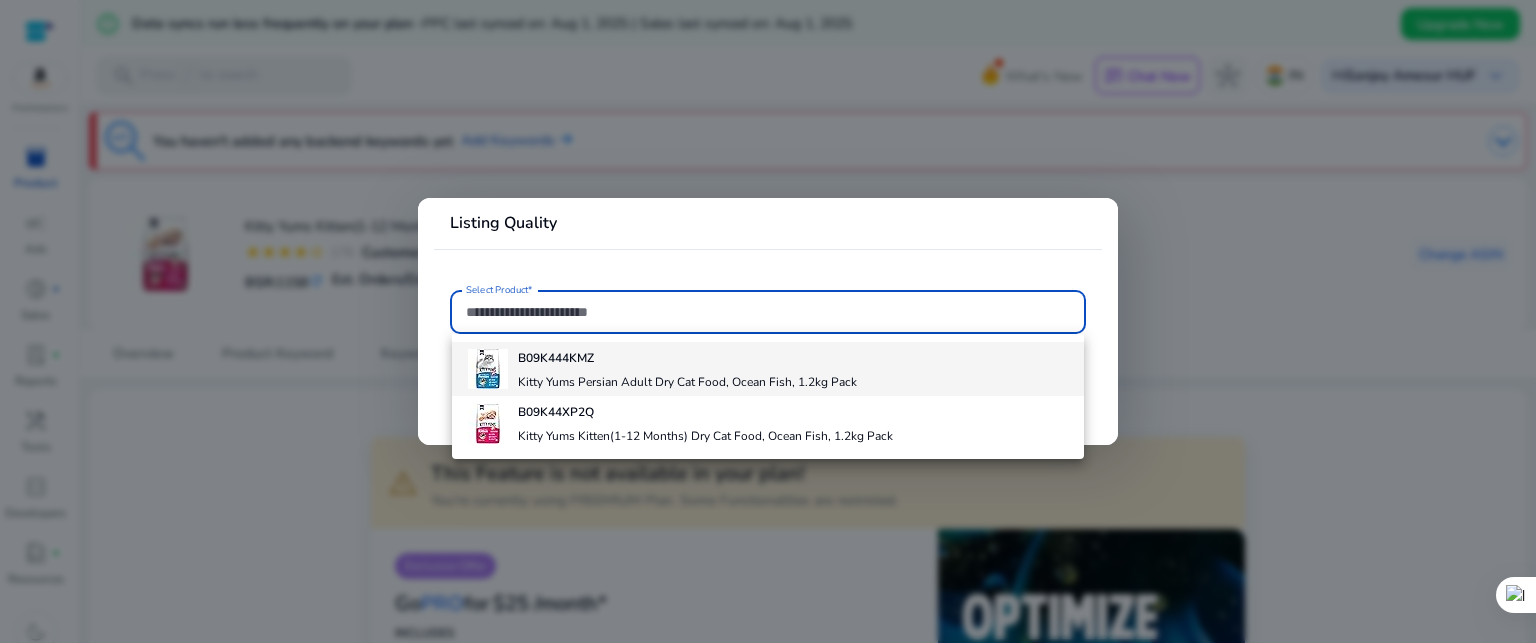 click on "B09K444KMZ  Kitty Yums Persian Adult Dry Cat Food, Ocean Fish, 1.2kg Pack" at bounding box center [687, 369] 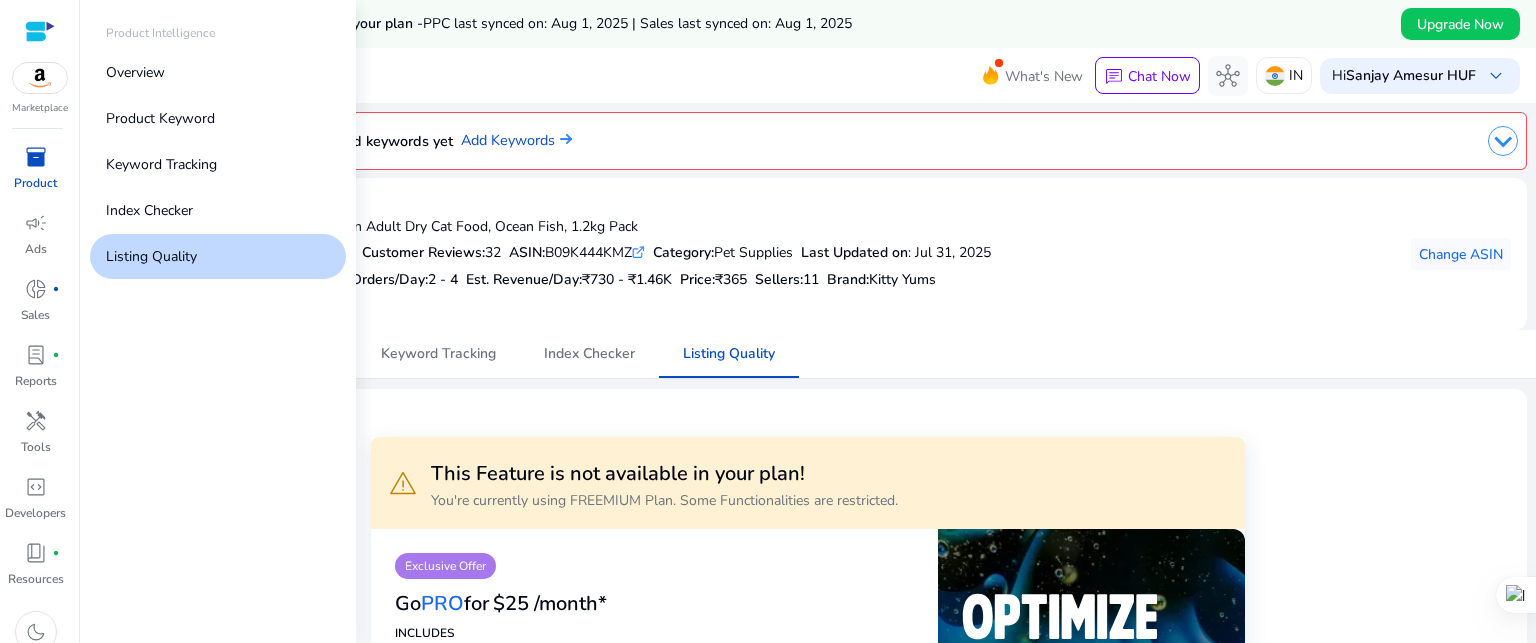 click on "inventory_2" at bounding box center [36, 157] 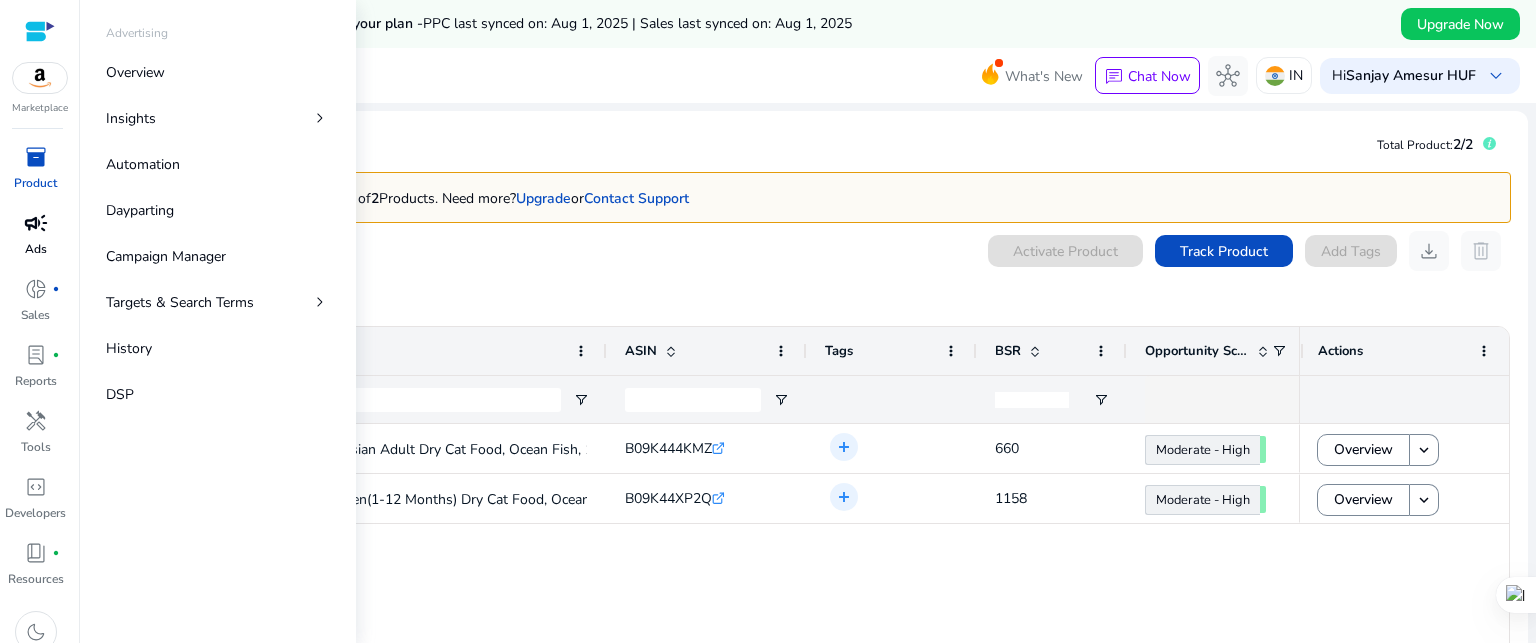 click on "campaign" at bounding box center [36, 223] 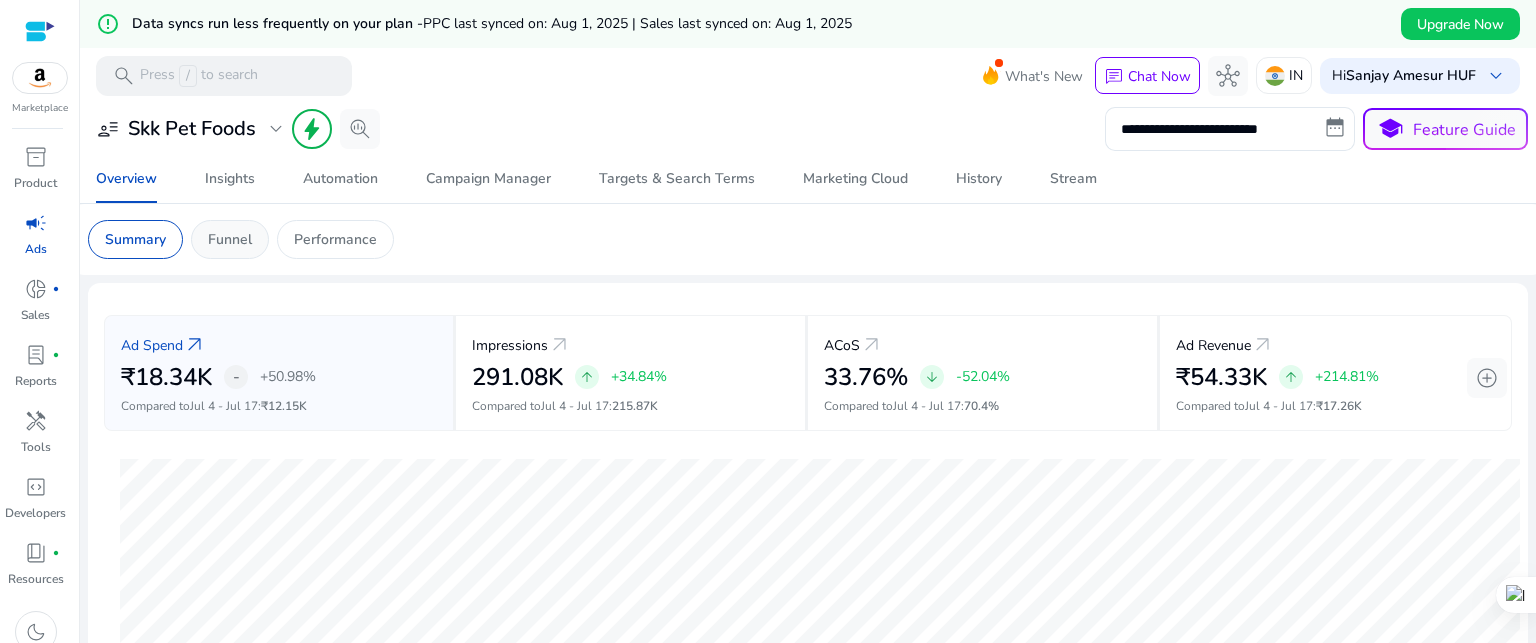 click on "Funnel" 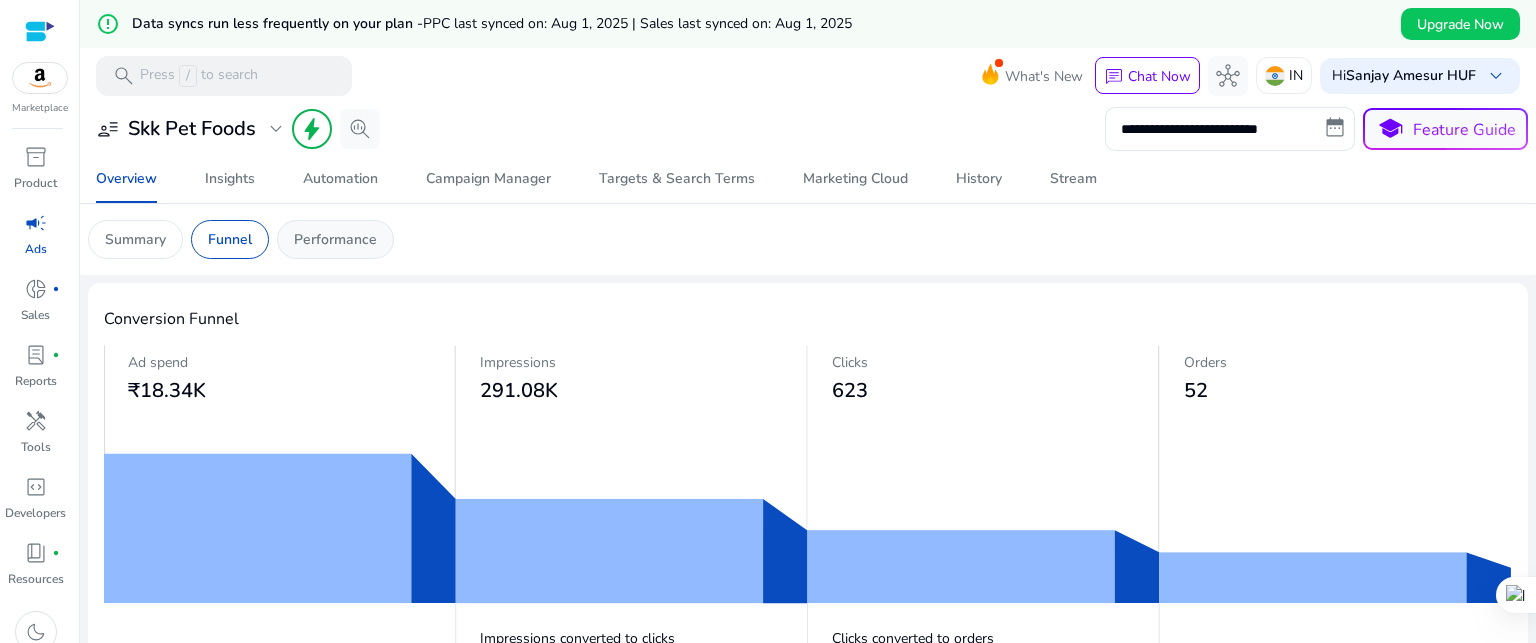 click on "Performance" 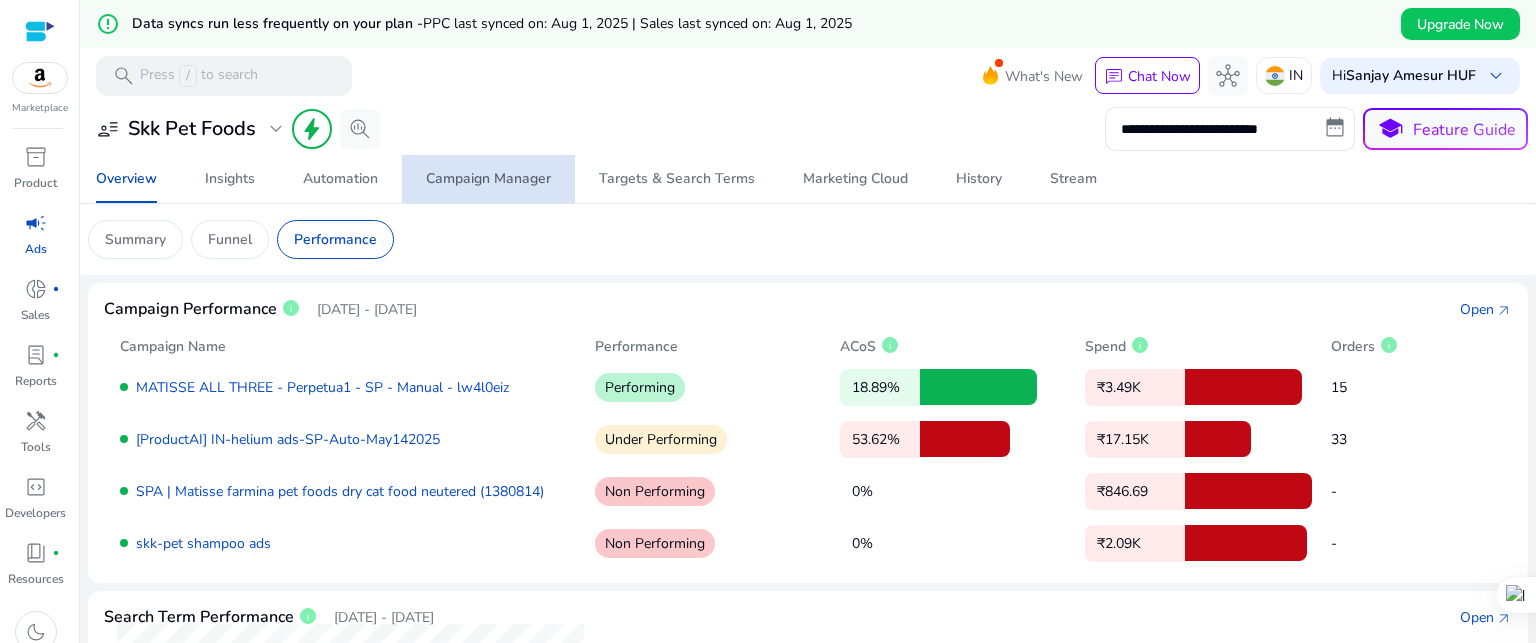 click on "Campaign Manager" at bounding box center [488, 179] 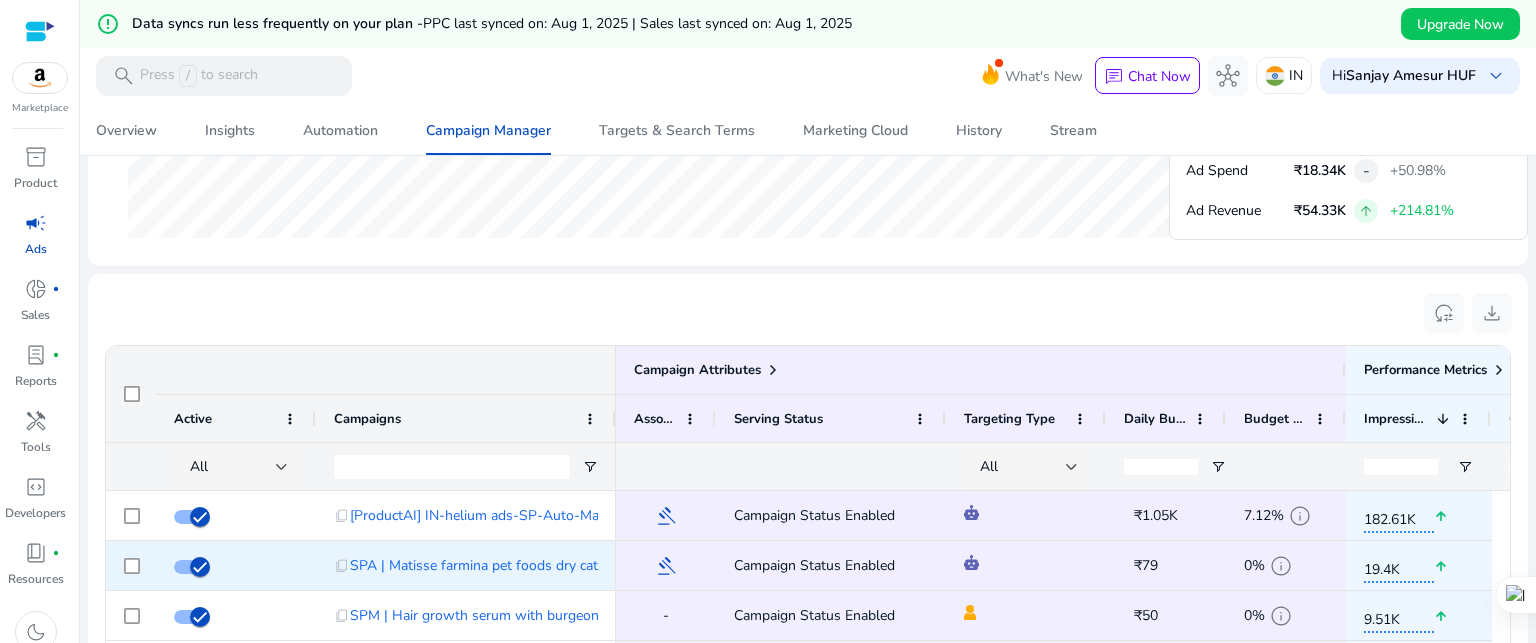 scroll, scrollTop: 1400, scrollLeft: 0, axis: vertical 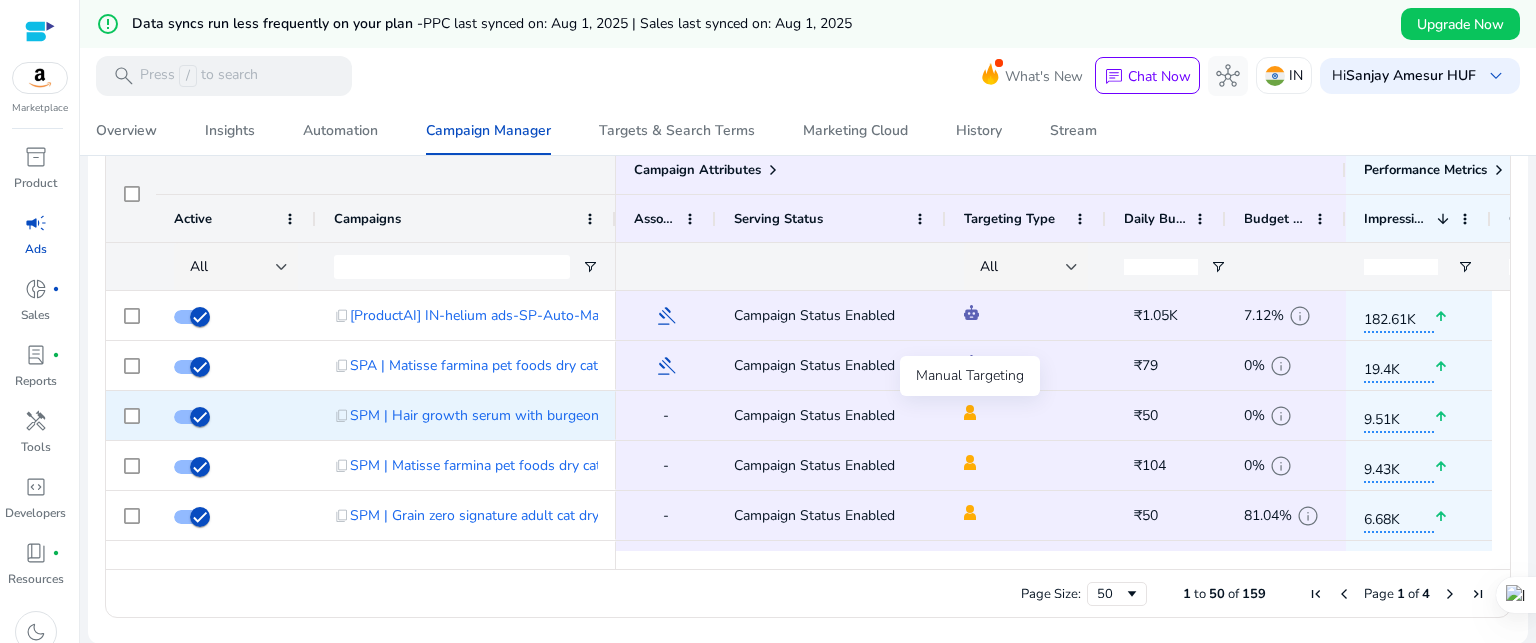 click 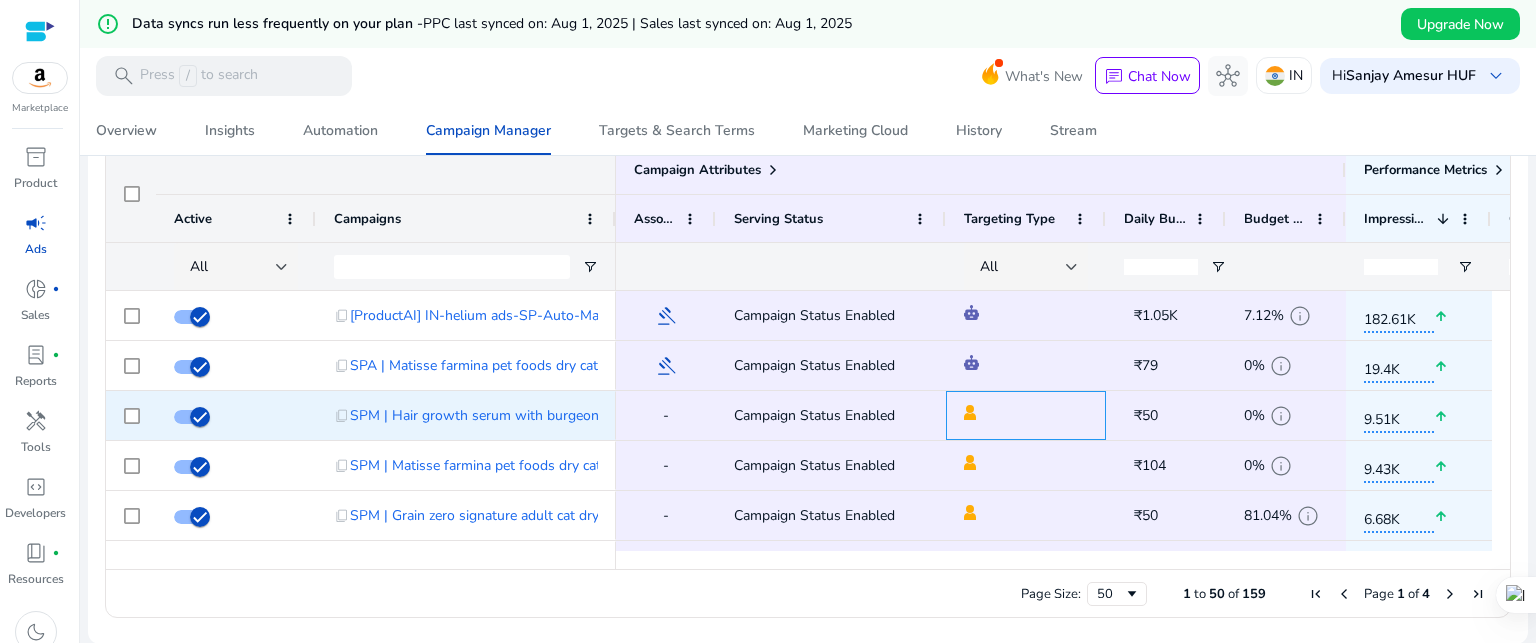click 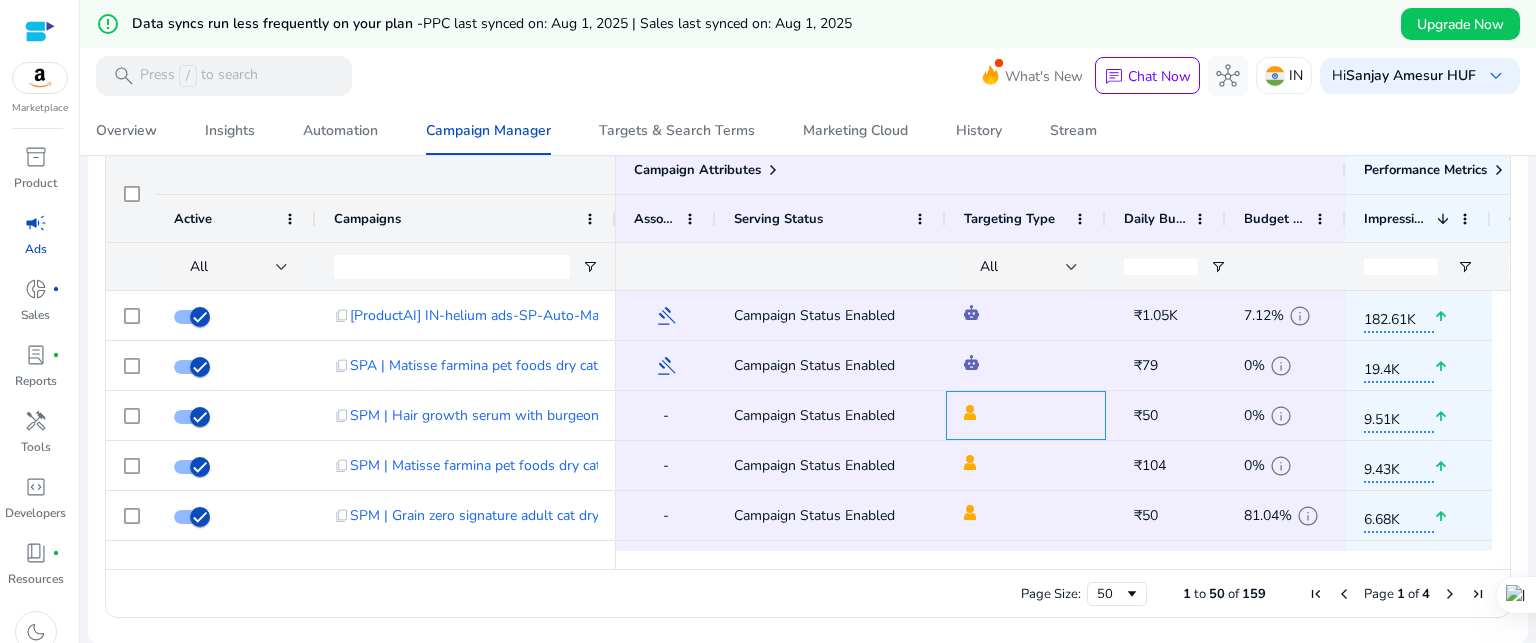 scroll, scrollTop: 0, scrollLeft: 21, axis: horizontal 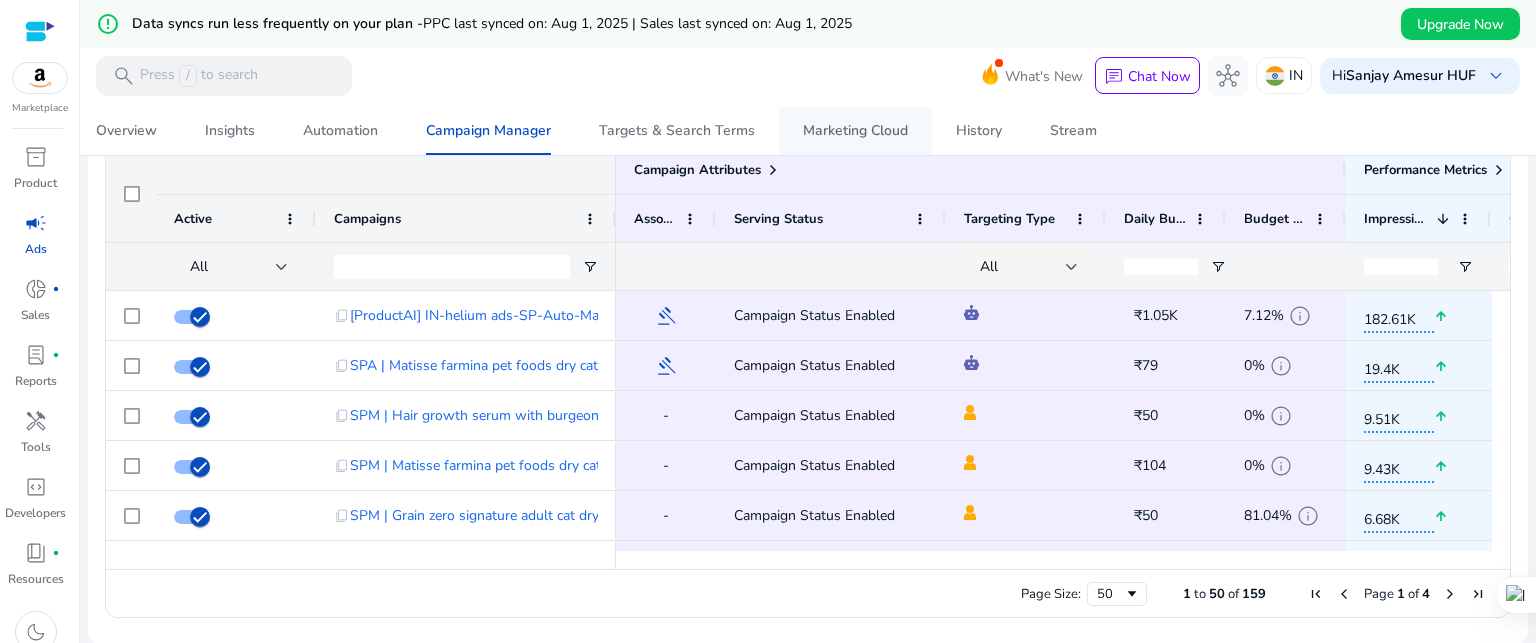 click on "Marketing Cloud" at bounding box center (855, 131) 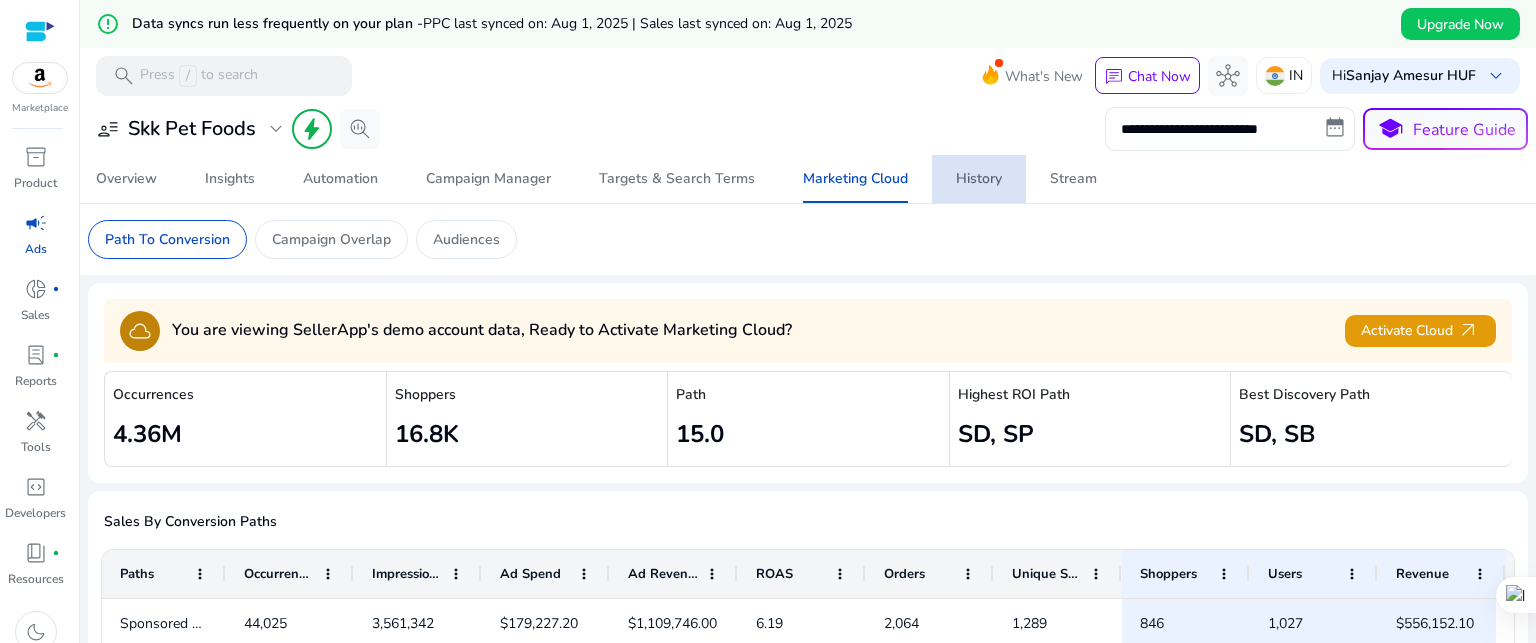 click on "History" at bounding box center [979, 179] 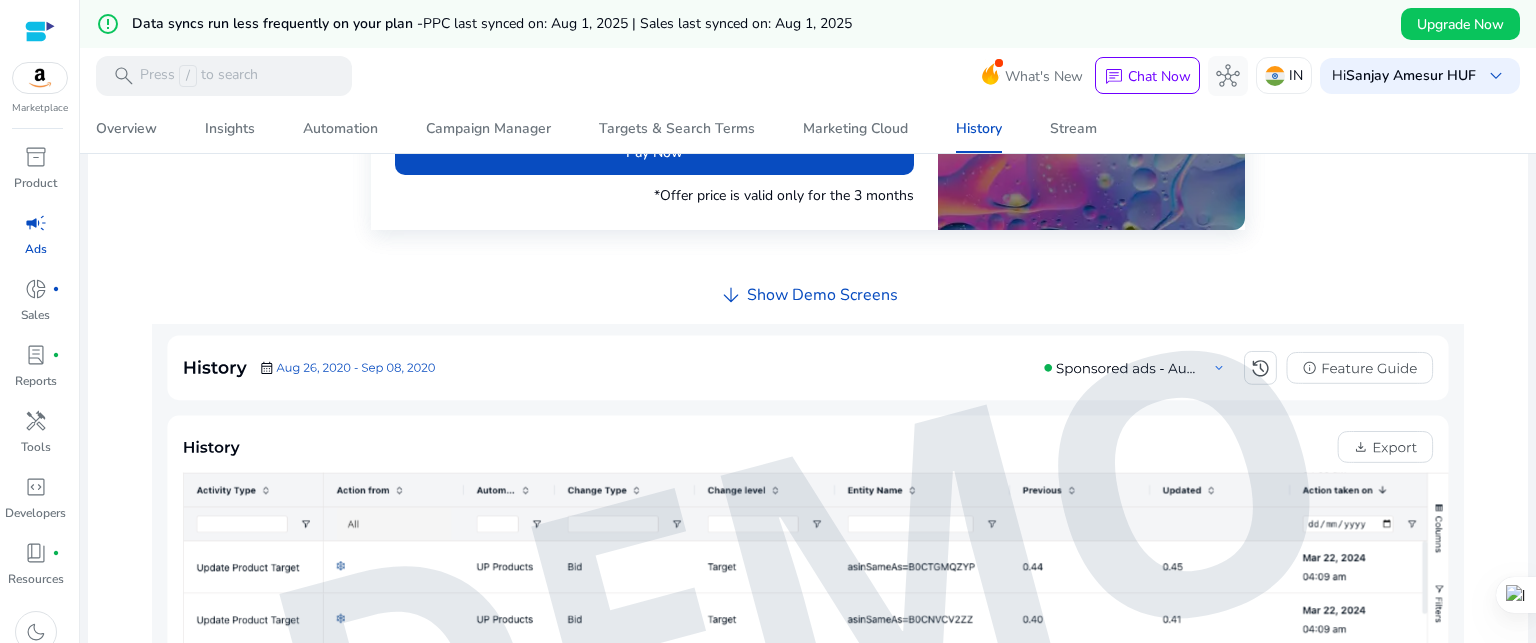 click on "Show Demo Screens" 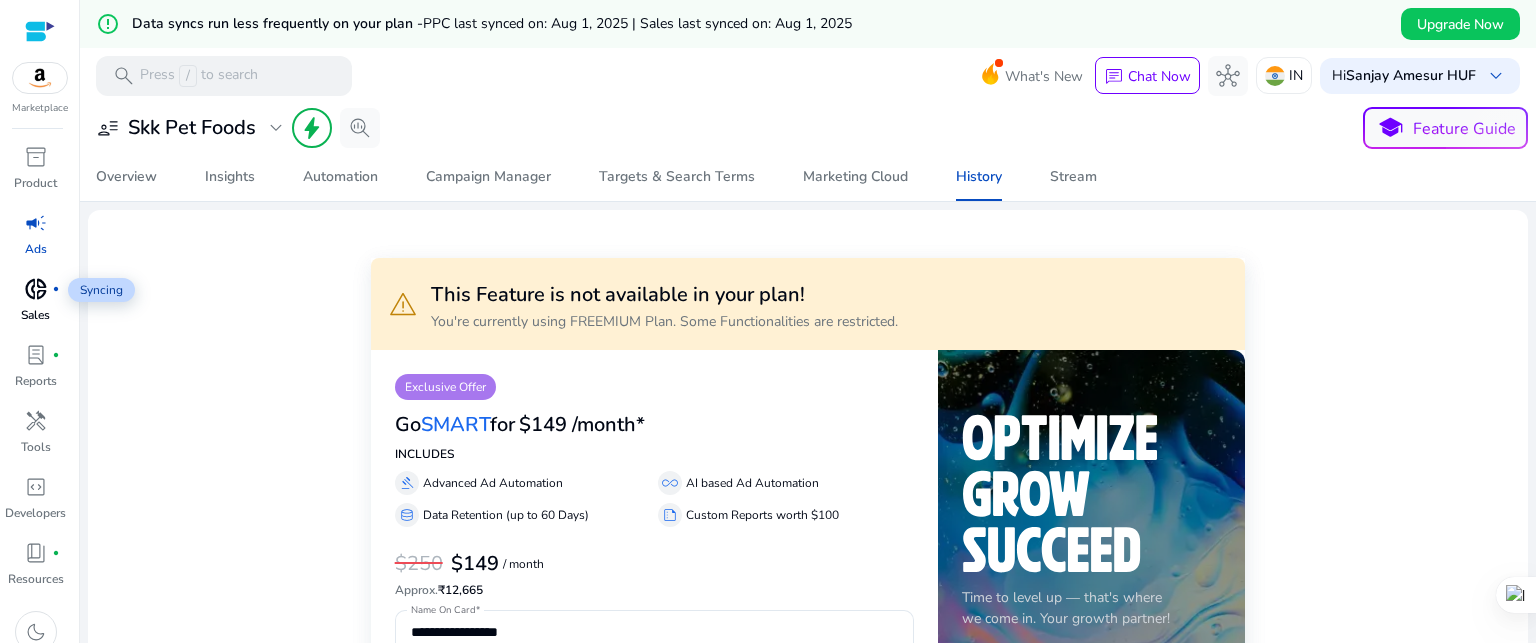 click on "donut_small" at bounding box center (36, 289) 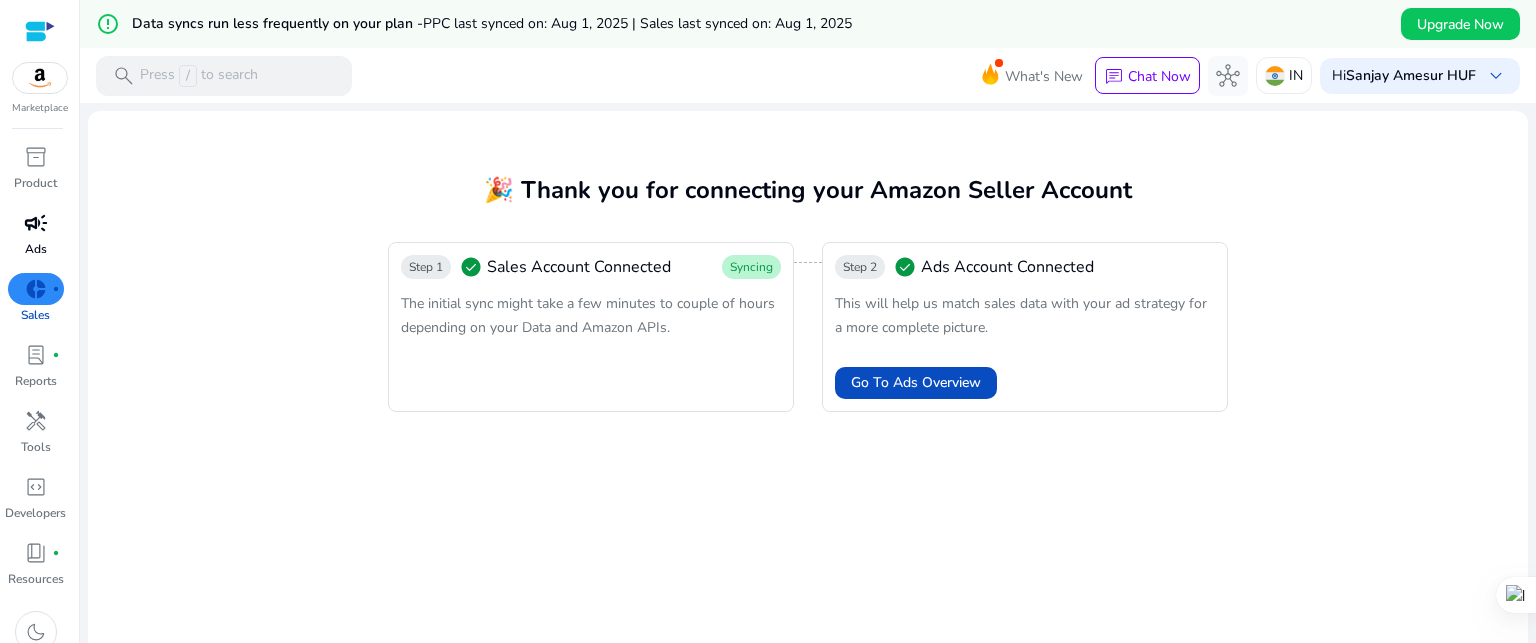 click on "Step 1  check_circle   Sales Account Connected  Syncing  The initial sync might take a few minutes to couple of hours depending on your Data and Amazon APIs." 